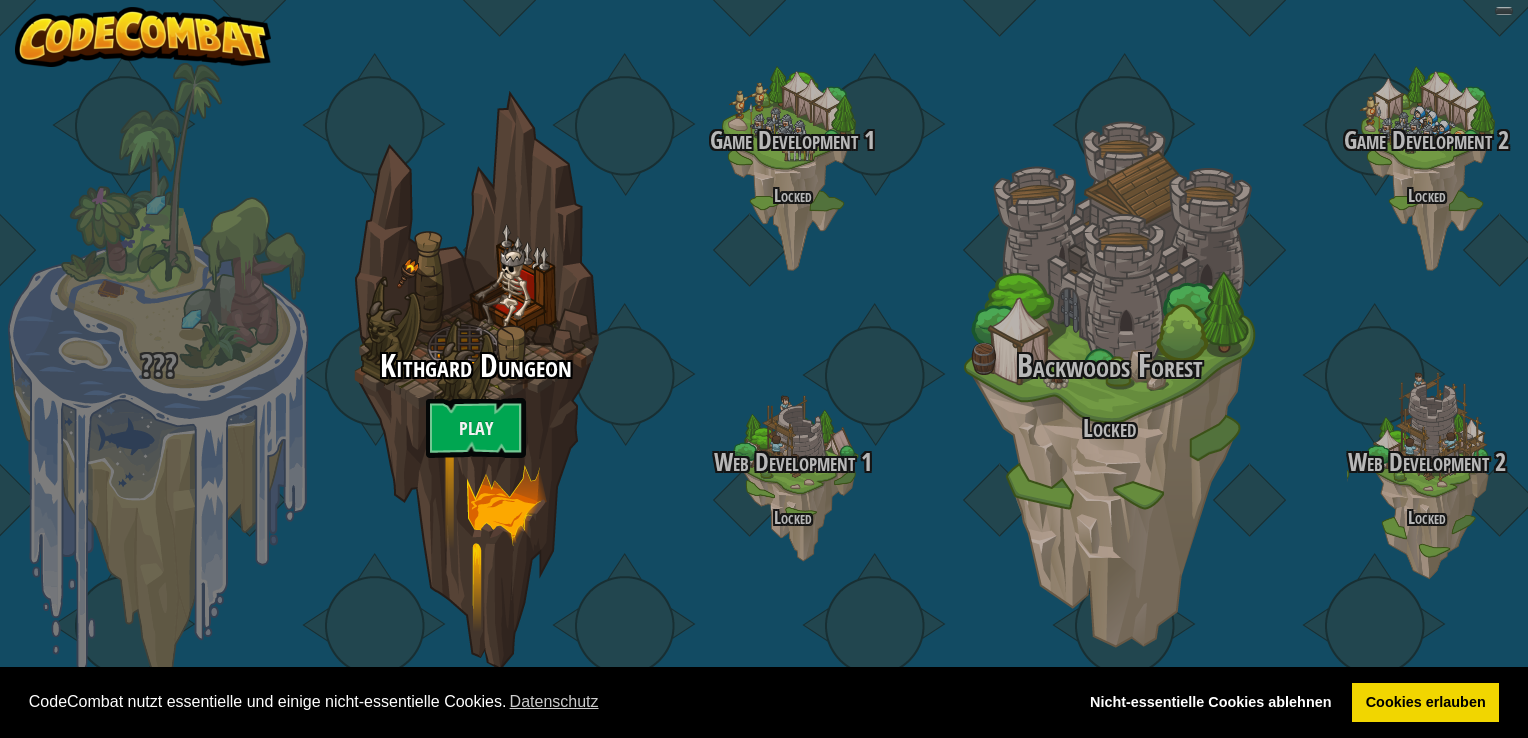 scroll, scrollTop: 0, scrollLeft: 0, axis: both 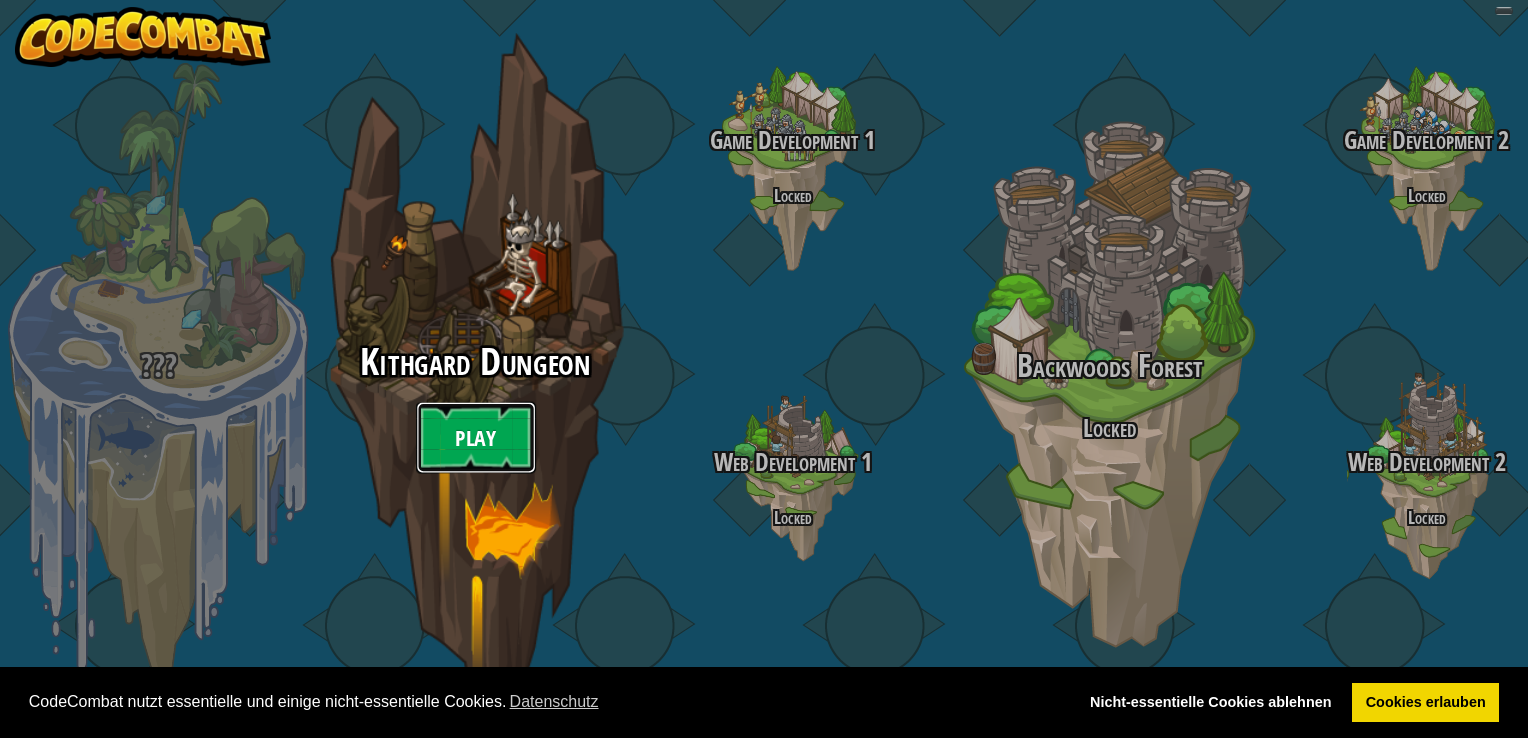 click on "Play" at bounding box center (476, 438) 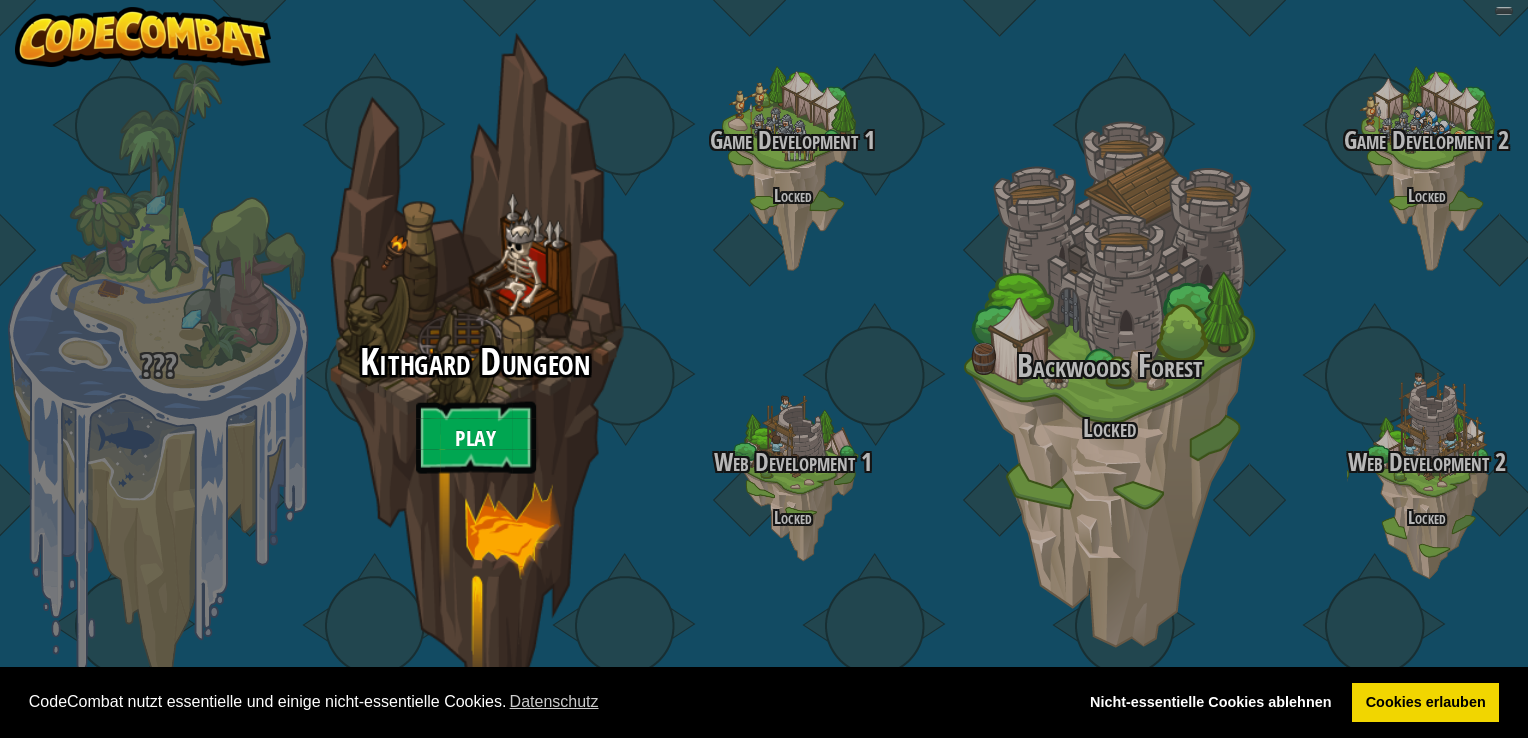 select on "de-DE" 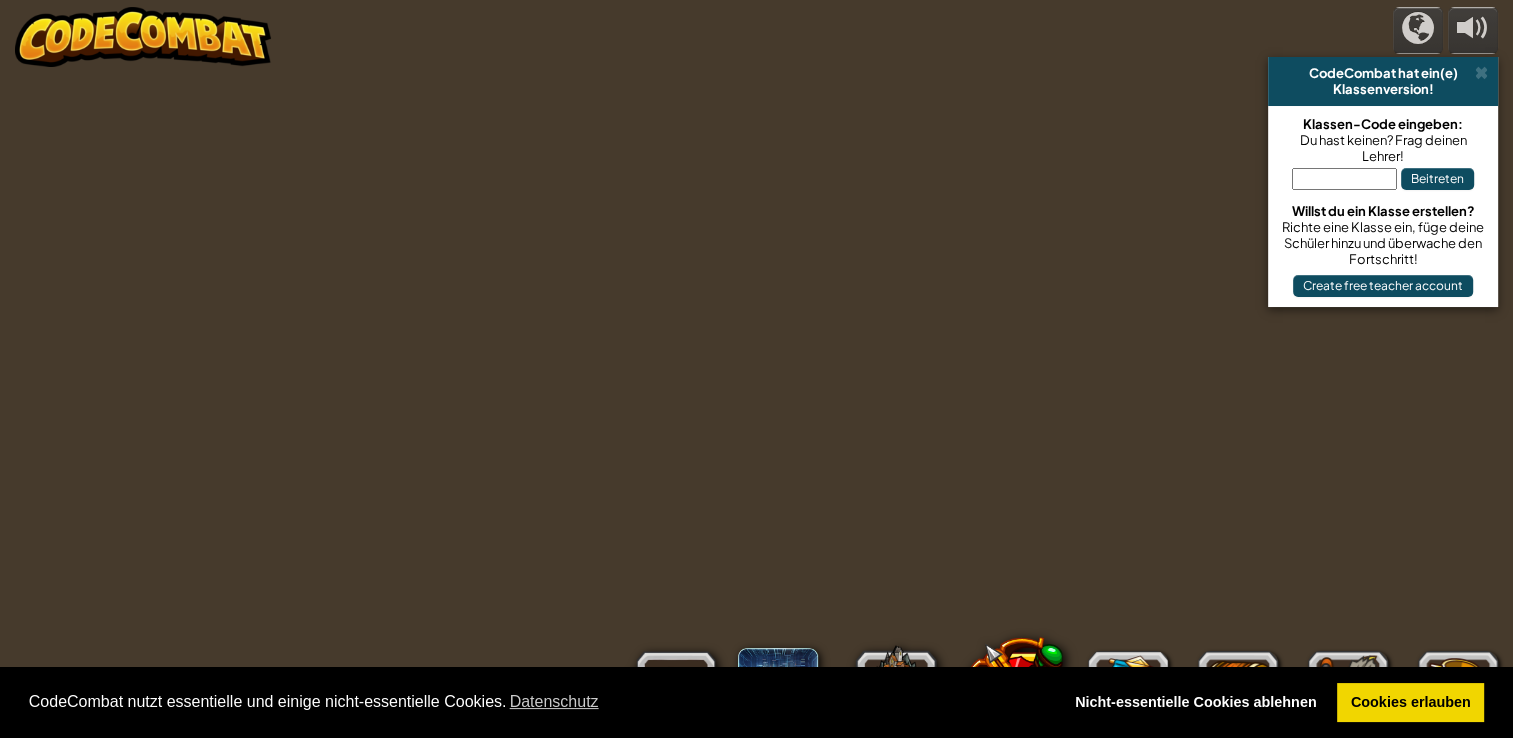 select on "de-DE" 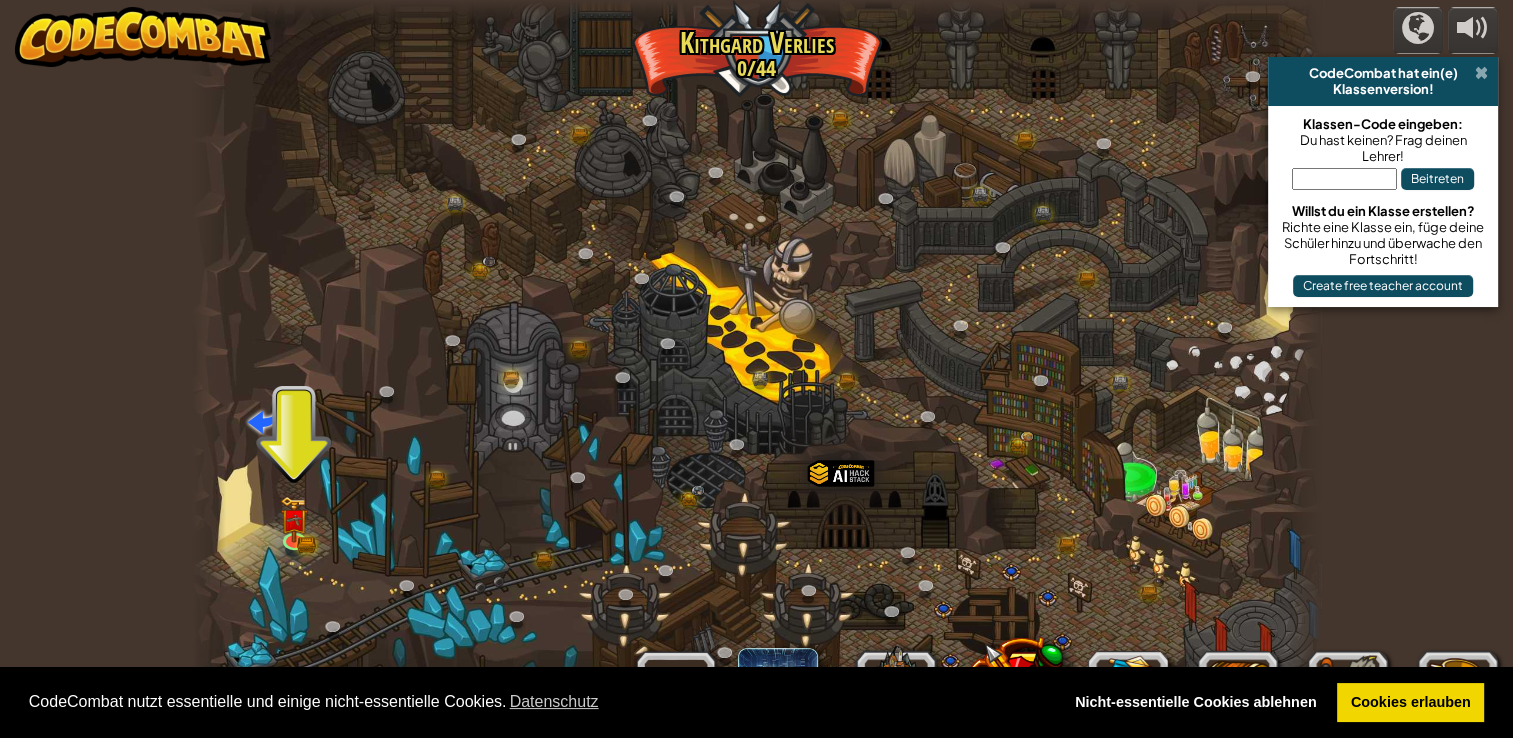 click at bounding box center [1481, 73] 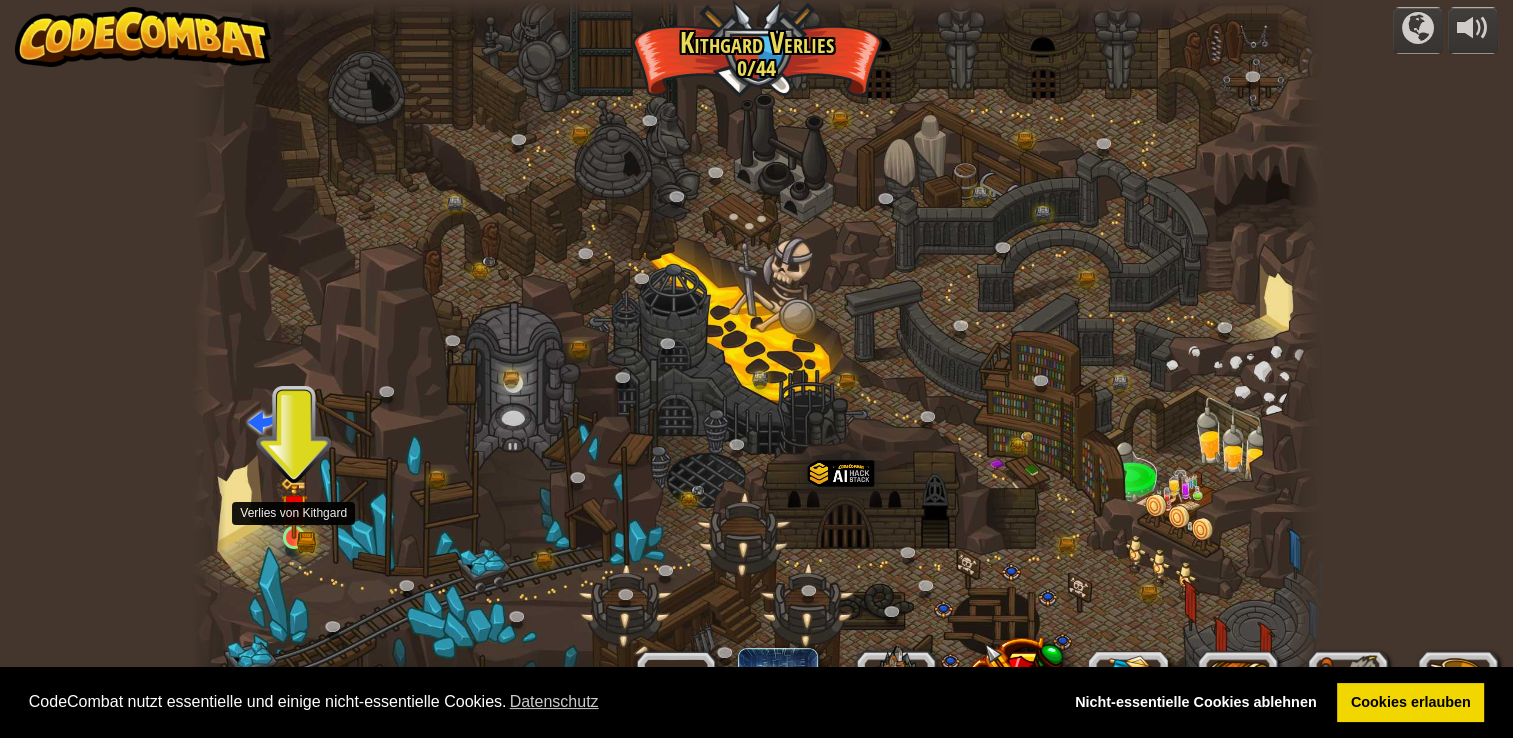 click at bounding box center [294, 508] 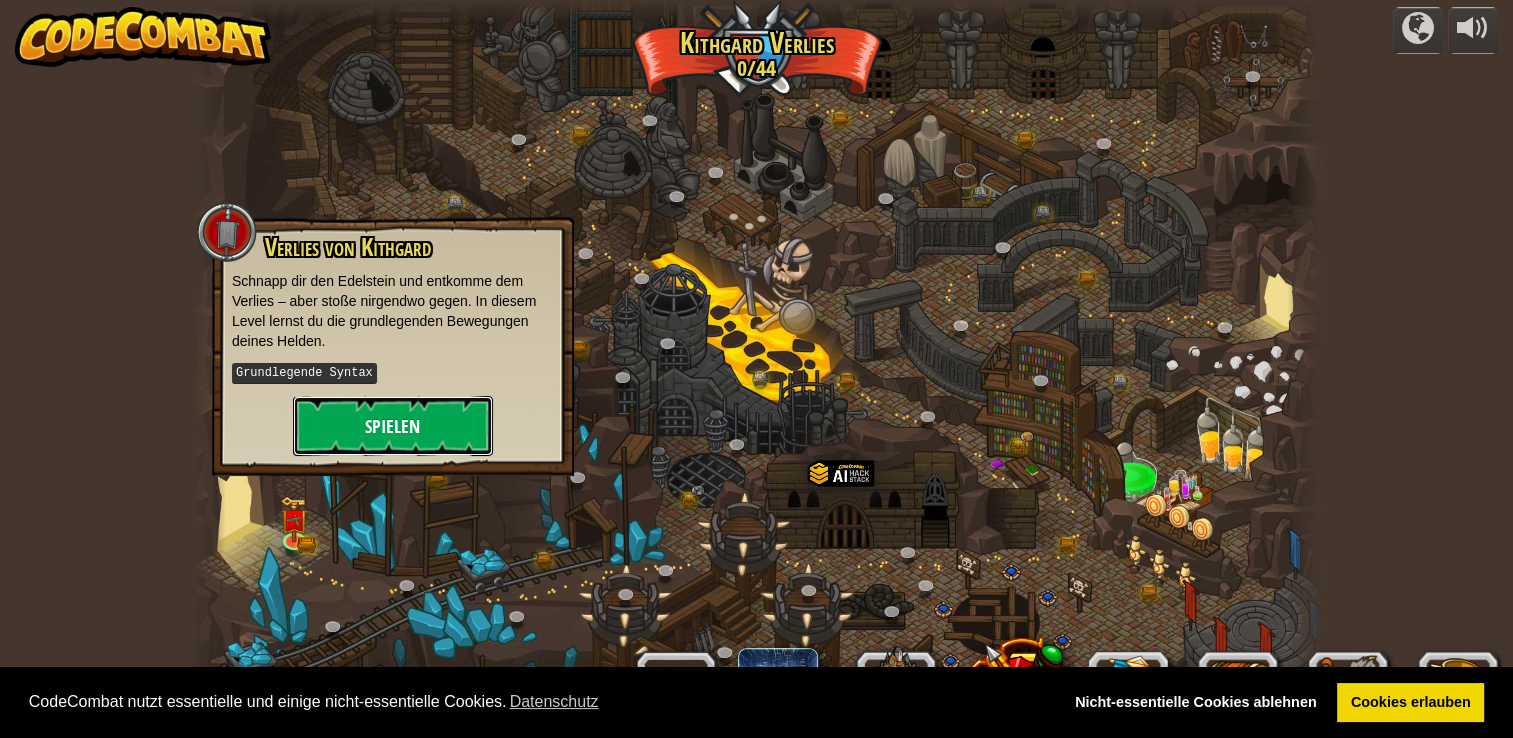 click on "Spielen" at bounding box center (393, 426) 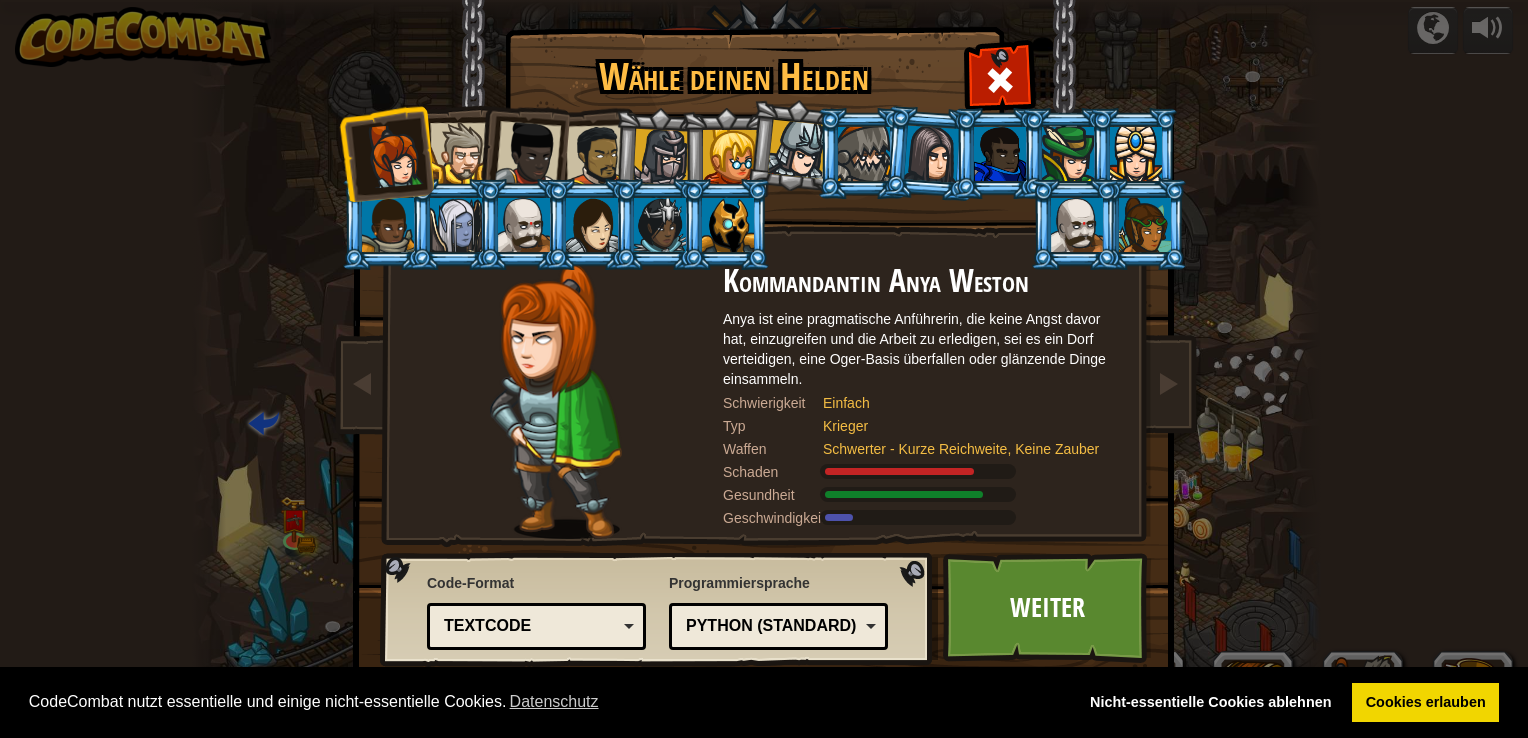click on "Python (Standard)" at bounding box center [772, 626] 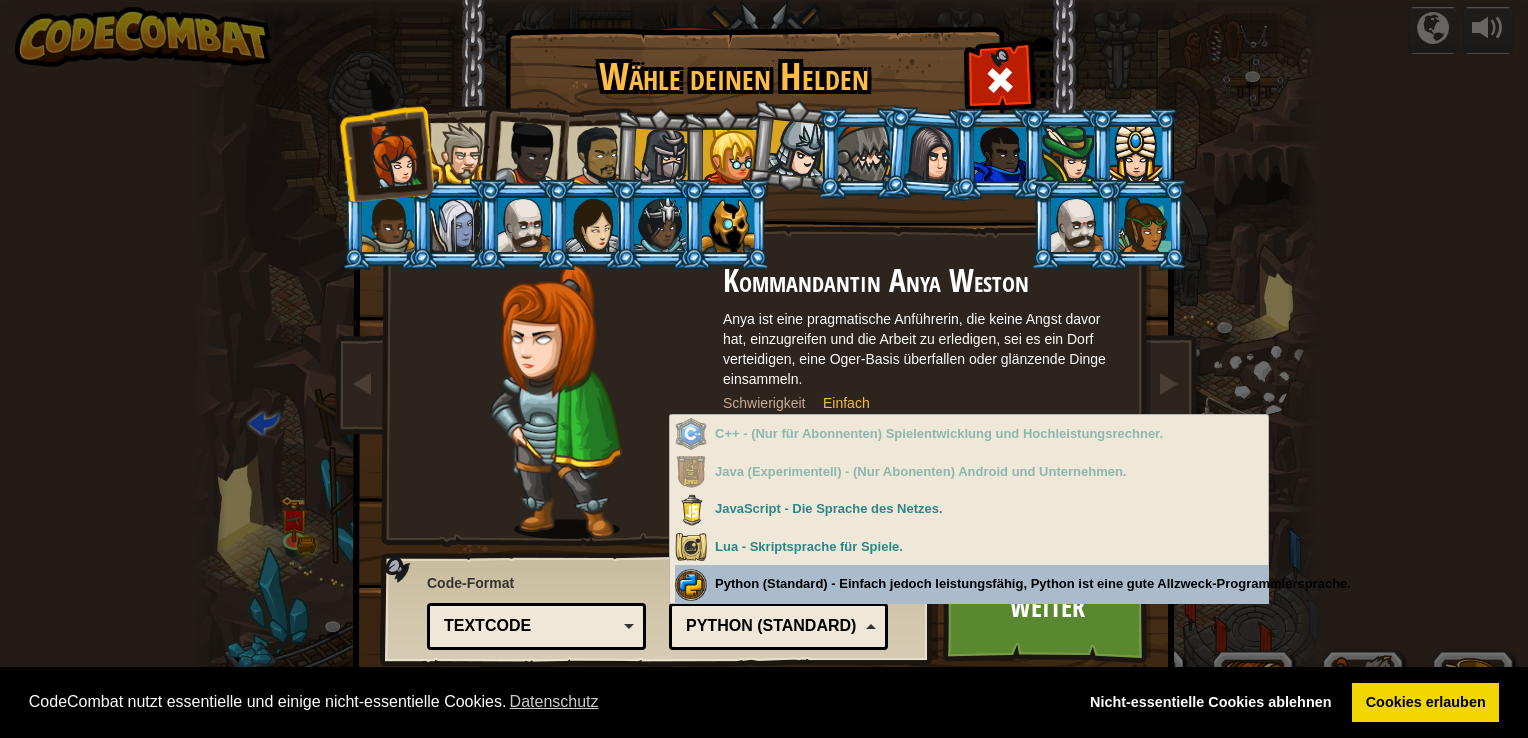 click on "Textcode" at bounding box center (530, 626) 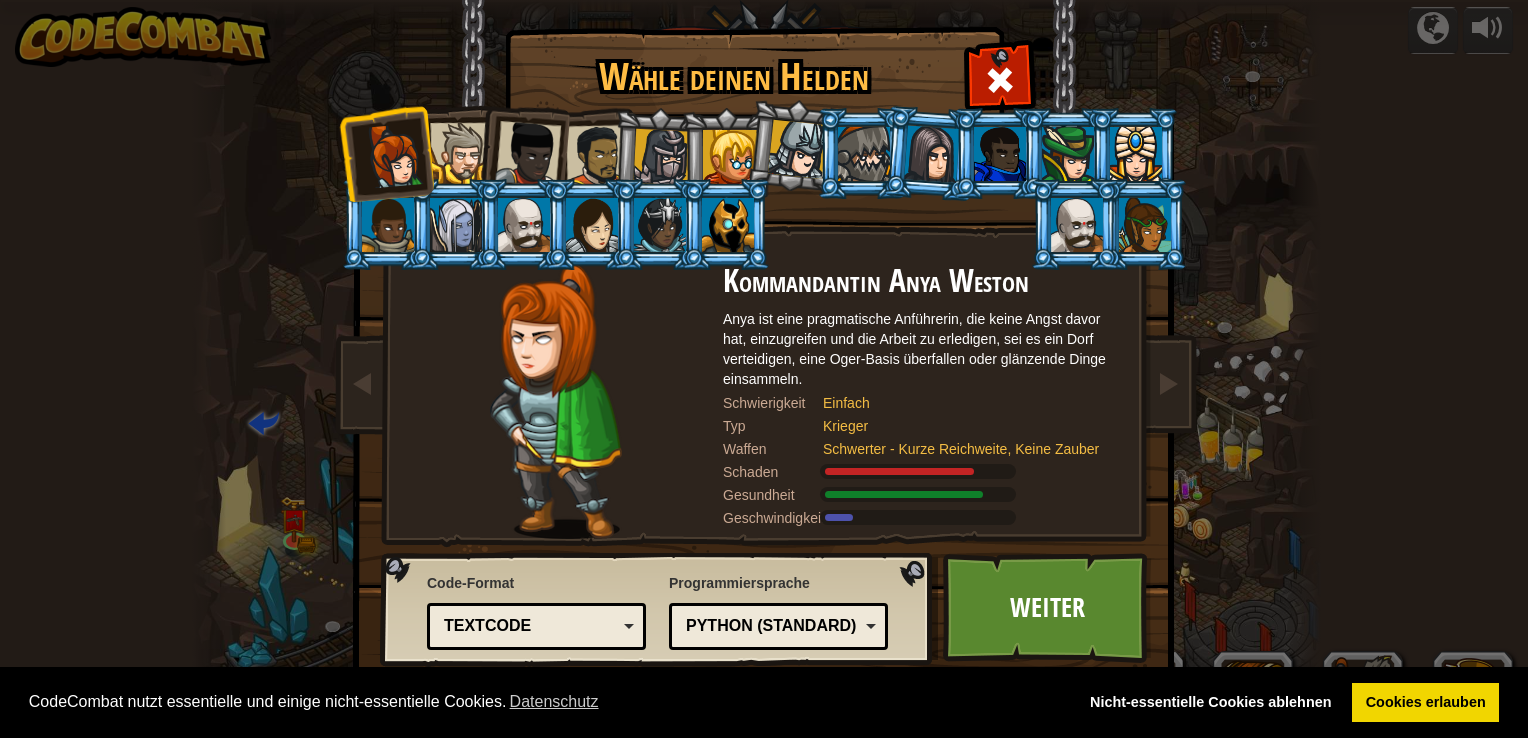 click on "Anya ist eine pragmatische Anführerin, die keine Angst davor hat, einzugreifen und die Arbeit zu erledigen, sei es ein Dorf verteidigen, eine Oger-Basis überfallen oder glänzende Dinge einsammeln." at bounding box center (923, 349) 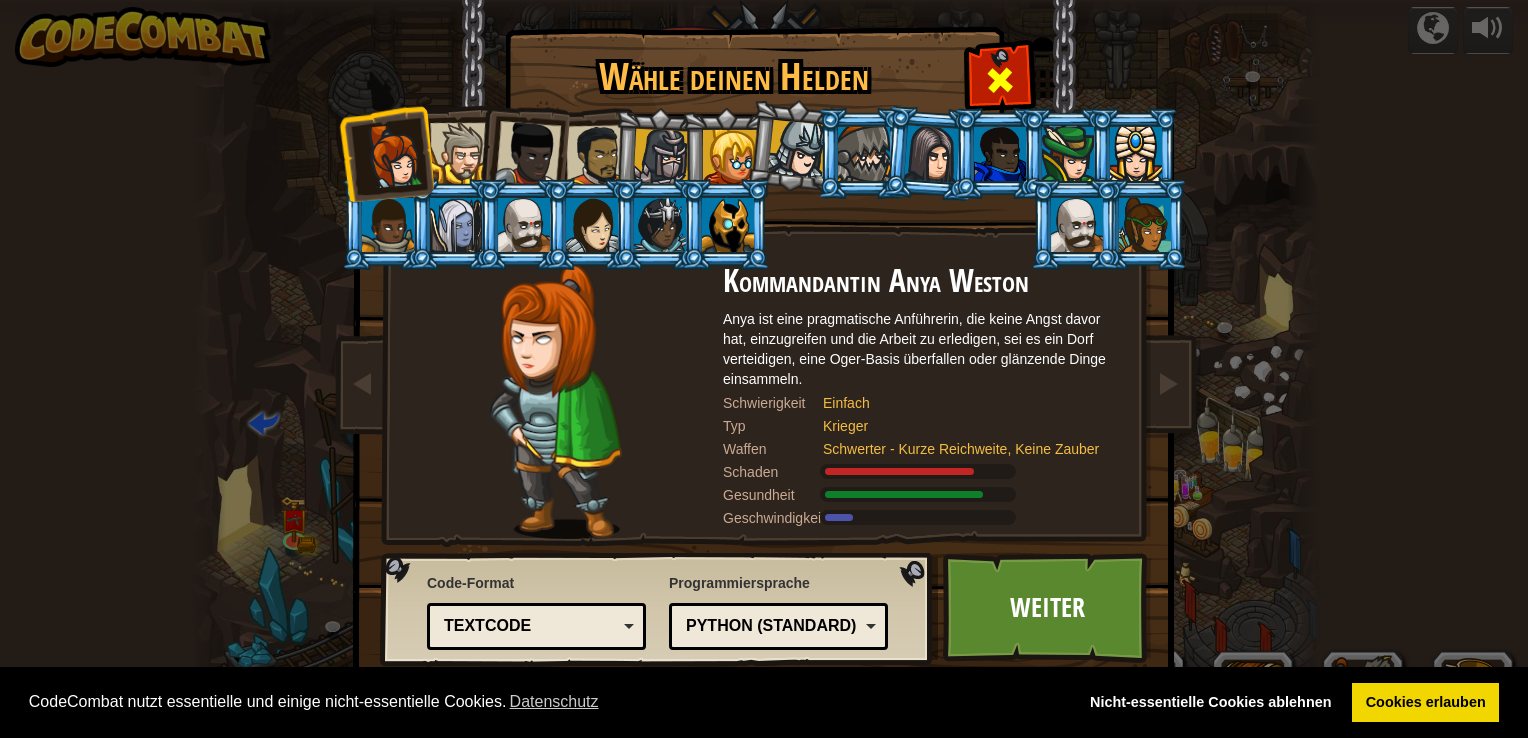 click at bounding box center [1000, 80] 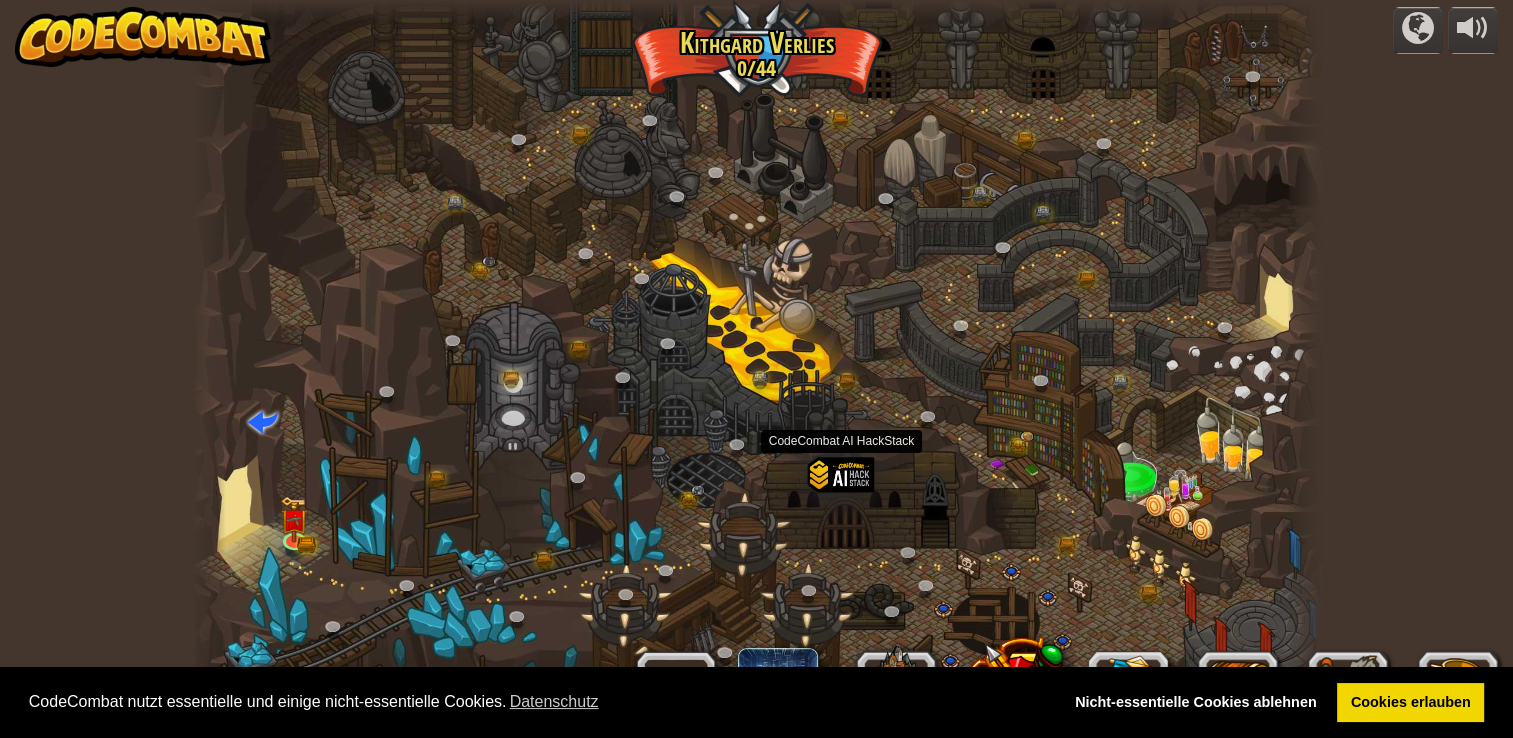 click at bounding box center (841, 501) 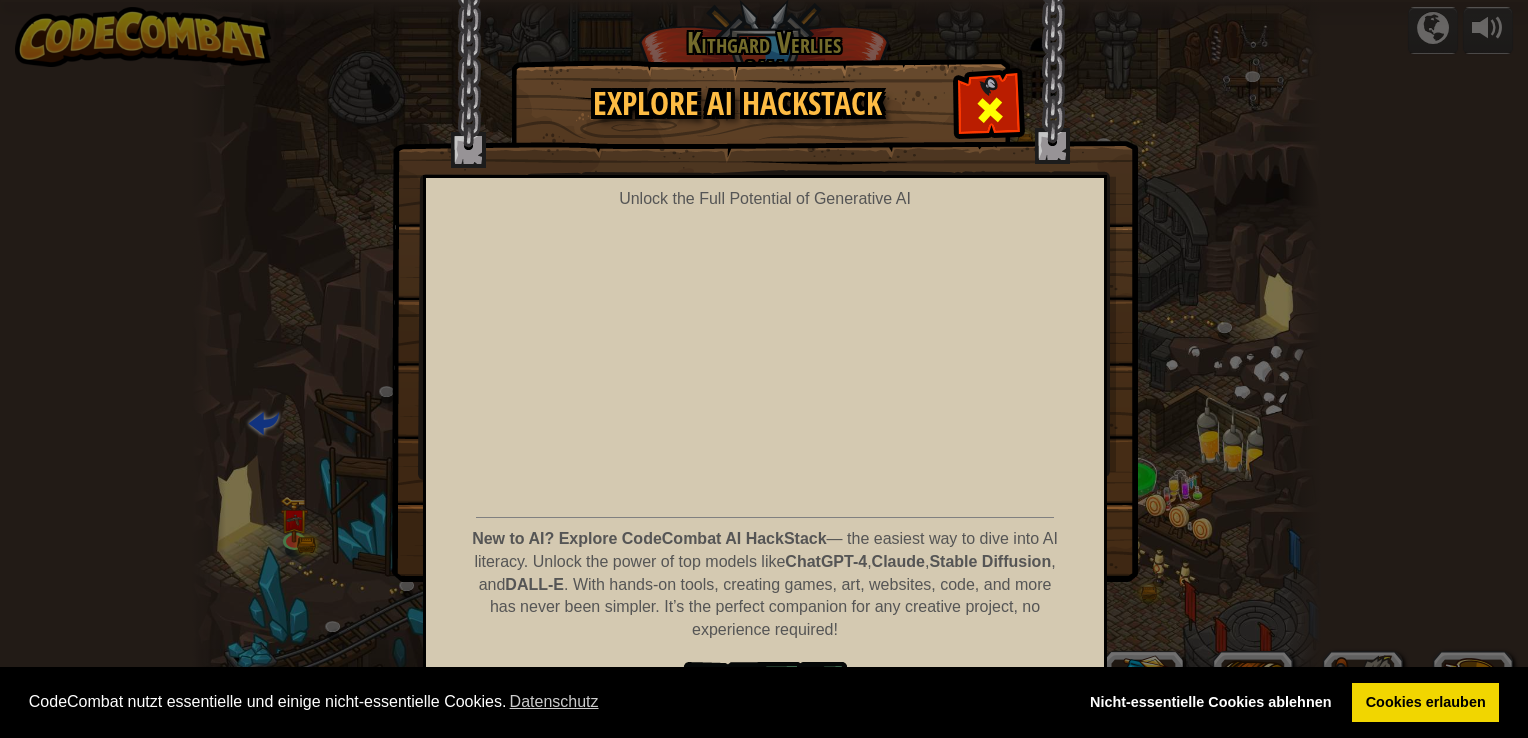 click at bounding box center [990, 110] 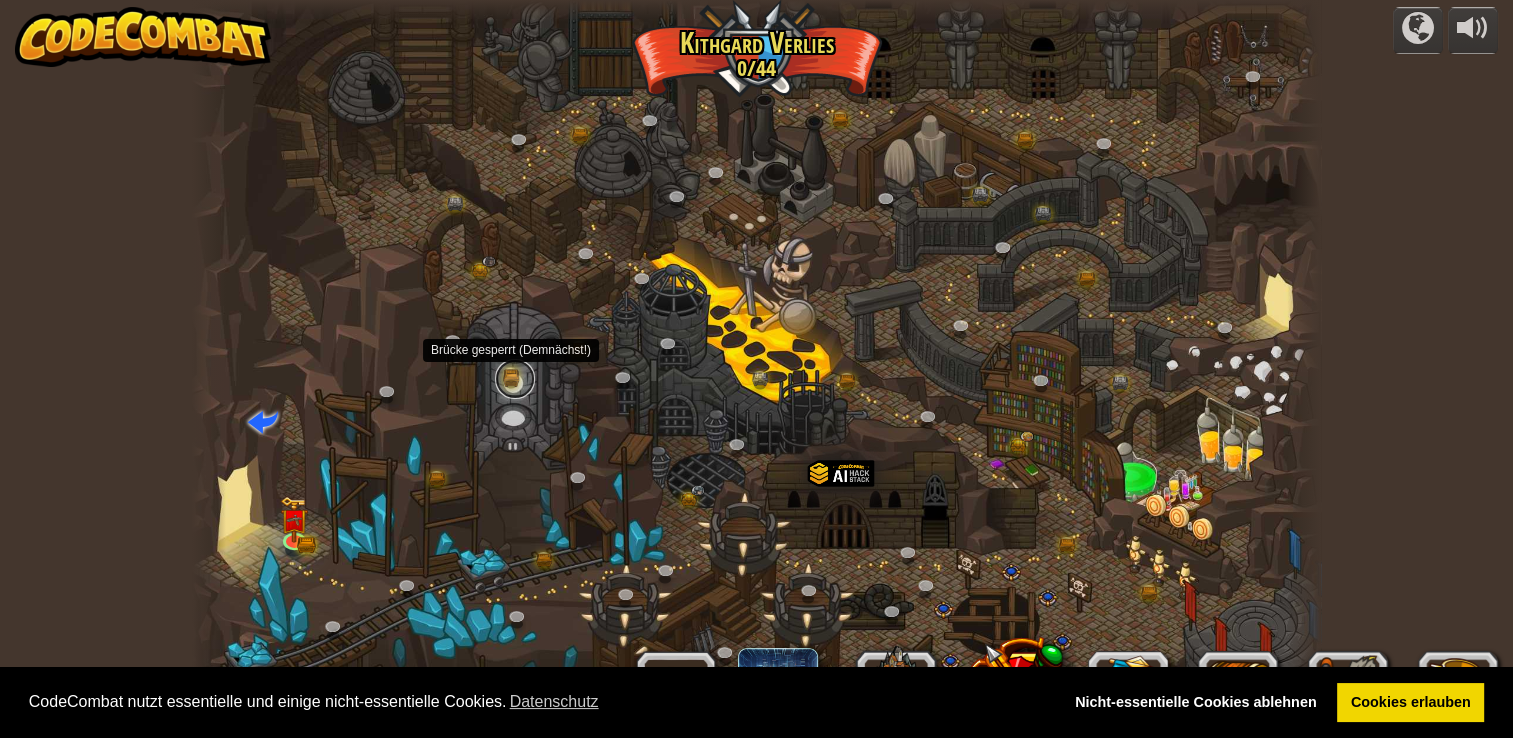 click at bounding box center [515, 379] 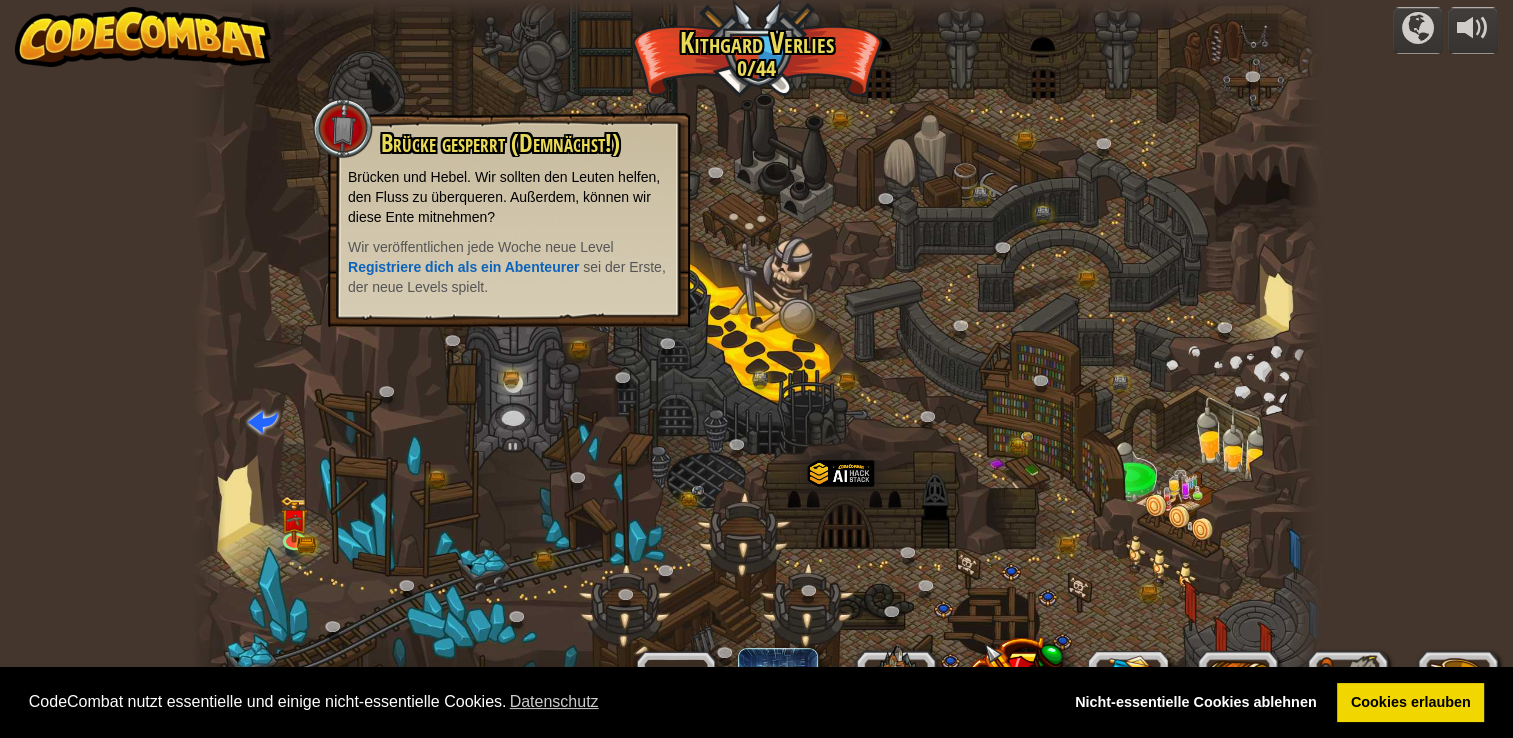click at bounding box center (756, 369) 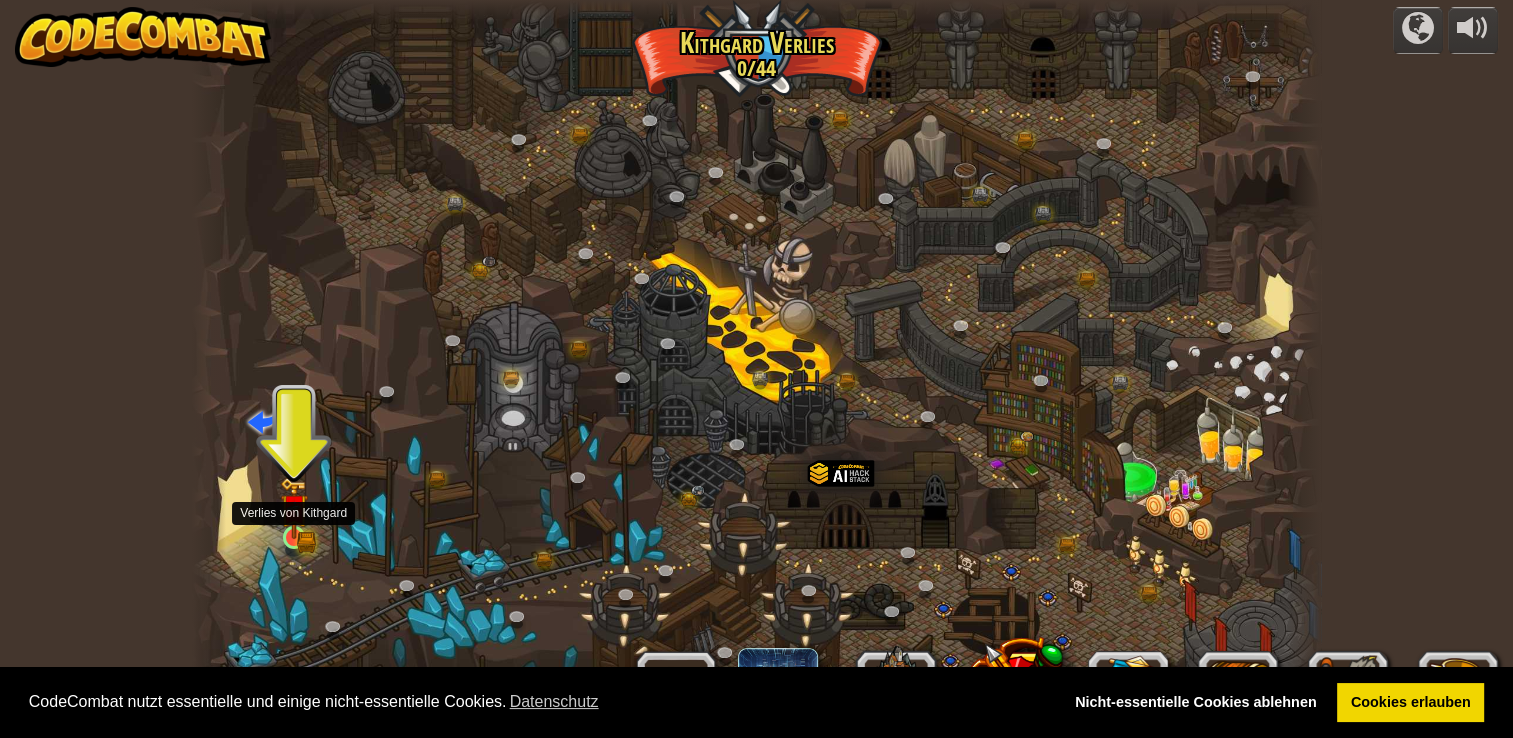 click at bounding box center [294, 508] 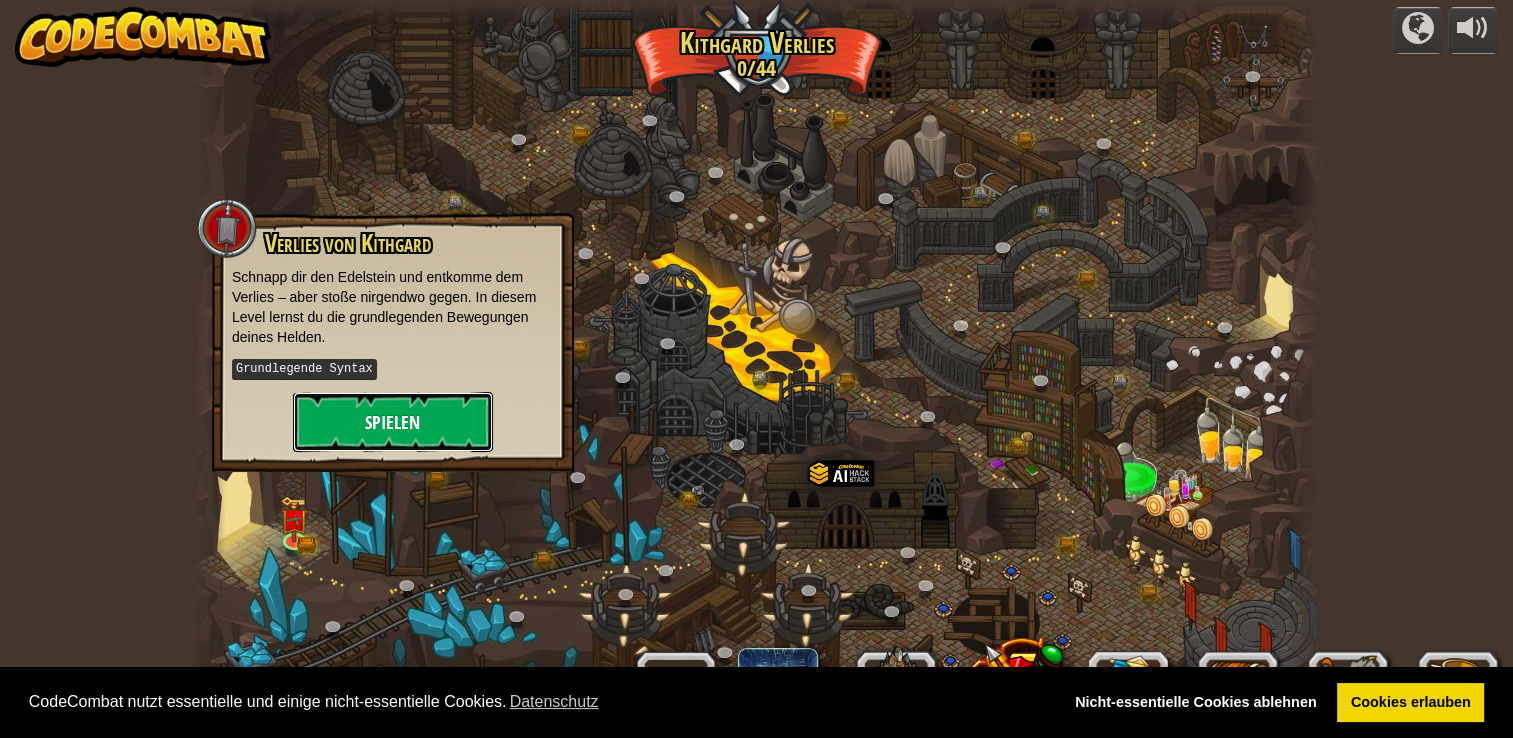 click on "Spielen" at bounding box center (393, 422) 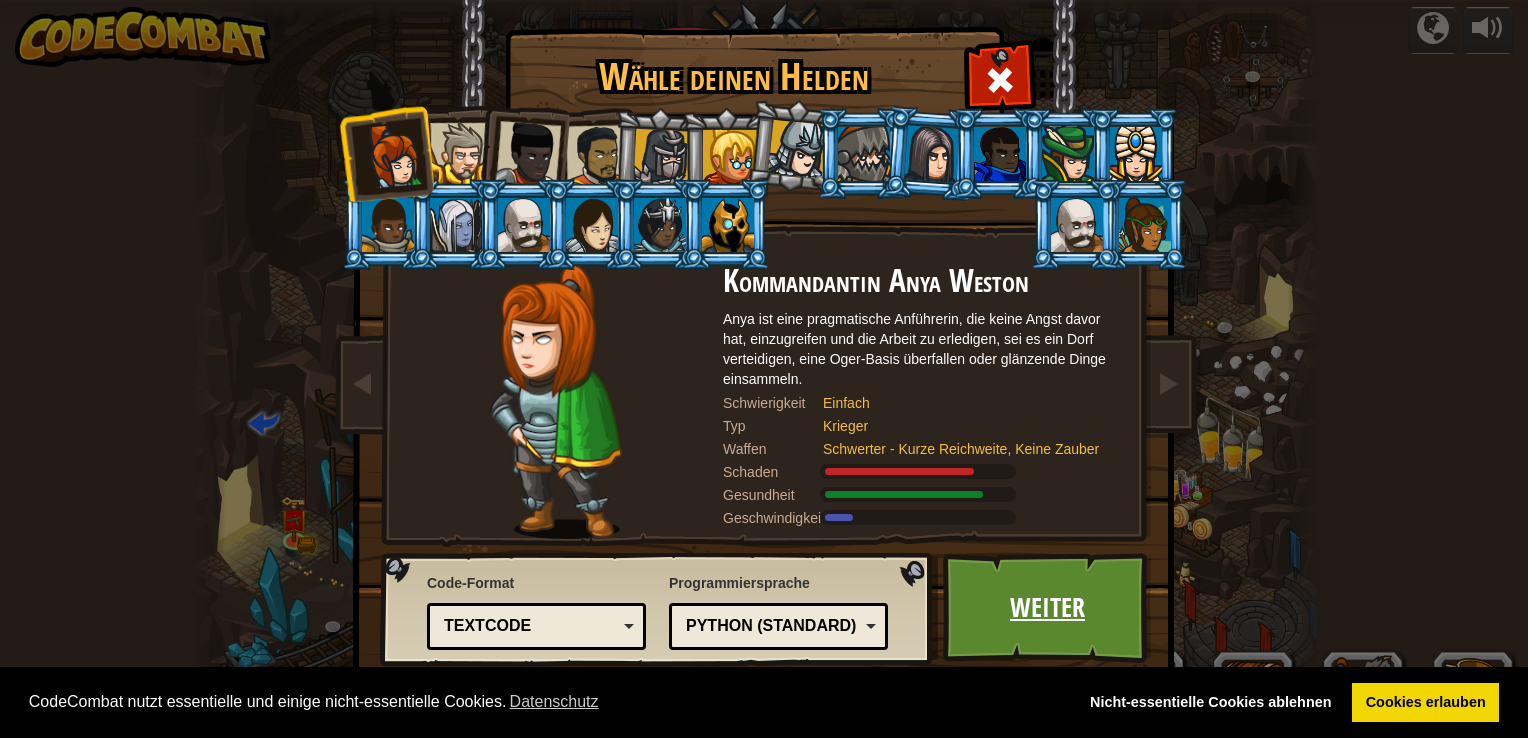 click on "Weiter" at bounding box center (1047, 608) 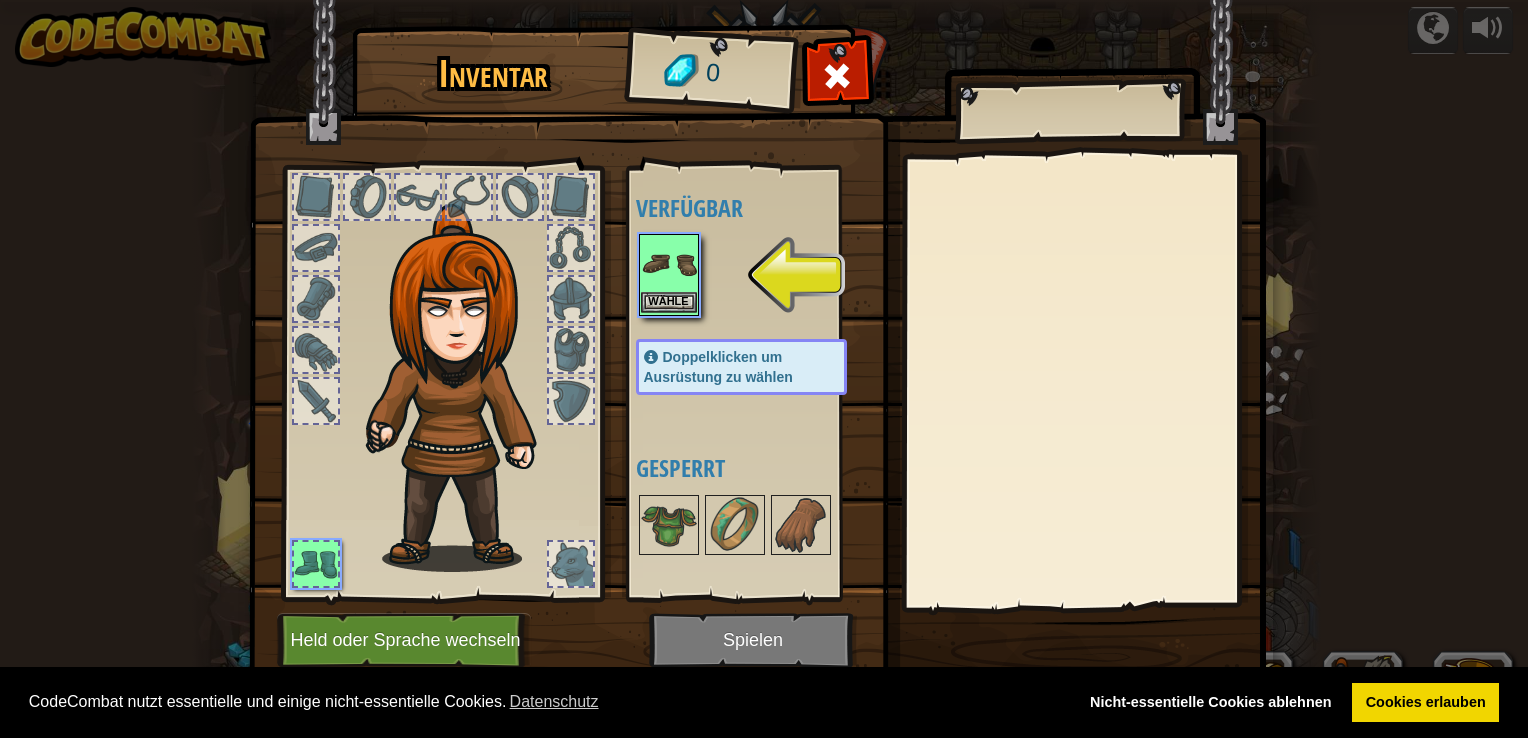 click at bounding box center (669, 264) 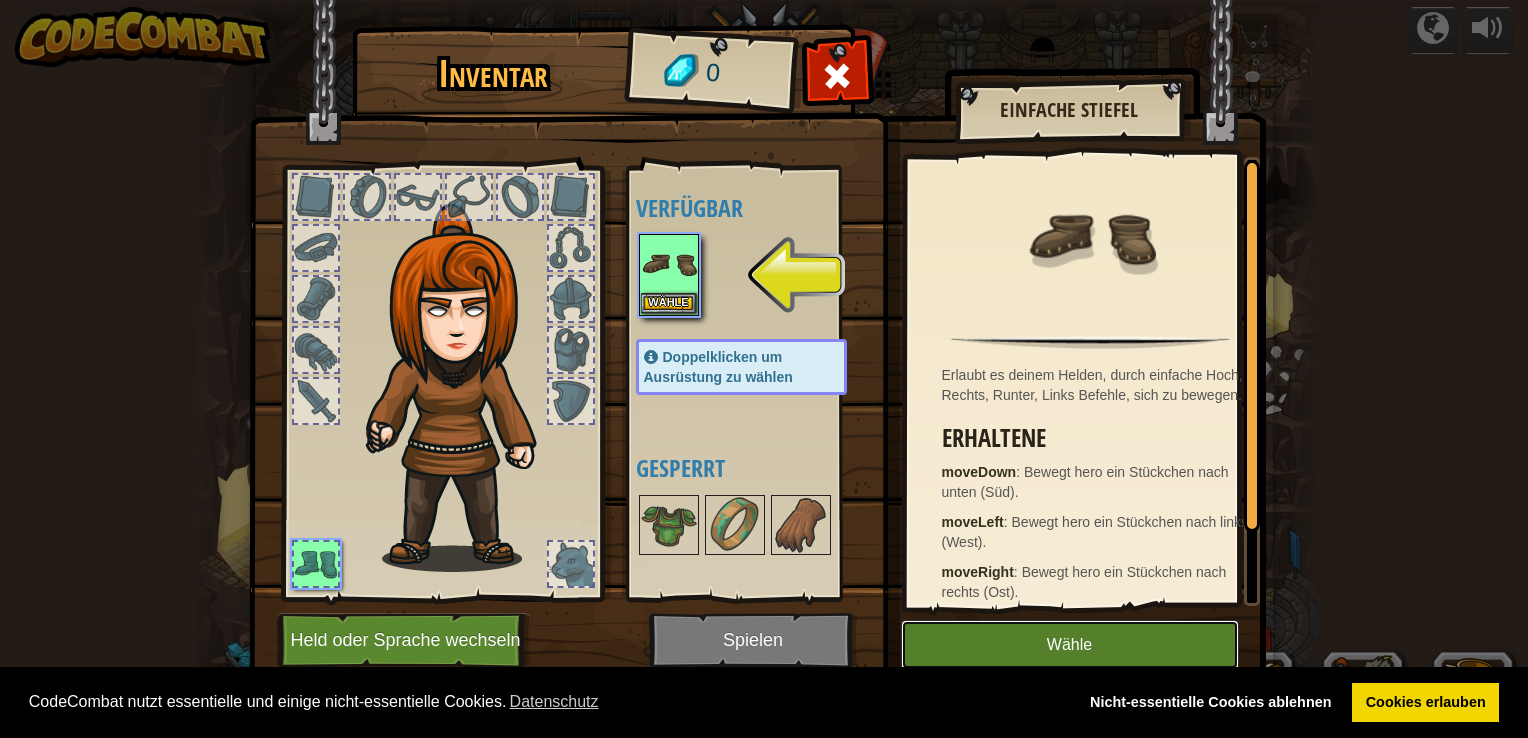 click on "Wähle" at bounding box center [1070, 645] 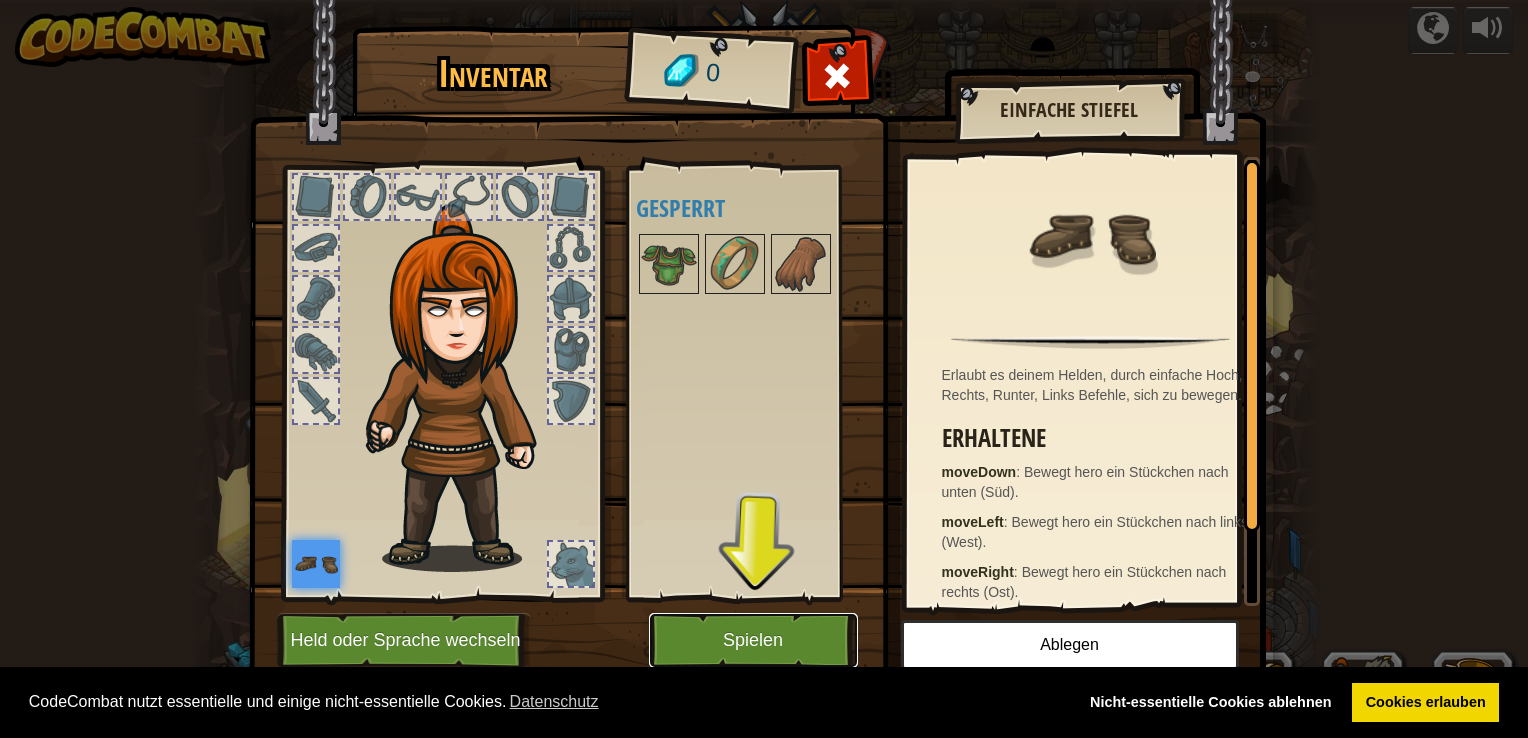 click on "Spielen" at bounding box center [753, 640] 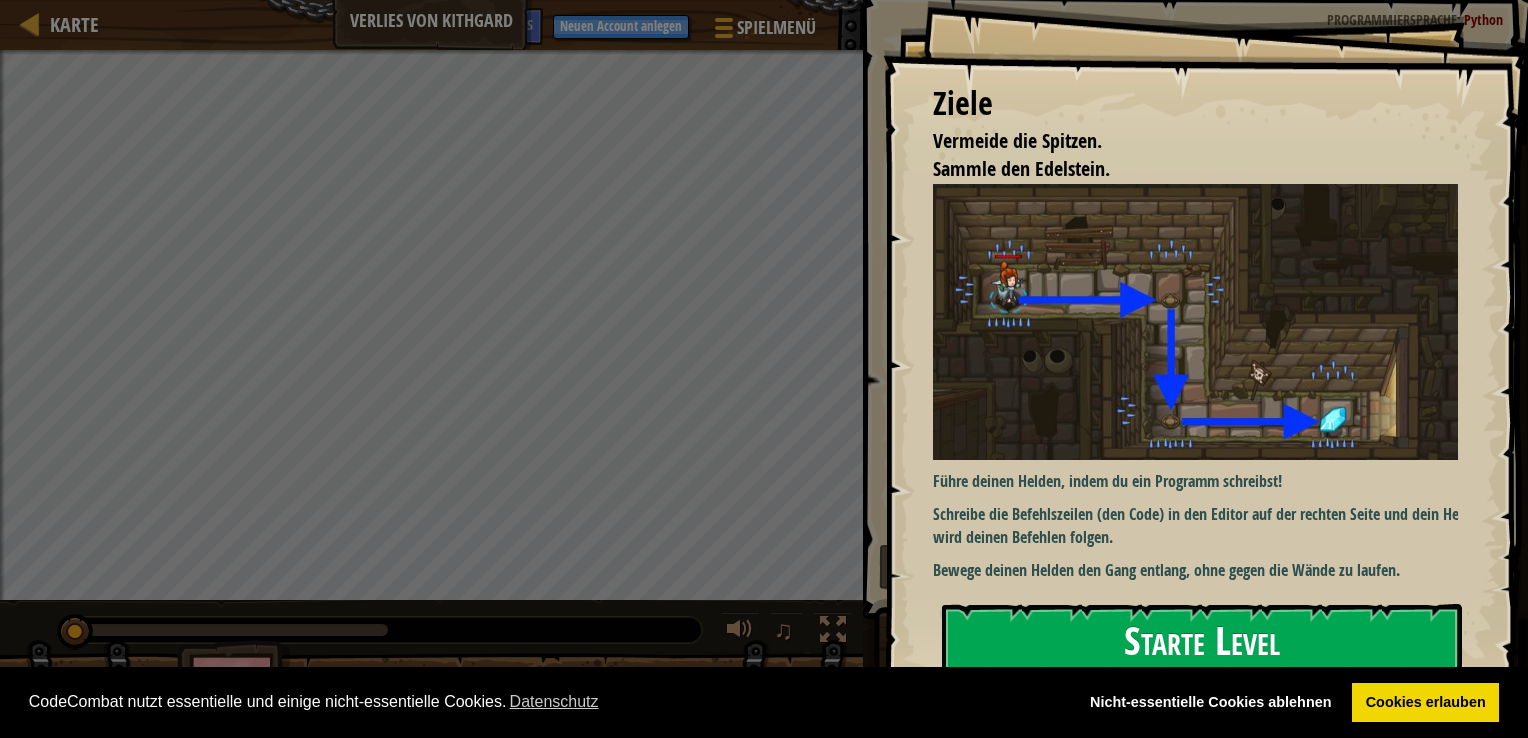 click on "Starte Level" at bounding box center [1202, 643] 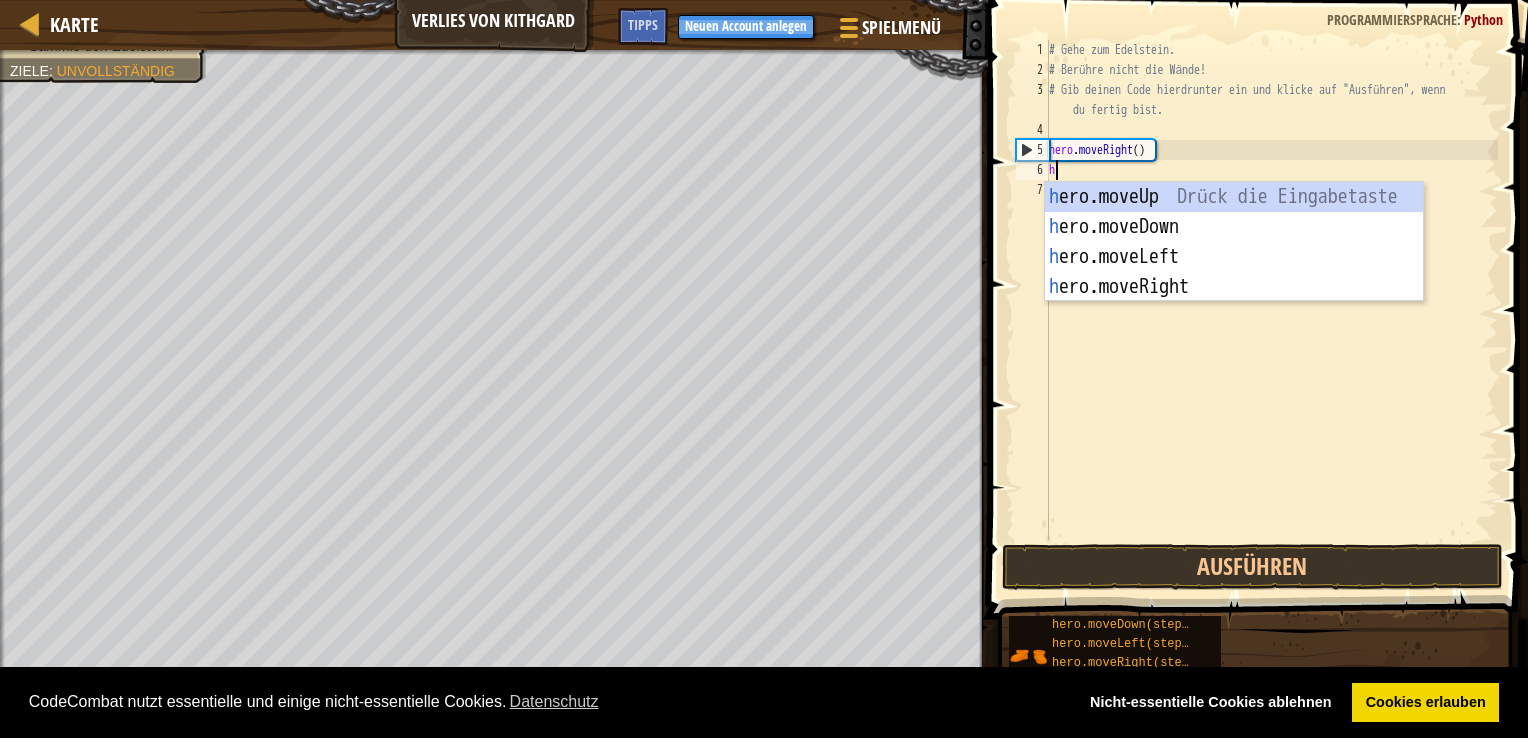 scroll, scrollTop: 9, scrollLeft: 0, axis: vertical 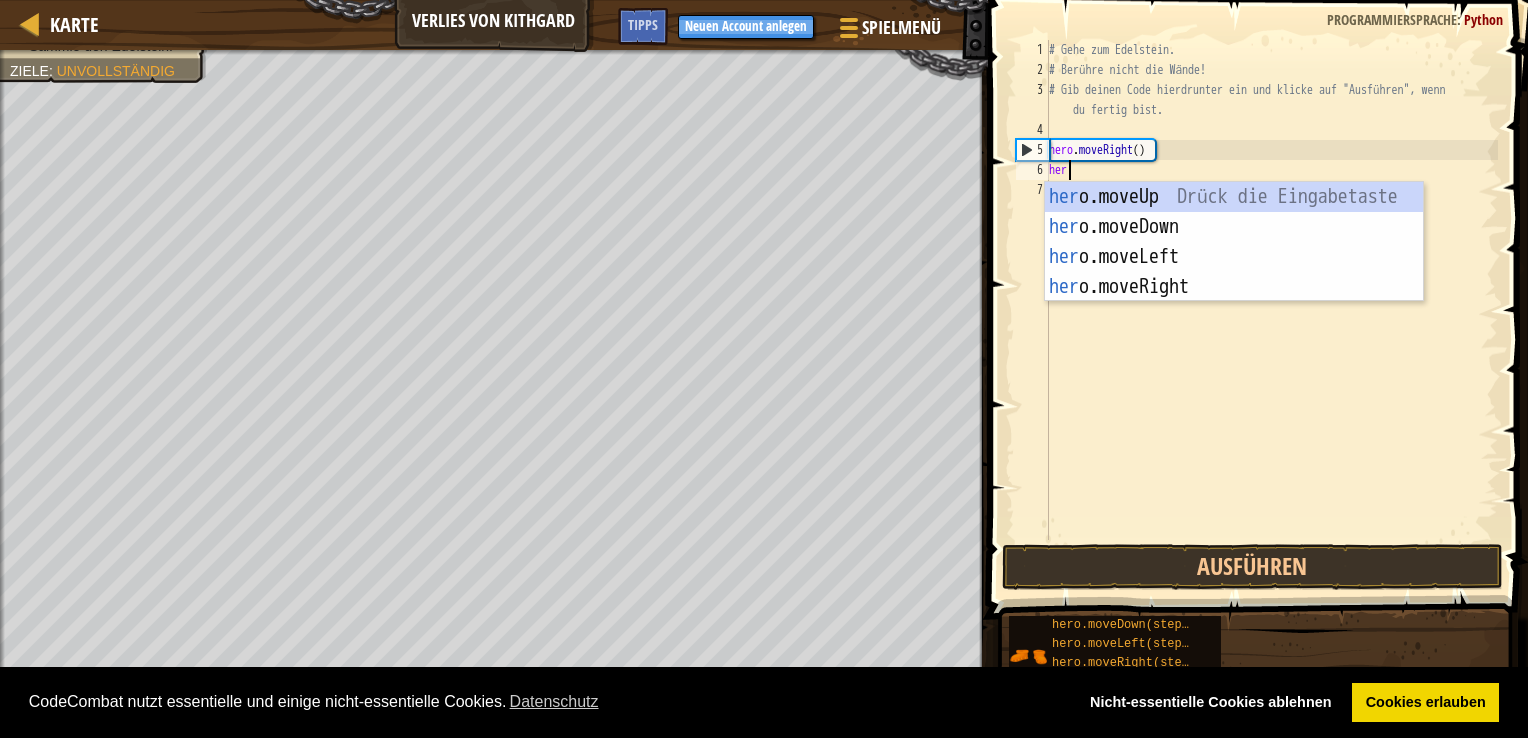 type on "hero" 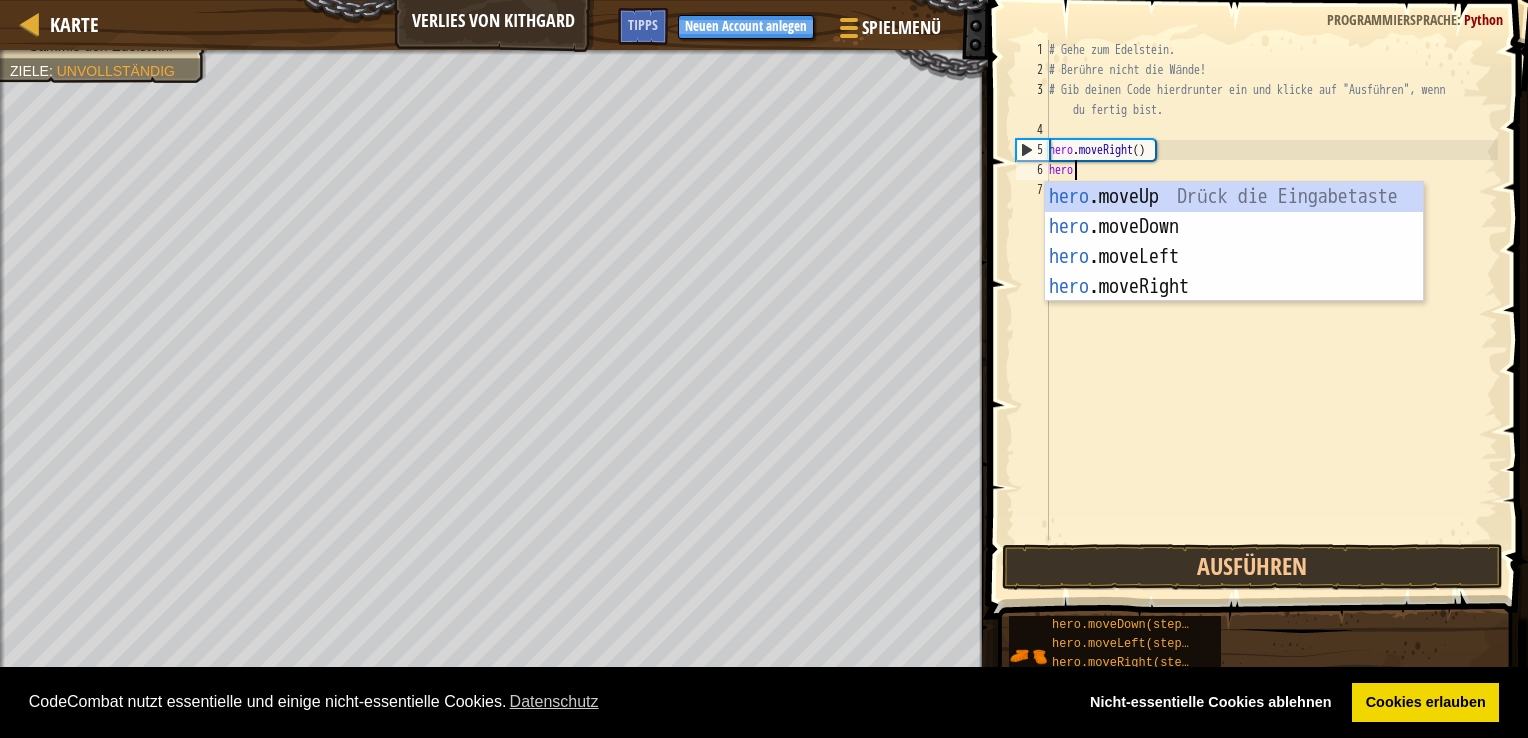 scroll, scrollTop: 9, scrollLeft: 0, axis: vertical 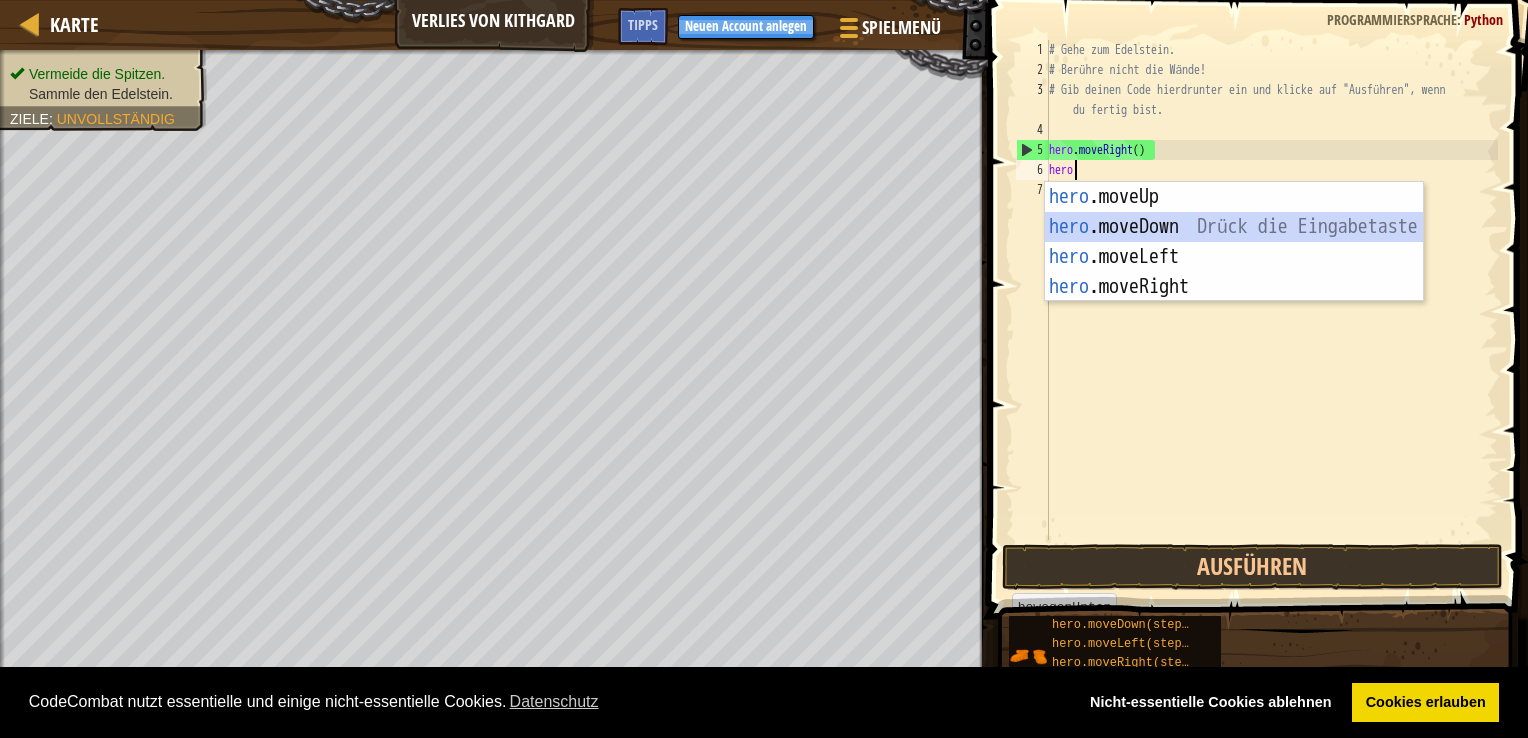 click on "hero.moveUp Drück die Eingabetaste hero.moveDown Drück die Eingabetaste hero.moveLeft Drück die Eingabetaste hero.moveRight Drück die Eingabetaste" at bounding box center [1234, 272] 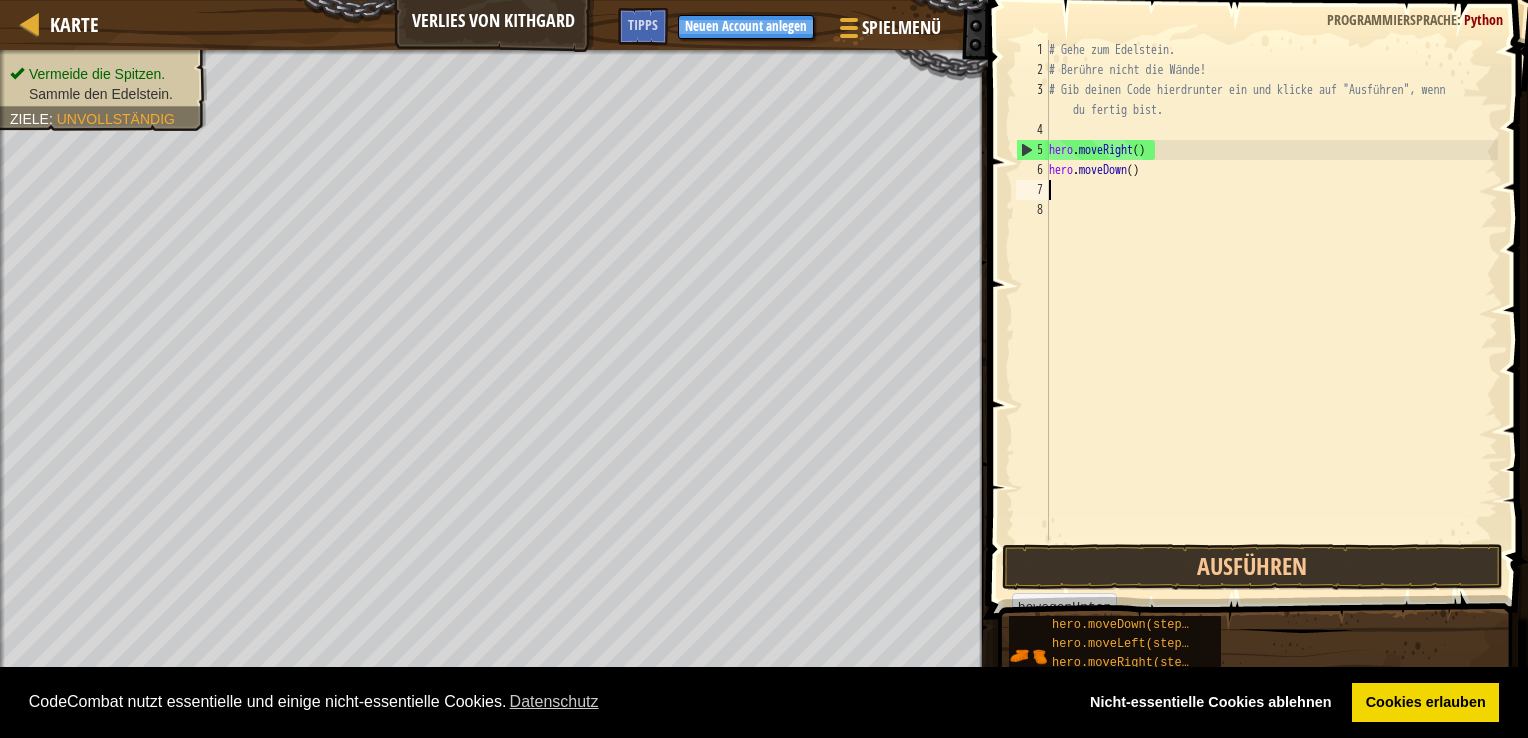 scroll, scrollTop: 9, scrollLeft: 0, axis: vertical 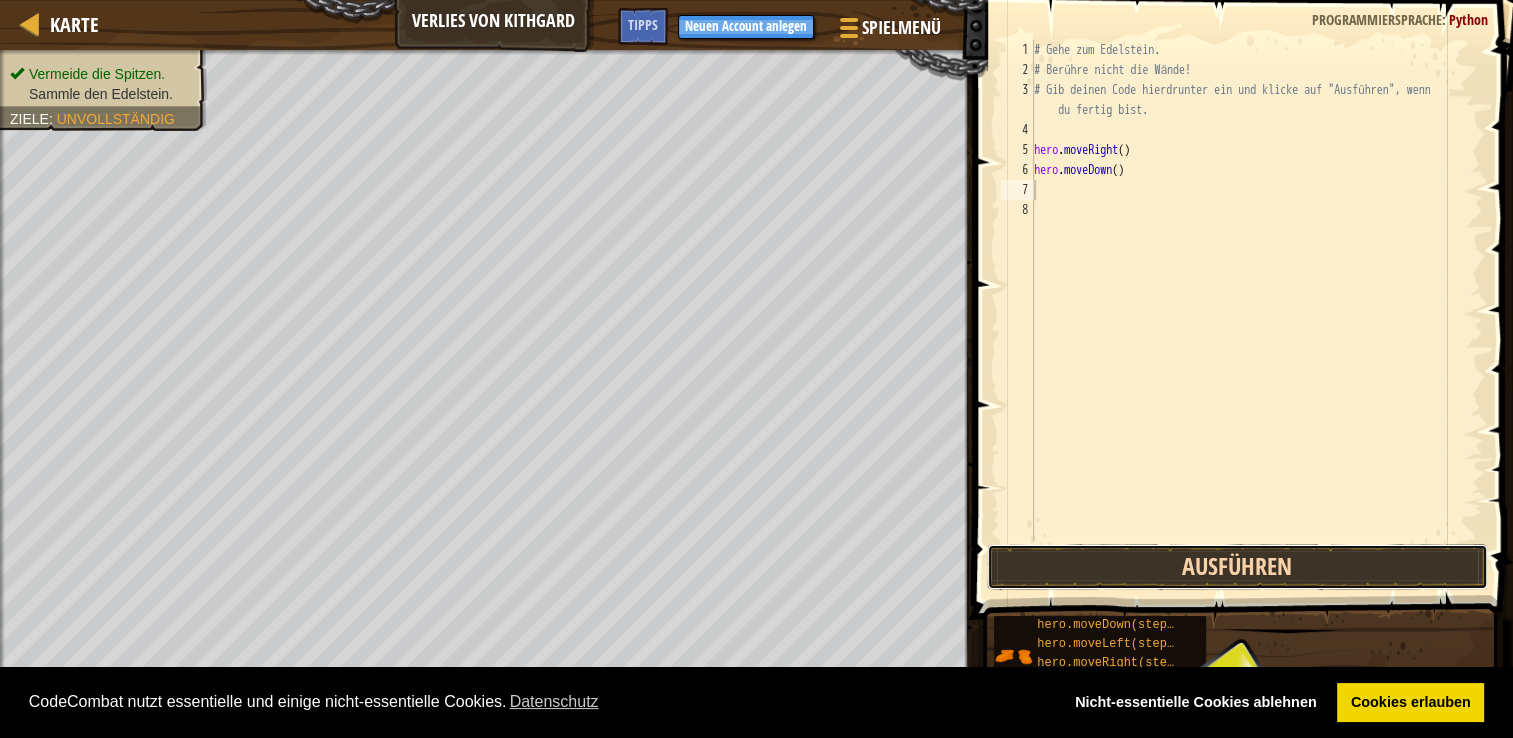 click on "Ausführen" at bounding box center (1237, 567) 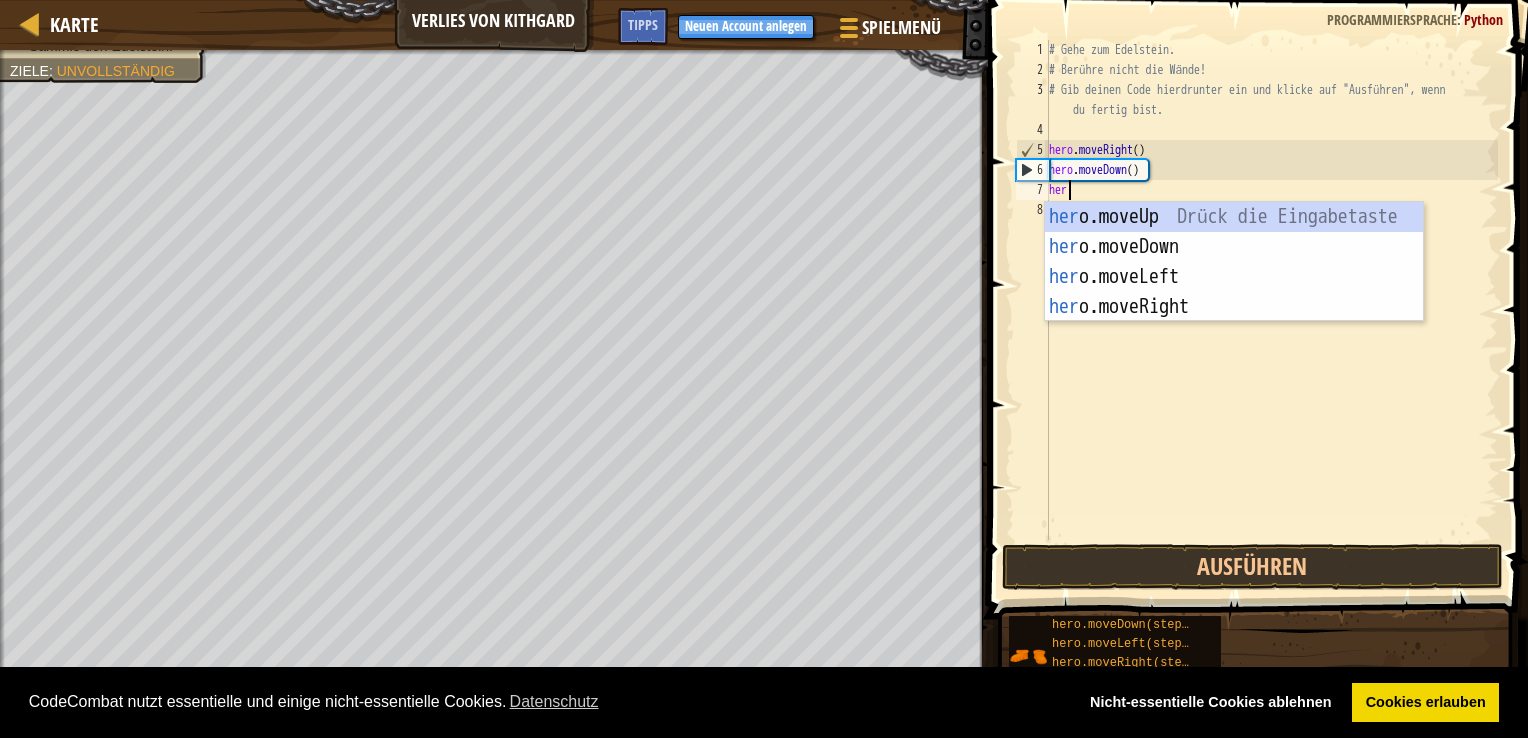 type on "hero" 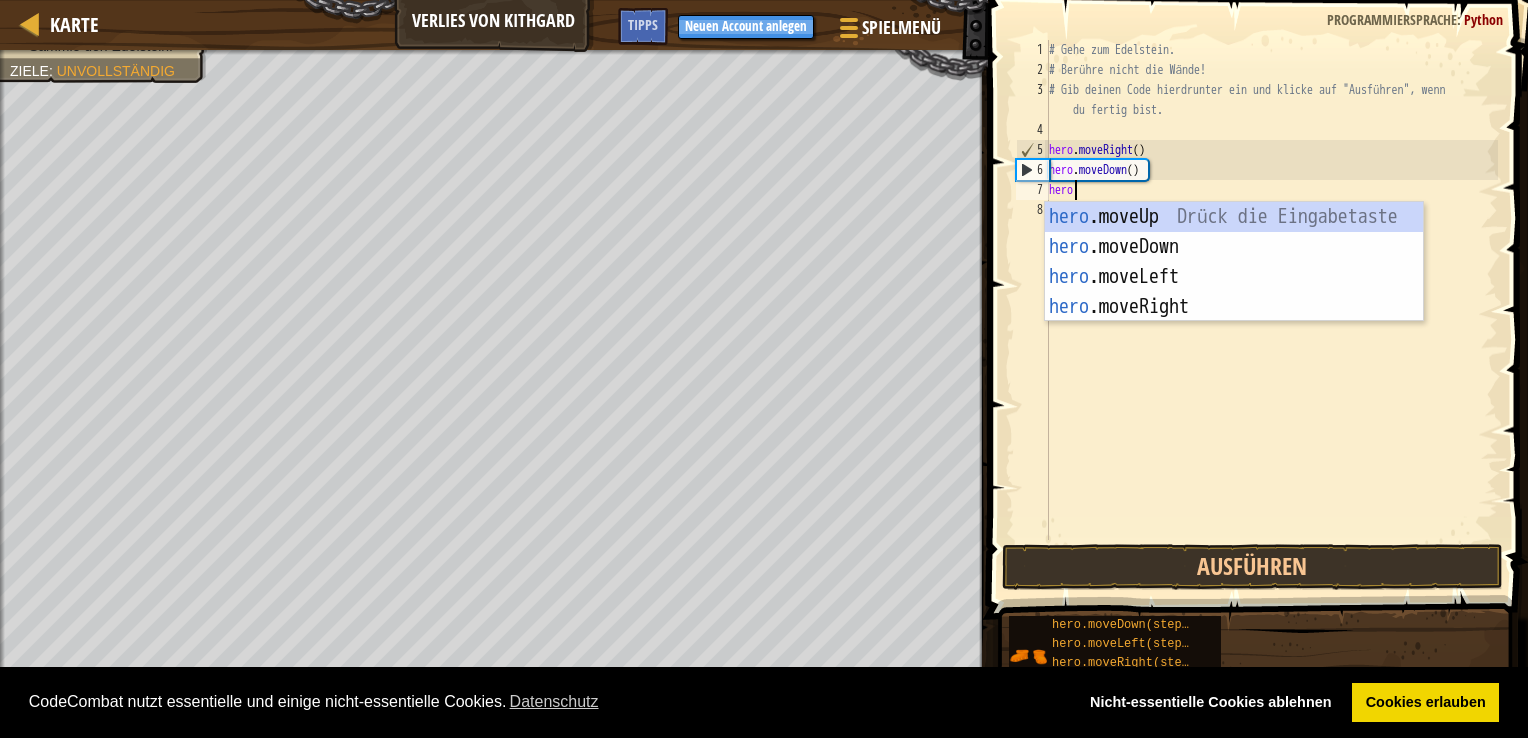 scroll, scrollTop: 9, scrollLeft: 0, axis: vertical 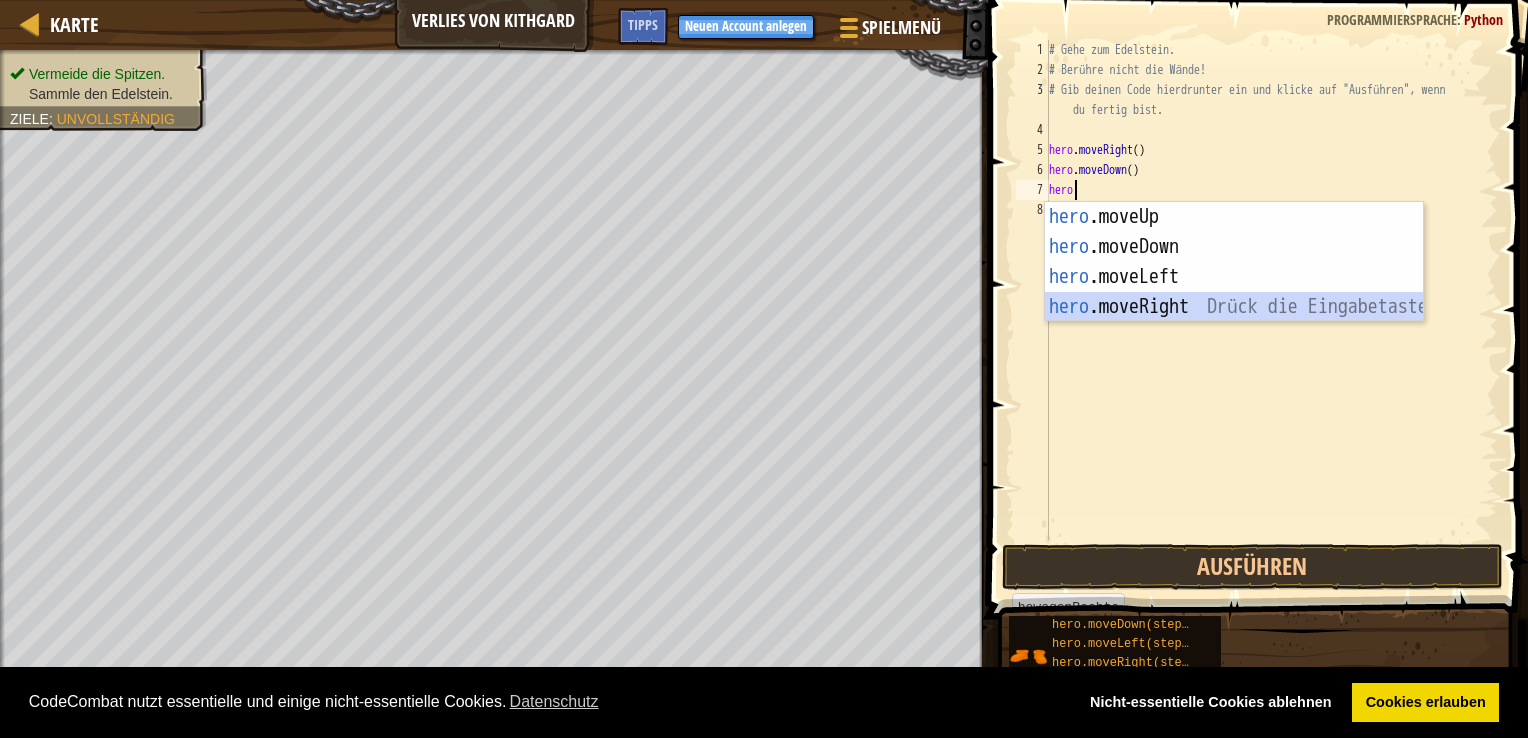 click on "hero.moveUp Drück die Eingabetaste hero.moveDown Drück die Eingabetaste hero.moveLeft Drück die Eingabetaste hero.moveRight Drück die Eingabetaste" at bounding box center [1234, 292] 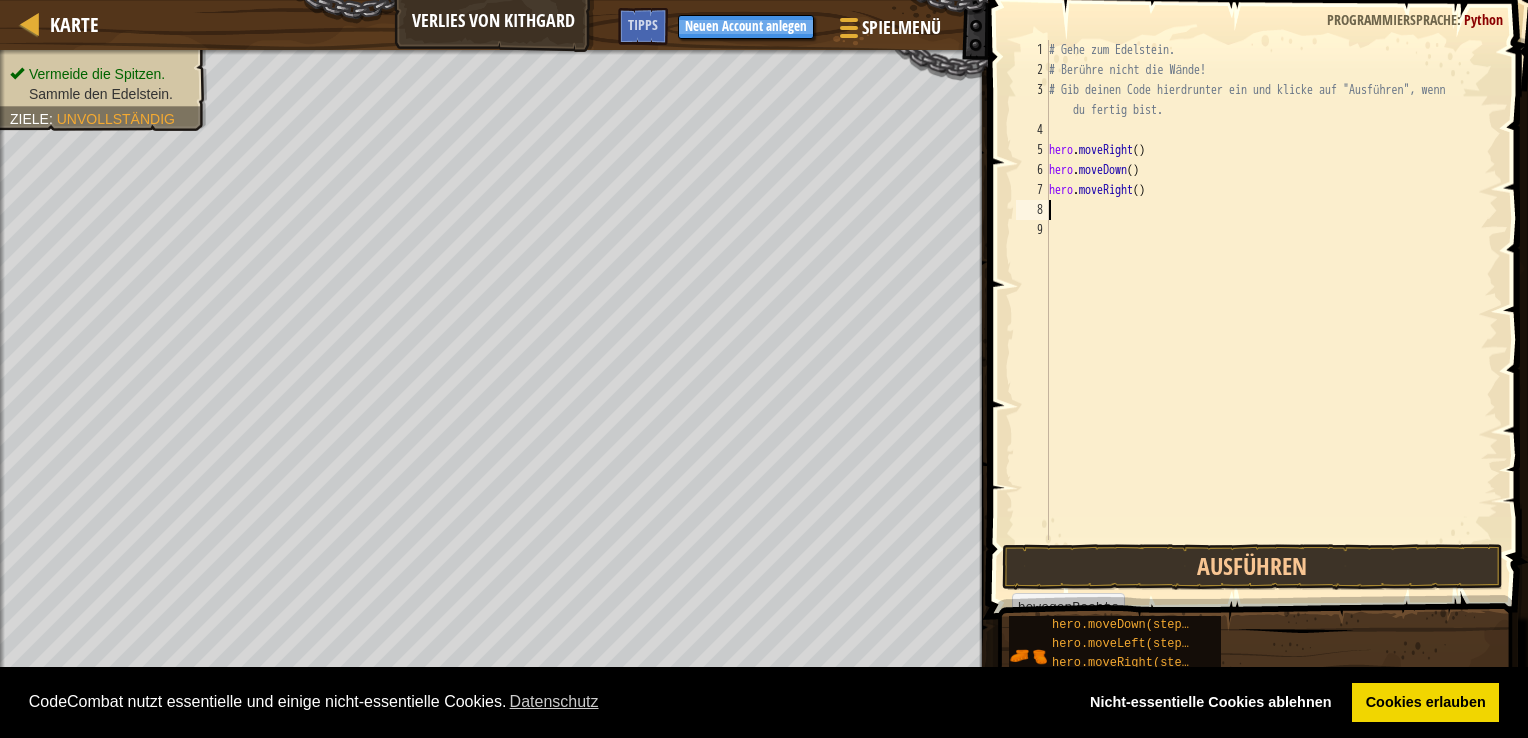 scroll, scrollTop: 9, scrollLeft: 0, axis: vertical 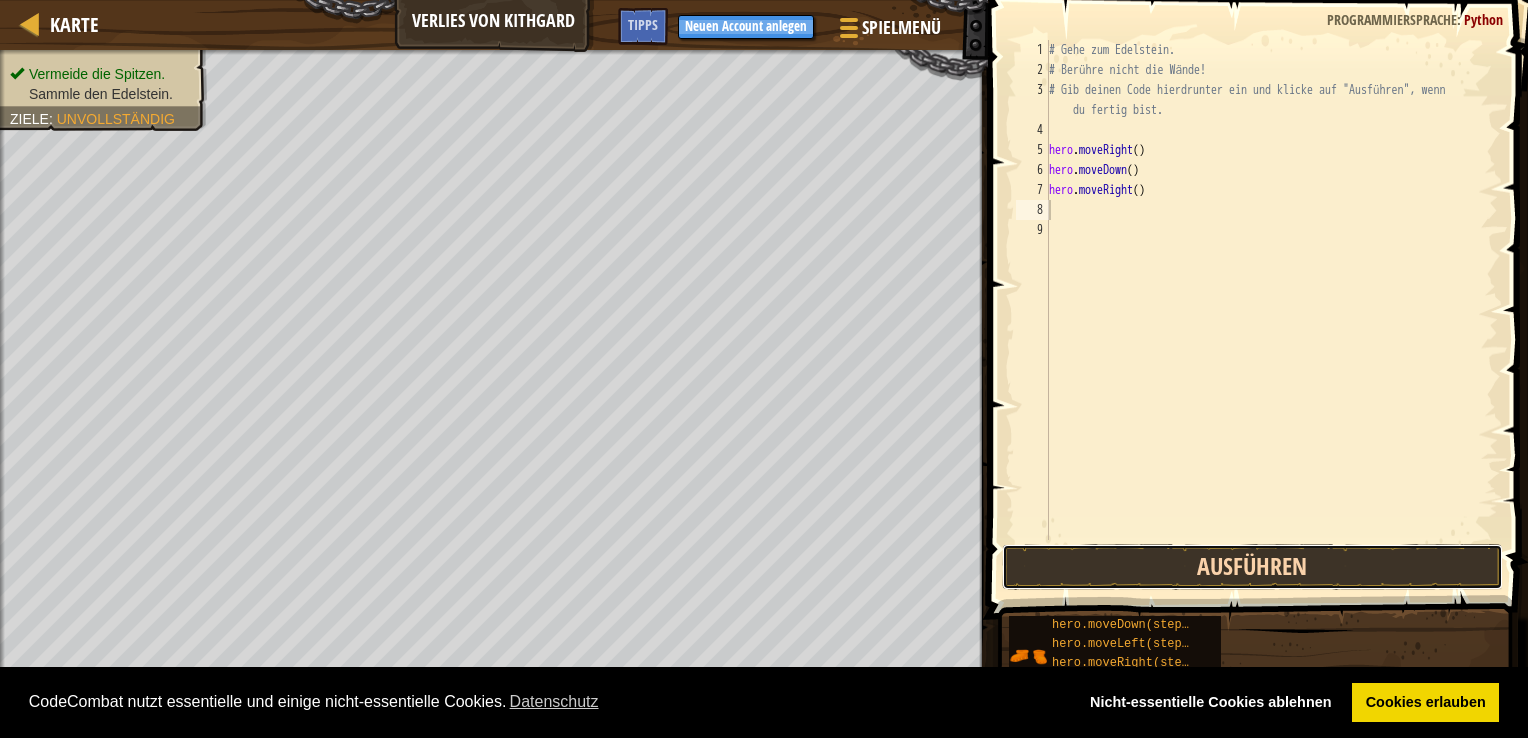 click on "Ausführen" at bounding box center (1252, 567) 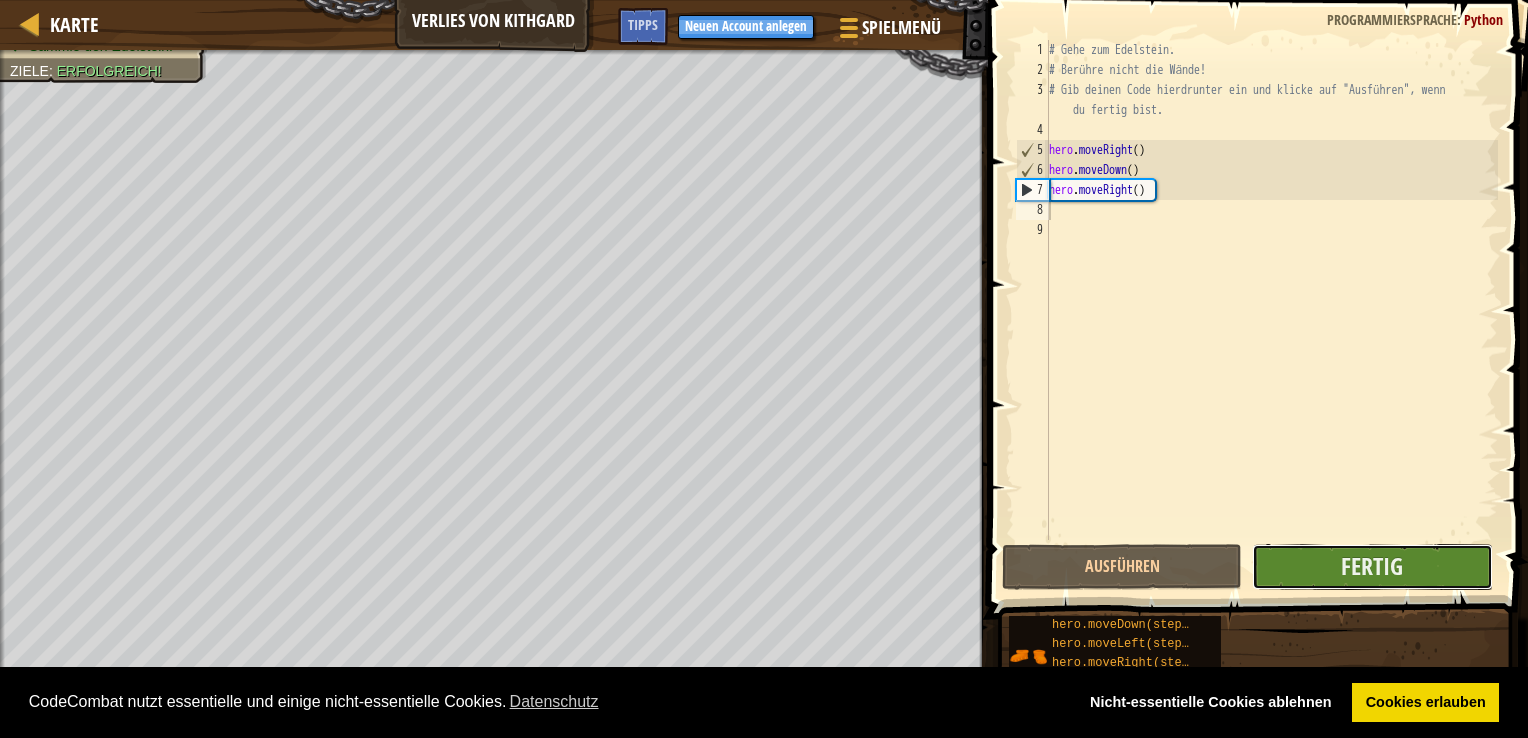 click on "Fertig" at bounding box center (1372, 567) 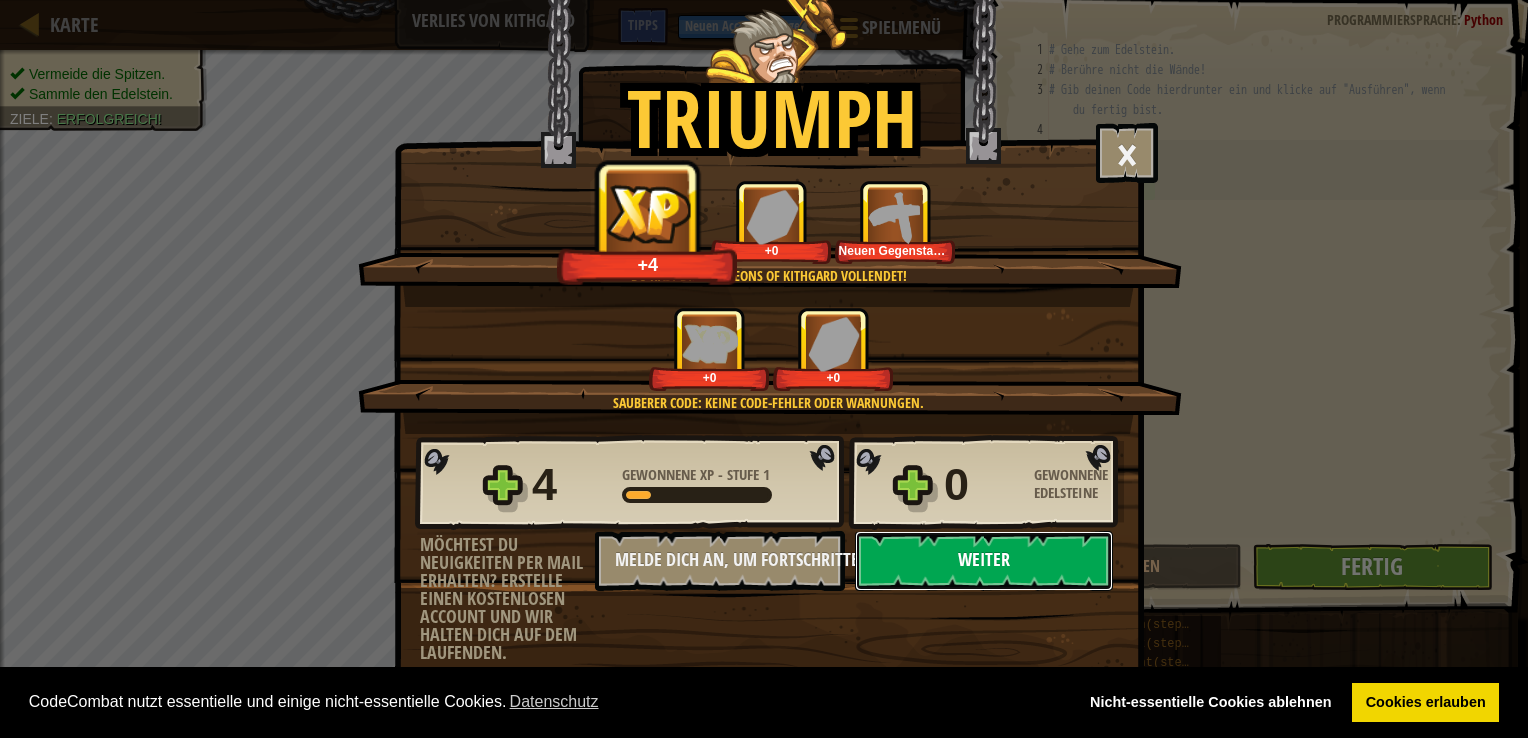 click on "Weiter" at bounding box center [984, 561] 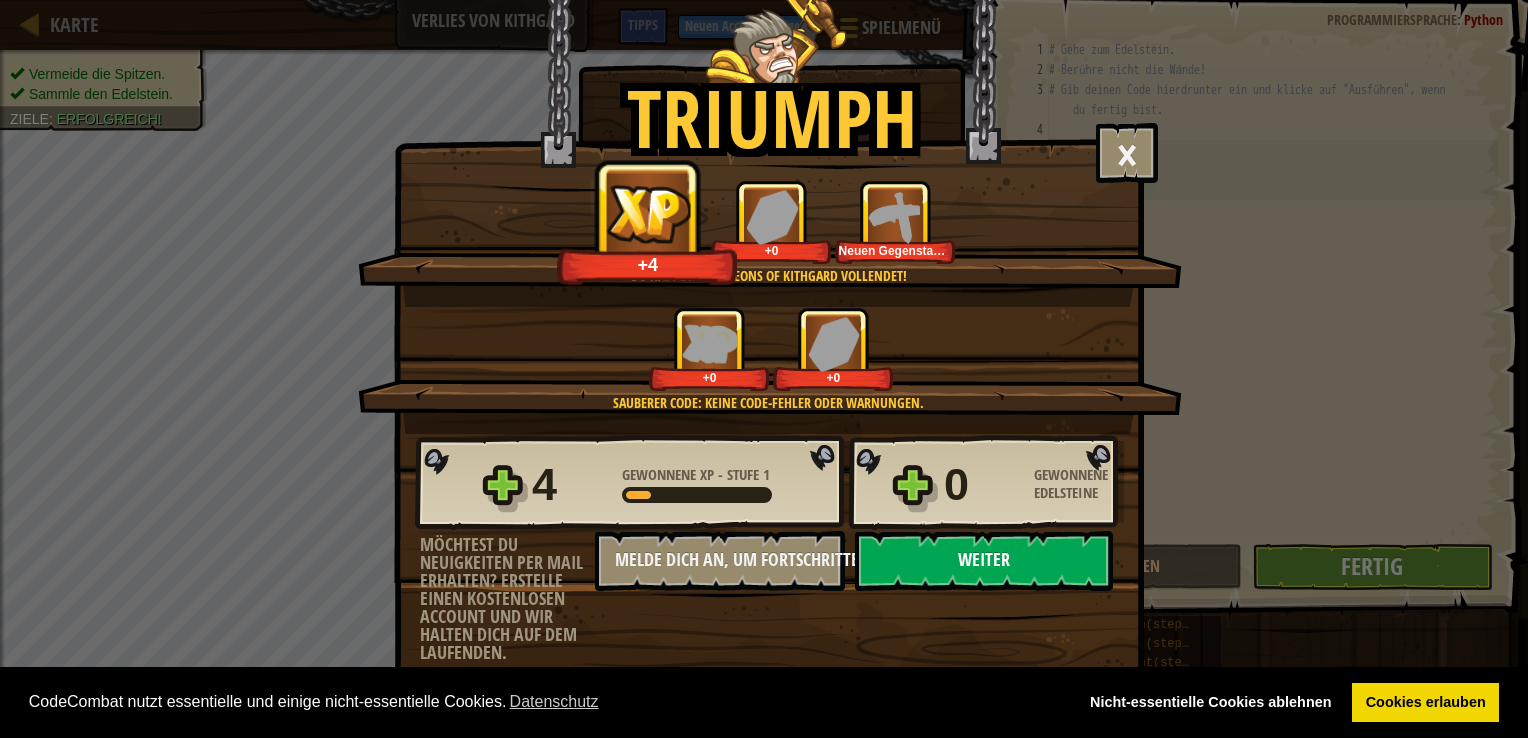 select on "de-DE" 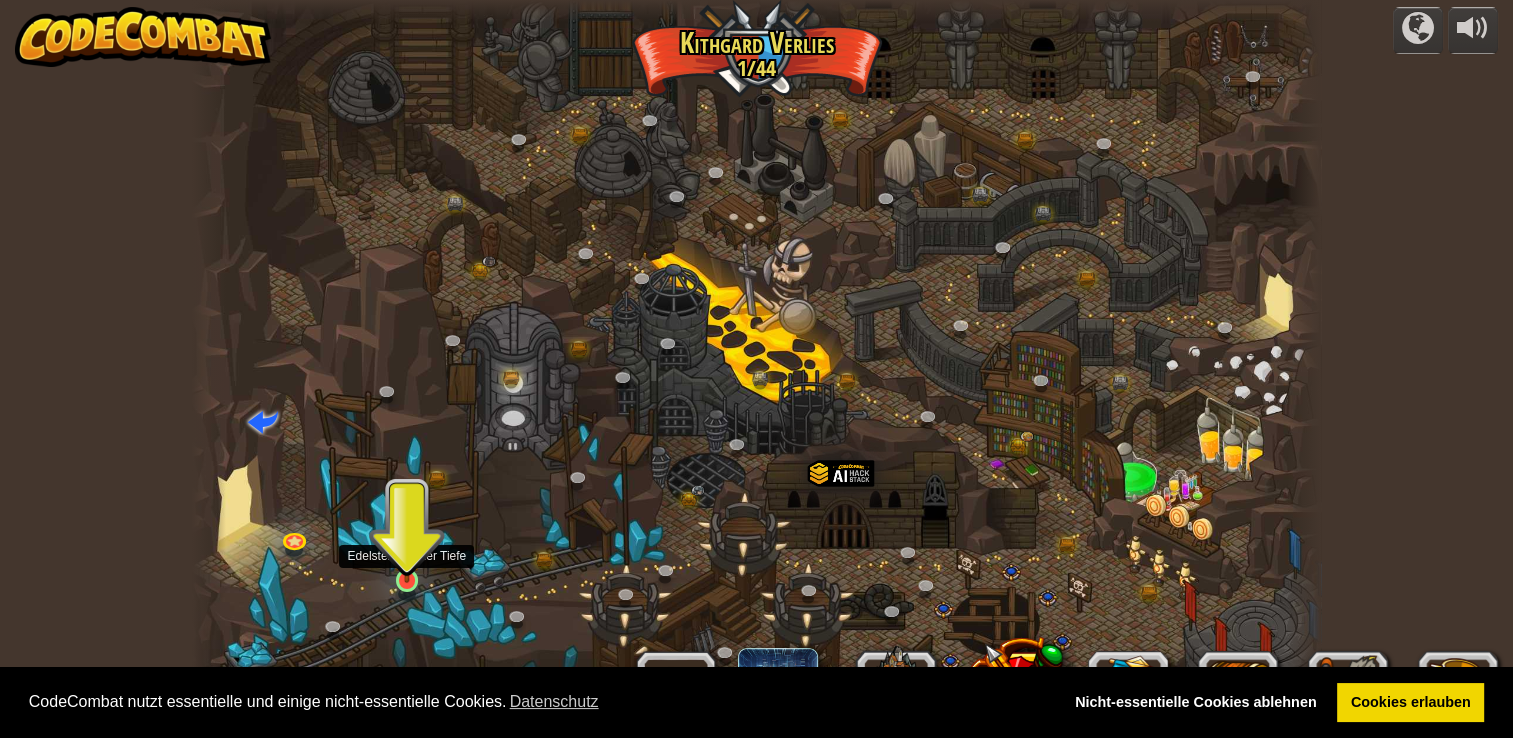 click at bounding box center (407, 550) 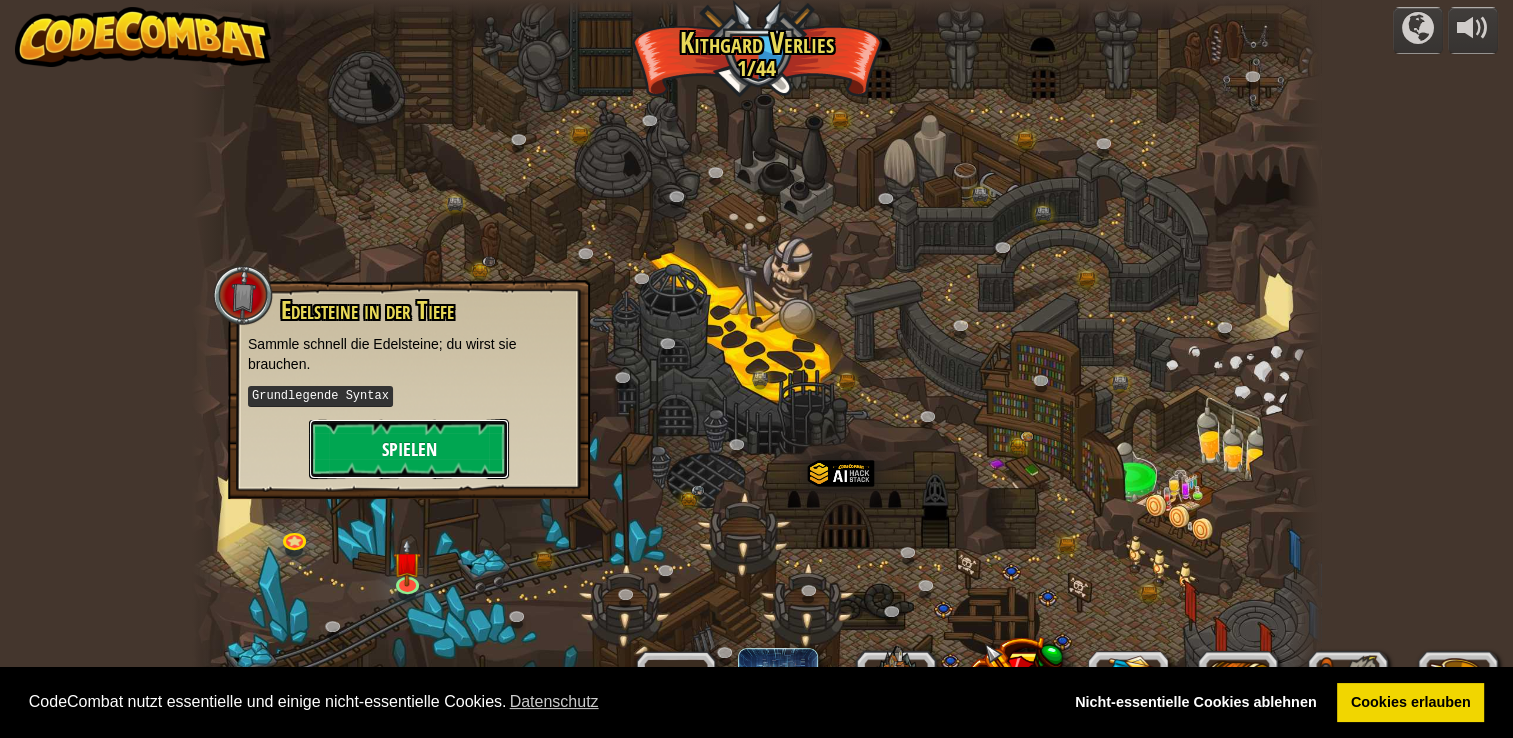 click on "Spielen" at bounding box center [409, 449] 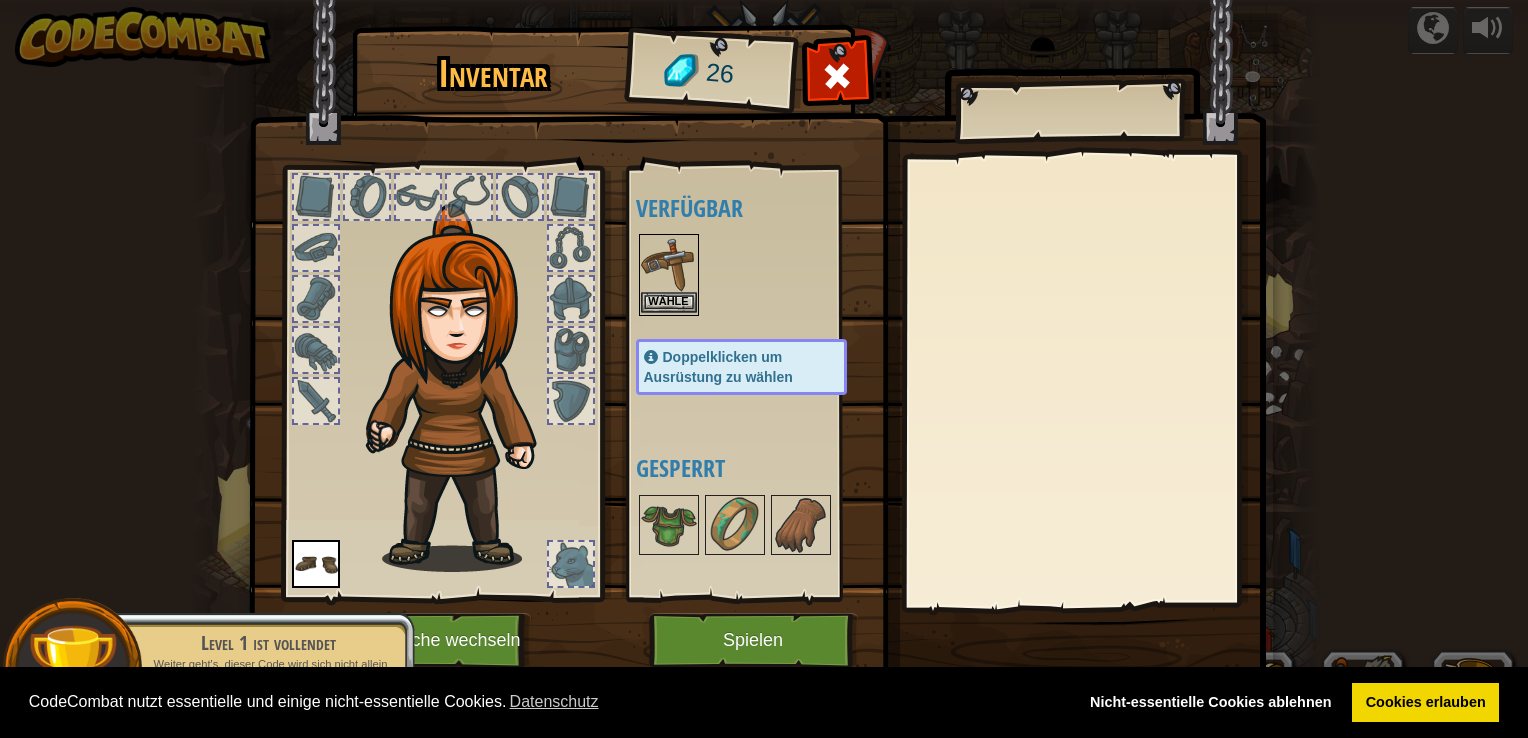 click at bounding box center (669, 264) 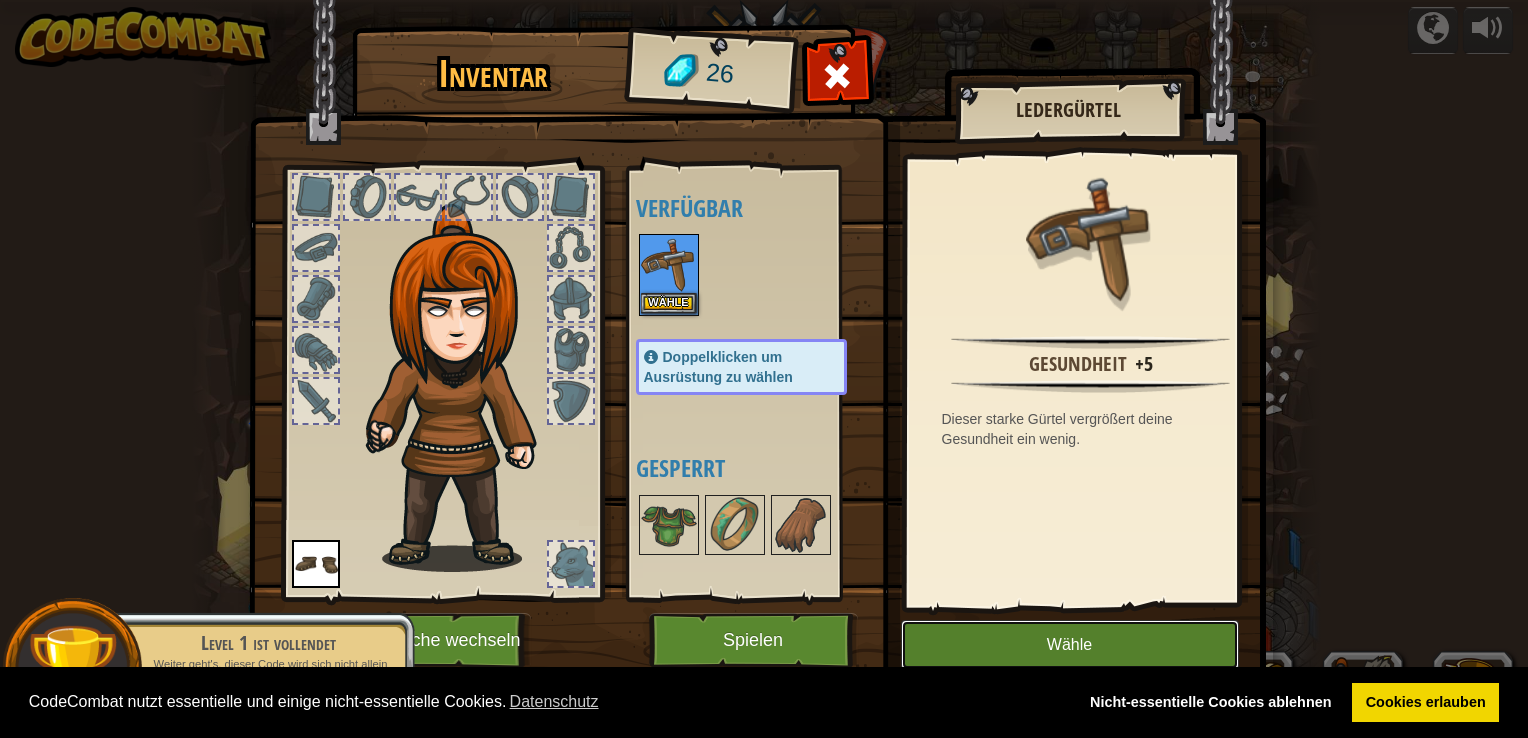 click on "Wähle" at bounding box center [1070, 645] 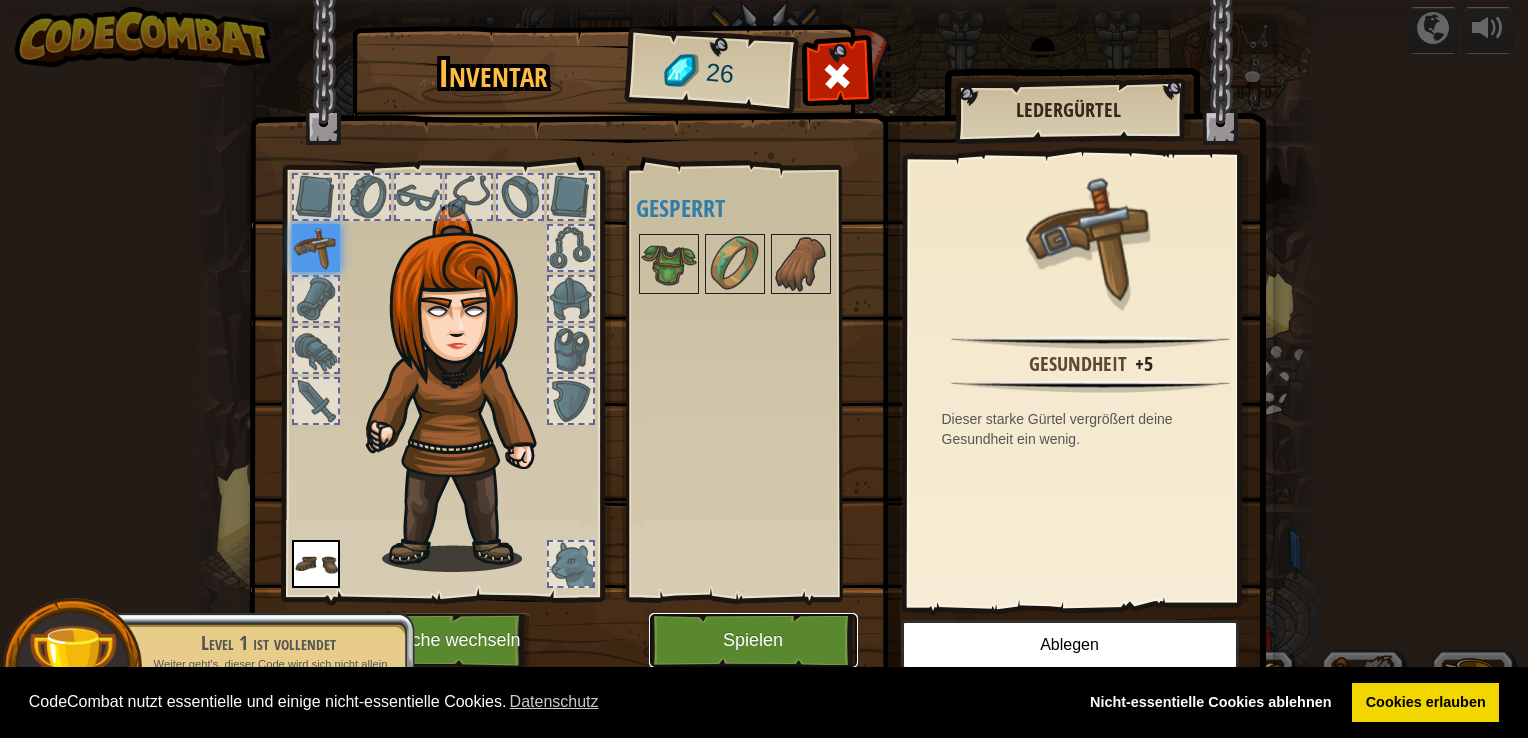 click on "Spielen" at bounding box center (753, 640) 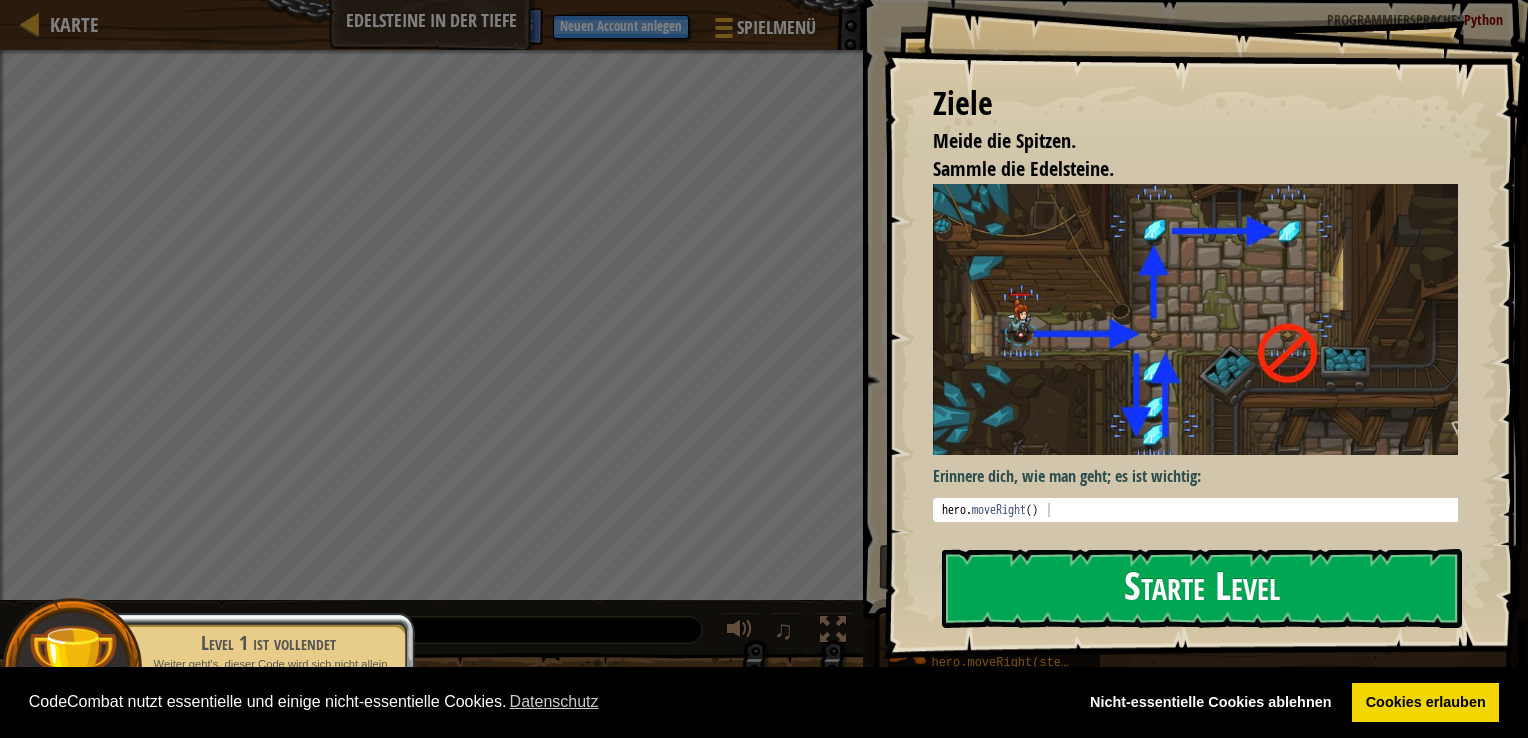 click on "Starte Level" at bounding box center [1202, 588] 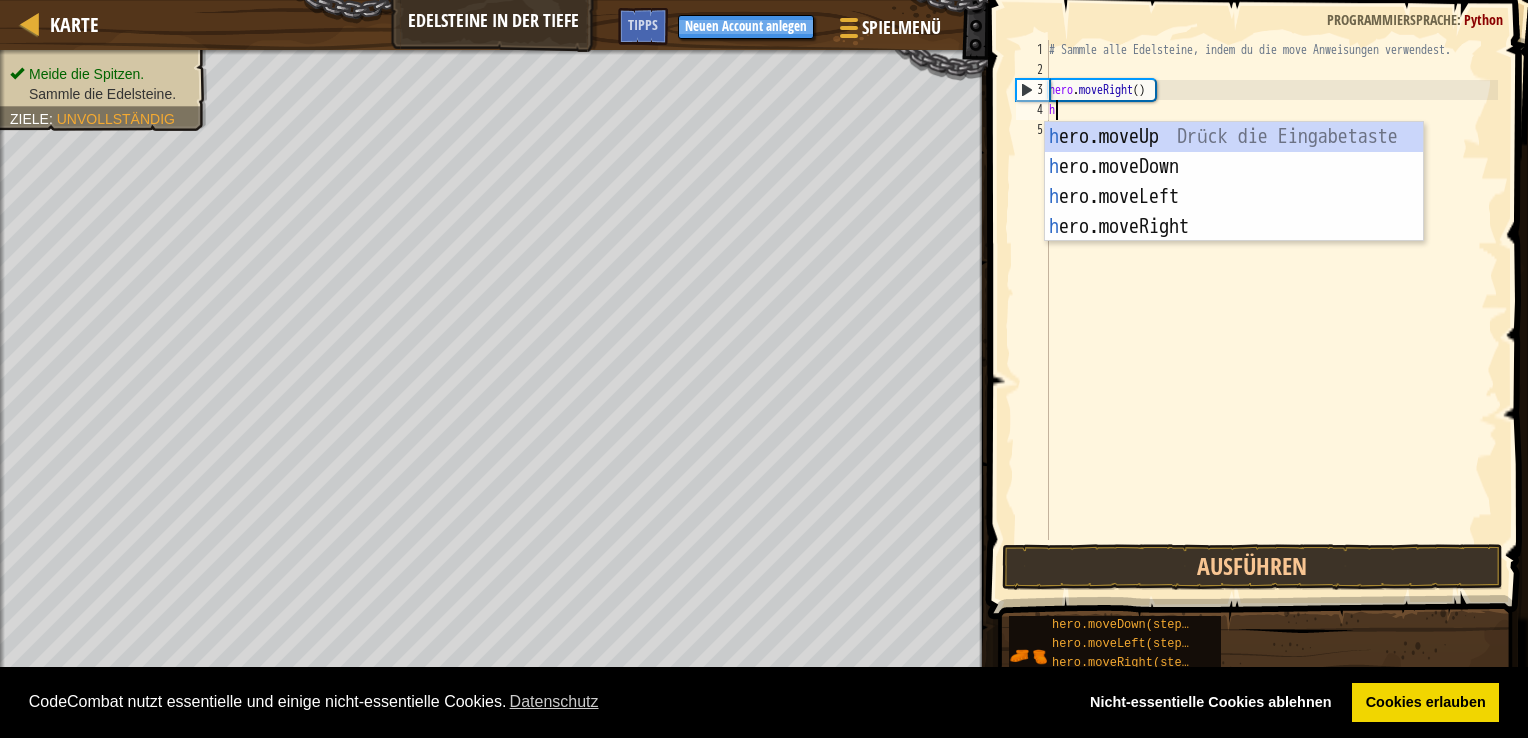 scroll, scrollTop: 9, scrollLeft: 0, axis: vertical 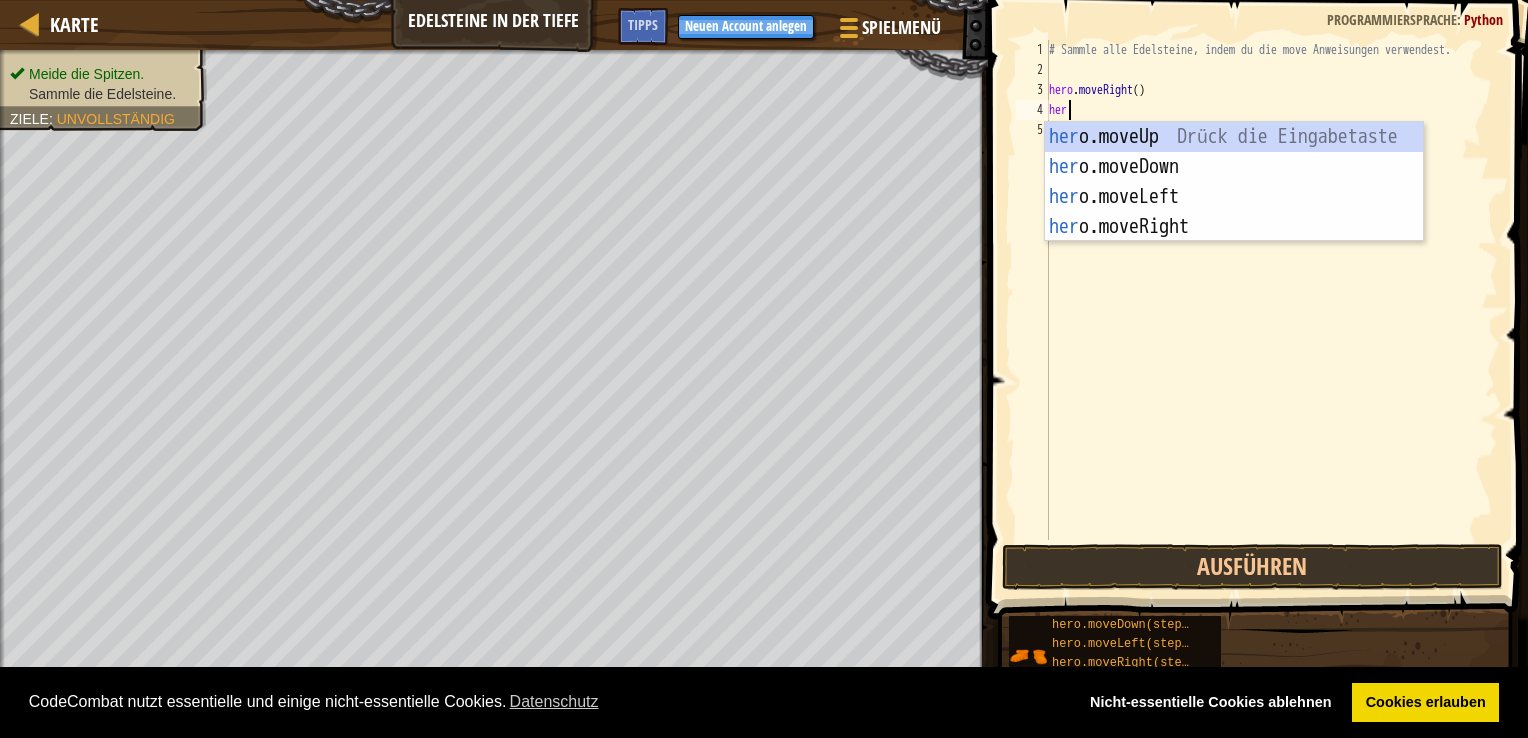type on "hero" 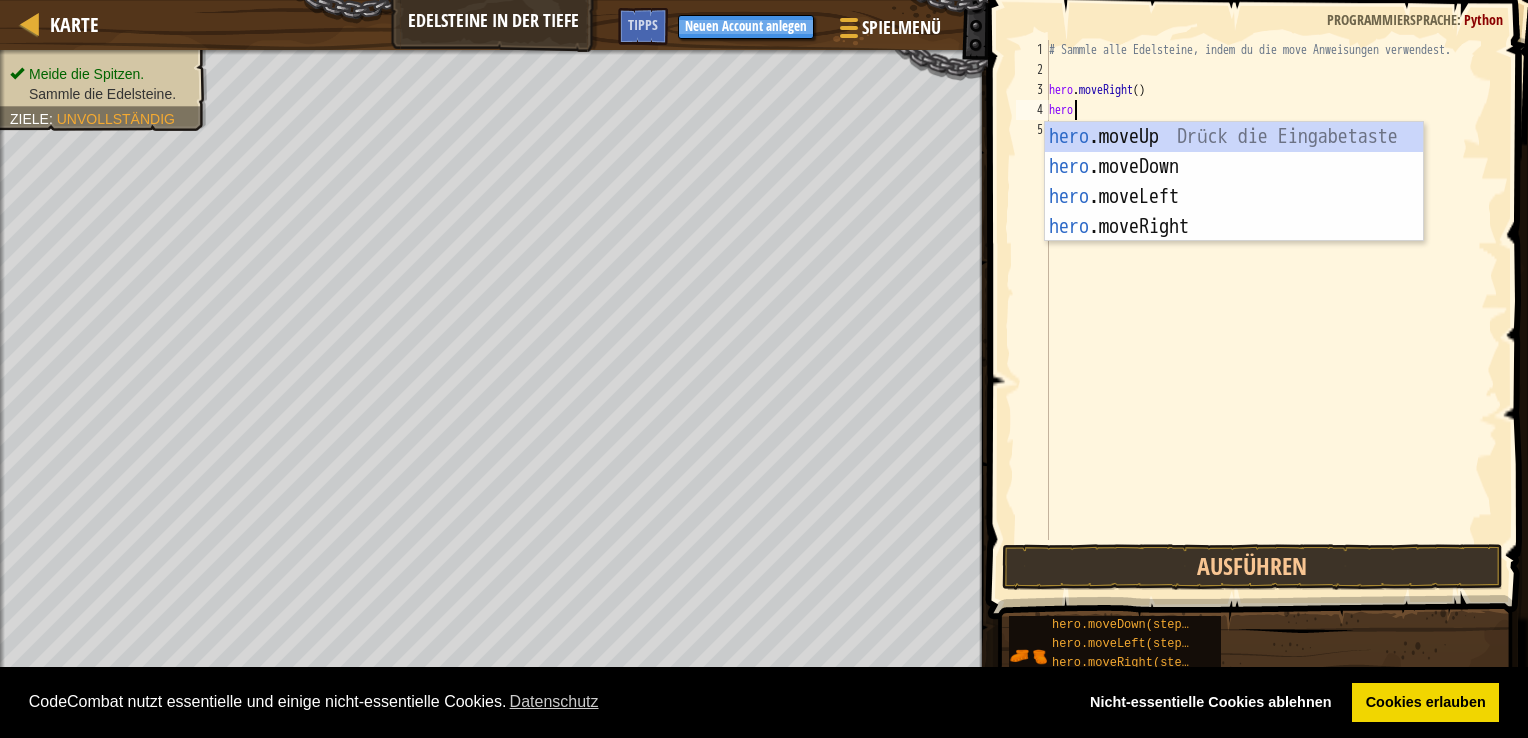 scroll, scrollTop: 9, scrollLeft: 0, axis: vertical 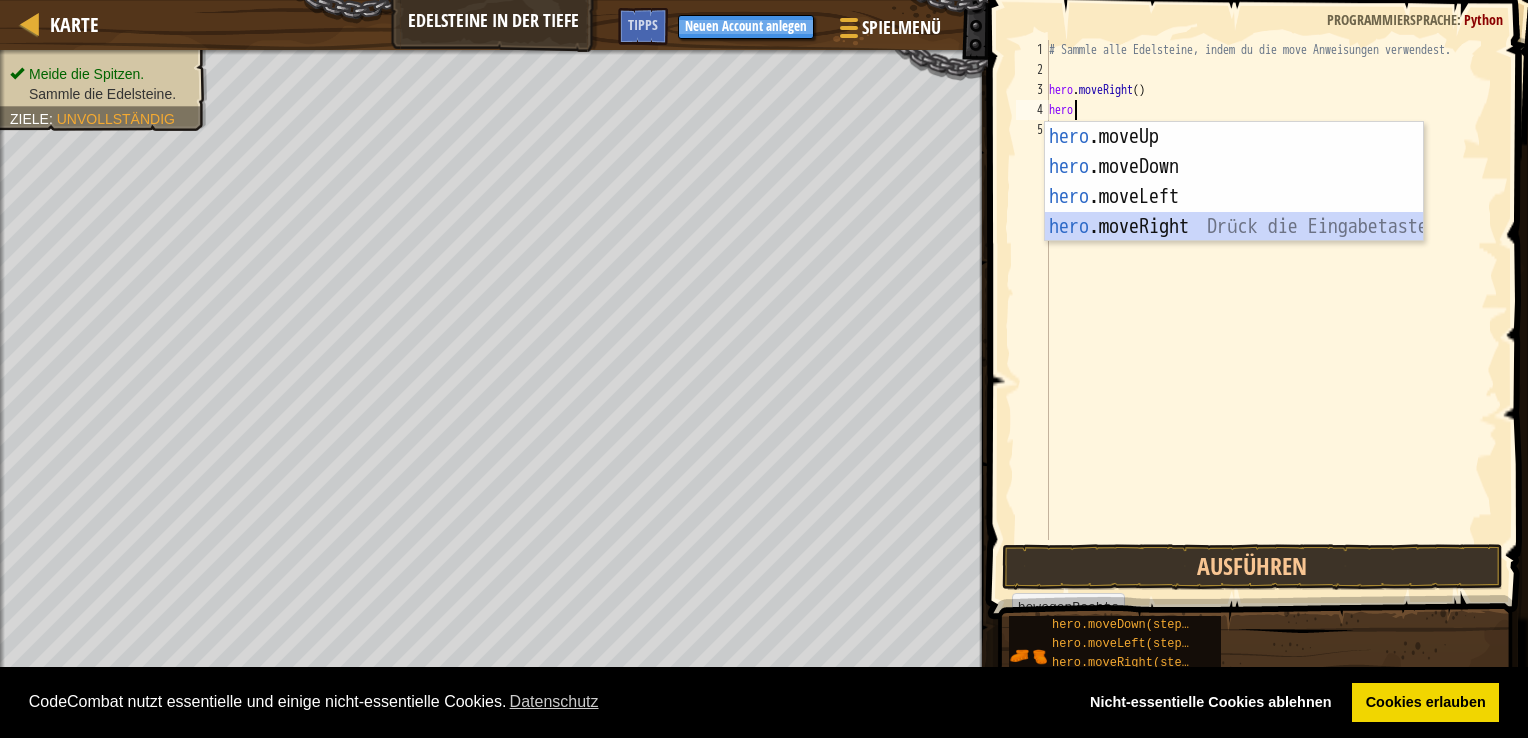 click on "hero.moveUp Drück die Eingabetaste hero.moveDown Drück die Eingabetaste hero.moveLeft Drück die Eingabetaste hero.moveRight Drück die Eingabetaste" at bounding box center [1234, 212] 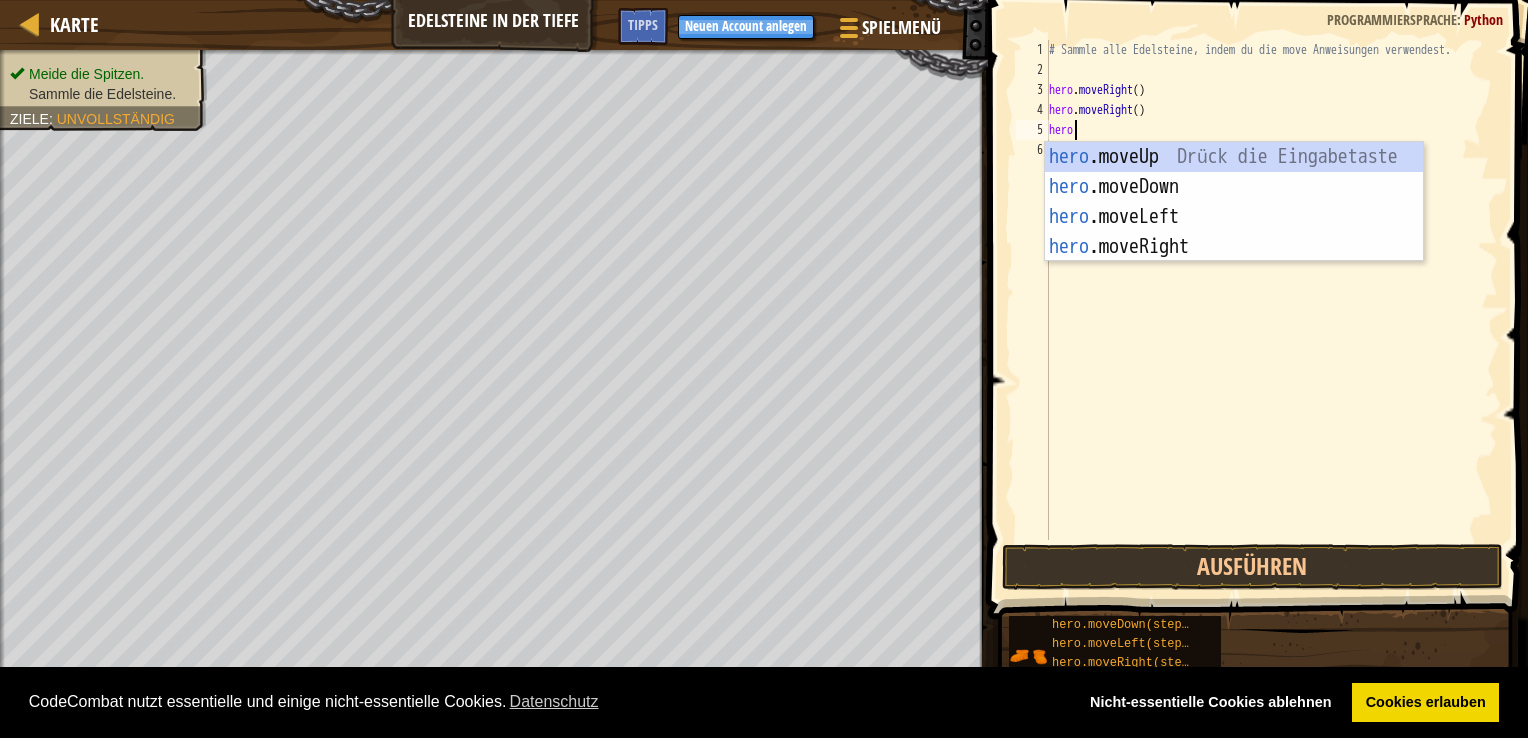 scroll, scrollTop: 9, scrollLeft: 1, axis: both 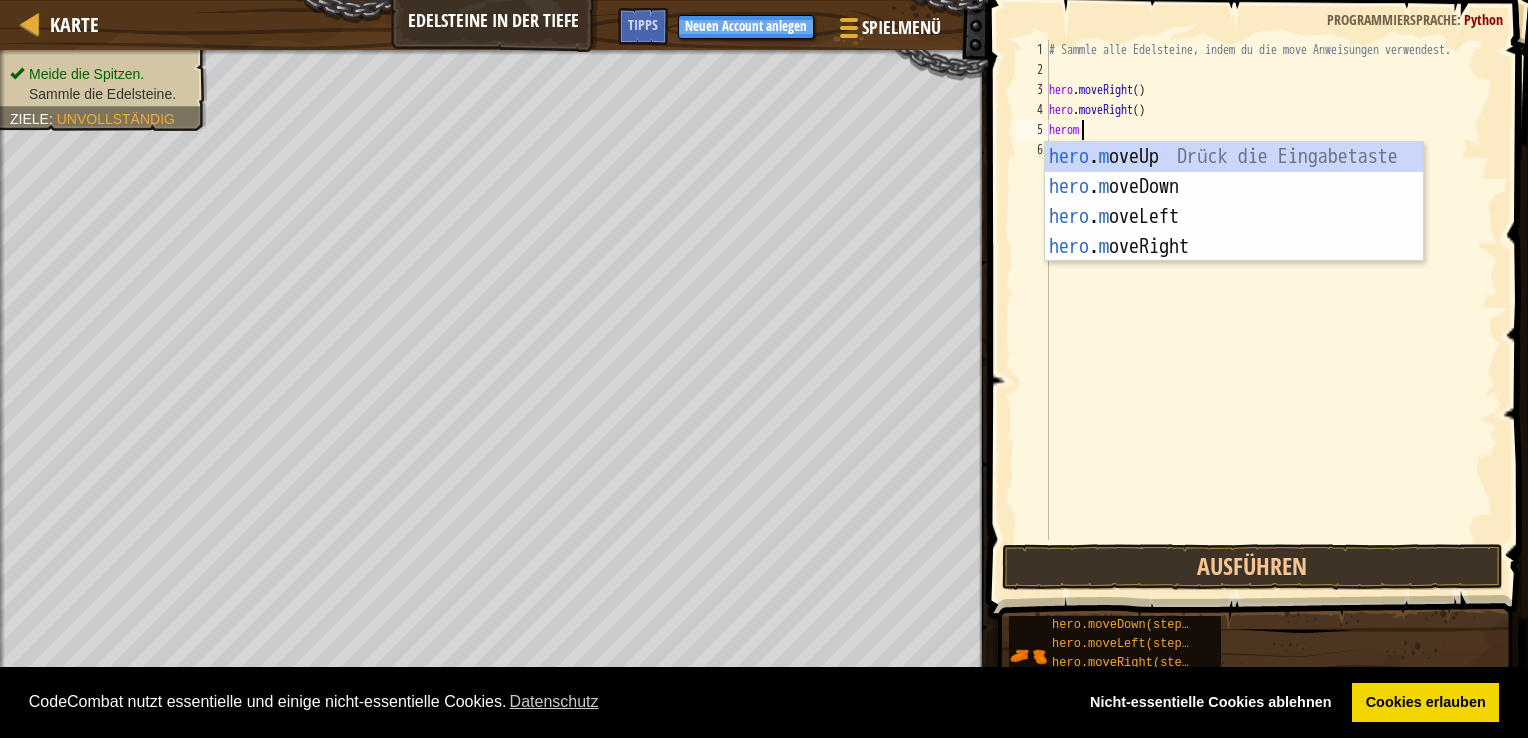 type on "heromo" 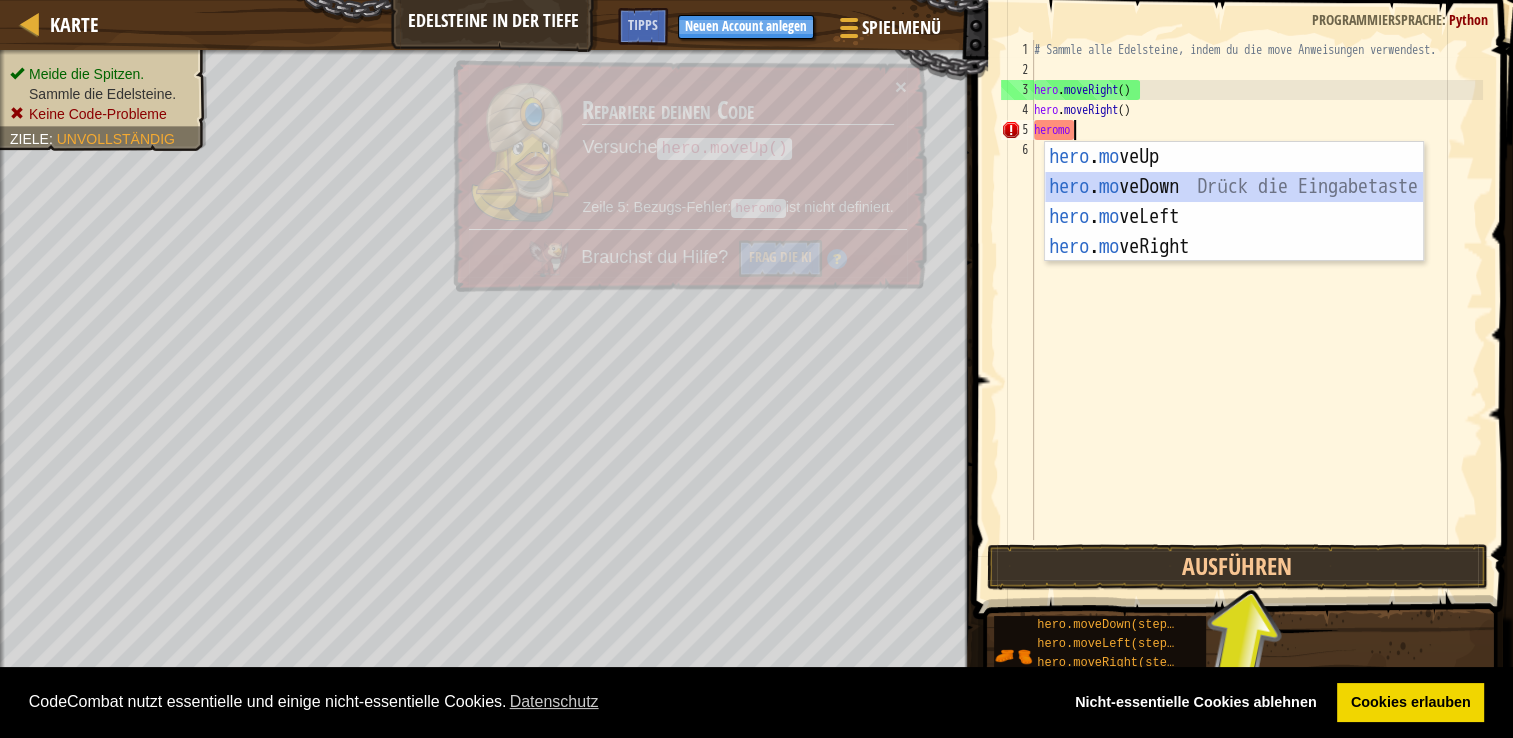 click on "hero . mo veUp Drück die Eingabetaste hero . mo veDown Drück die Eingabetaste hero . mo veLeft Drück die Eingabetaste hero . mo veRight Drück die Eingabetaste" at bounding box center (1234, 232) 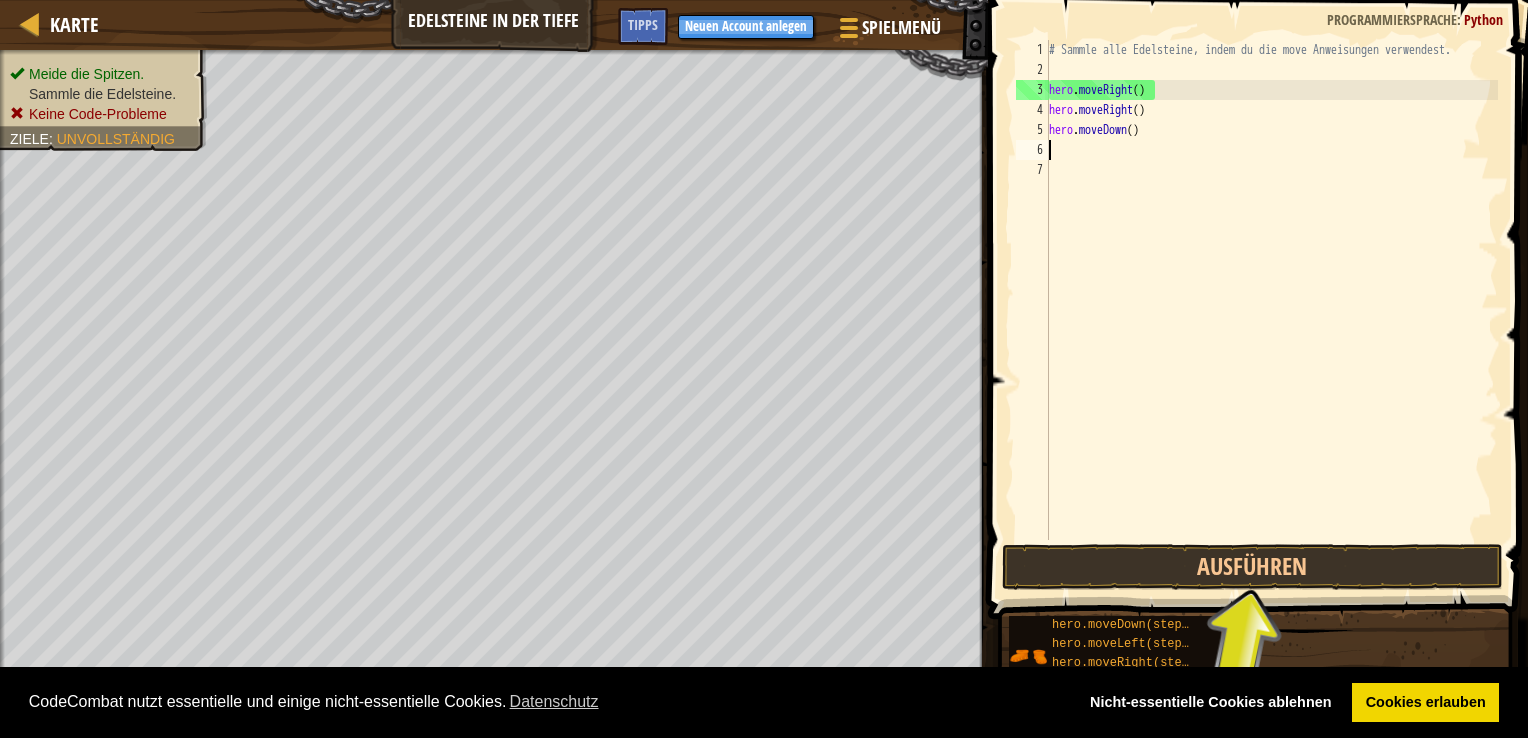 scroll, scrollTop: 9, scrollLeft: 0, axis: vertical 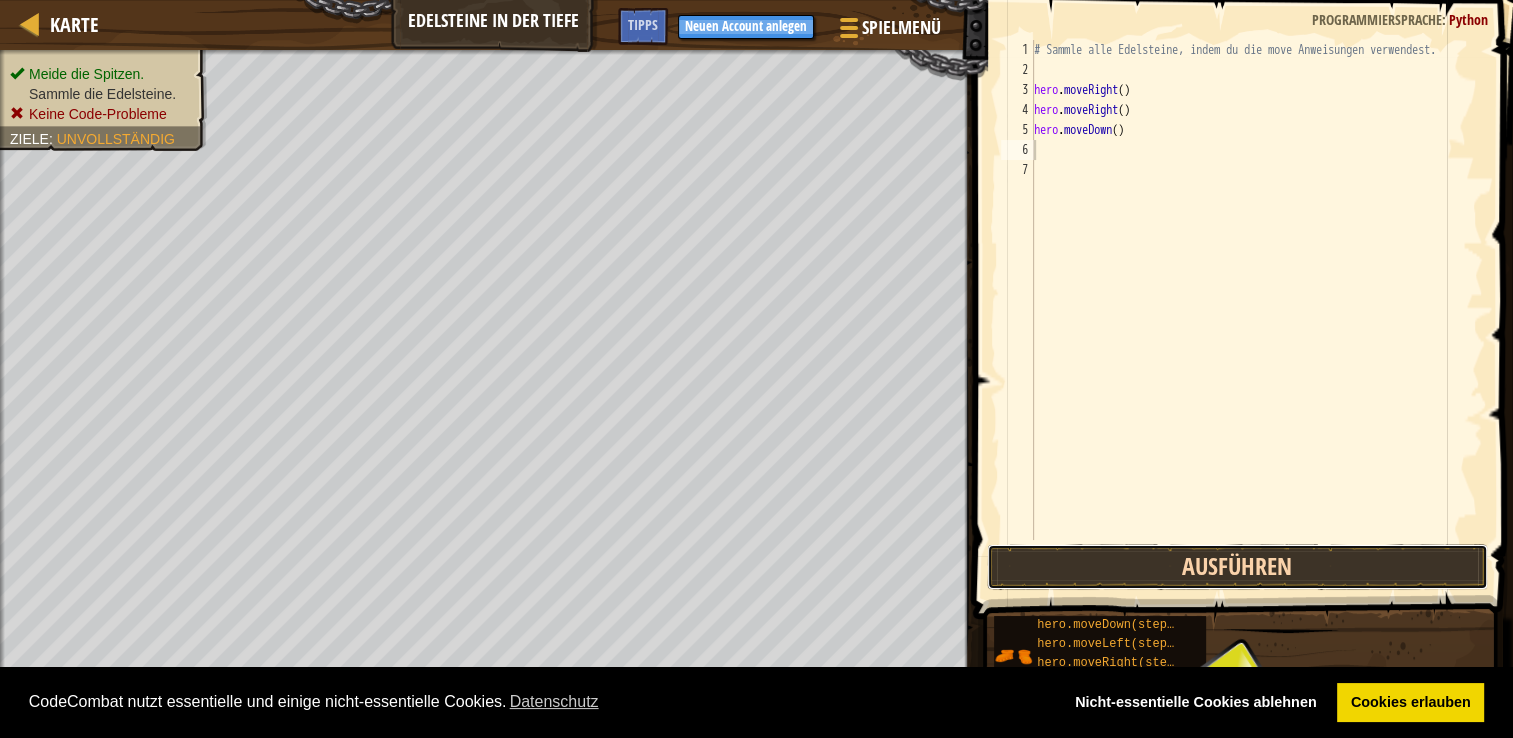 click on "Ausführen" at bounding box center [1237, 567] 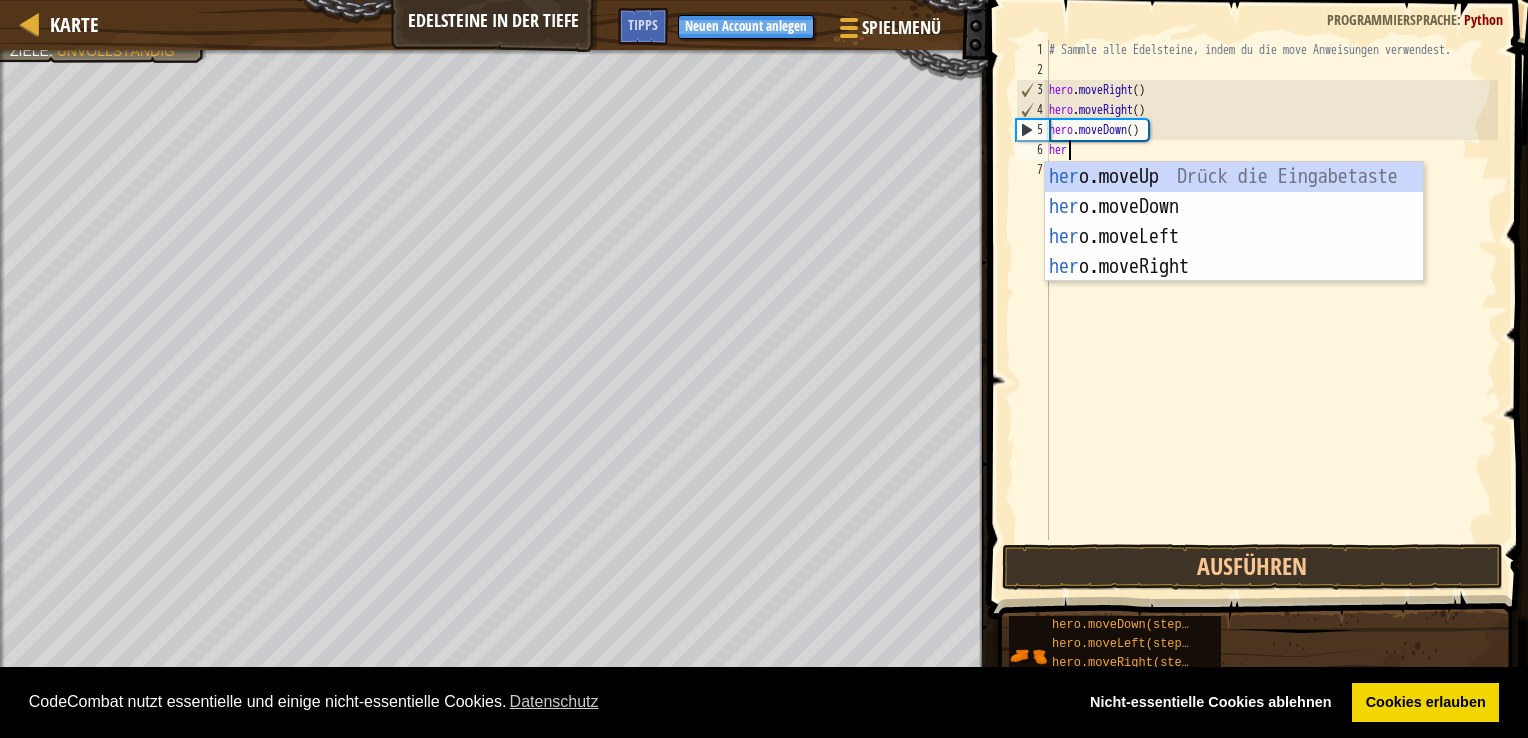 type on "hero" 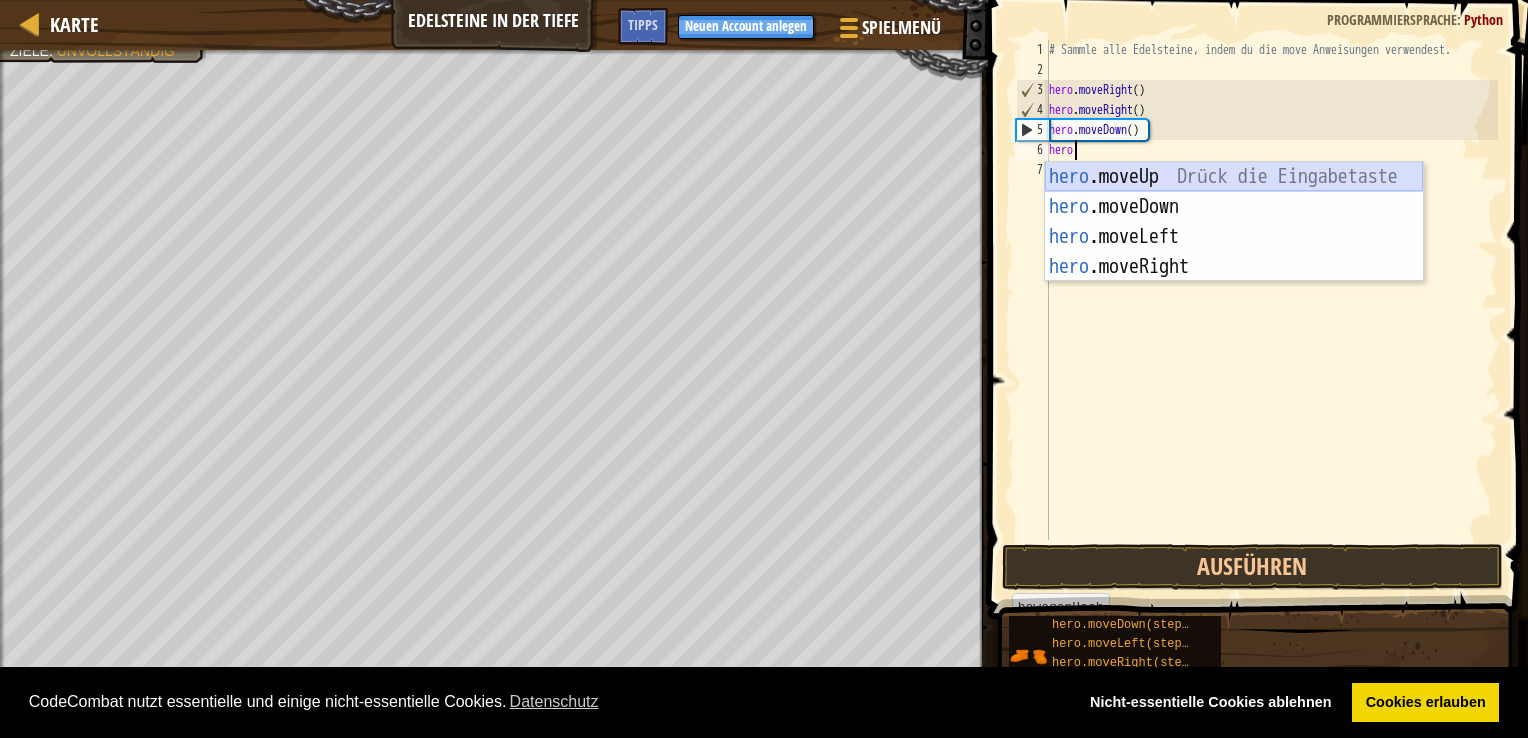 click on "hero.moveUp Drück die Eingabetaste hero.moveDown Drück die Eingabetaste hero.moveLeft Drück die Eingabetaste hero.moveRight Drück die Eingabetaste" at bounding box center [1234, 252] 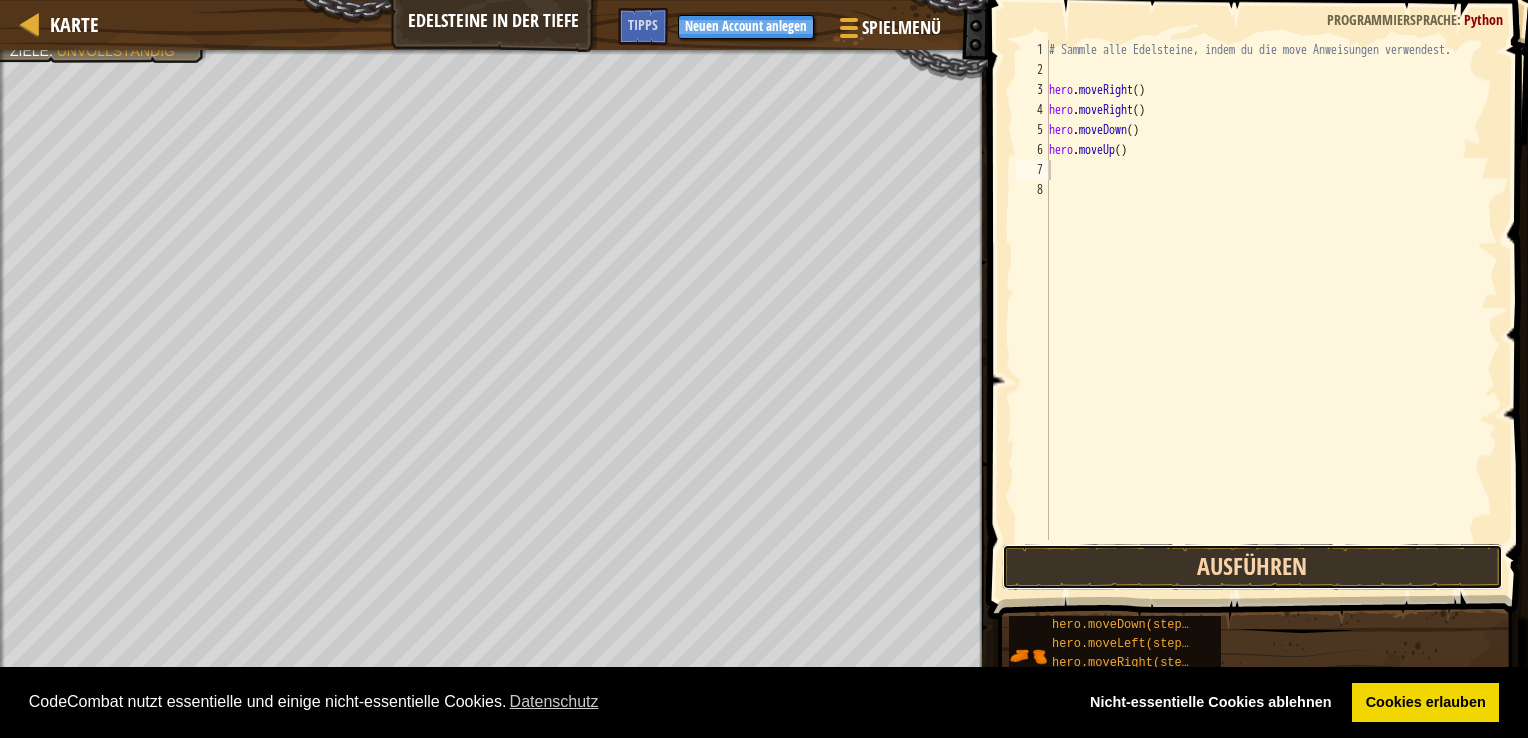 click on "Ausführen" at bounding box center [1252, 567] 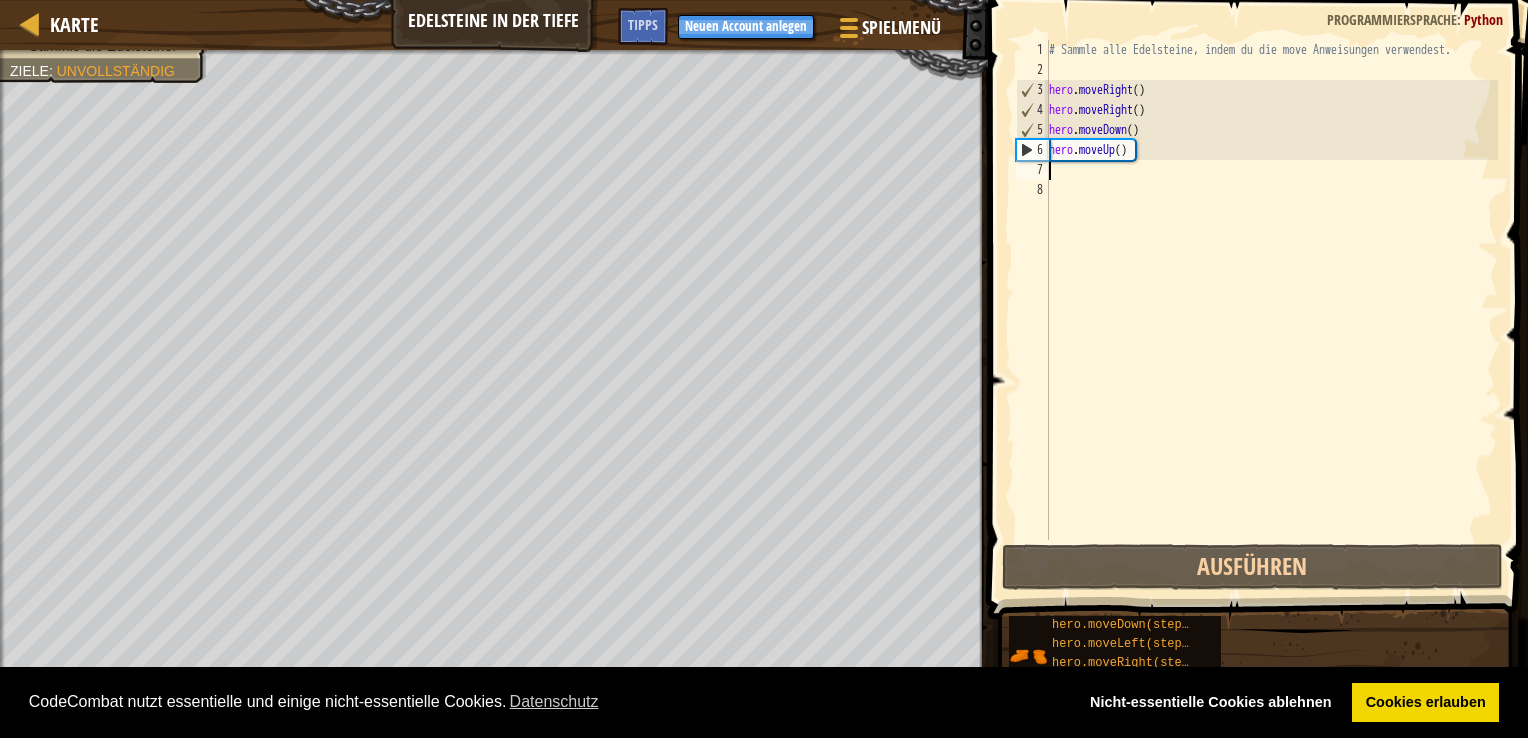 click on "# Sammle alle Edelsteine, indem du die move Anweisungen verwendest. hero . moveRight ( ) hero . moveRight ( ) hero . moveDown ( ) hero . moveUp ( )" at bounding box center (1271, 310) 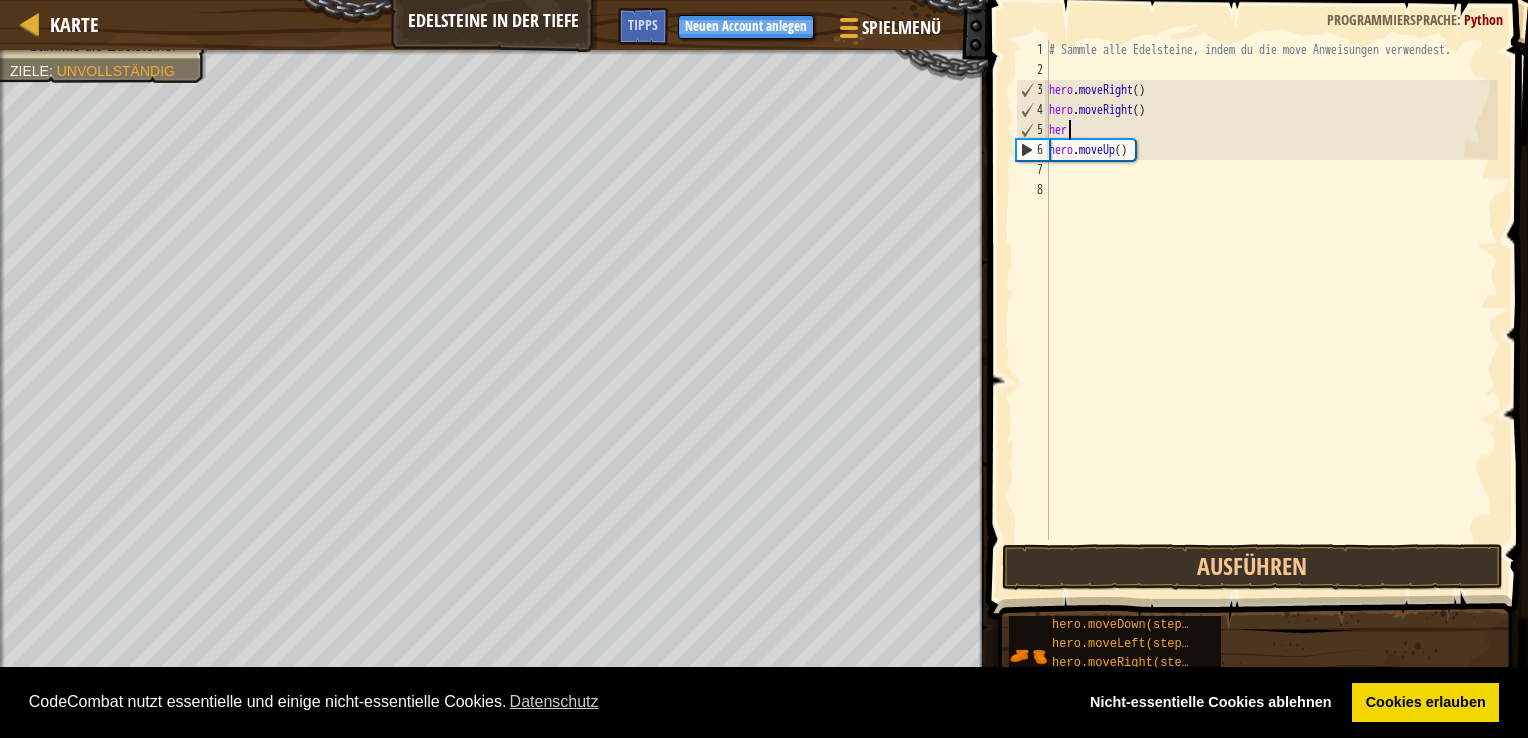 type on "h" 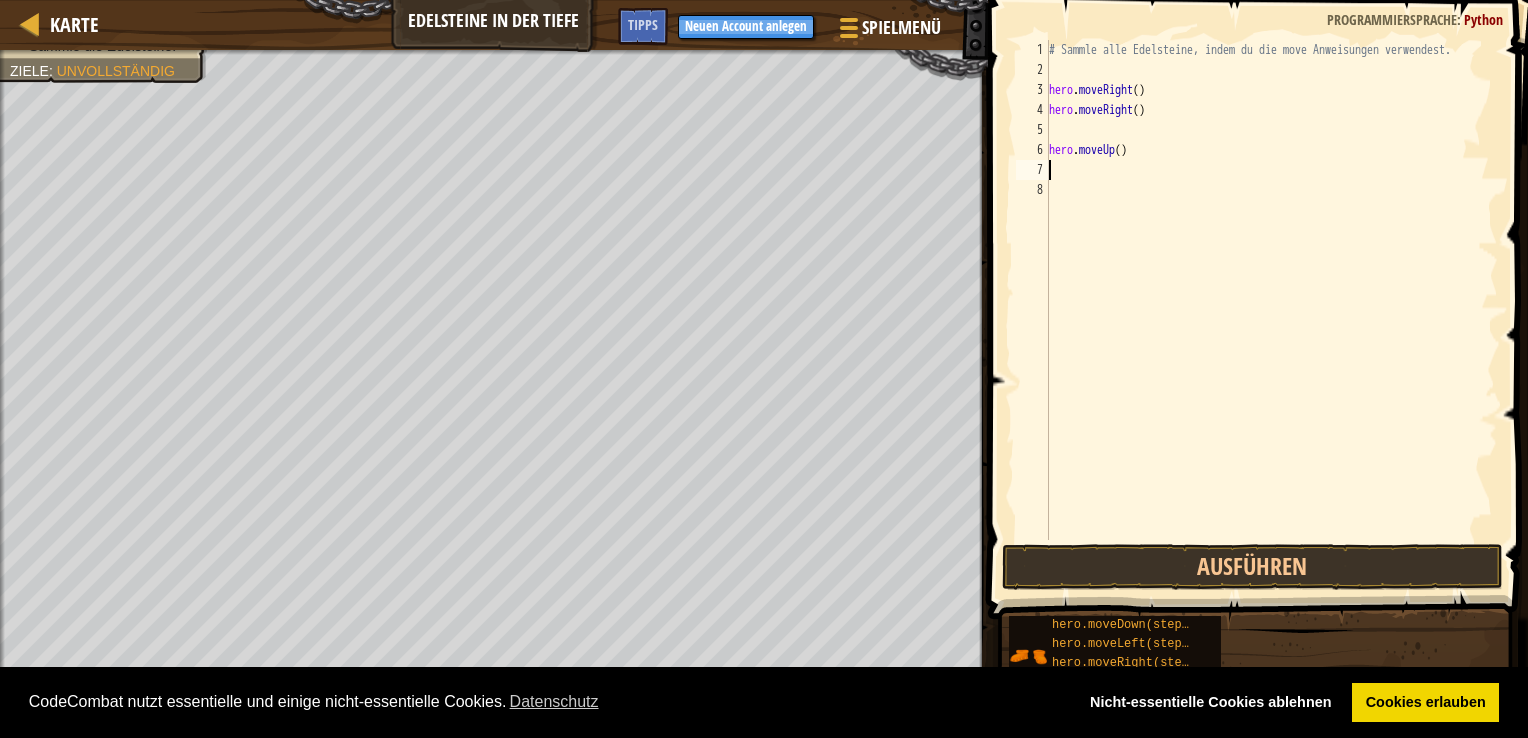 click on "# Sammle alle Edelsteine, indem du die move Anweisungen verwendest. hero . moveRight ( ) hero . moveRight ( ) hero . moveUp ( )" at bounding box center [1271, 310] 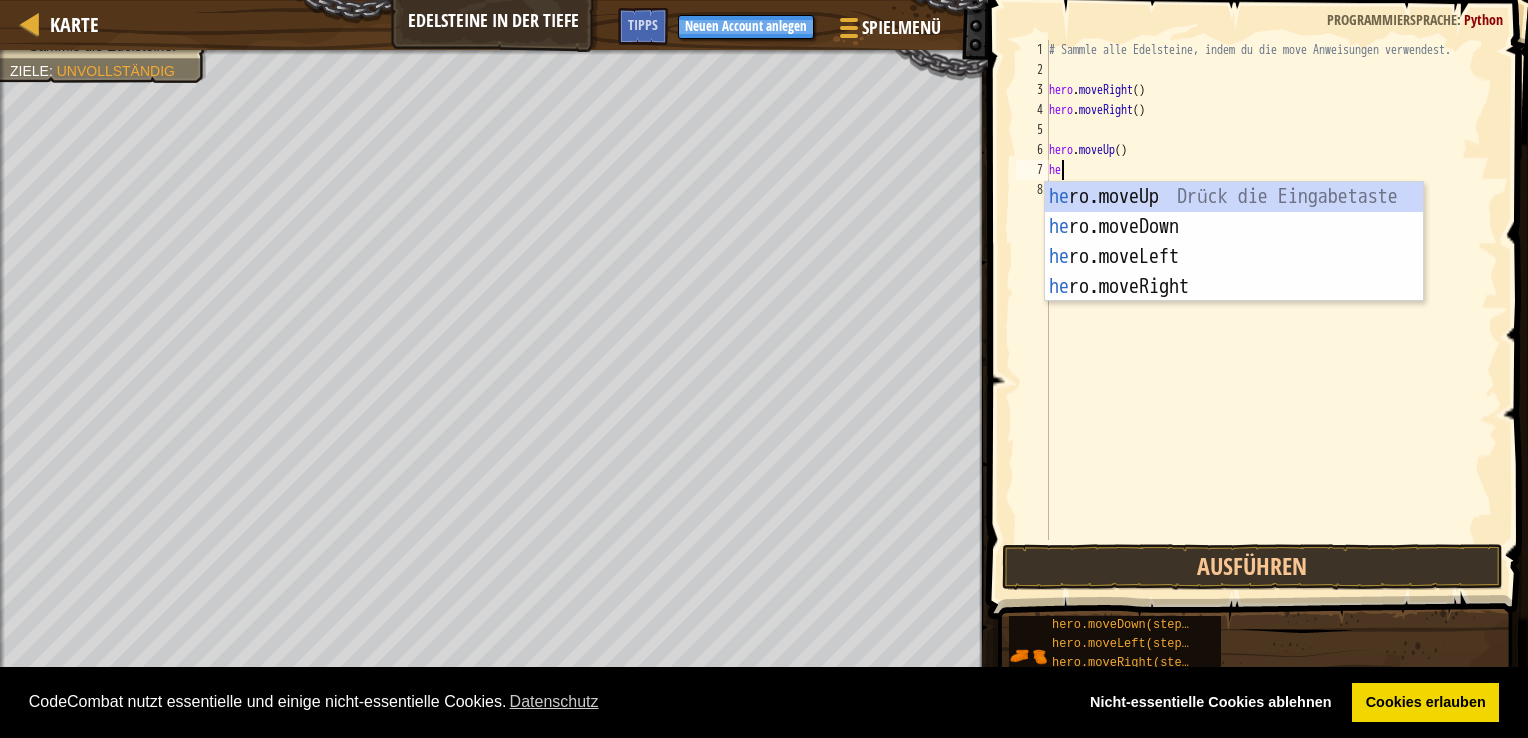 type on "hero" 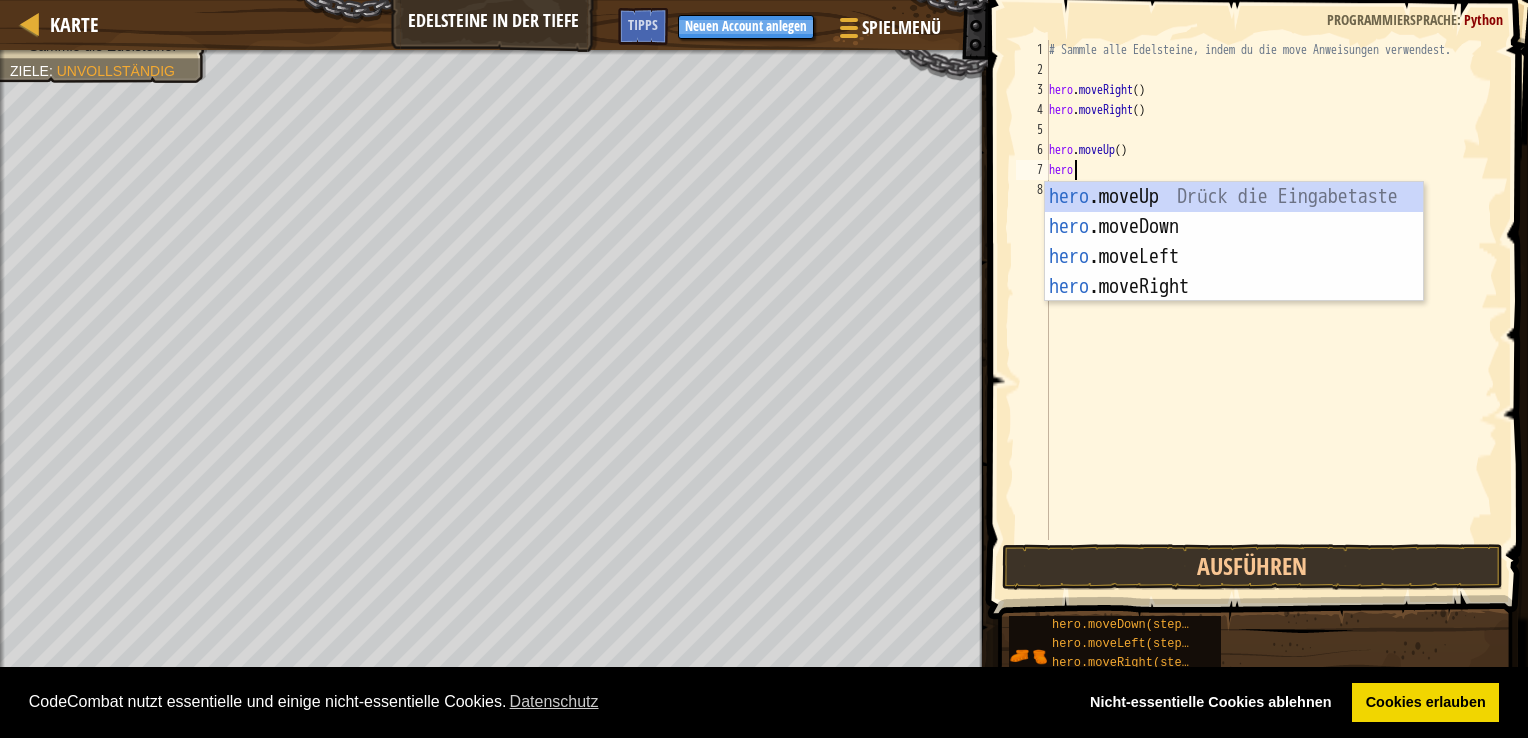 scroll, scrollTop: 9, scrollLeft: 0, axis: vertical 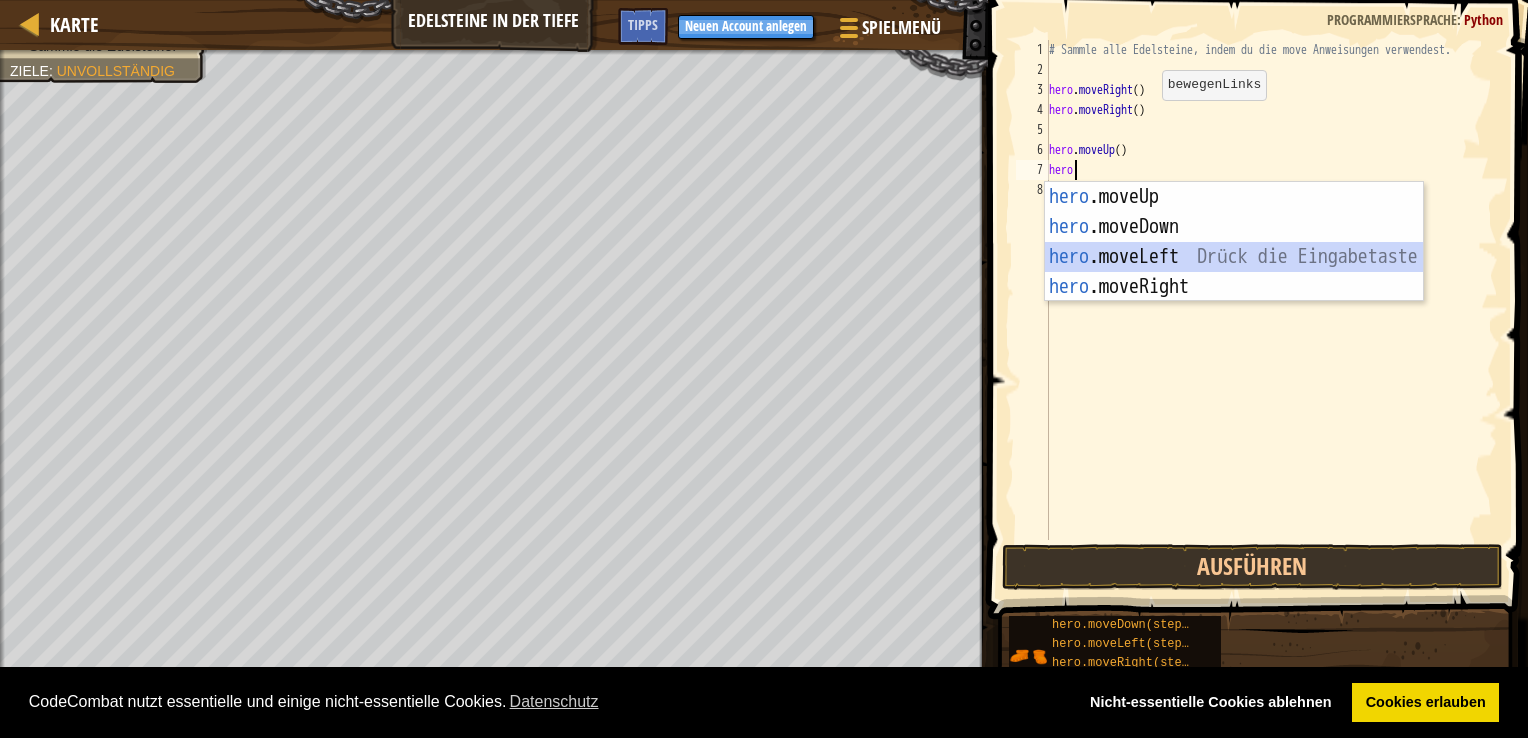 click on "hero.moveUp Drück die Eingabetaste hero.moveDown Drück die Eingabetaste hero.moveLeft Drück die Eingabetaste hero.moveRight Drück die Eingabetaste" at bounding box center [1234, 272] 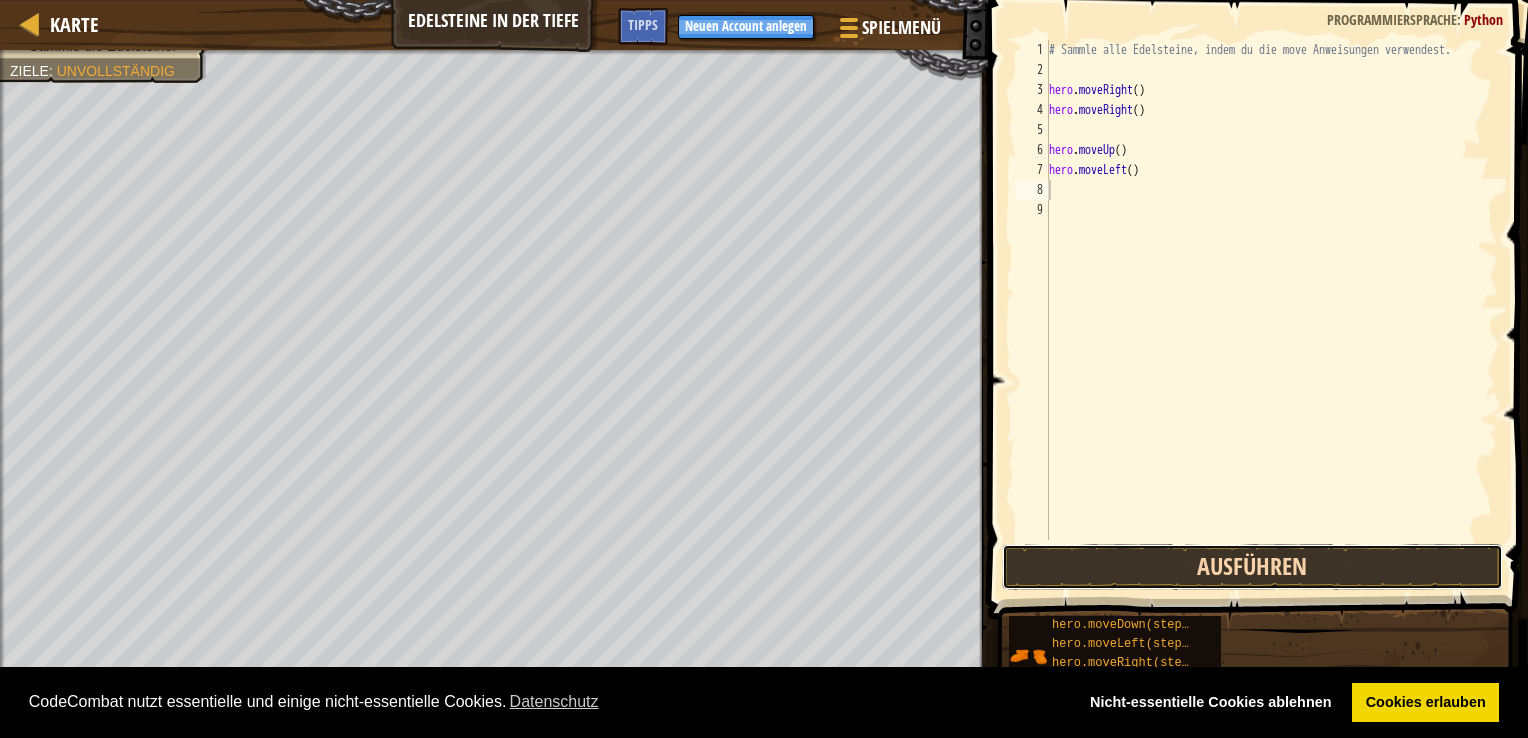 click on "Ausführen" at bounding box center [1252, 567] 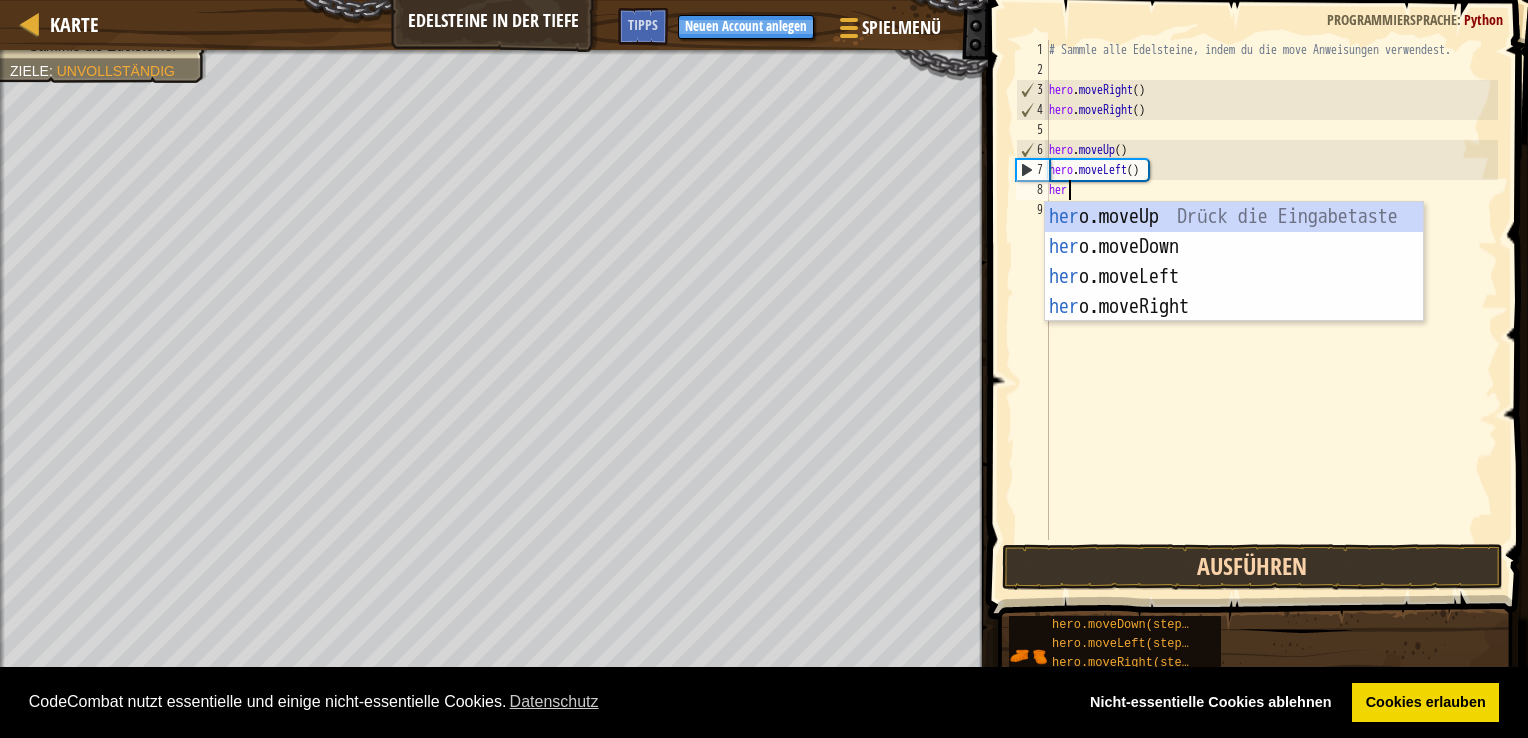 type on "hero" 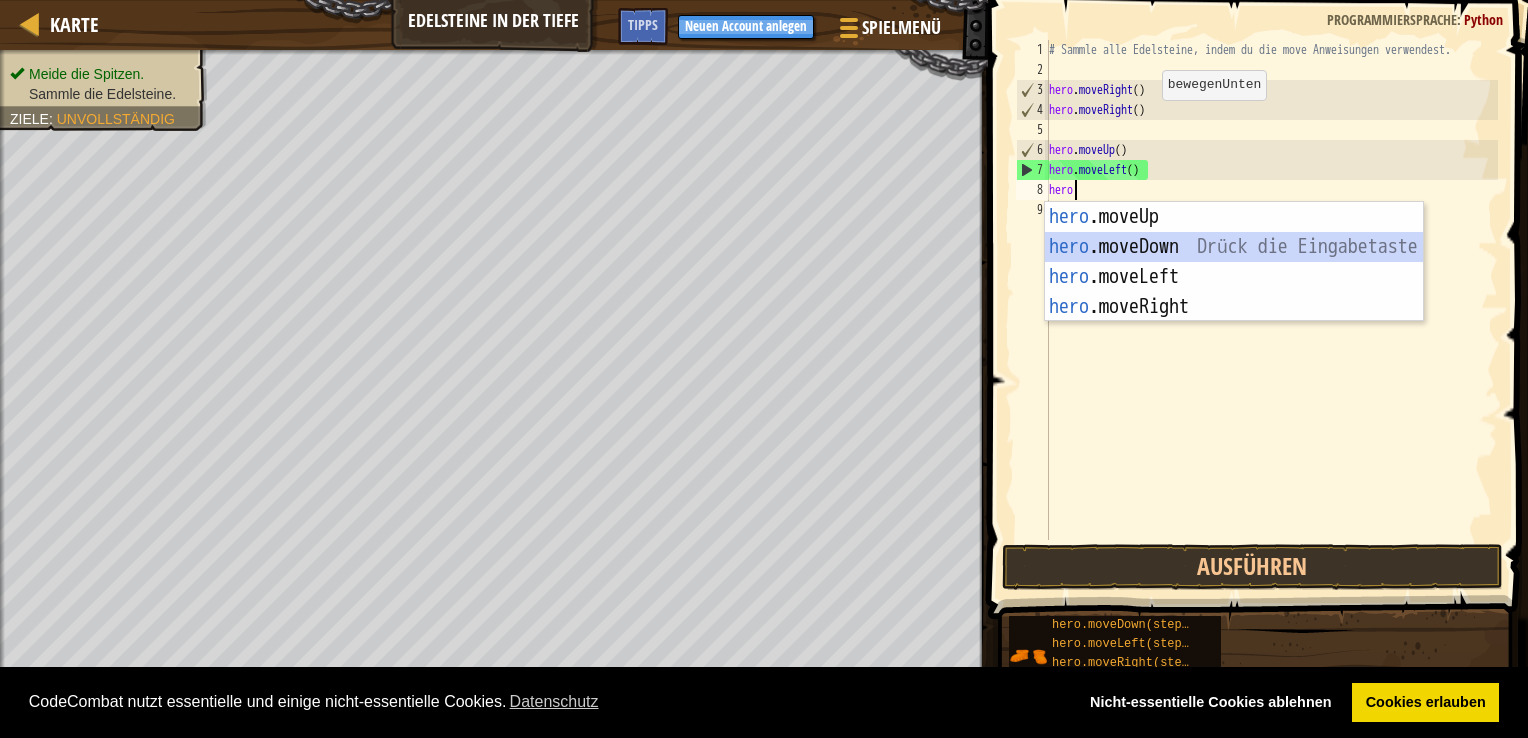 click on "hero.moveUp Drück die Eingabetaste hero.moveDown Drück die Eingabetaste hero.moveLeft Drück die Eingabetaste hero.moveRight Drück die Eingabetaste" at bounding box center (1234, 292) 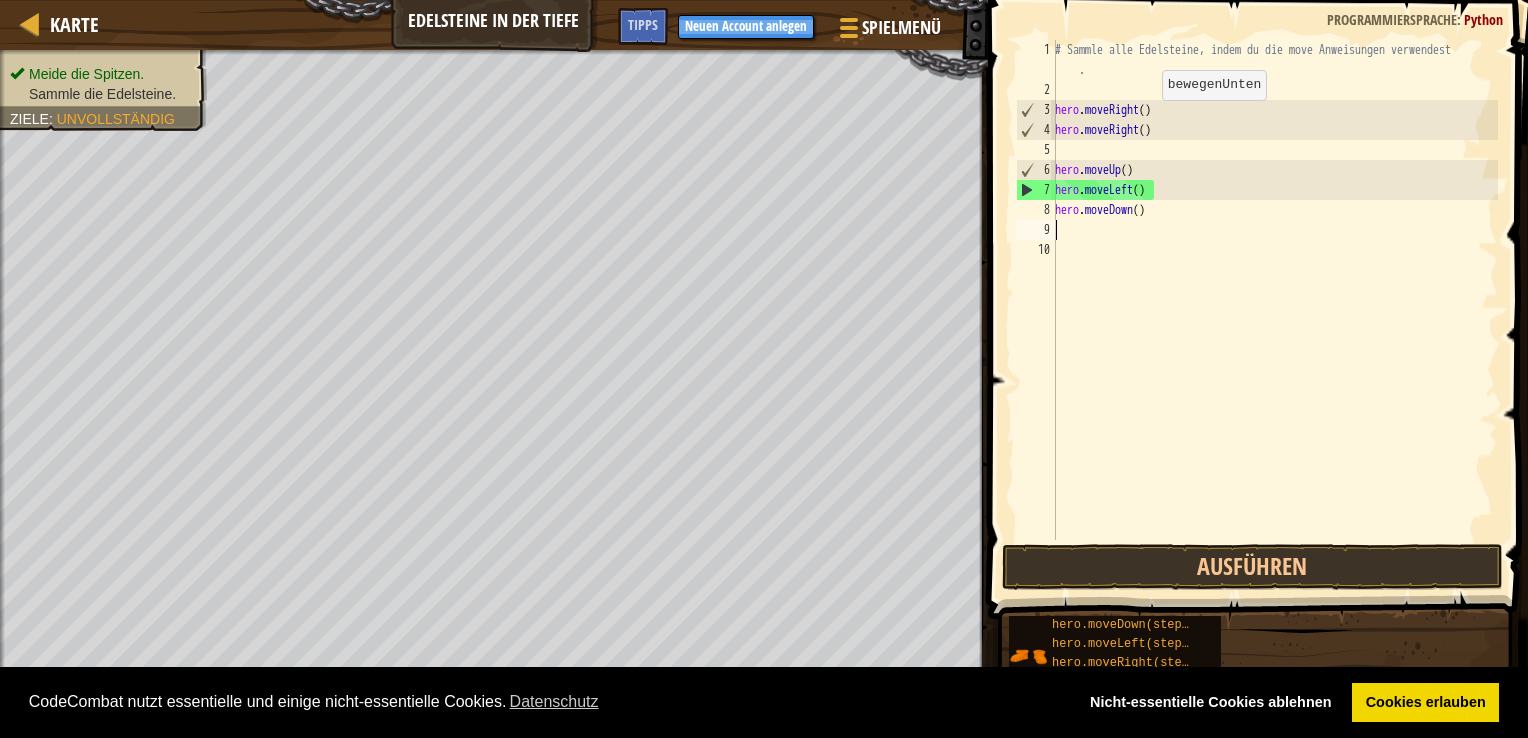 scroll, scrollTop: 9, scrollLeft: 0, axis: vertical 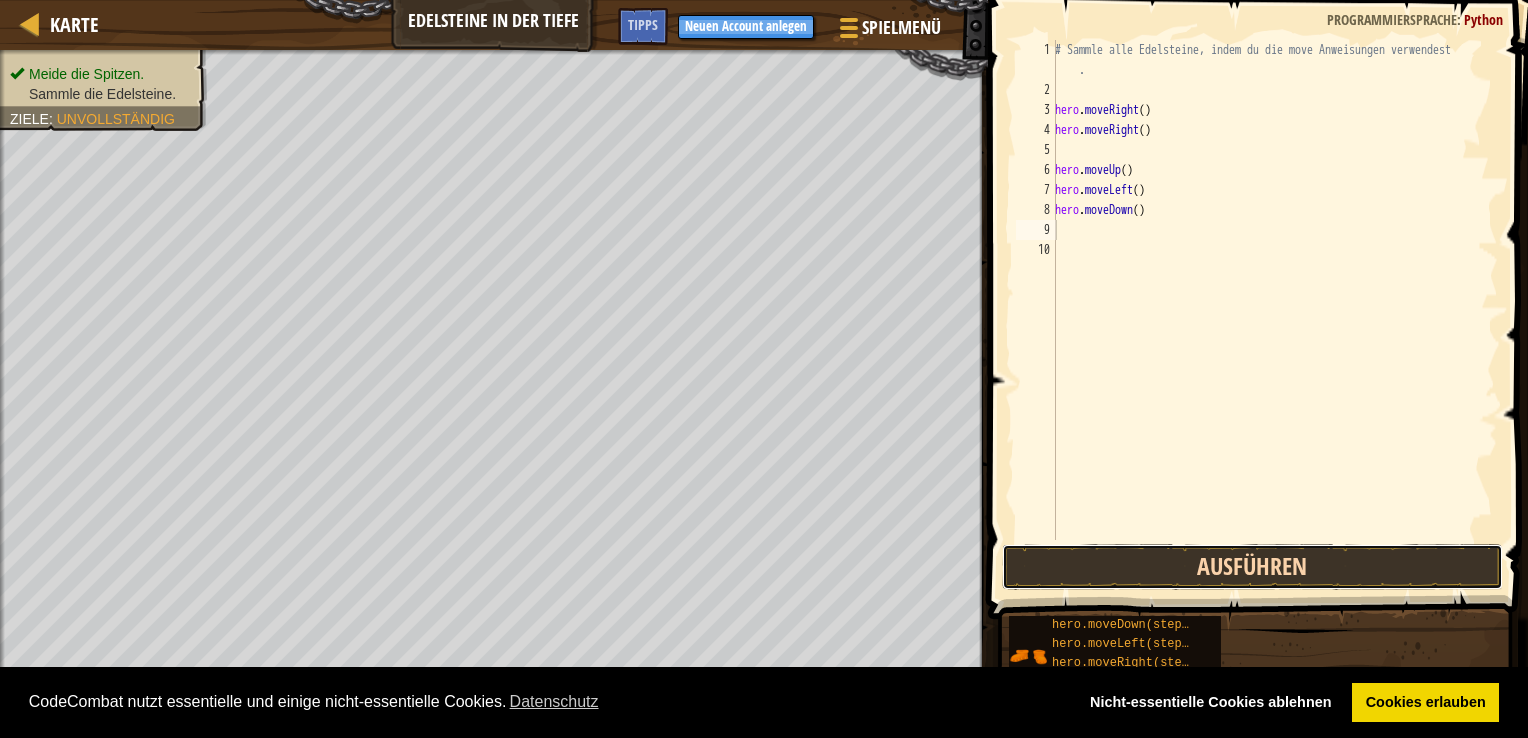 click on "Ausführen" at bounding box center (1252, 567) 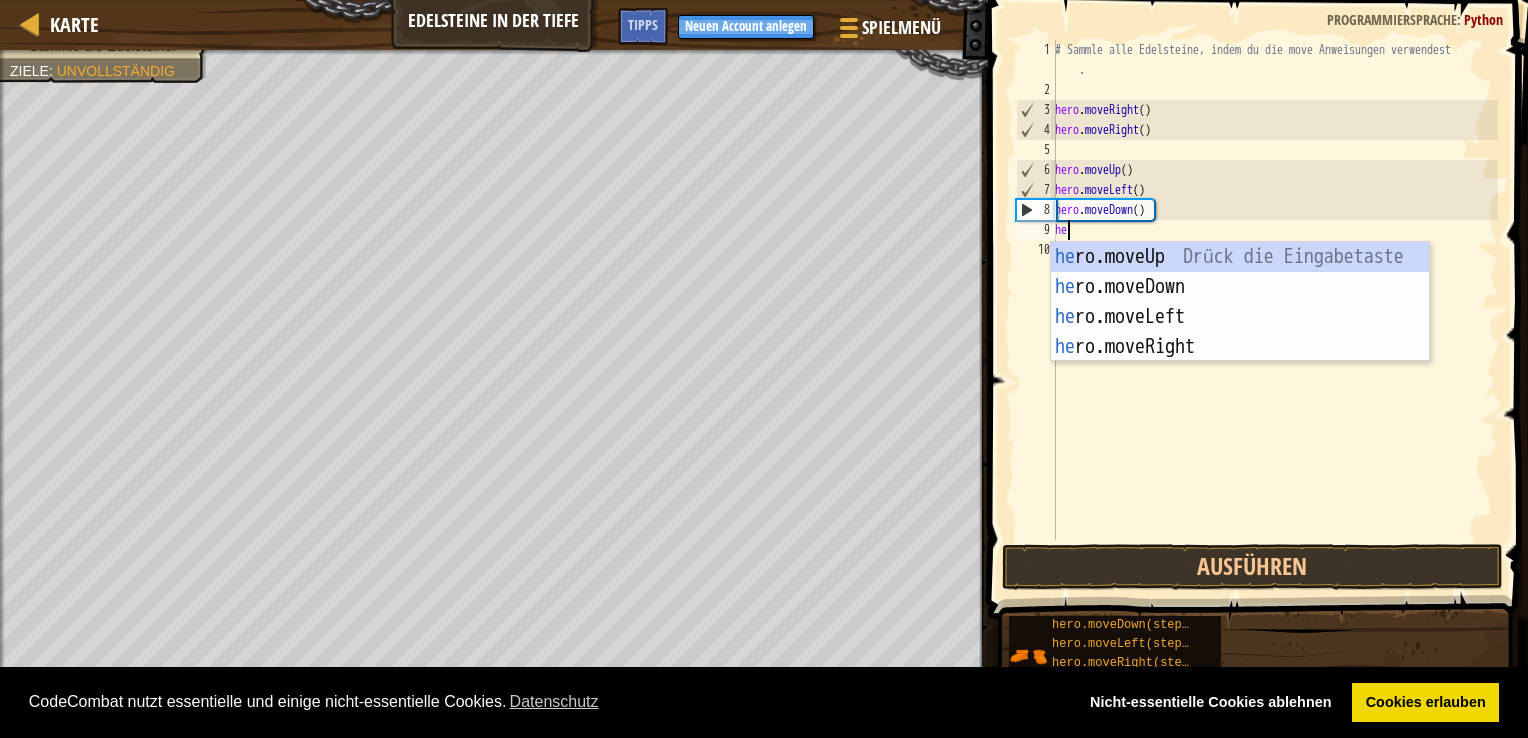 type on "her" 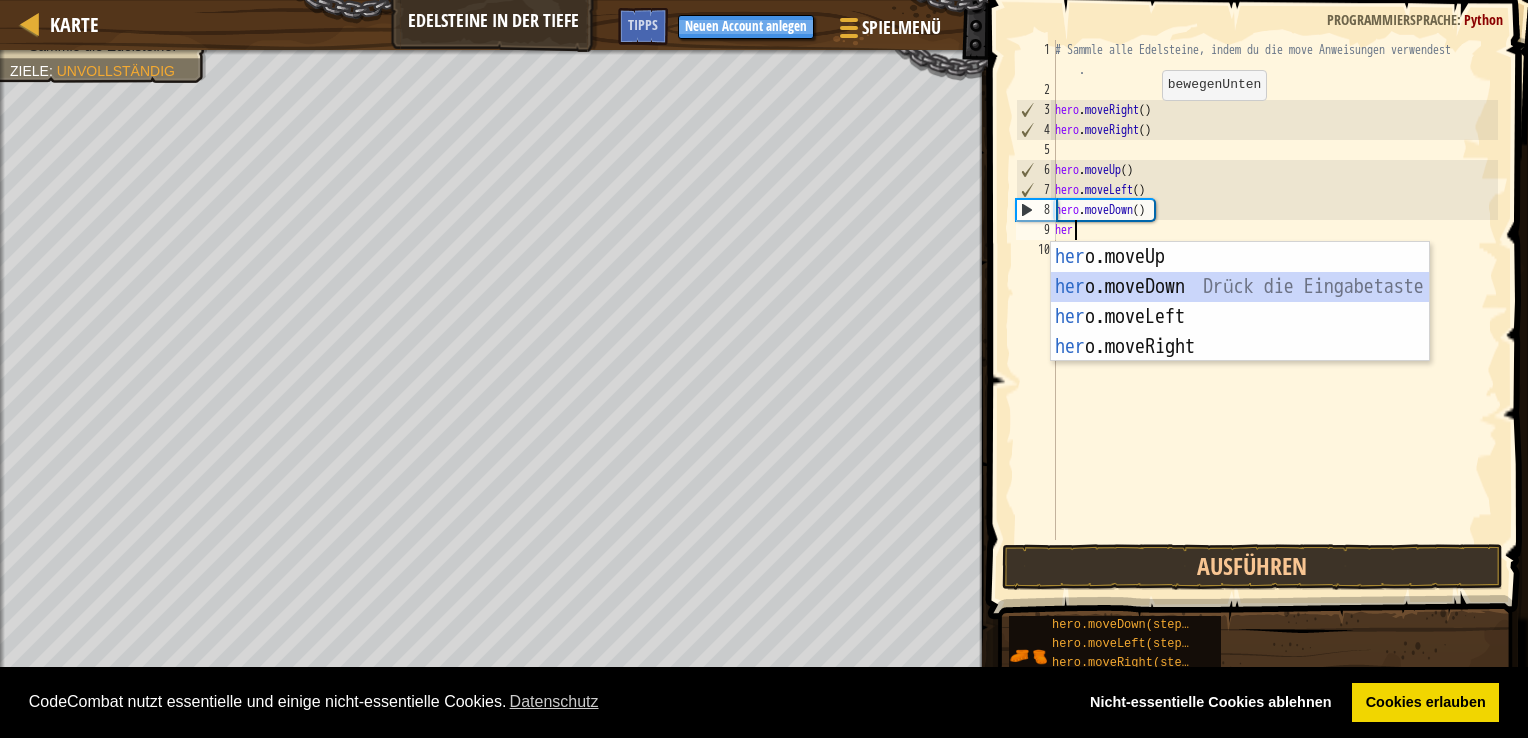 click on "her o.moveUp Drück die Eingabetaste her o.moveDown Drück die Eingabetaste her o.moveLeft Drück die Eingabetaste her o.moveRight Drück die Eingabetaste" at bounding box center (1240, 332) 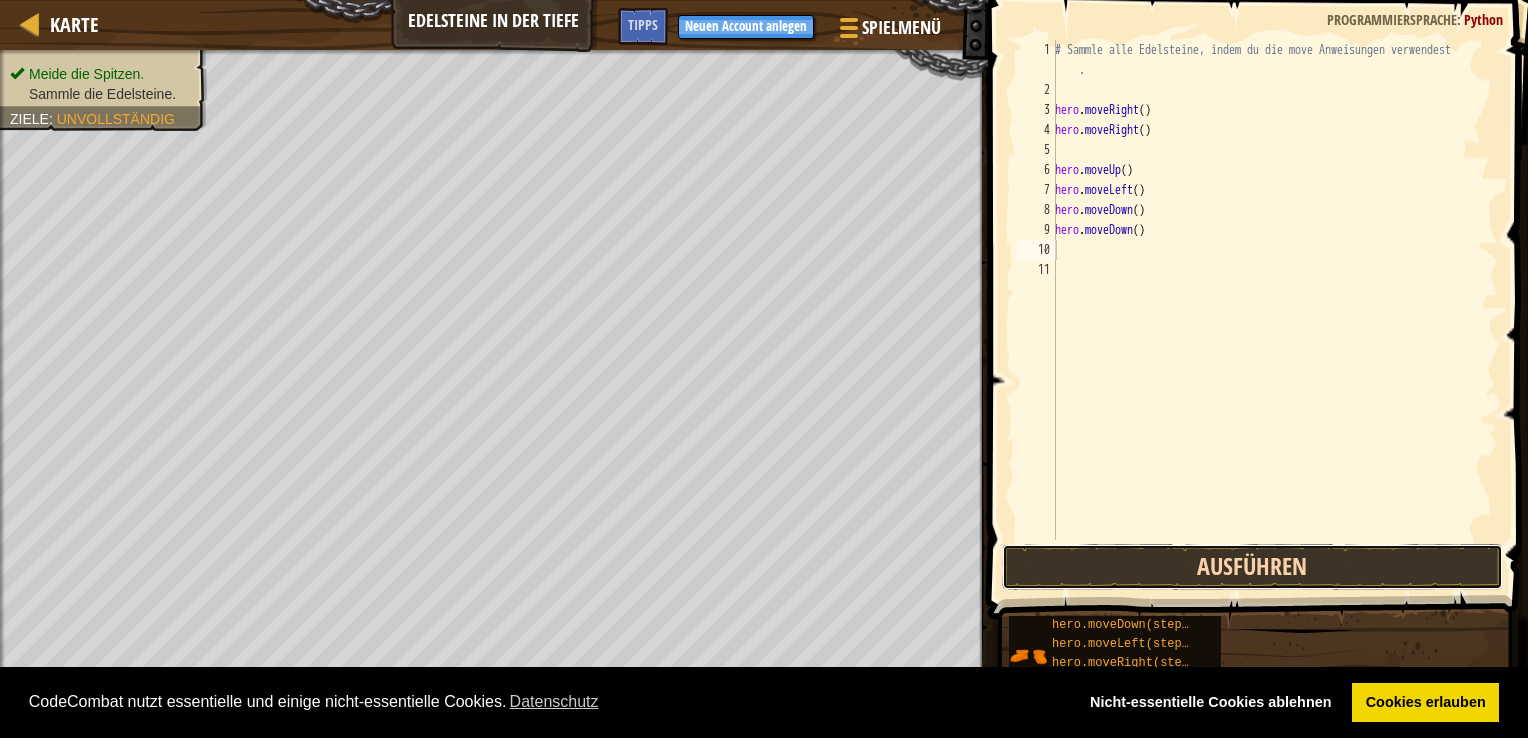 click on "Ausführen" at bounding box center [1252, 567] 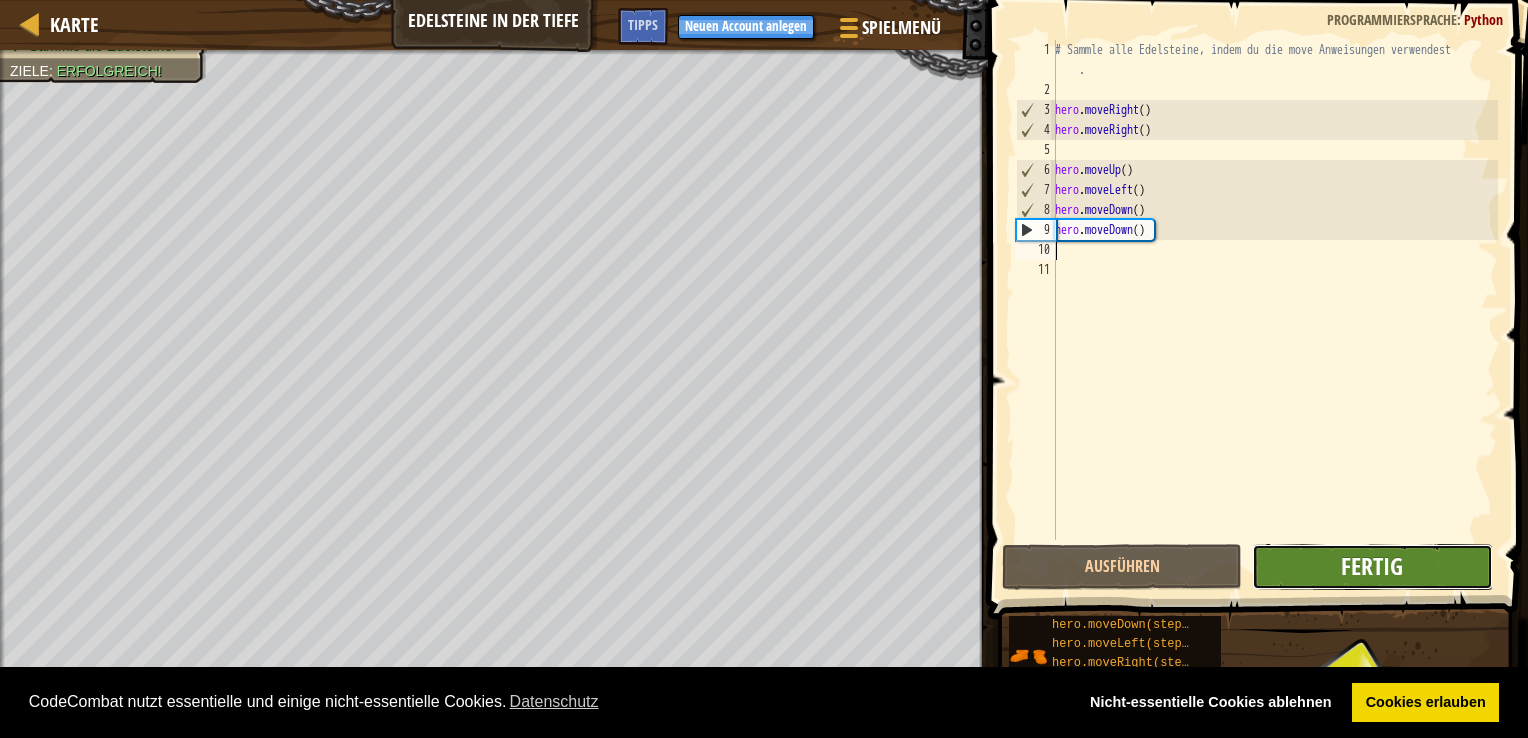 click on "Fertig" at bounding box center (1372, 566) 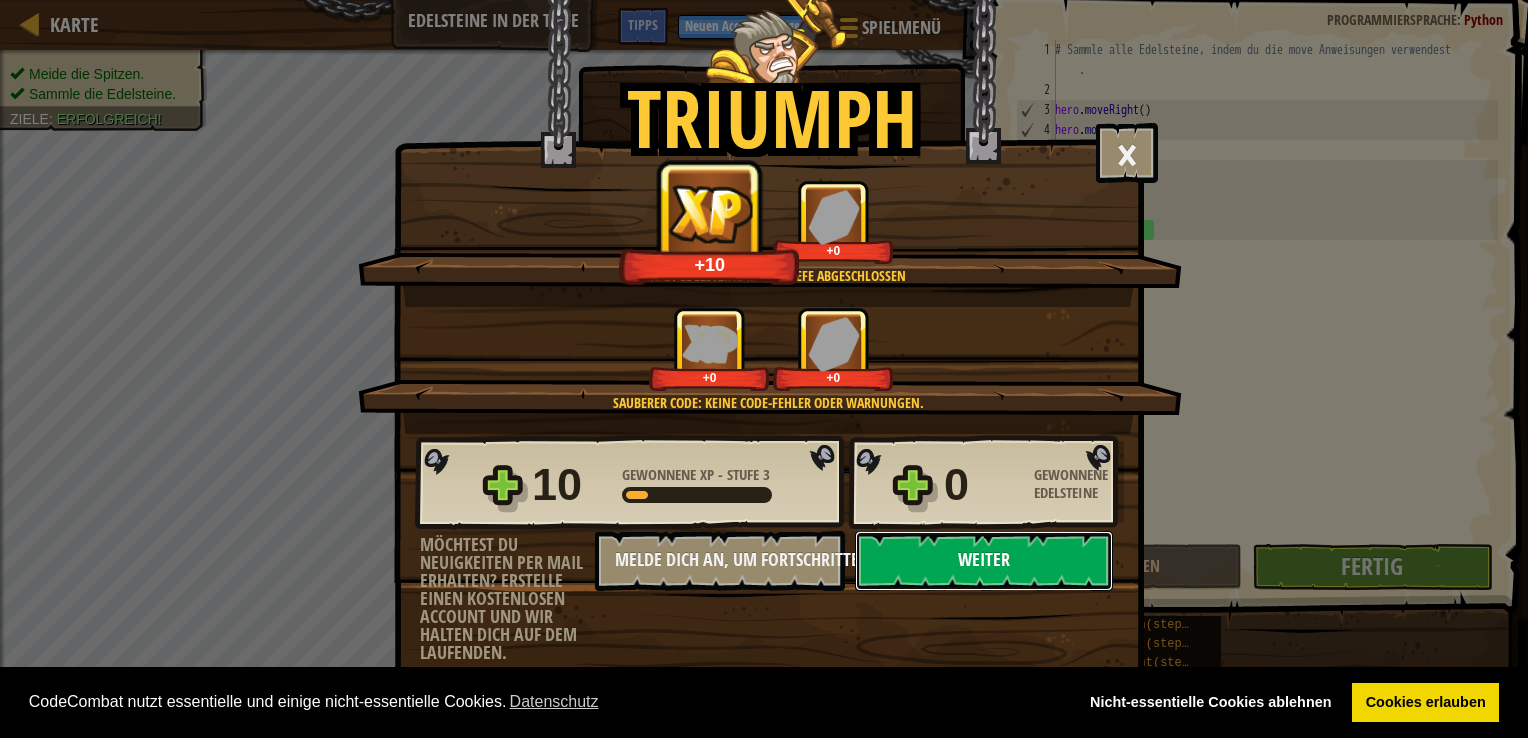 click on "Weiter" at bounding box center (984, 561) 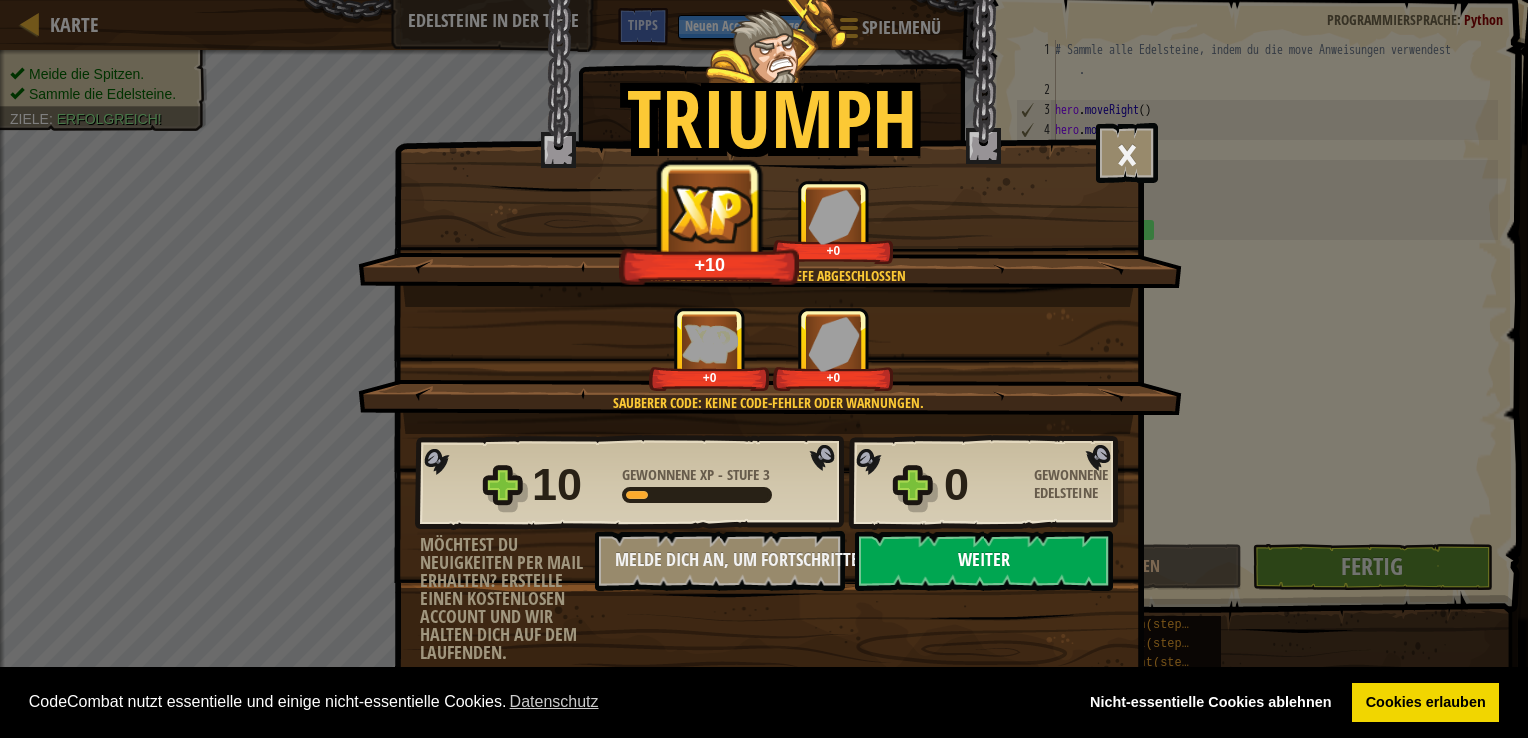 select on "de-DE" 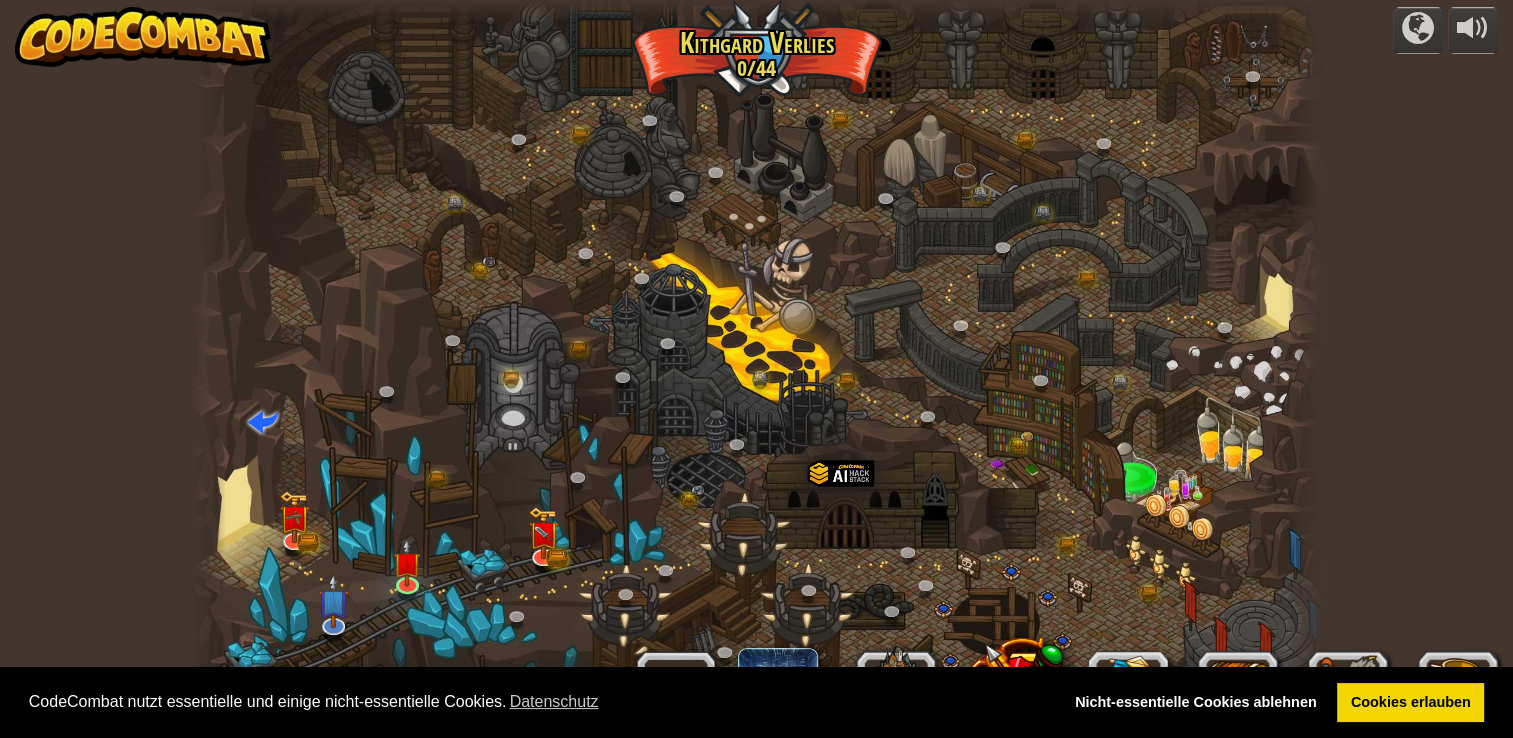 select on "de-DE" 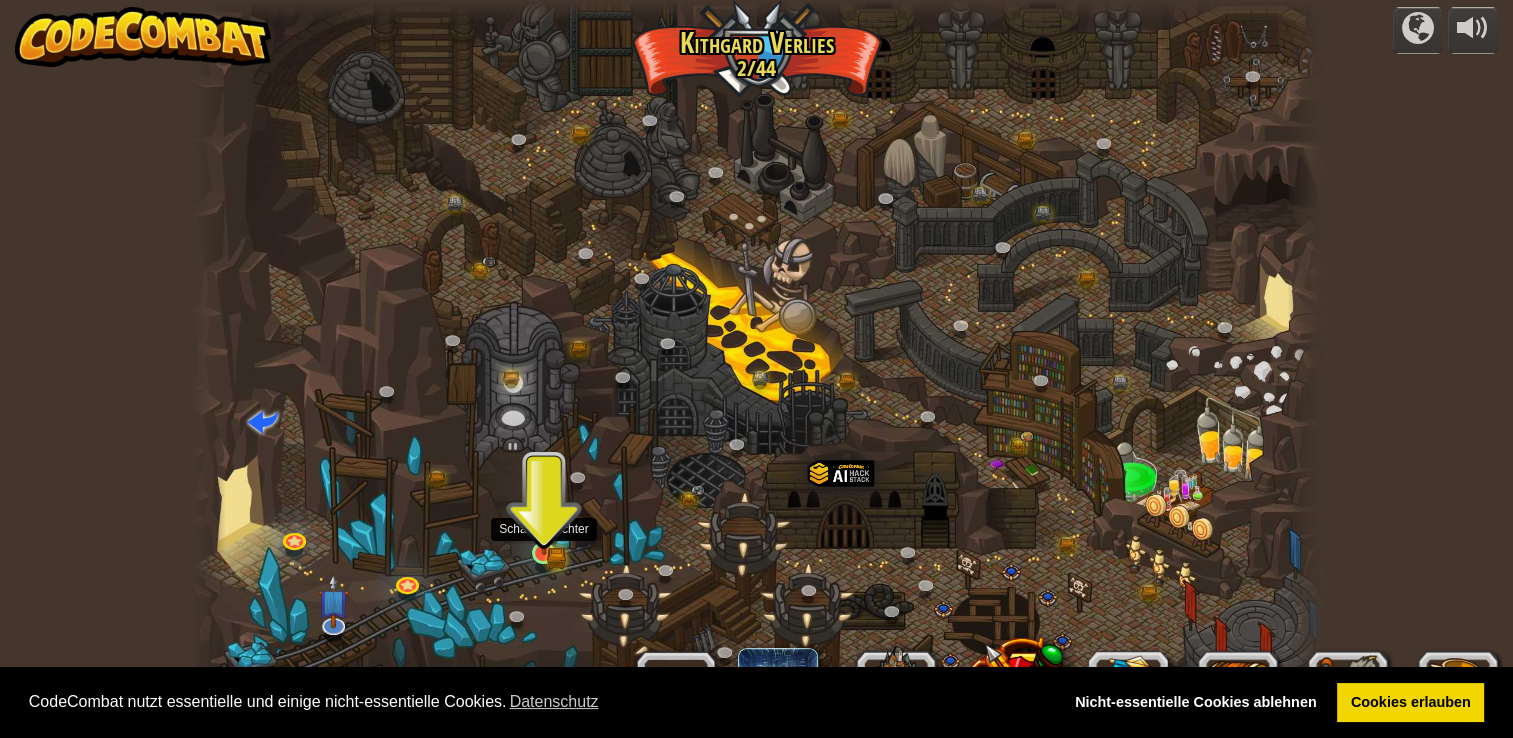 click at bounding box center (544, 524) 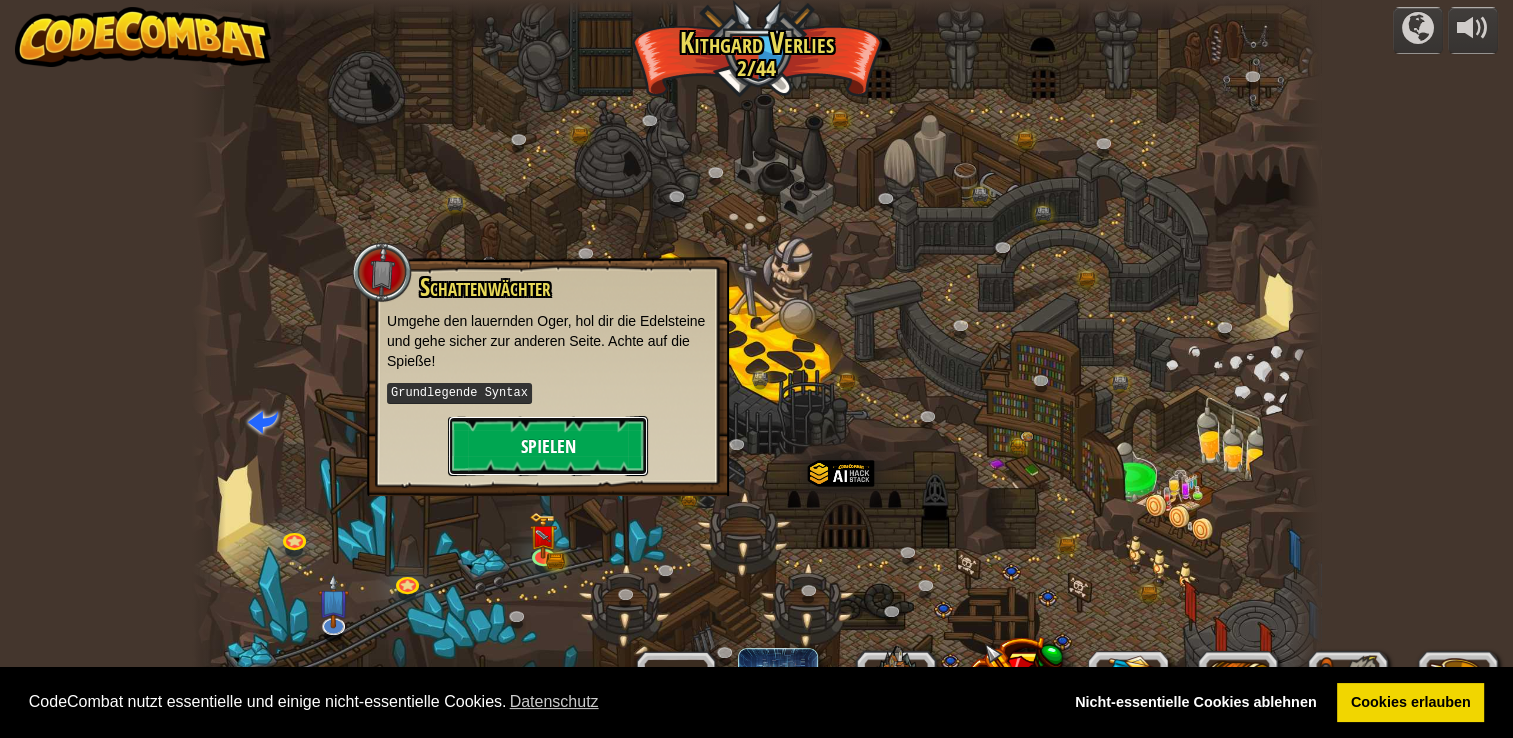 click on "Spielen" at bounding box center (548, 446) 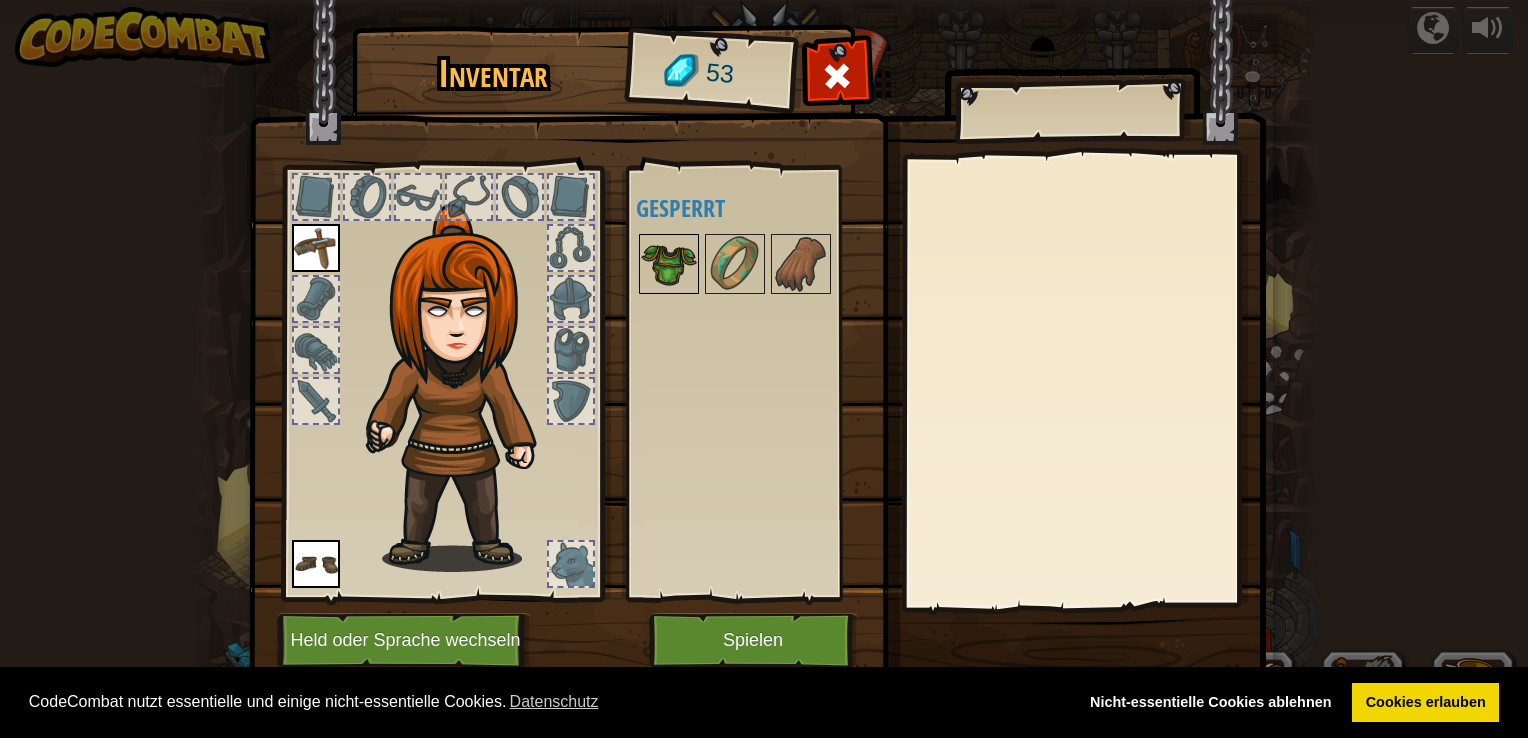 click at bounding box center [669, 264] 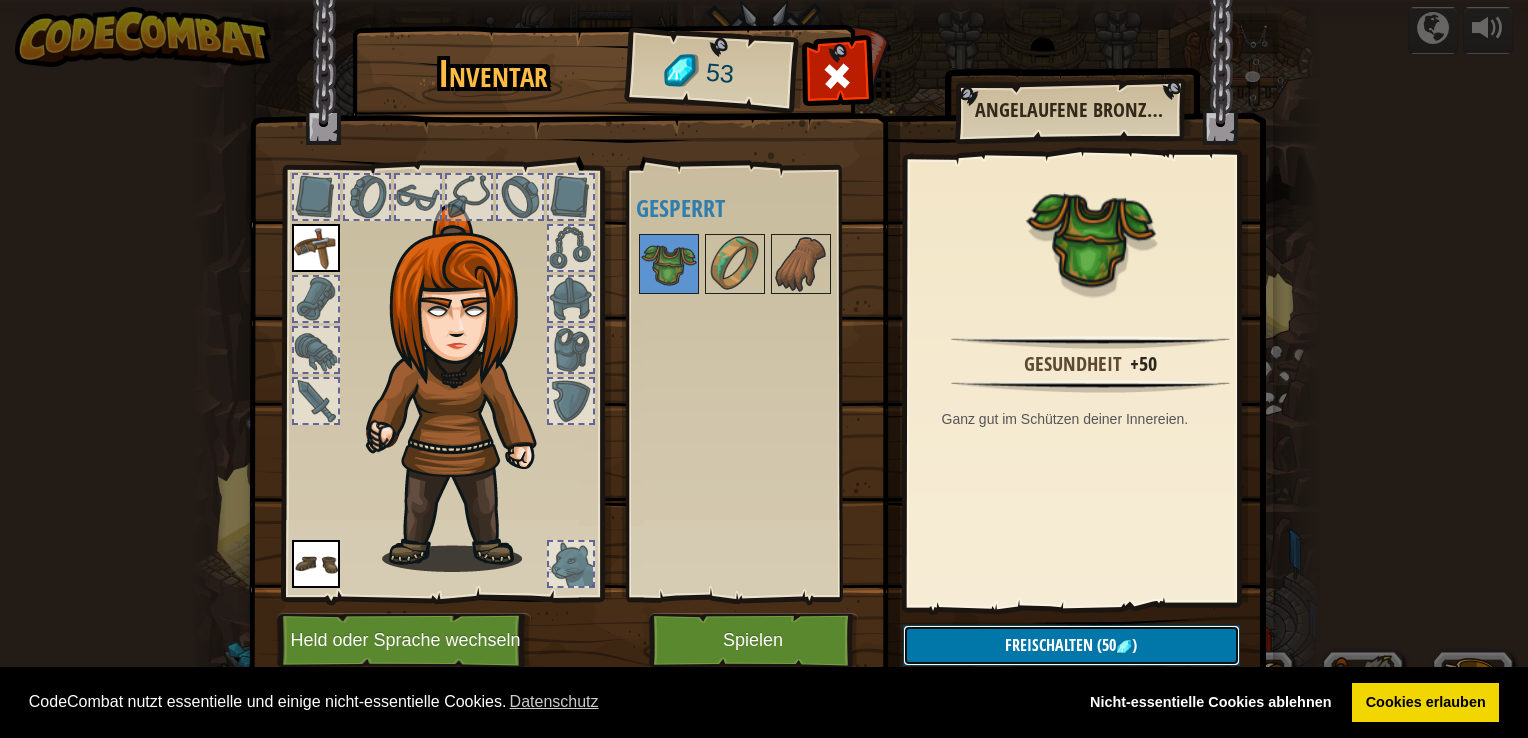 click on "Freischalten" at bounding box center [1049, 645] 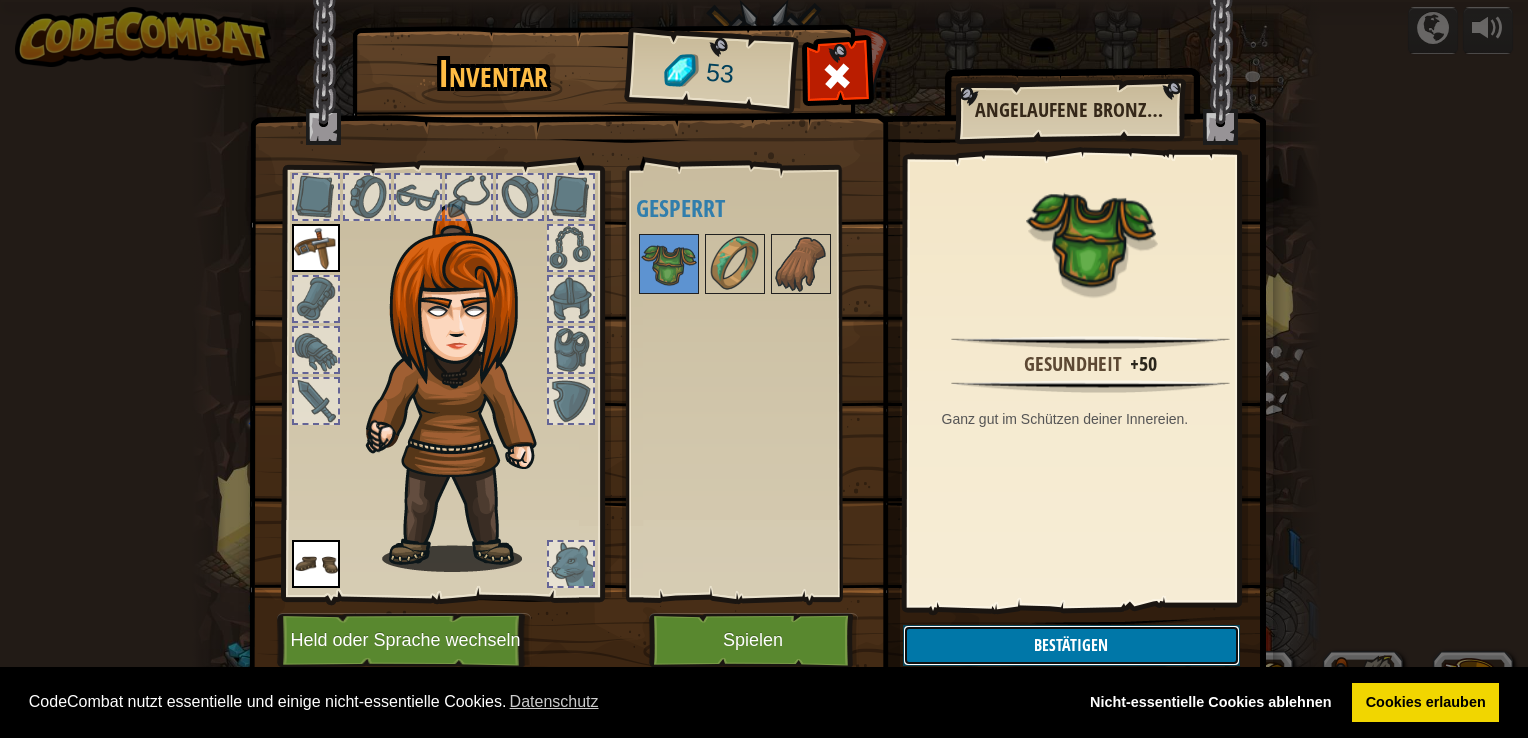 click on "Bestätigen" at bounding box center (1071, 645) 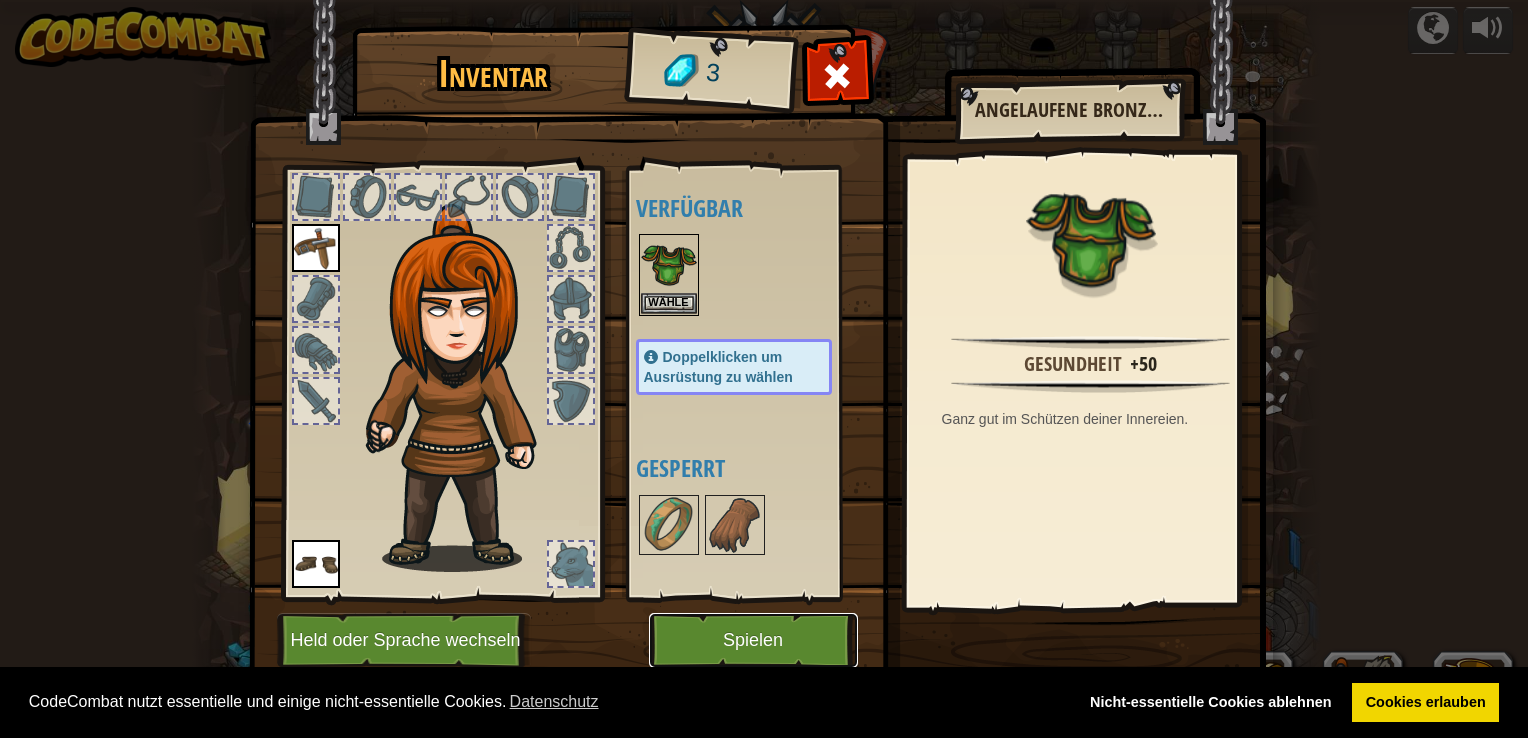 click on "Spielen" at bounding box center [753, 640] 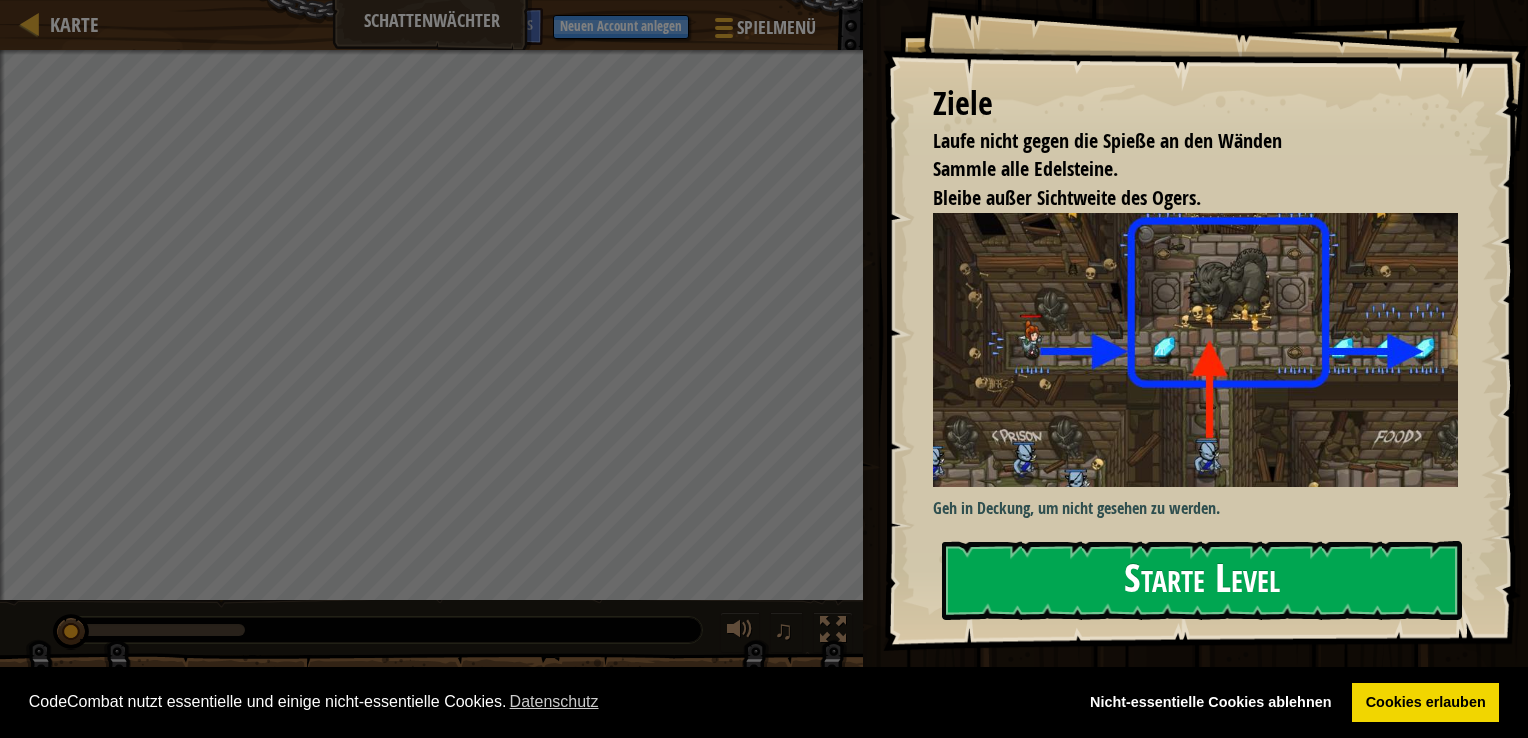 click on "Starte Level" at bounding box center [1202, 580] 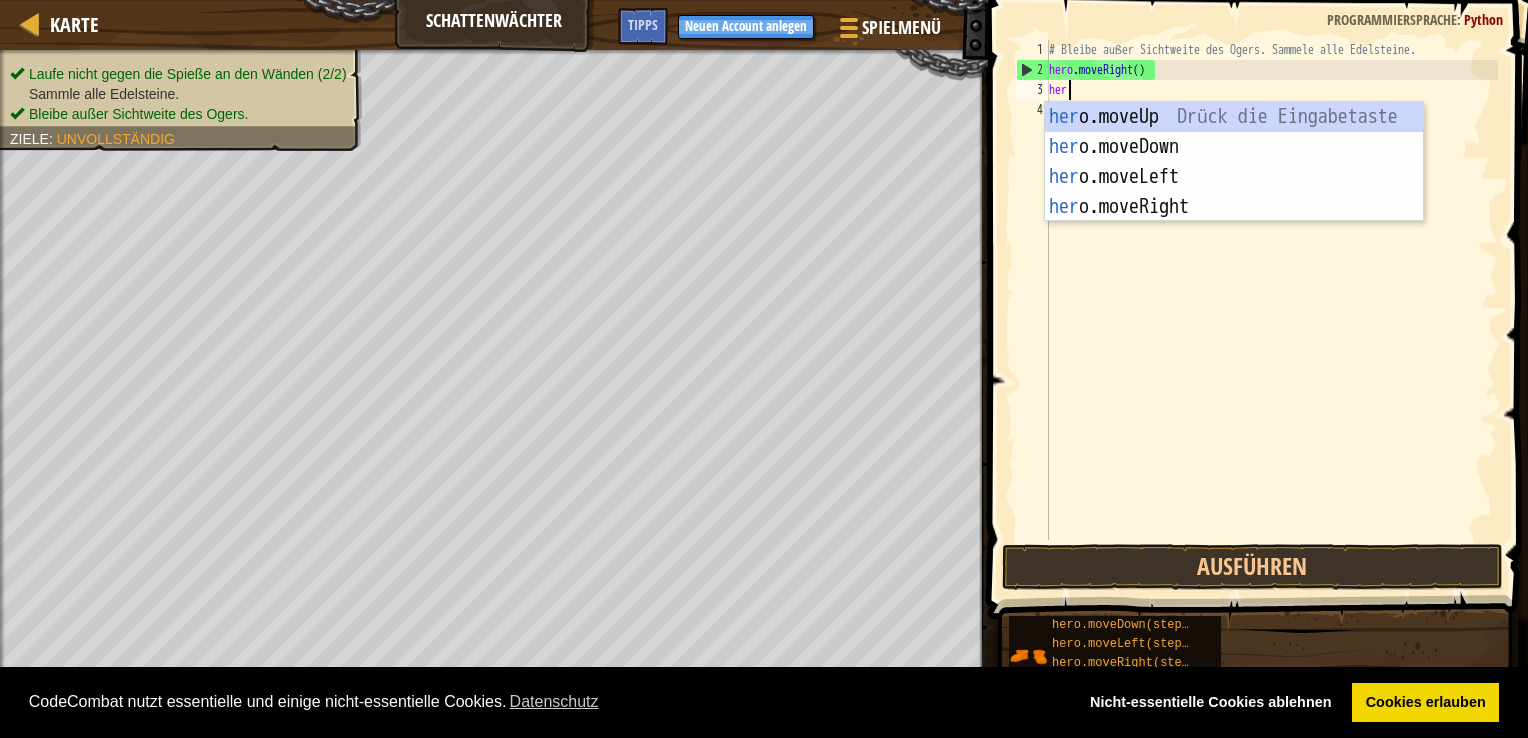 type on "hero" 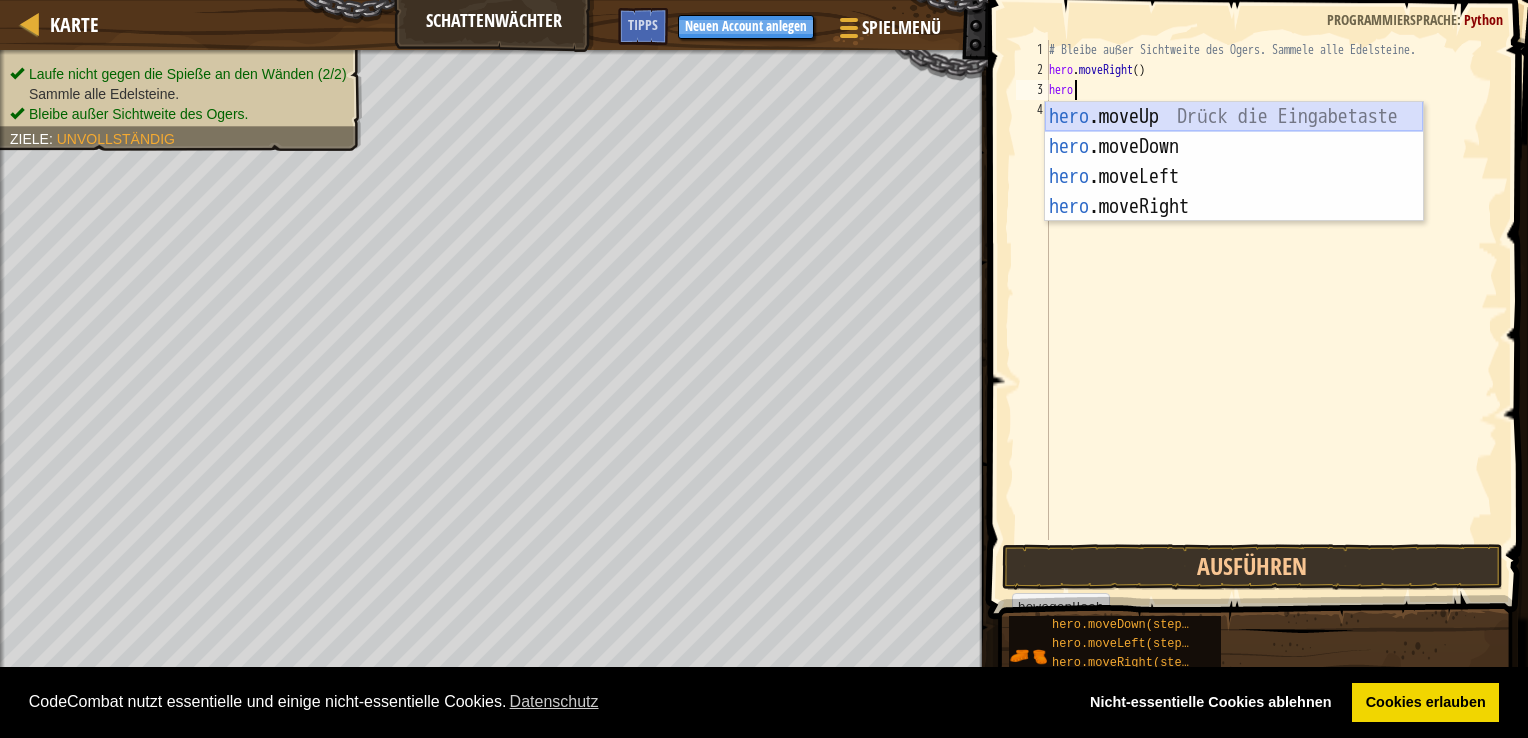 click on "hero.moveUp Drück die Eingabetaste hero.moveDown Drück die Eingabetaste hero.moveLeft Drück die Eingabetaste hero.moveRight Drück die Eingabetaste" at bounding box center (1234, 192) 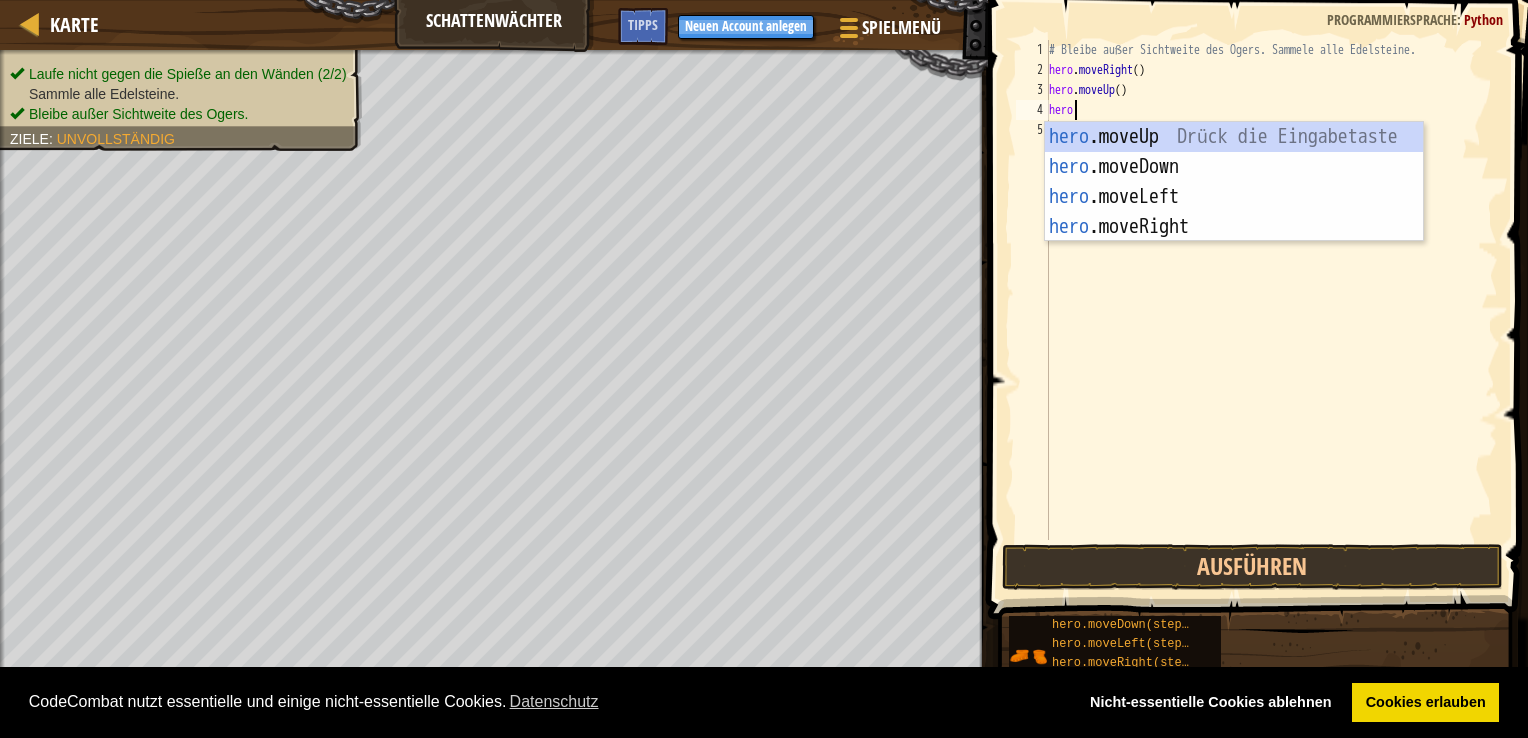type on "hero" 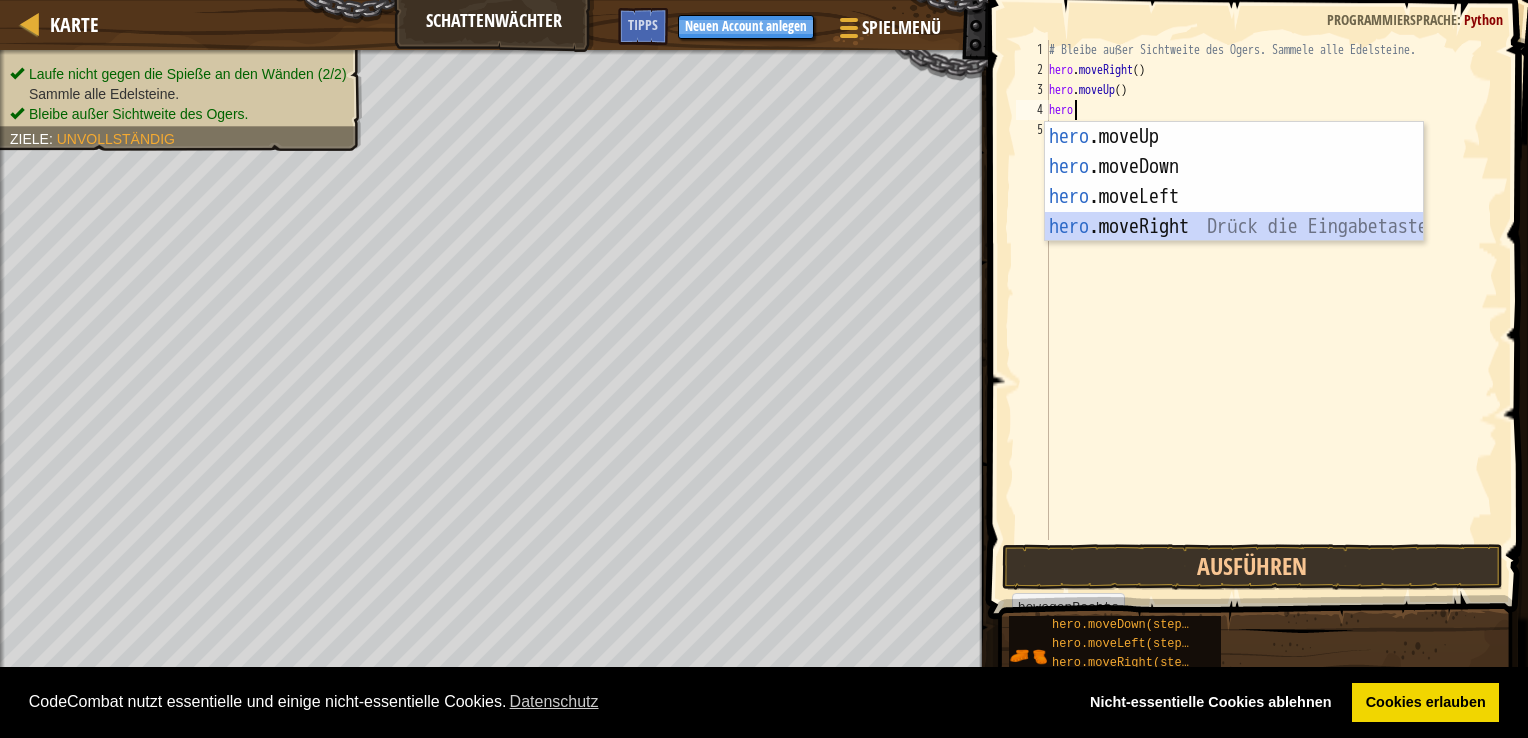 click on "hero.moveUp Drück die Eingabetaste hero.moveDown Drück die Eingabetaste hero.moveLeft Drück die Eingabetaste hero.moveRight Drück die Eingabetaste" at bounding box center (1234, 212) 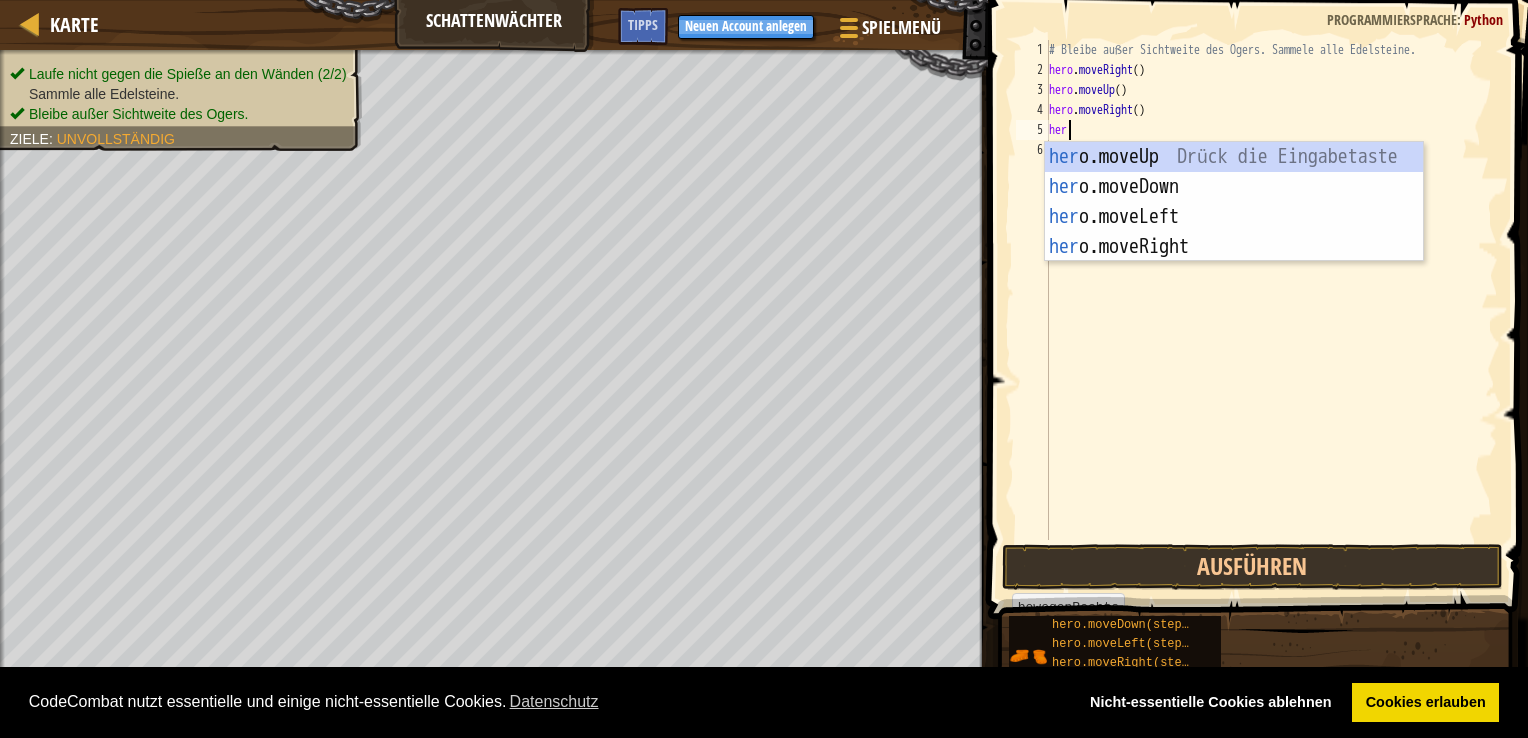 type on "hero" 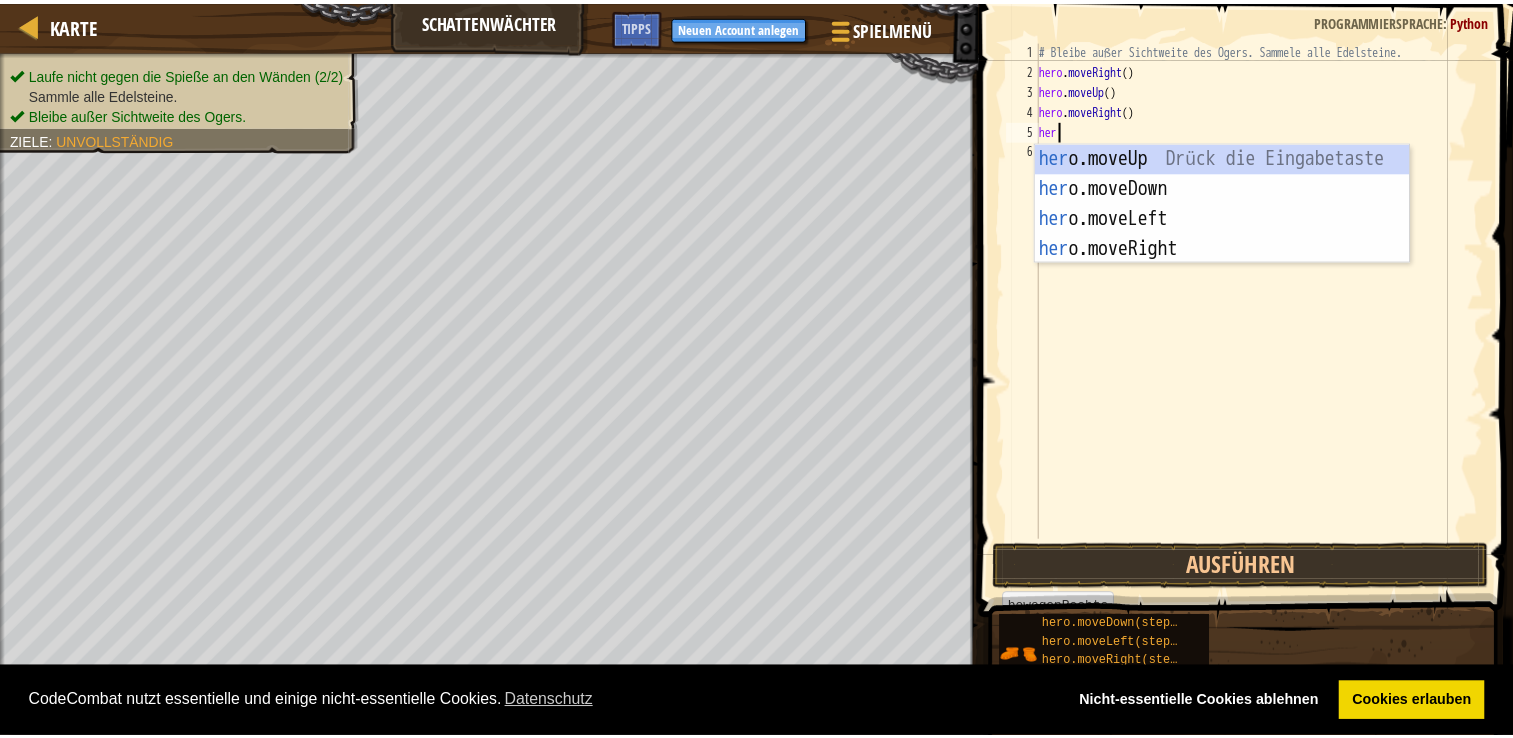 scroll, scrollTop: 9, scrollLeft: 0, axis: vertical 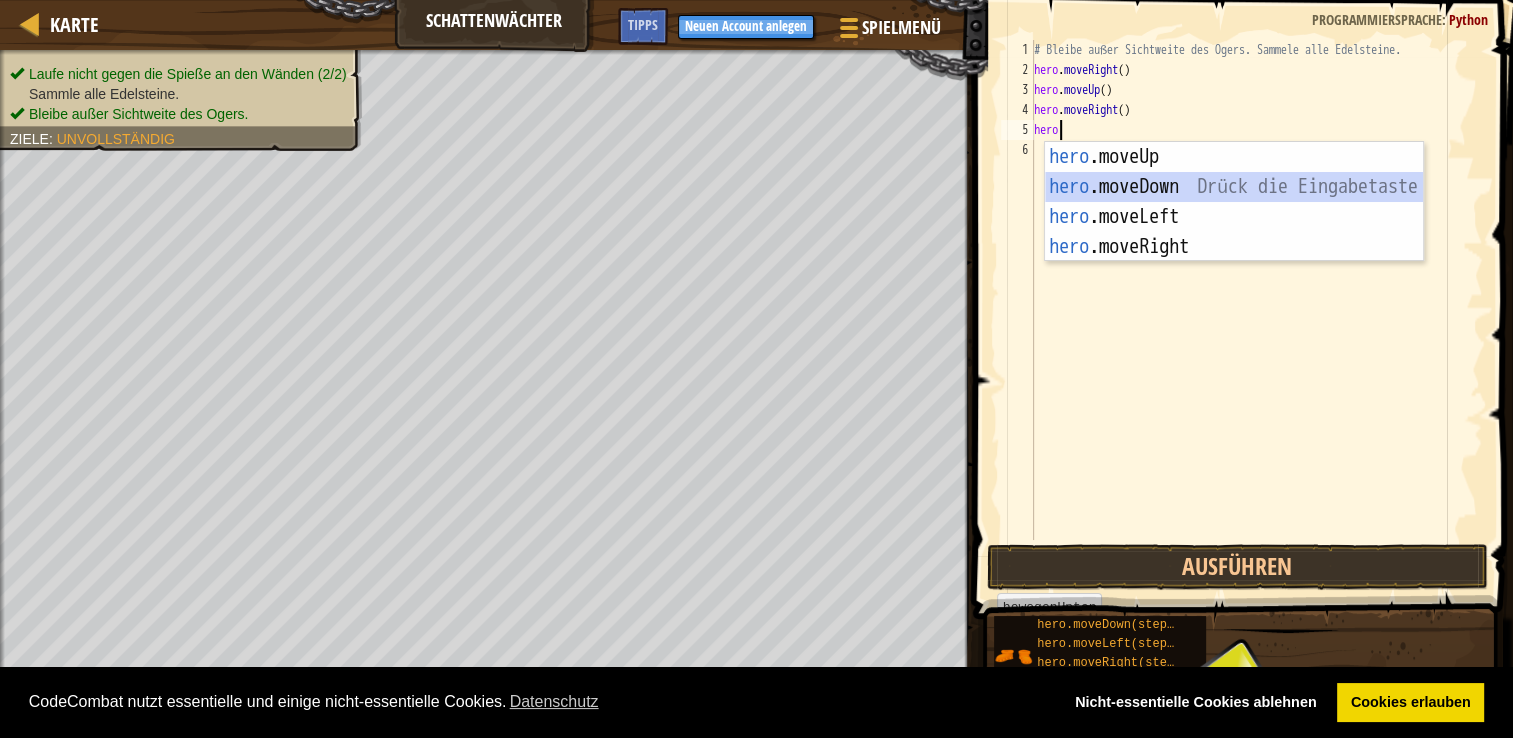 click on "hero.moveUp Drück die Eingabetaste hero.moveDown Drück die Eingabetaste hero.moveLeft Drück die Eingabetaste hero.moveRight Drück die Eingabetaste" at bounding box center [1234, 232] 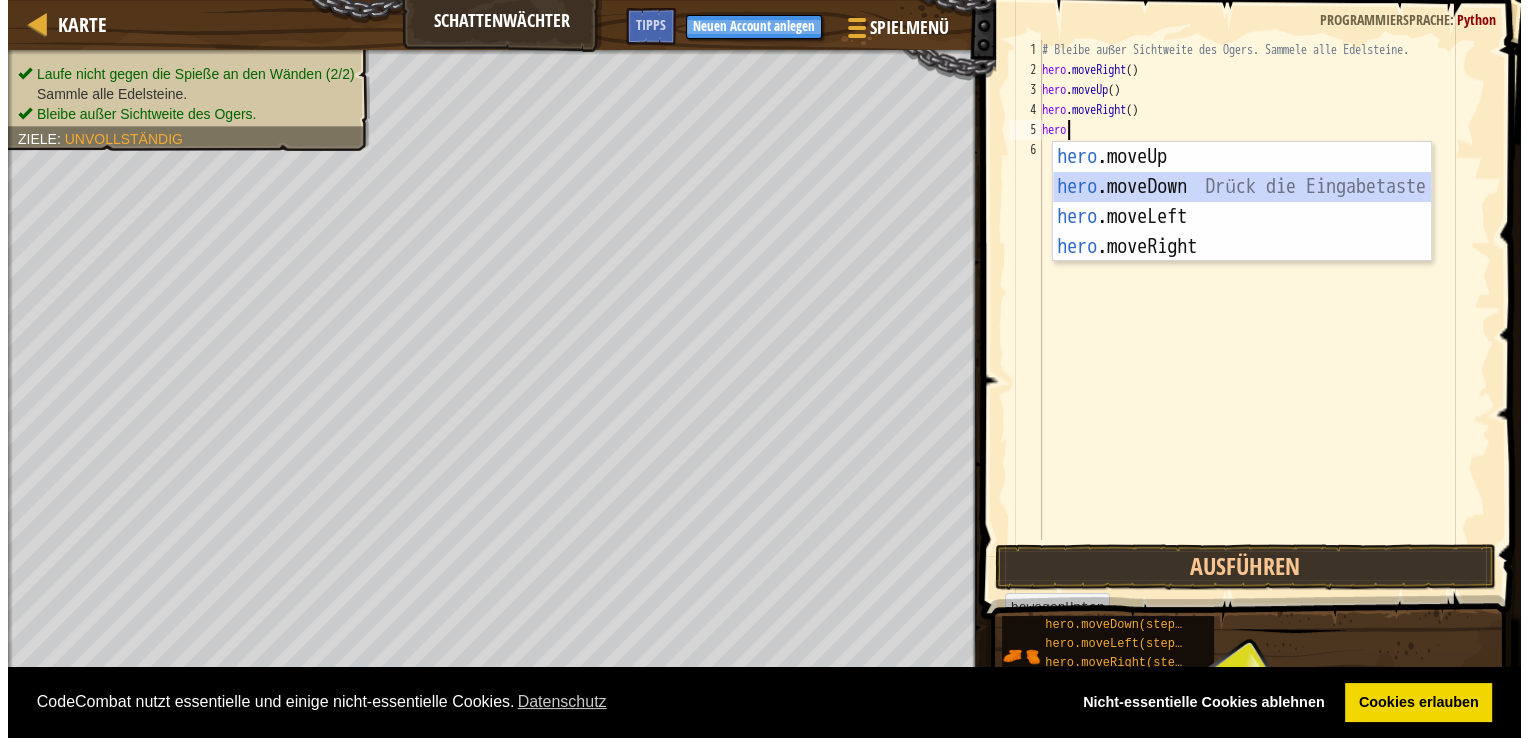 scroll, scrollTop: 9, scrollLeft: 0, axis: vertical 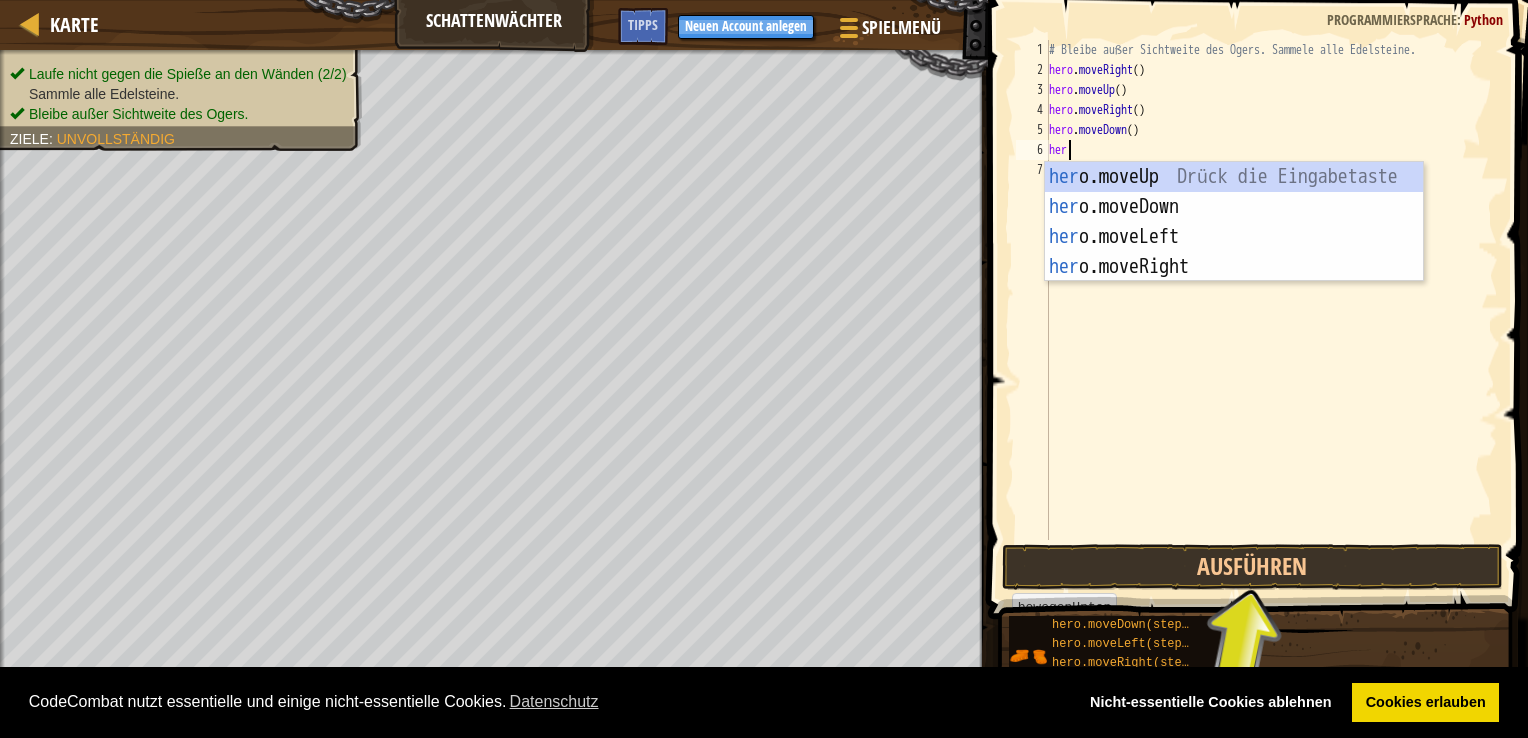 type on "hero" 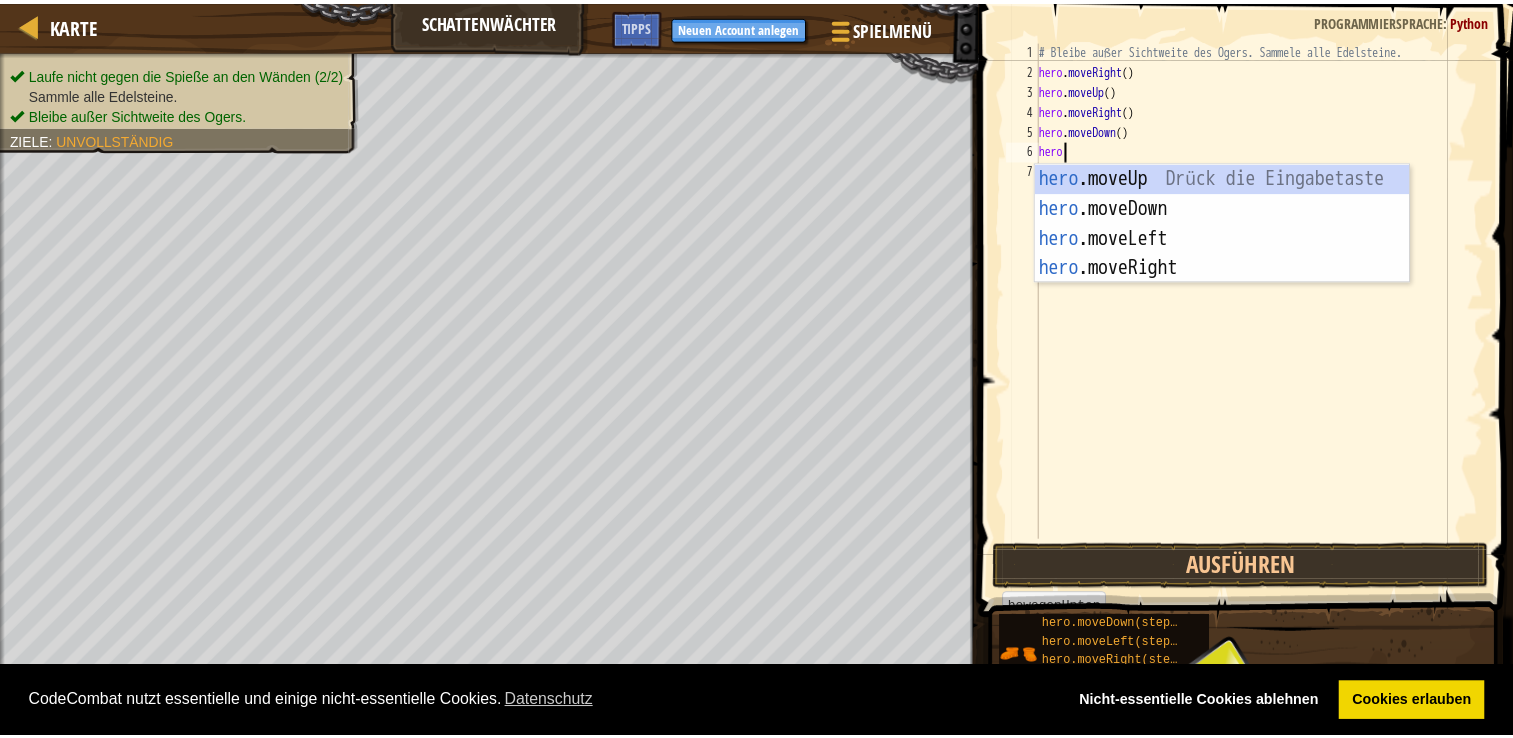 scroll, scrollTop: 9, scrollLeft: 0, axis: vertical 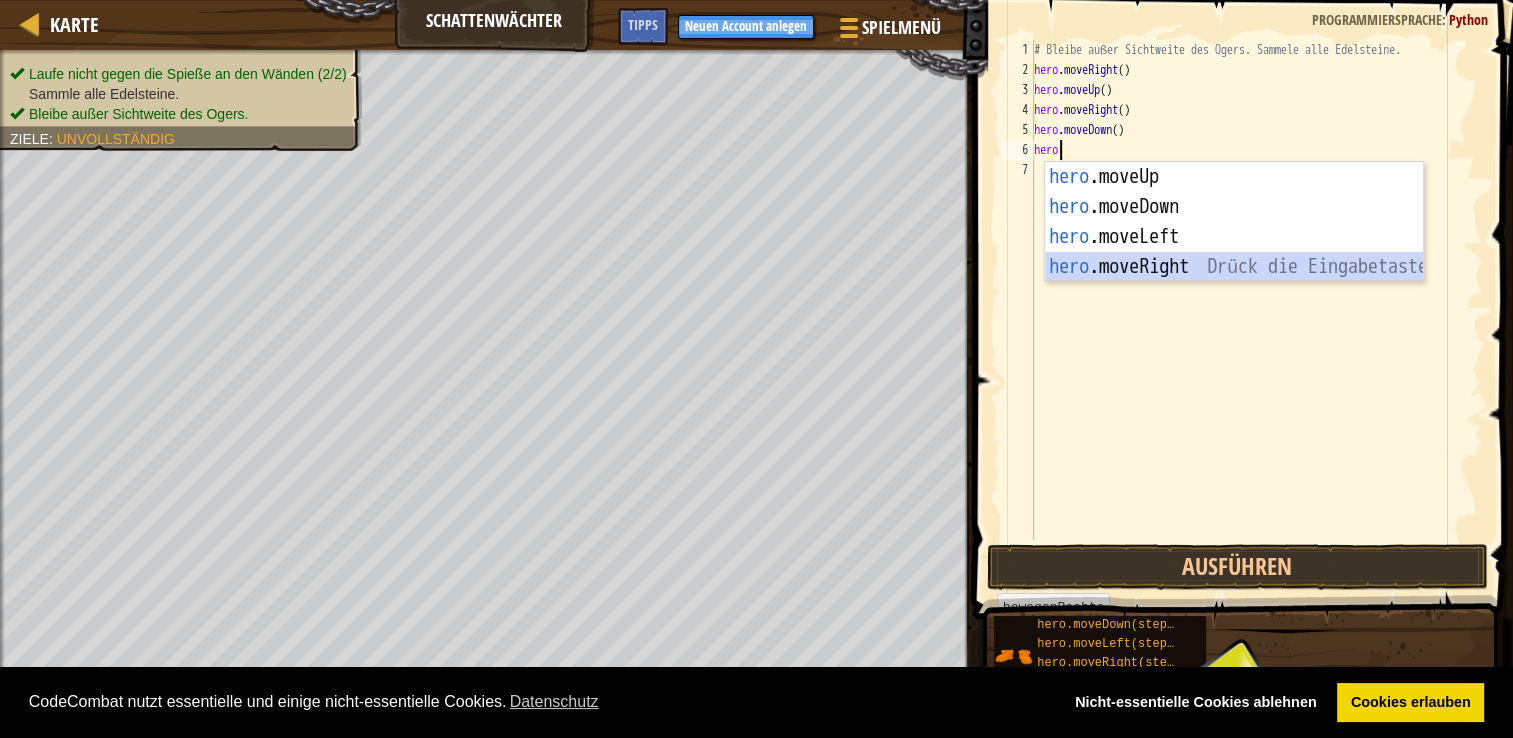 click on "hero.moveUp Drück die Eingabetaste hero.moveDown Drück die Eingabetaste hero.moveLeft Drück die Eingabetaste hero.moveRight Drück die Eingabetaste" at bounding box center (1234, 252) 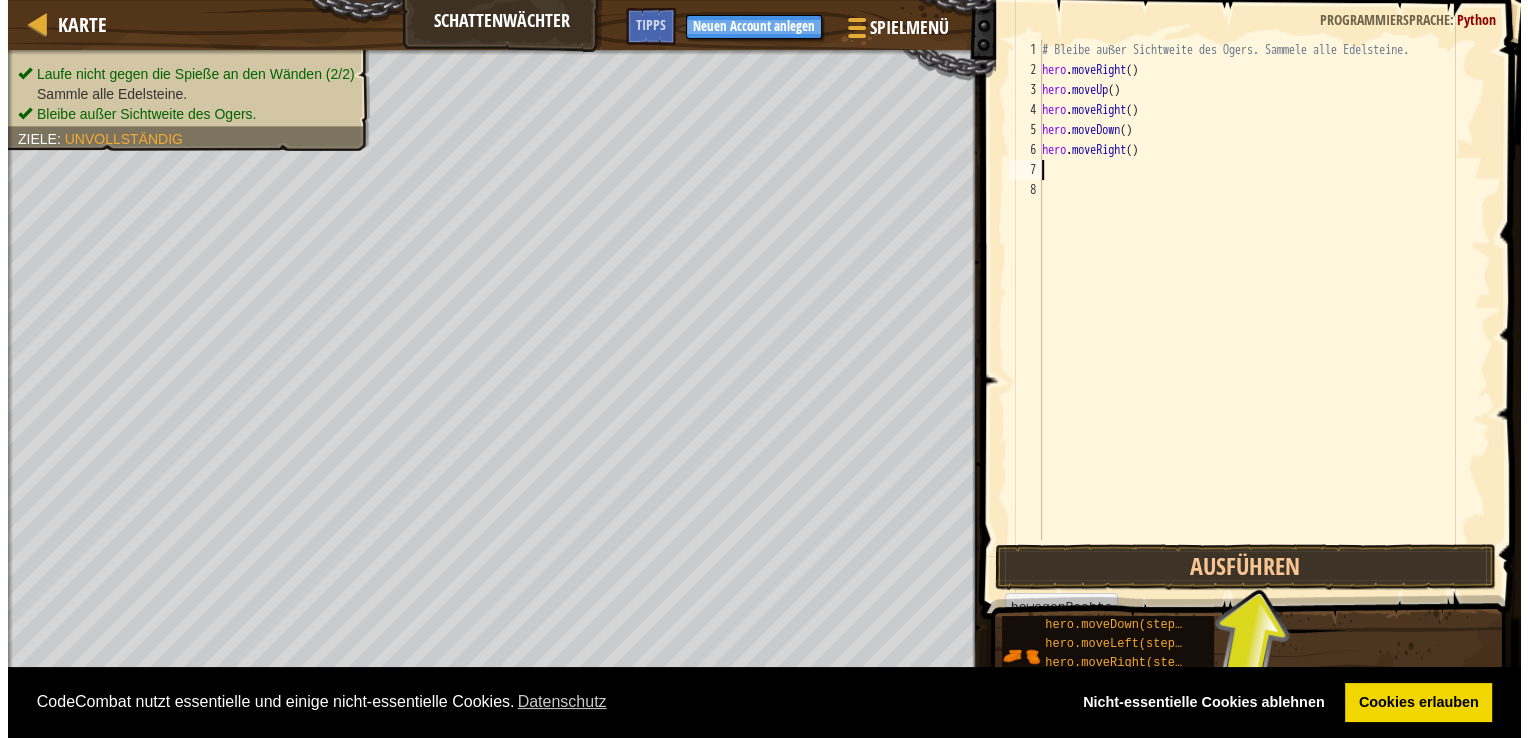 scroll, scrollTop: 9, scrollLeft: 0, axis: vertical 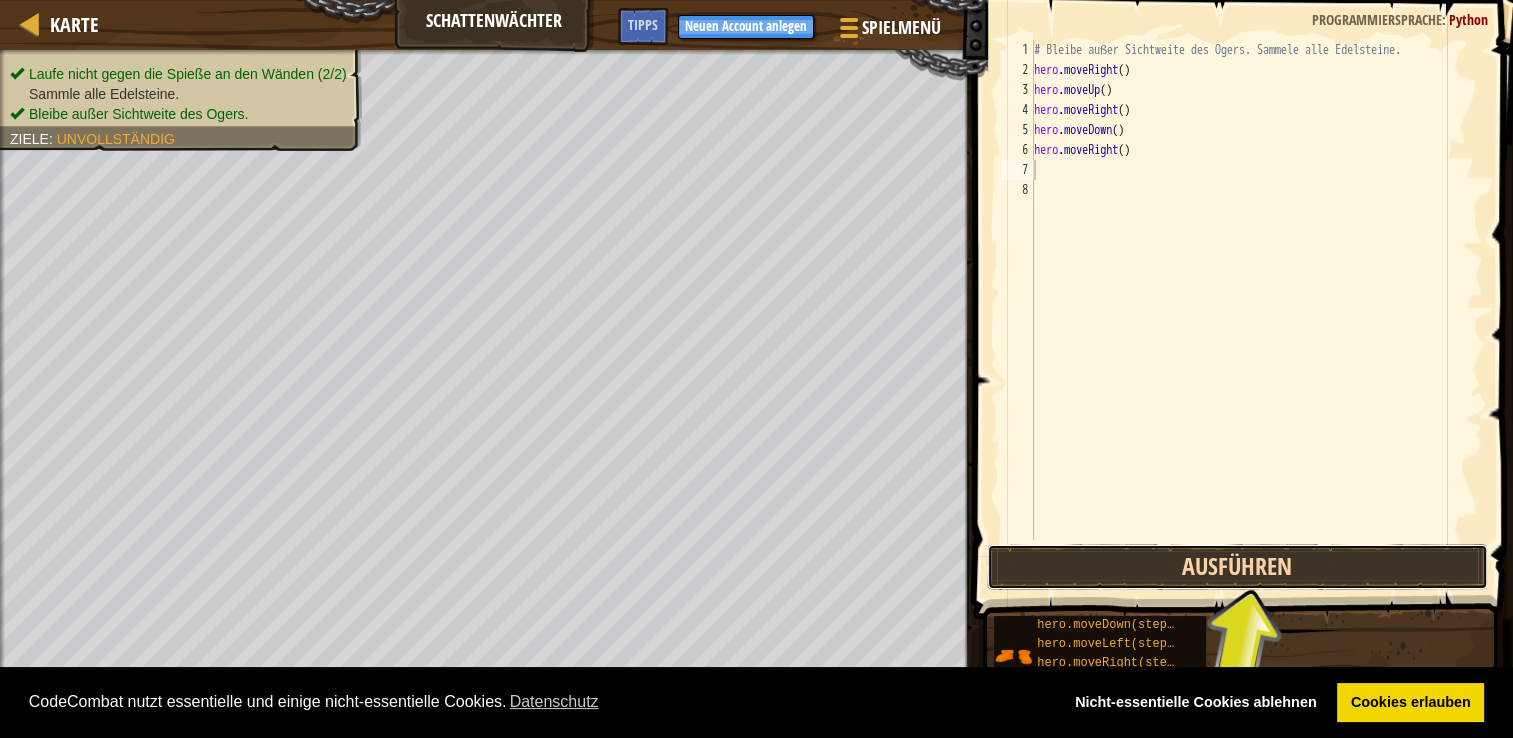 click on "Ausführen" at bounding box center (1237, 567) 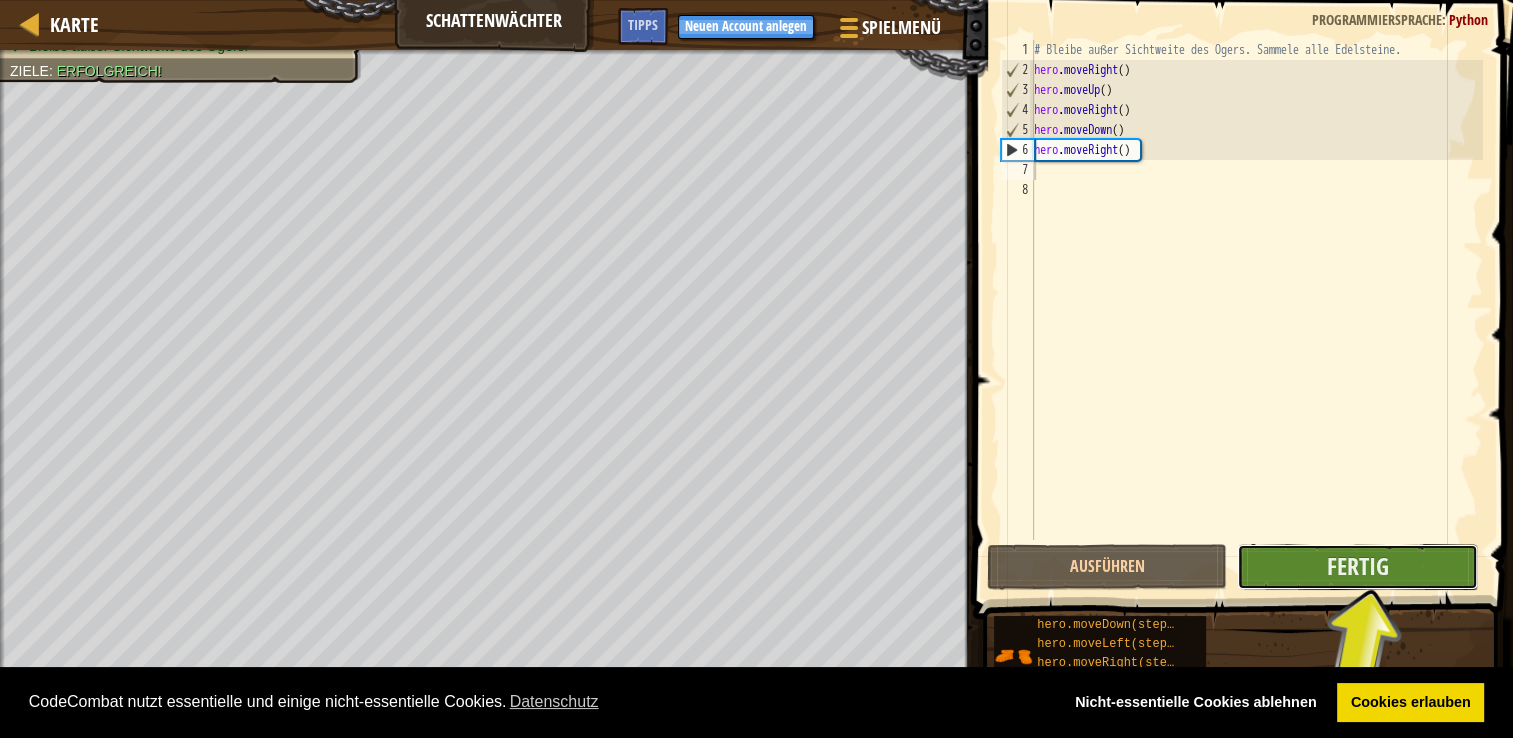 click on "Fertig" at bounding box center [1357, 567] 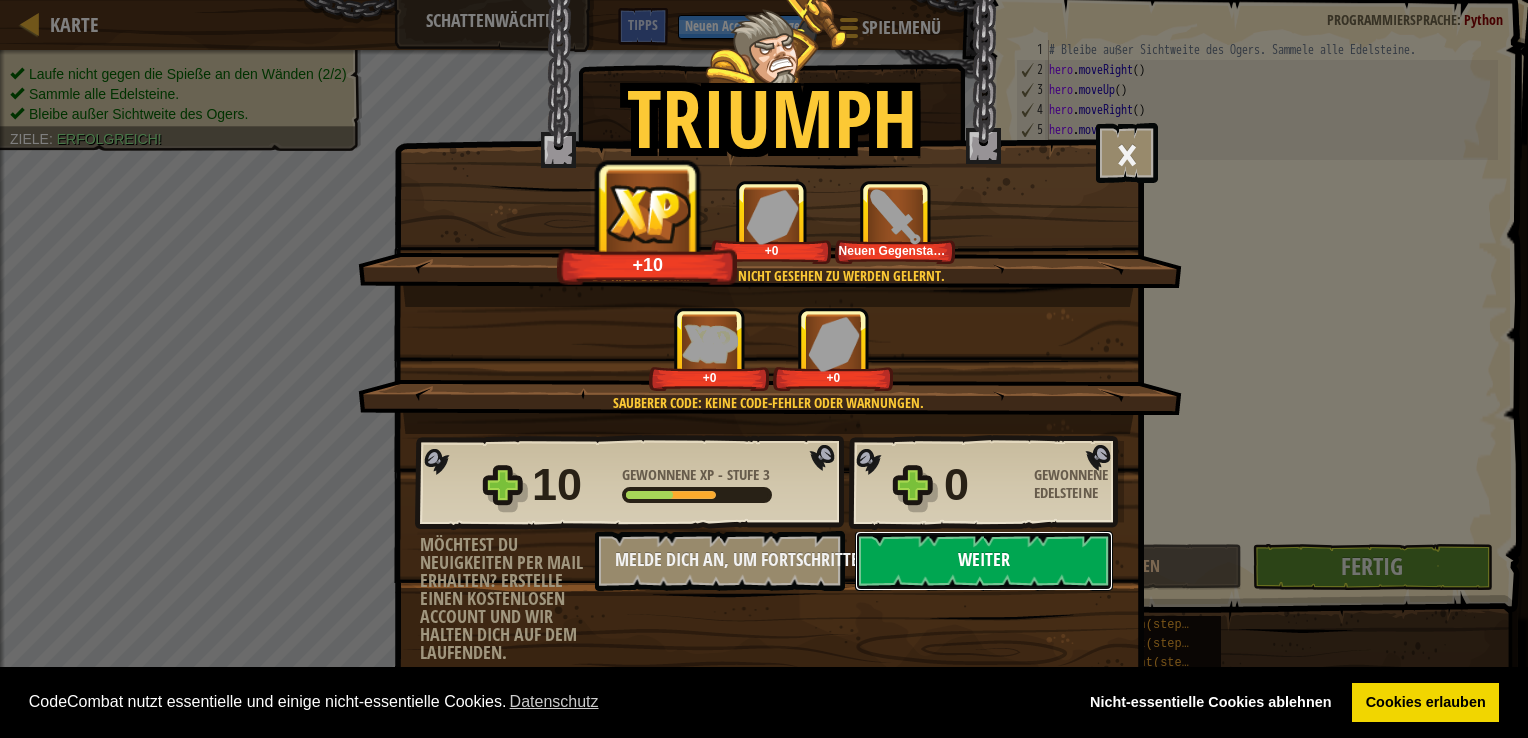 click on "Weiter" at bounding box center (984, 561) 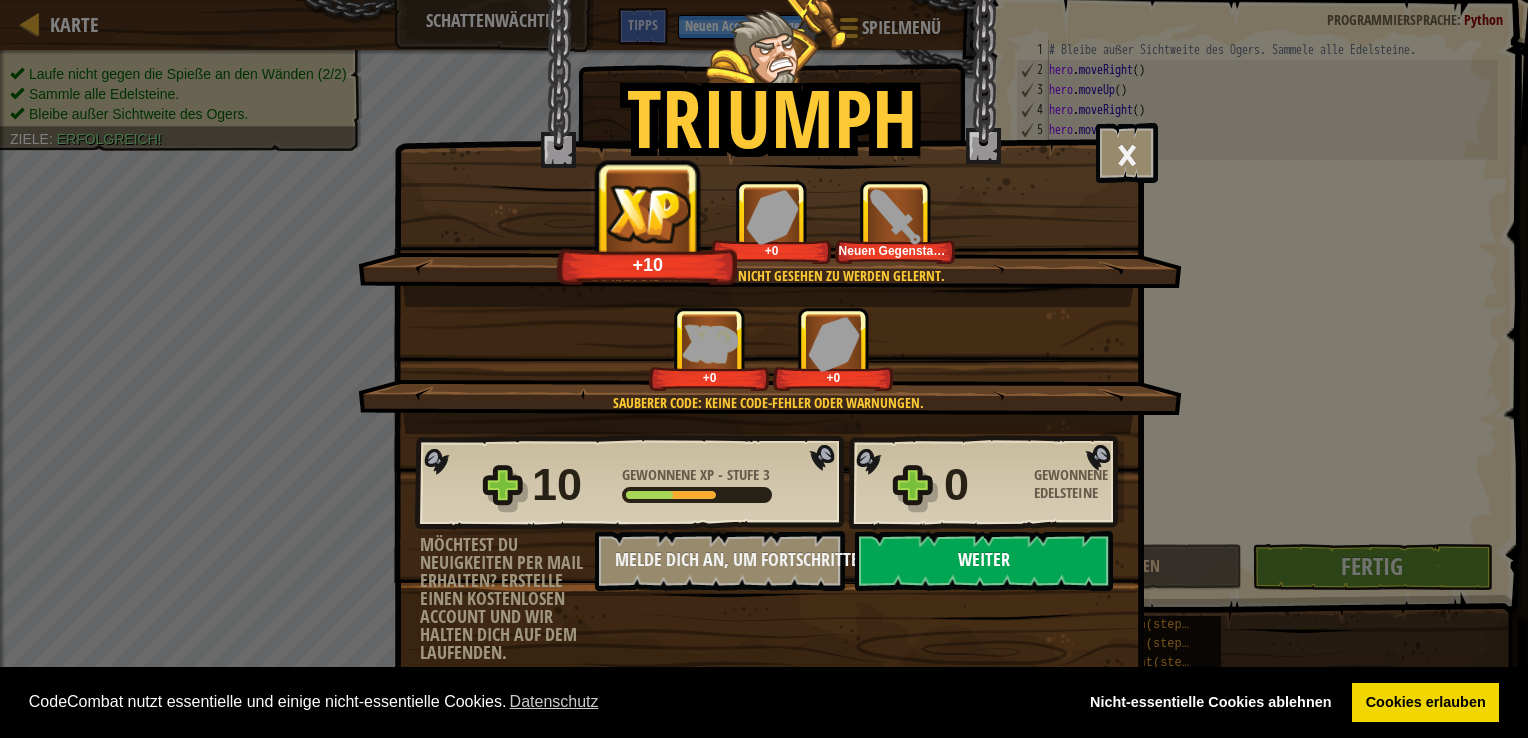 select on "de-DE" 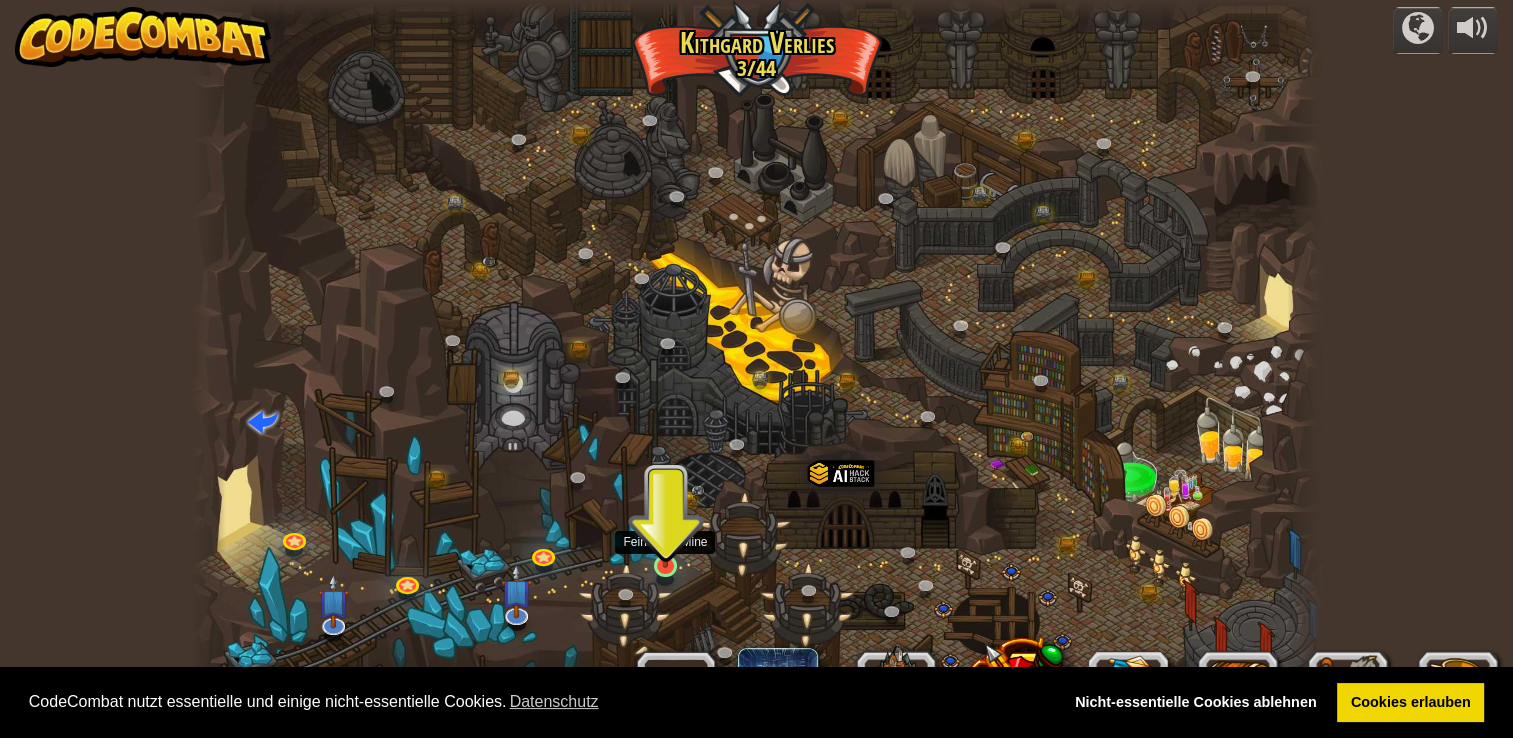 click at bounding box center [665, 535] 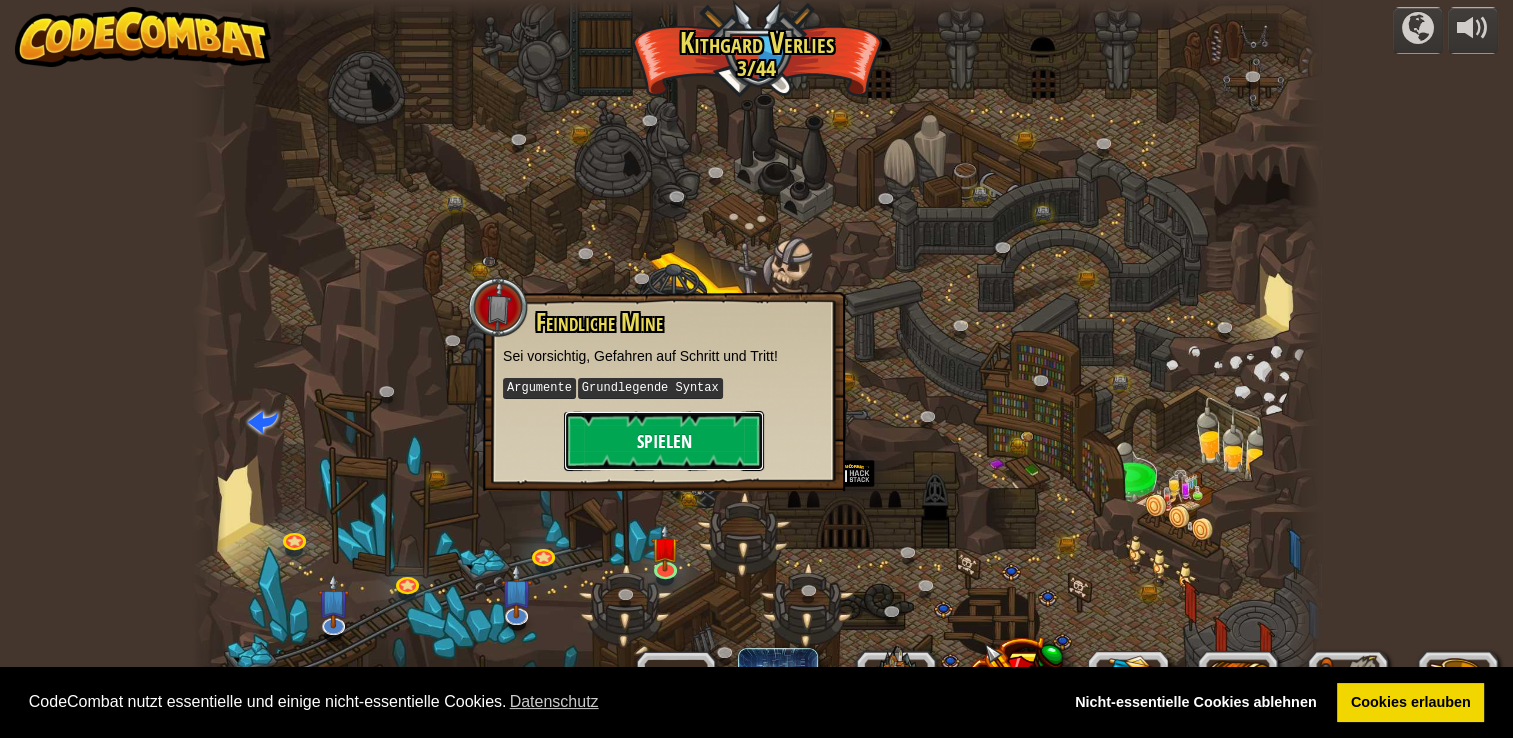 click on "Spielen" at bounding box center [664, 441] 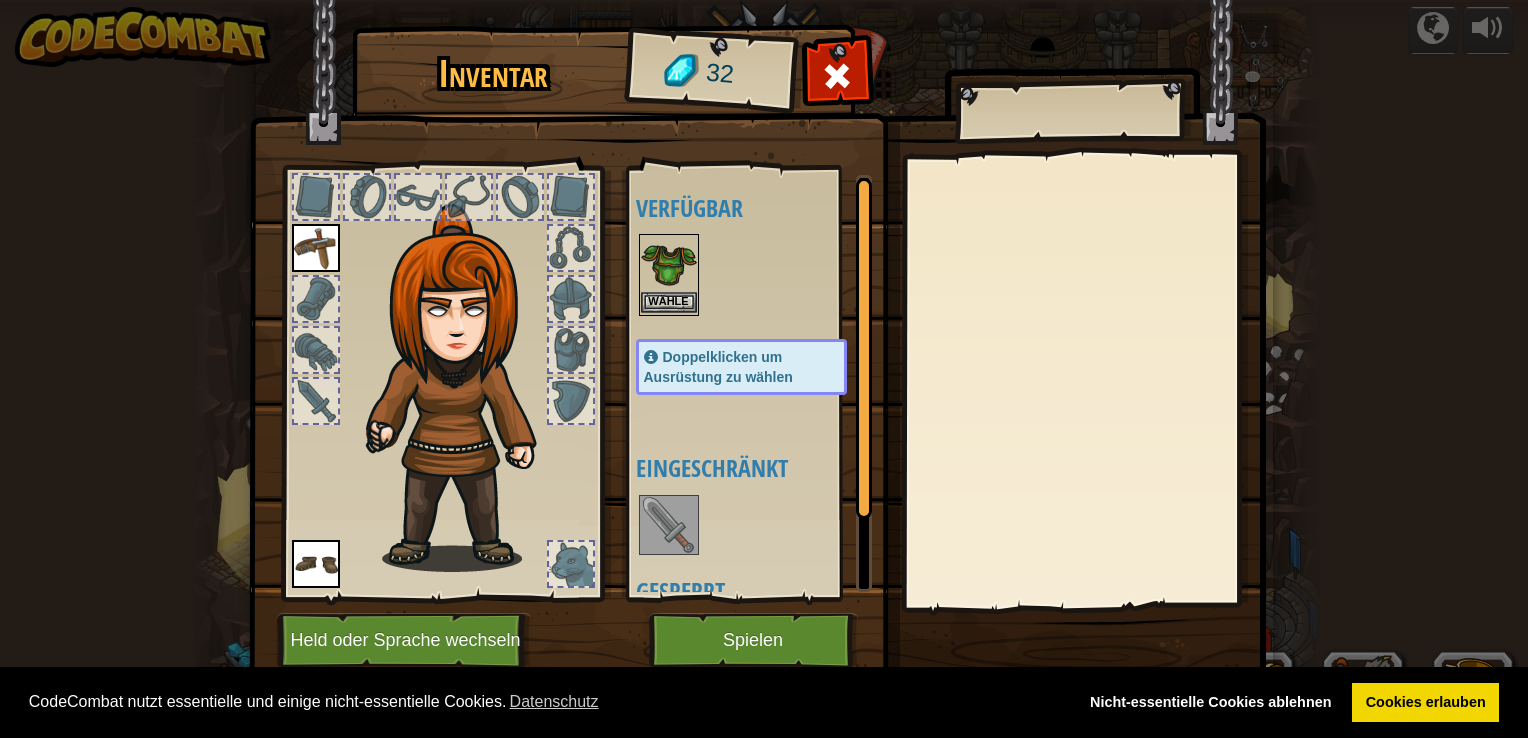 drag, startPoint x: 627, startPoint y: 242, endPoint x: 678, endPoint y: 274, distance: 60.207973 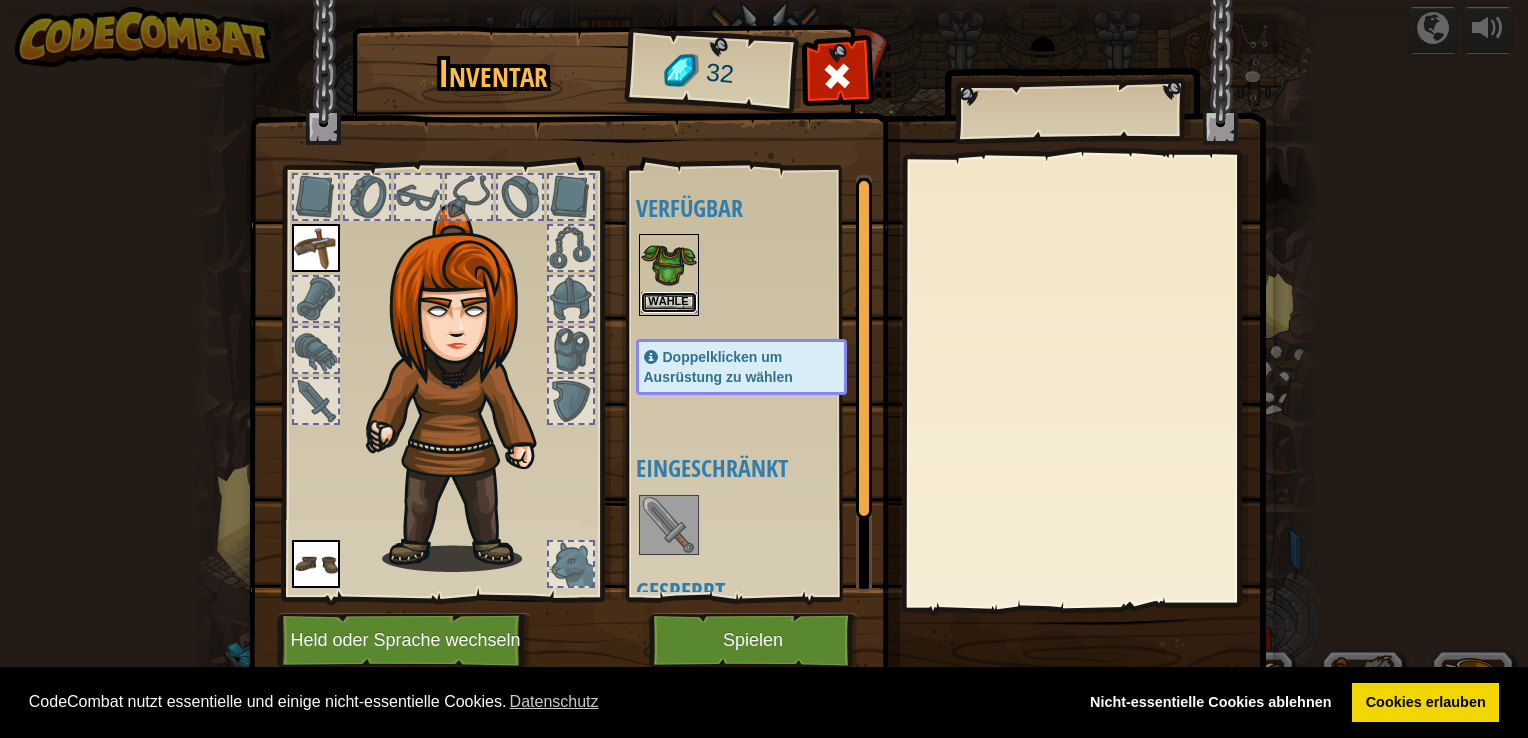 click on "Wähle" at bounding box center (669, 302) 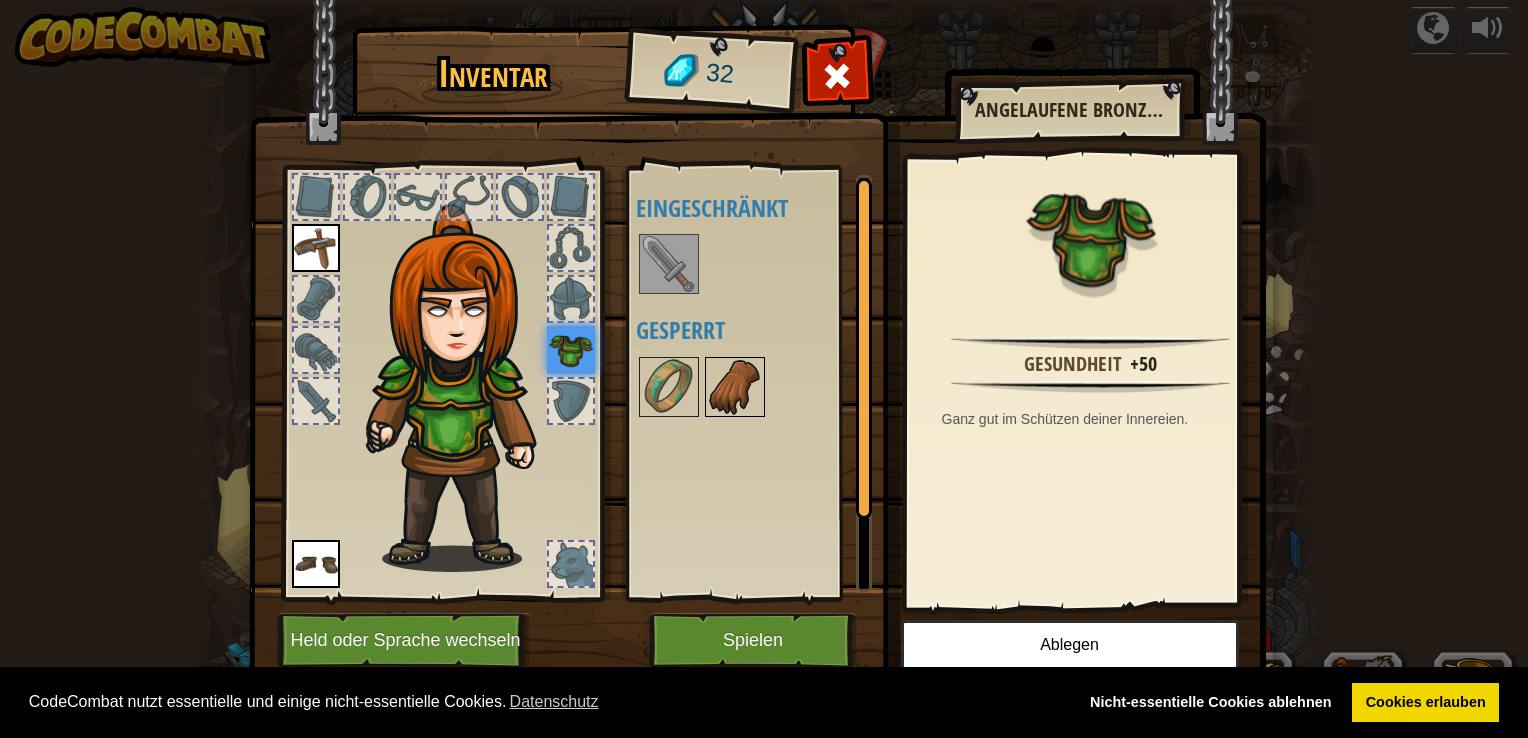 click at bounding box center [735, 387] 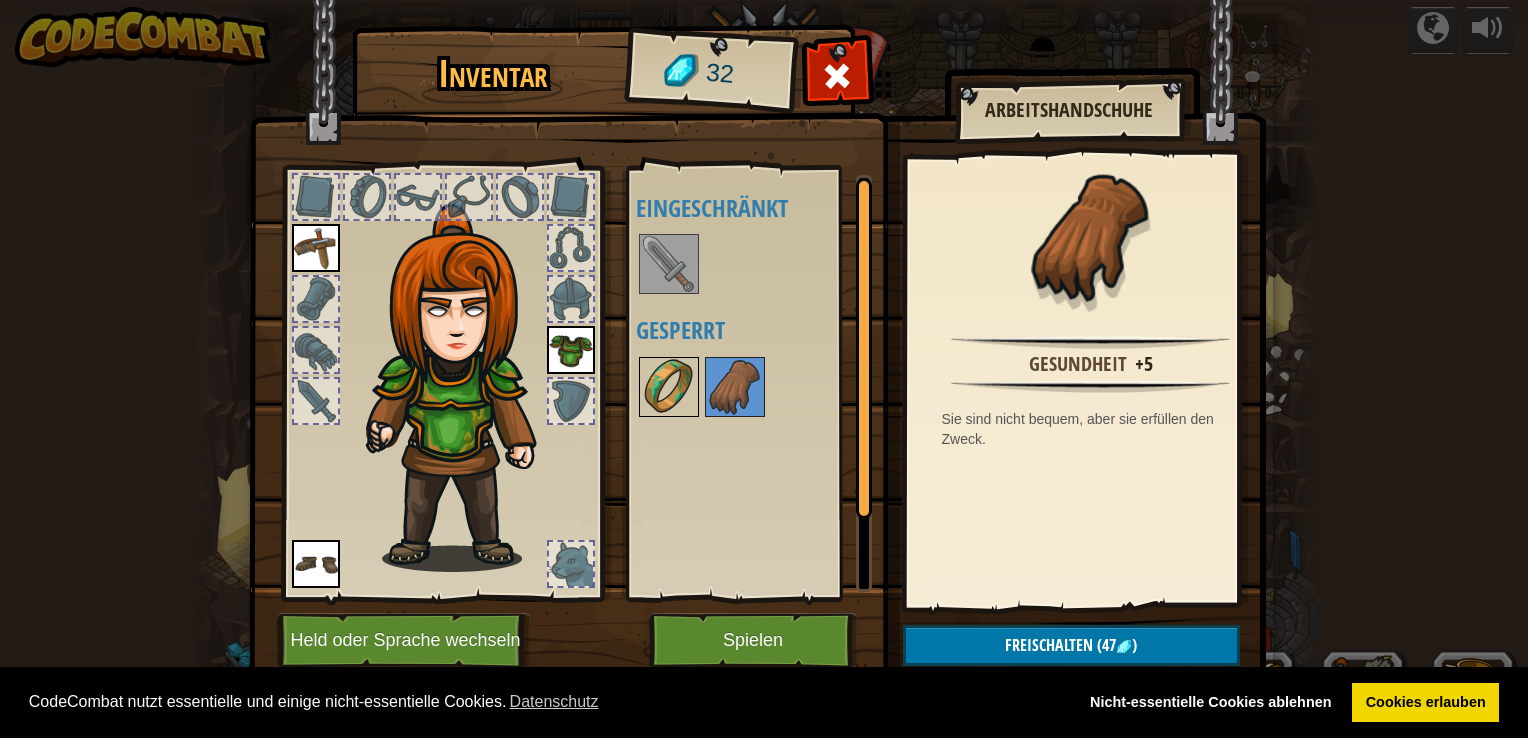 click at bounding box center (669, 387) 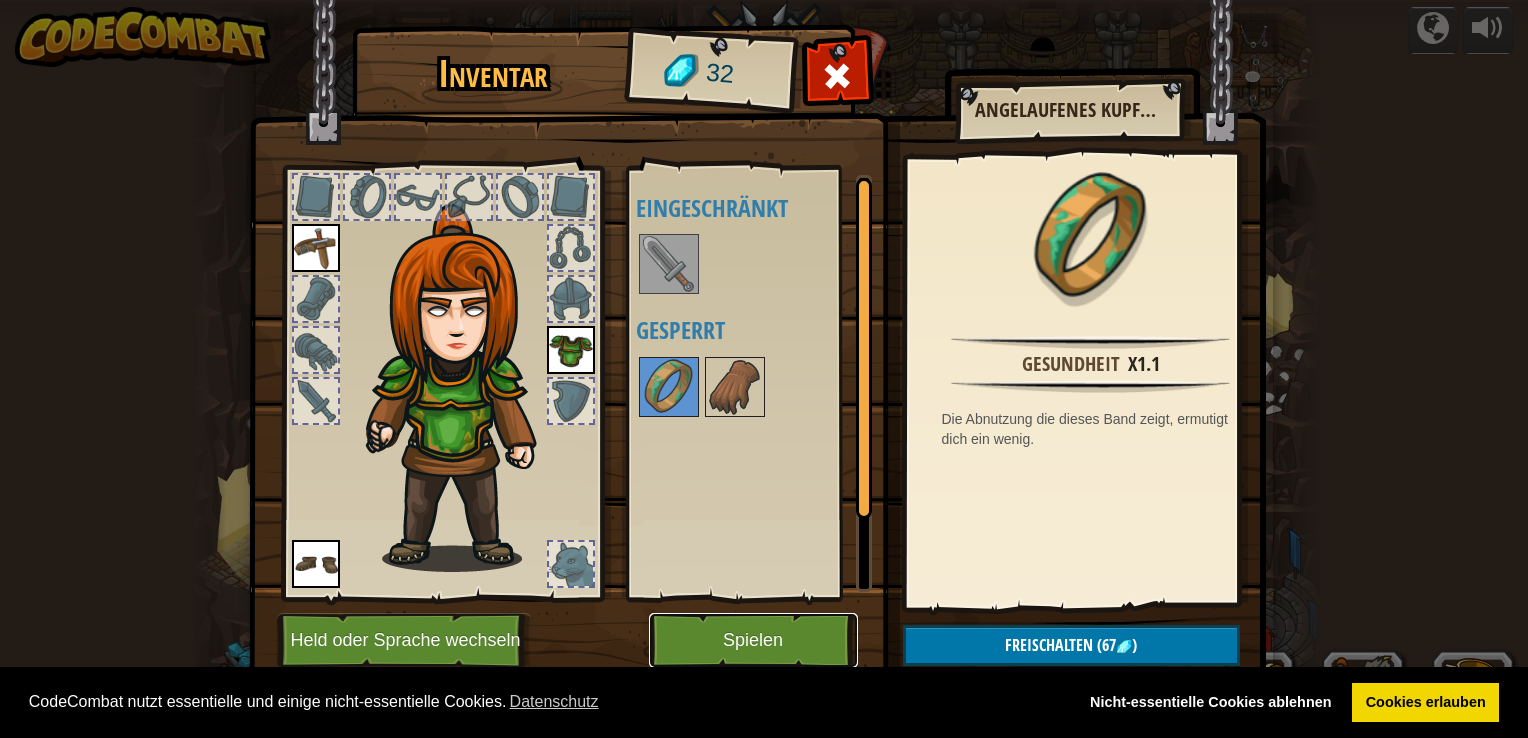 click on "Spielen" at bounding box center [753, 640] 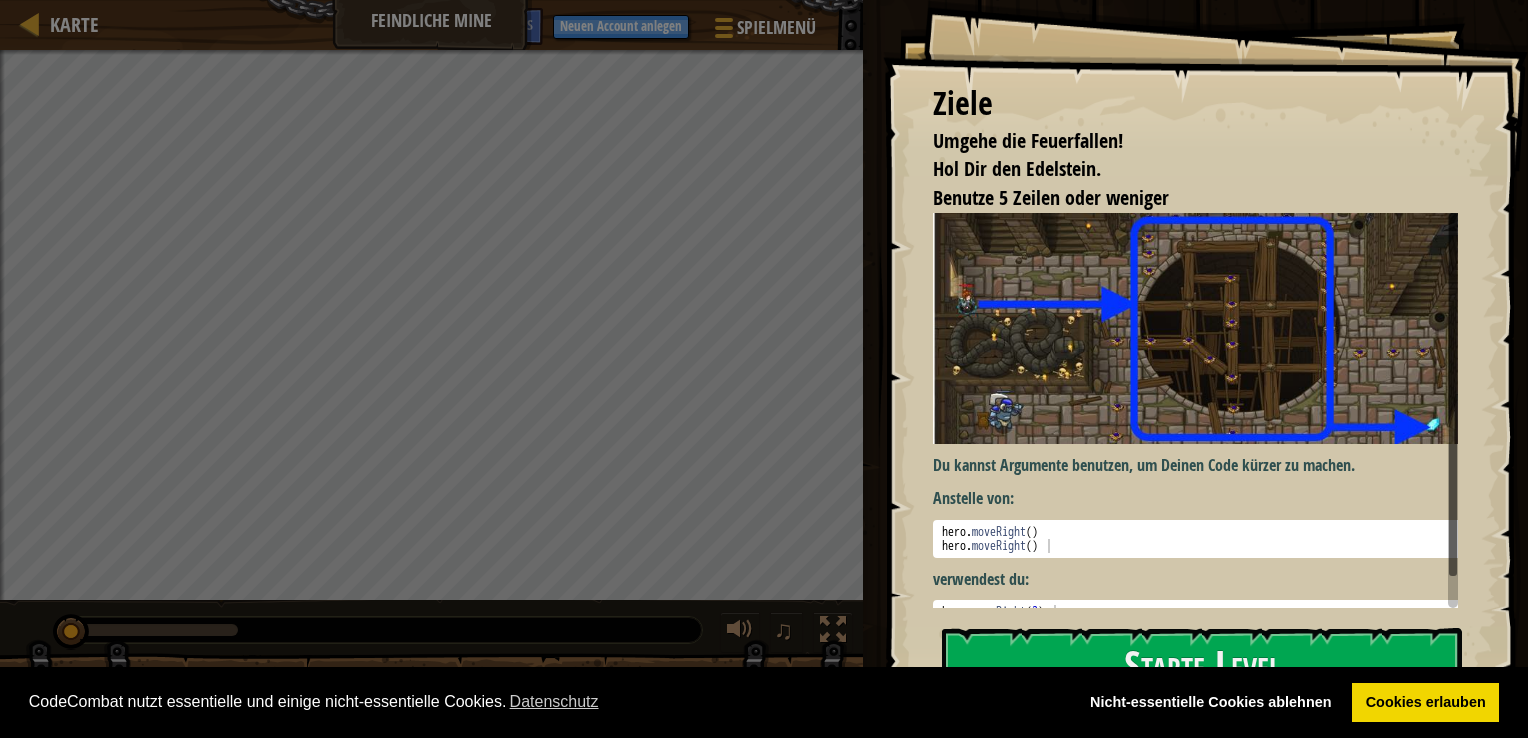 scroll, scrollTop: 19, scrollLeft: 0, axis: vertical 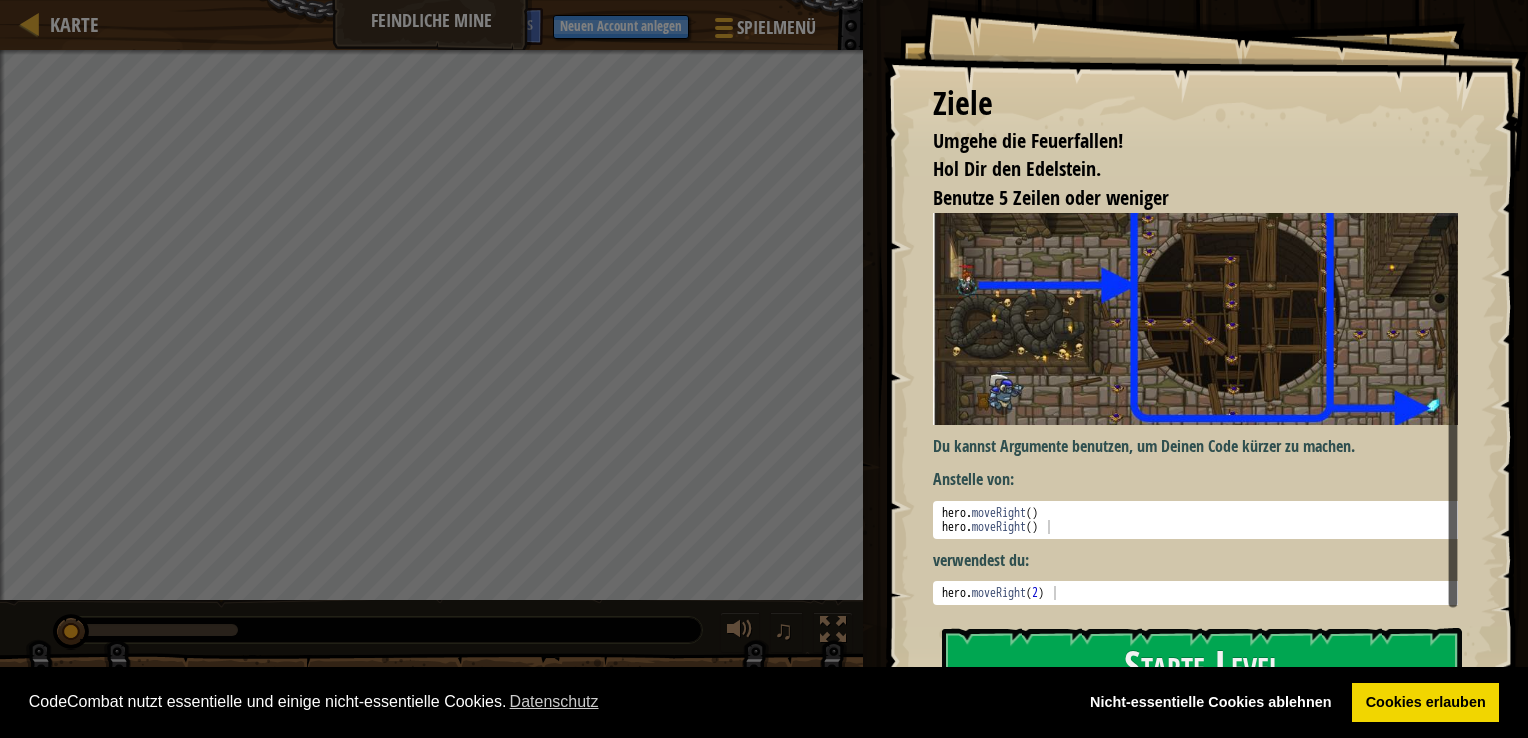 drag, startPoint x: 1451, startPoint y: 480, endPoint x: 1448, endPoint y: 564, distance: 84.05355 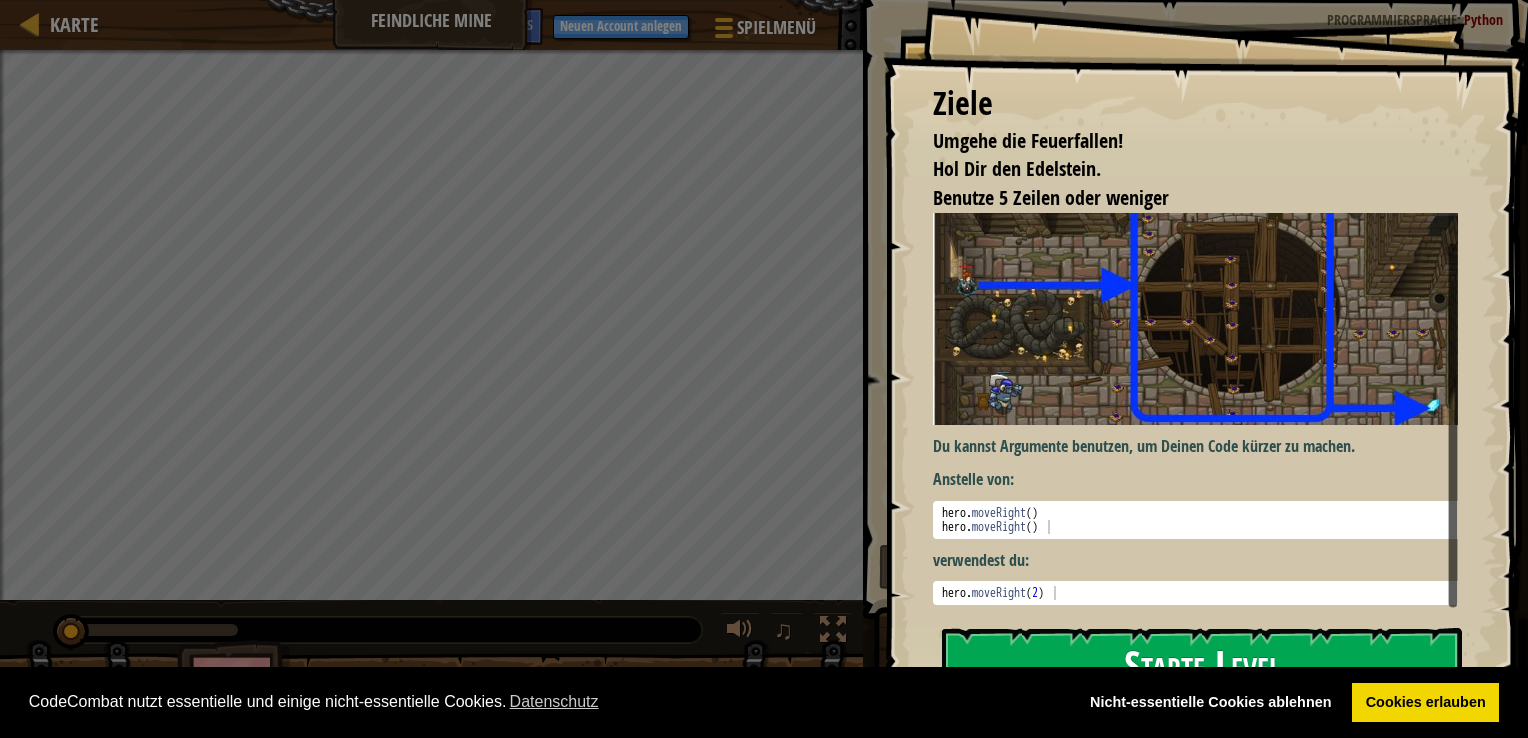 click on "Starte Level" at bounding box center [1202, 667] 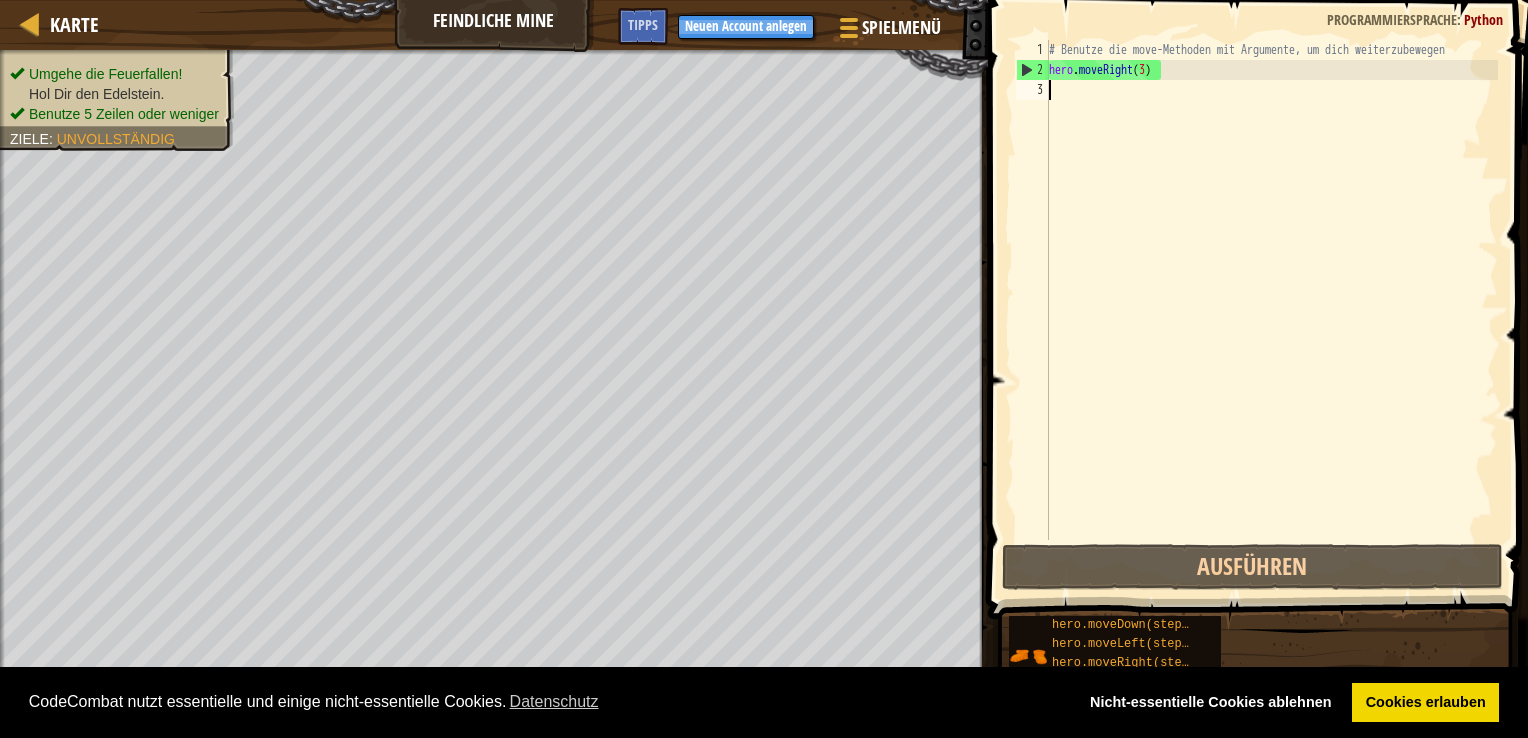 scroll, scrollTop: 9, scrollLeft: 0, axis: vertical 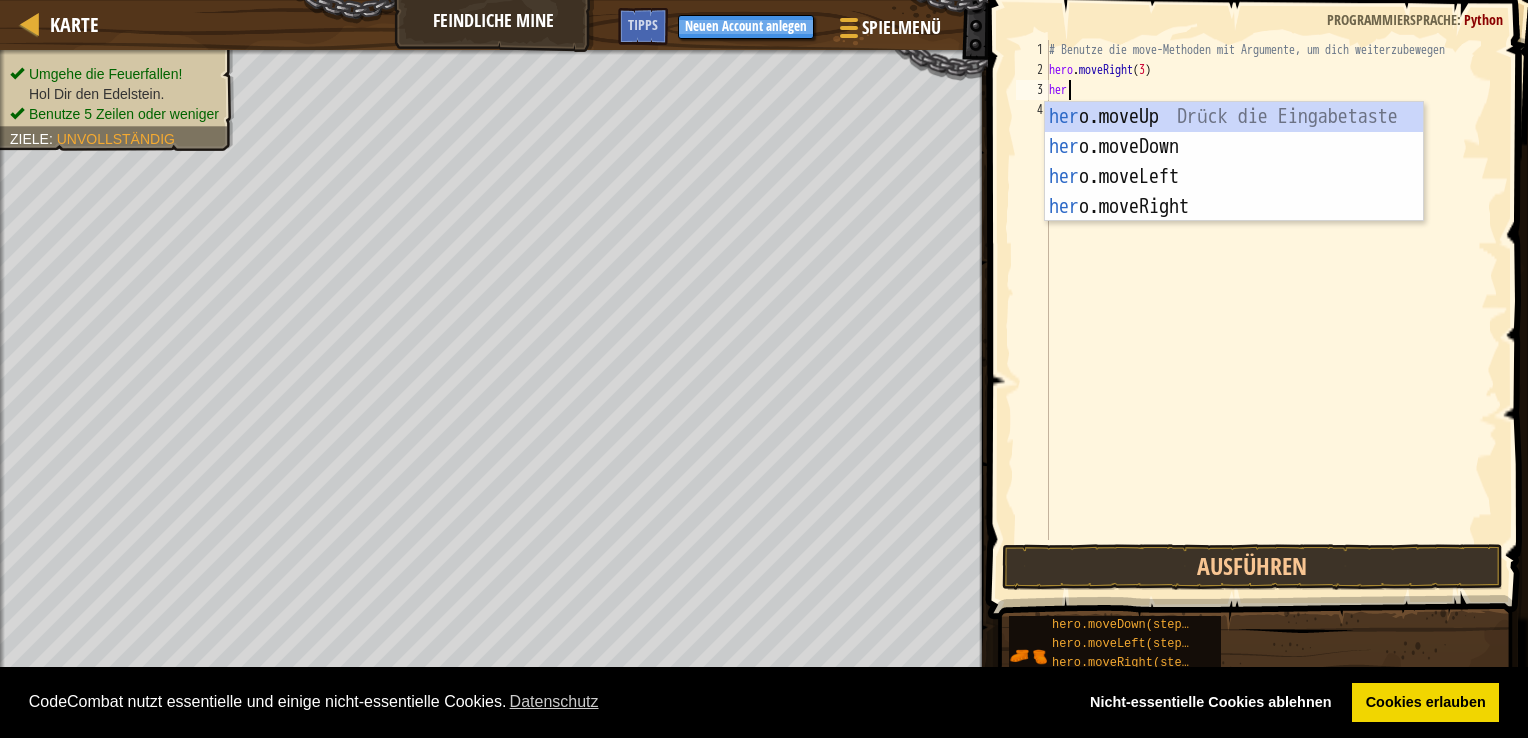 type on "hero" 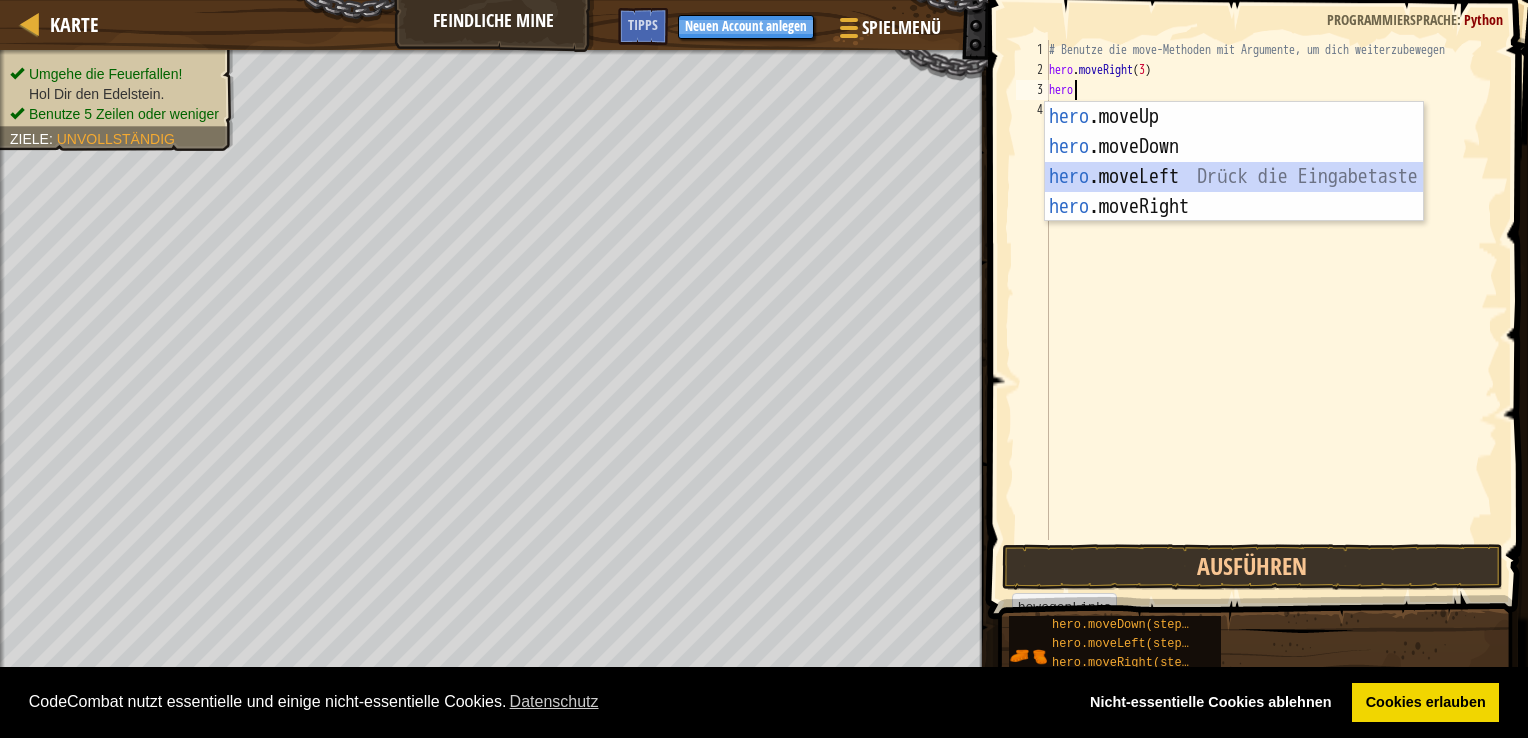 click on "hero.moveUp Drück die Eingabetaste hero.moveDown Drück die Eingabetaste hero.moveLeft Drück die Eingabetaste hero.moveRight Drück die Eingabetaste" at bounding box center [1234, 192] 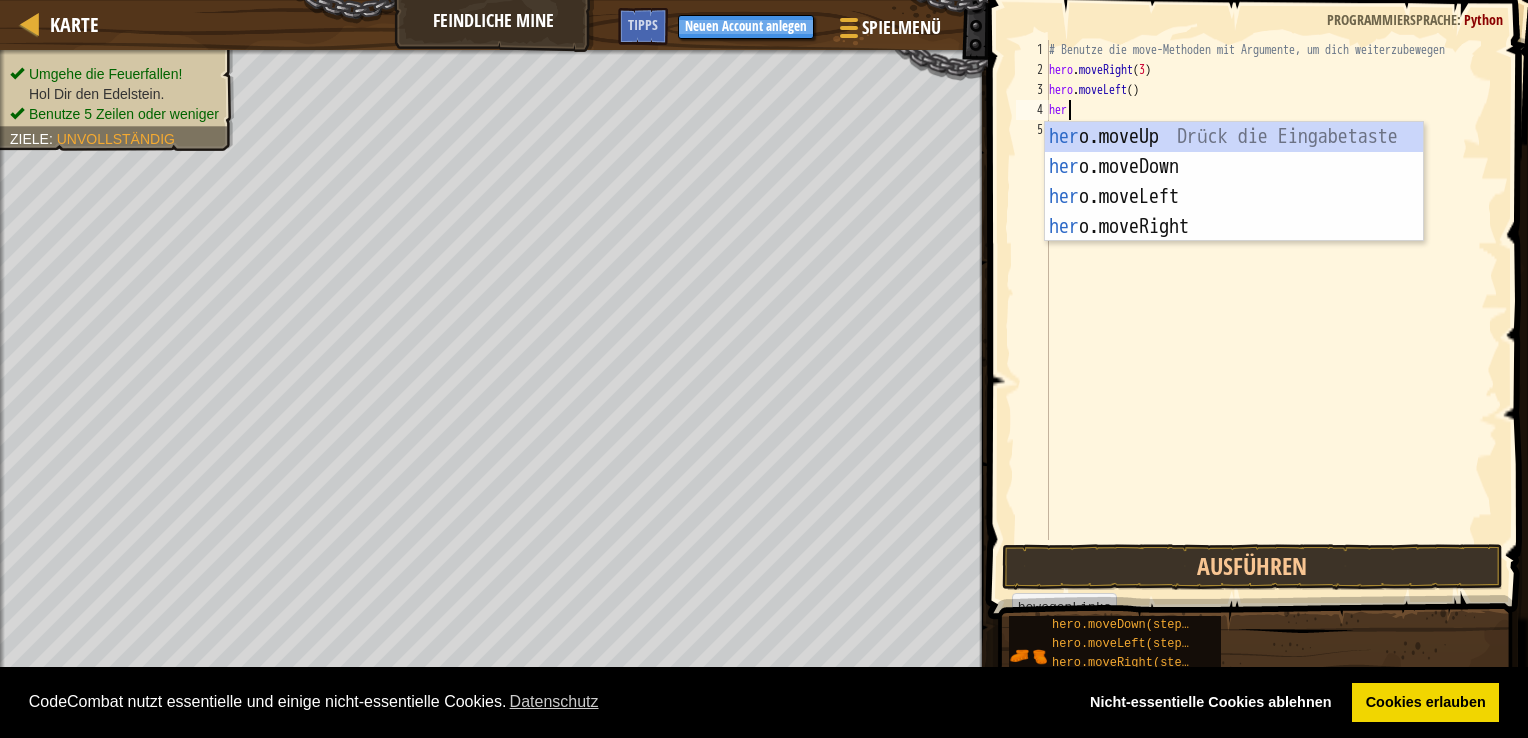 type on "hero" 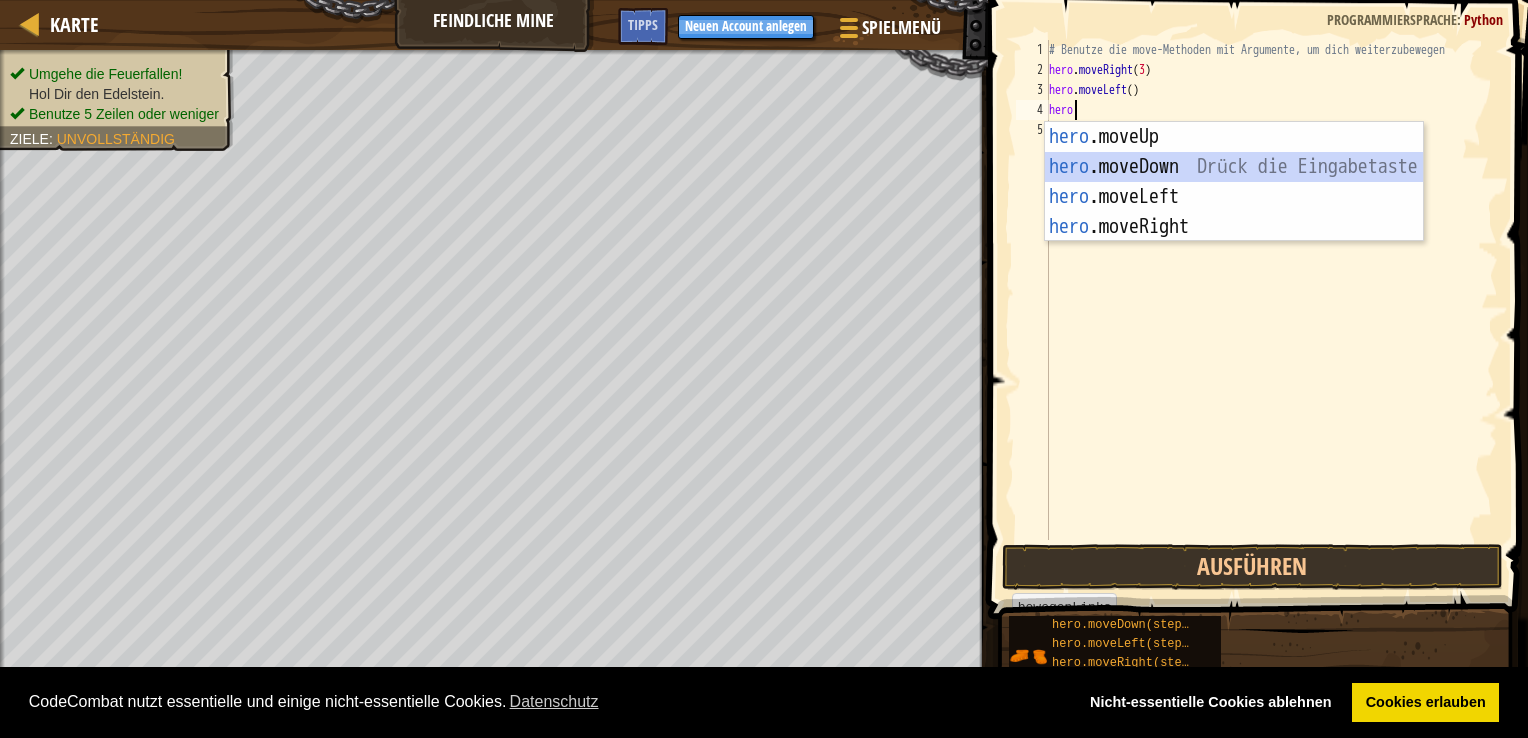 click on "hero.moveUp Drück die Eingabetaste hero.moveDown Drück die Eingabetaste hero.moveLeft Drück die Eingabetaste hero.moveRight Drück die Eingabetaste" at bounding box center [1234, 212] 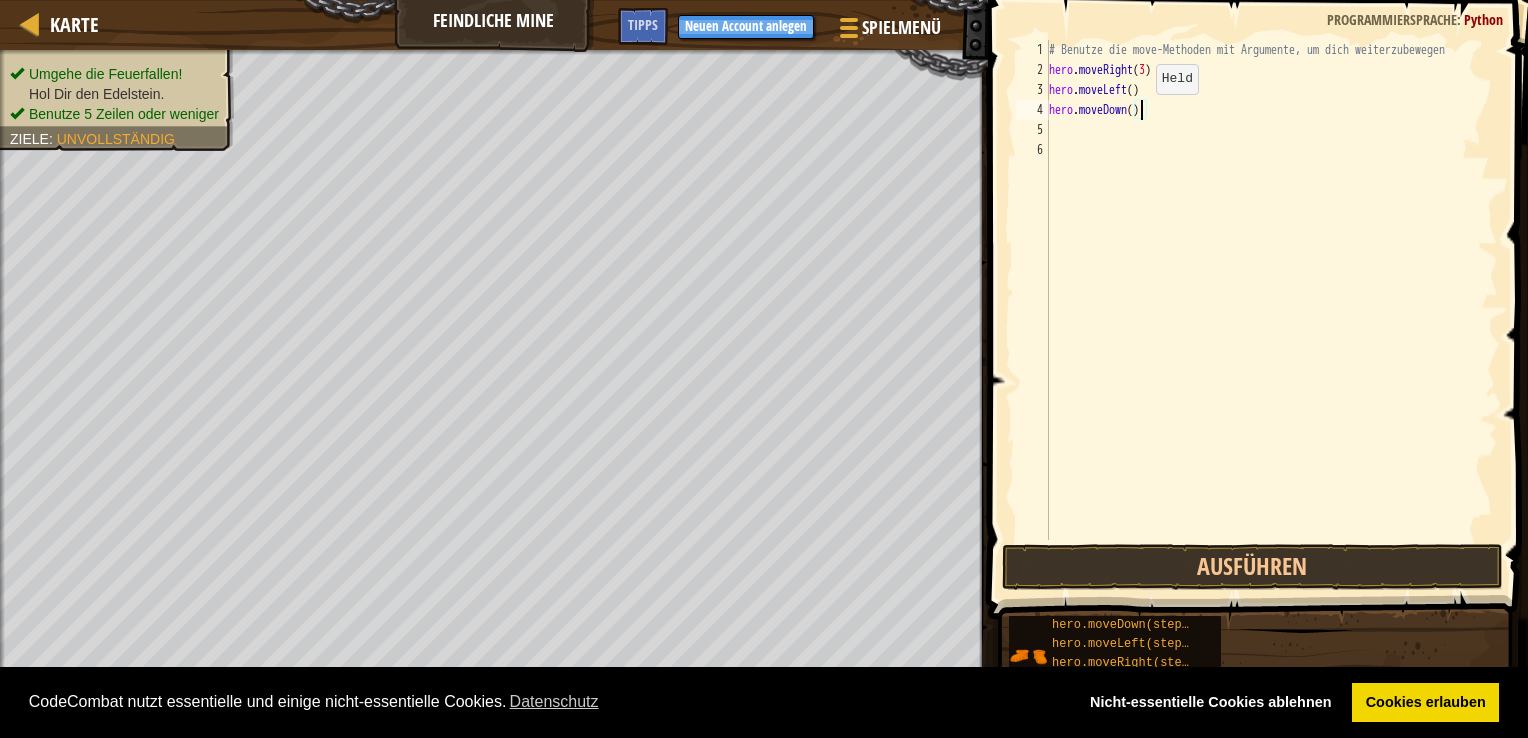 click on "# Benutze die move-Methoden mit Argumente, um dich weiterzubewegen hero . moveRight ( 3 ) hero . moveLeft ( ) hero . moveDown ( )" at bounding box center [1271, 310] 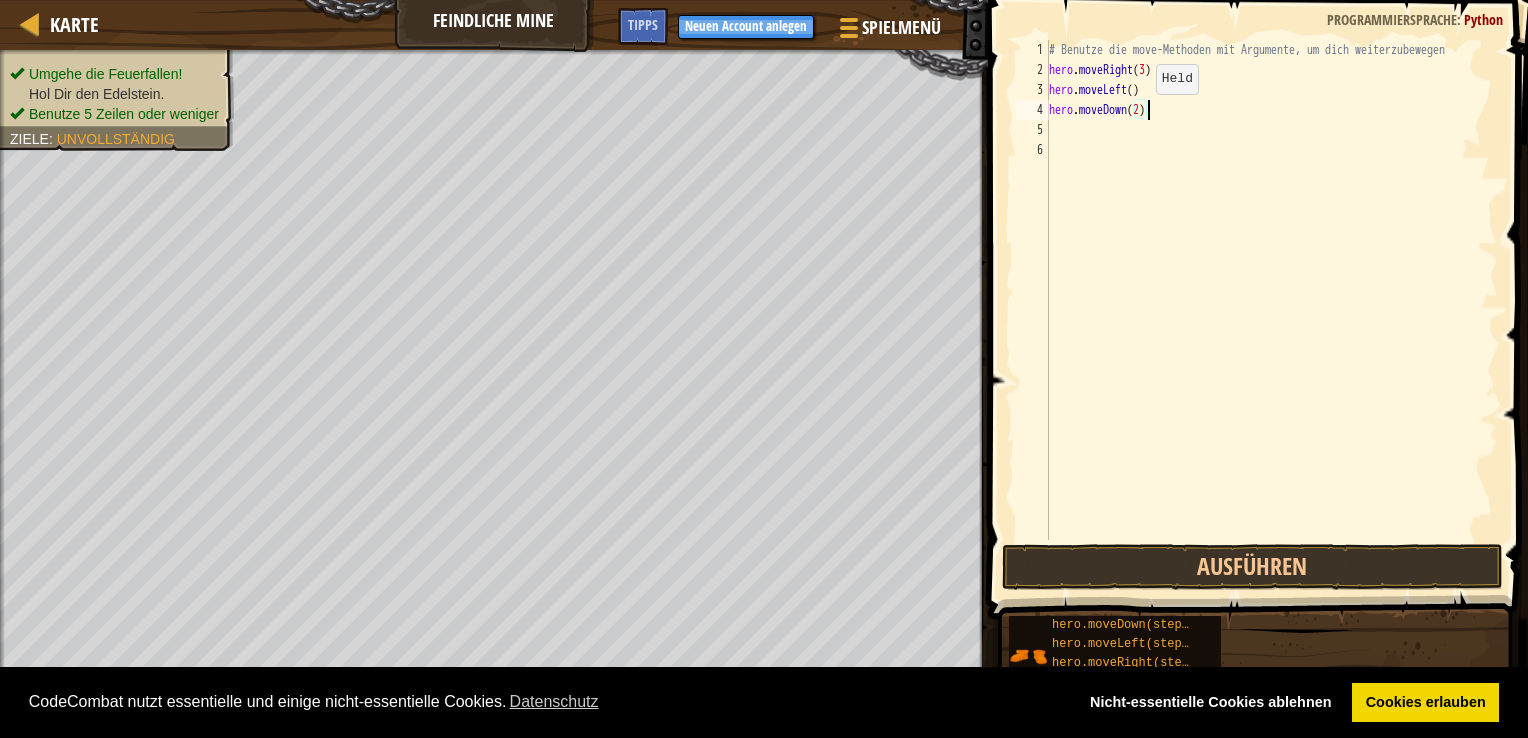 scroll, scrollTop: 9, scrollLeft: 7, axis: both 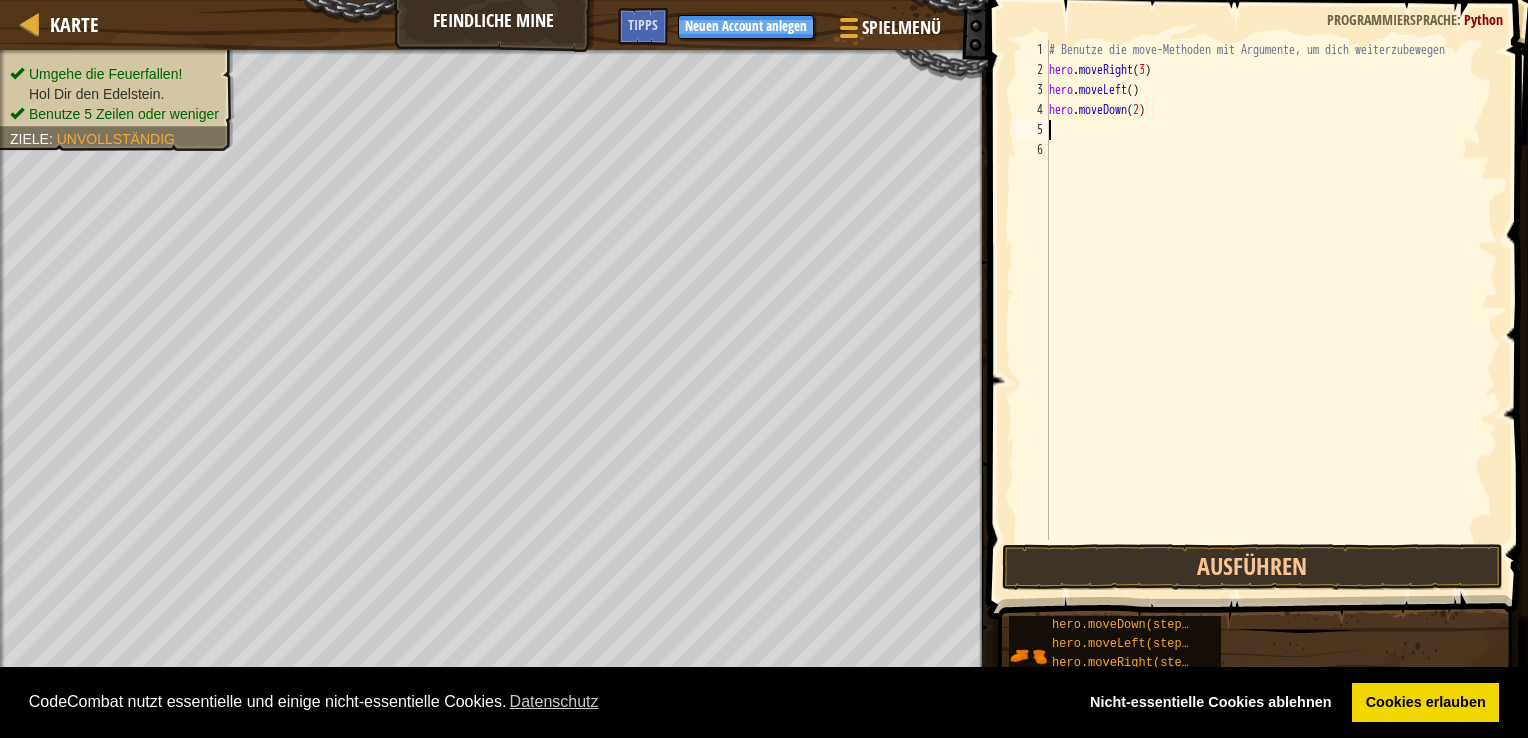 click on "# Benutze die move-Methoden mit Argumente, um dich weiterzubewegen hero . moveRight ( 3 ) hero . moveLeft ( ) hero . moveDown ( 2 )" at bounding box center [1271, 310] 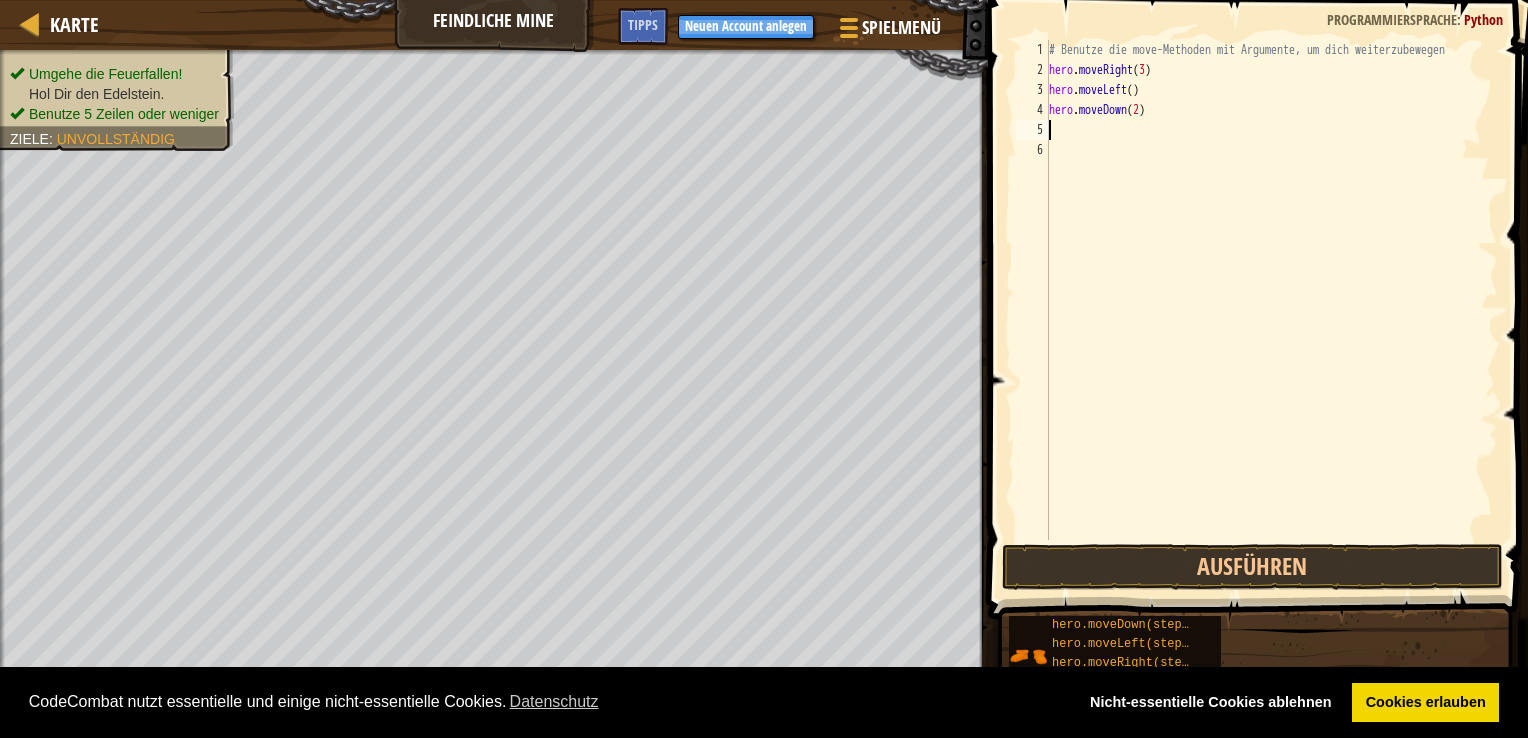 scroll, scrollTop: 9, scrollLeft: 0, axis: vertical 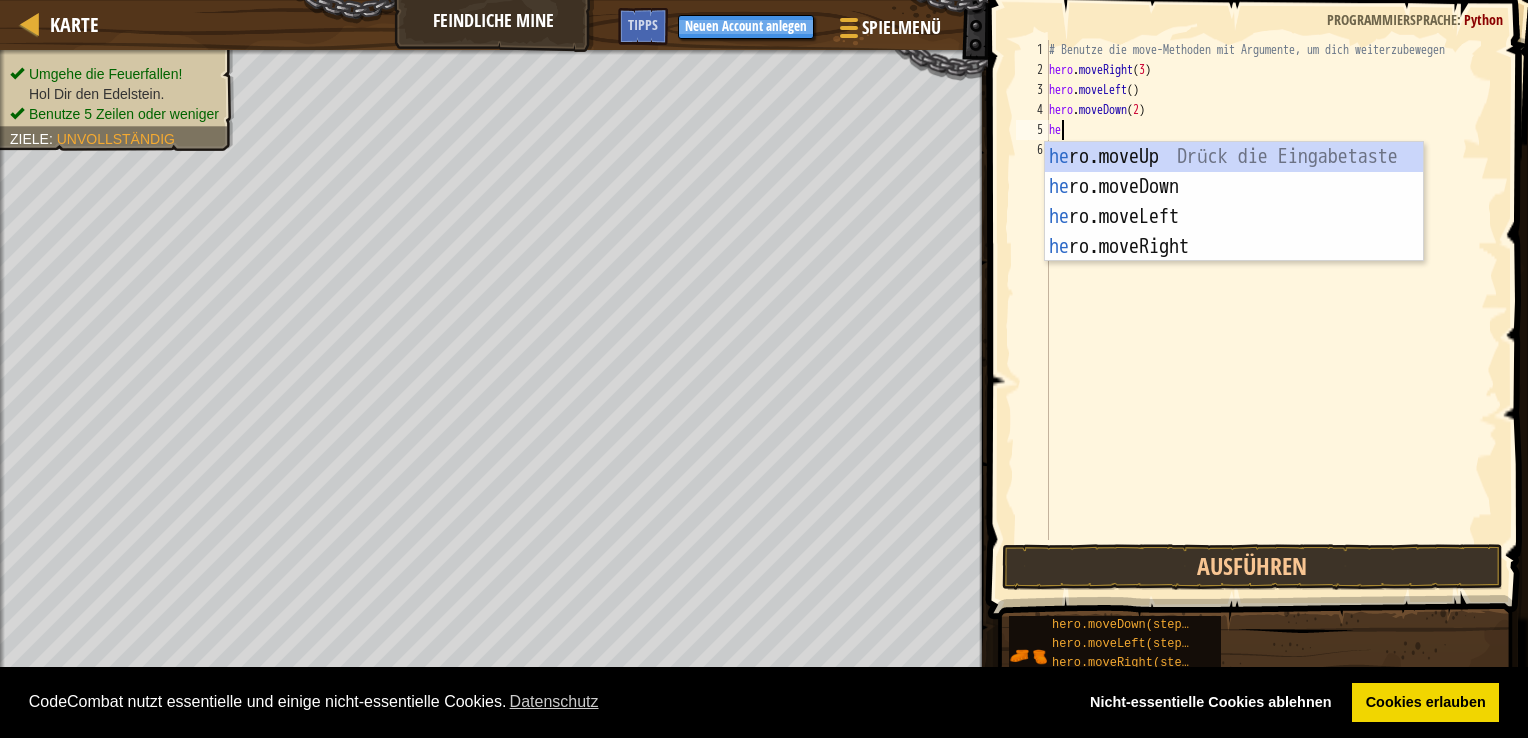 type on "her" 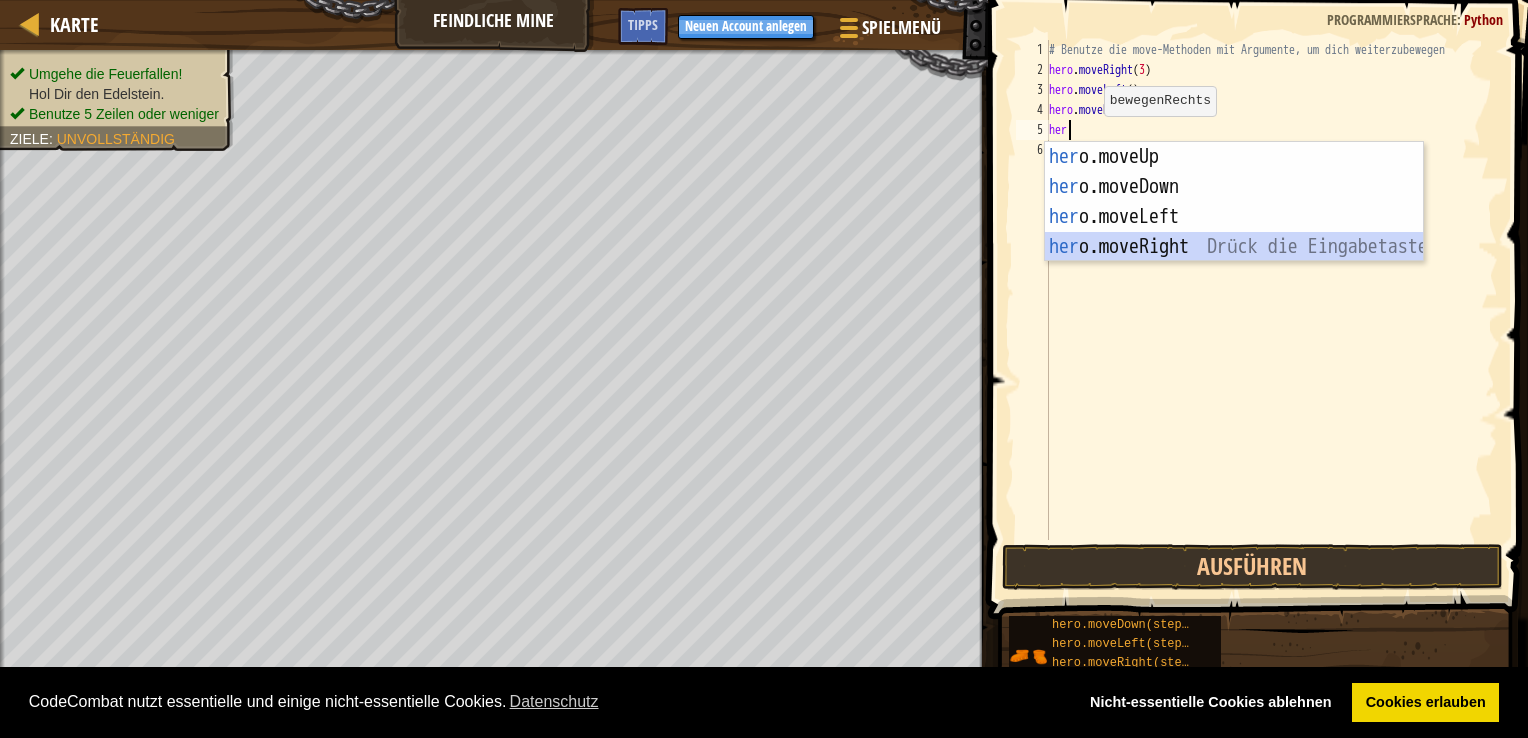 click on "her o.moveUp Drück die Eingabetaste her o.moveDown Drück die Eingabetaste her o.moveLeft Drück die Eingabetaste her o.moveRight Drück die Eingabetaste" at bounding box center [1234, 232] 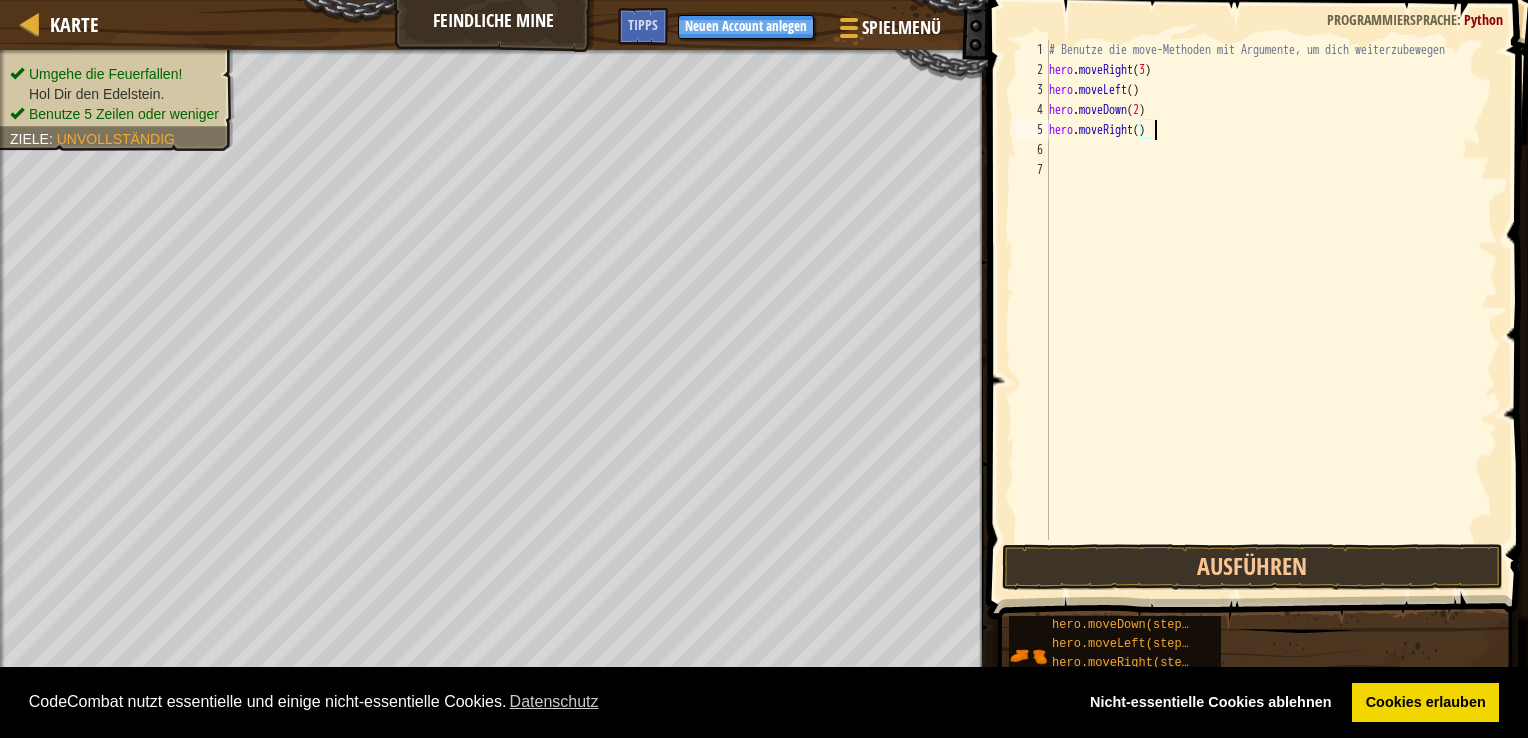 click on "# Benutze die move-Methoden mit Argumente, um dich weiterzubewegen hero . moveRight ( 3 ) hero . moveLeft ( ) hero . moveDown ( 2 ) hero . moveRight ( )" at bounding box center (1271, 310) 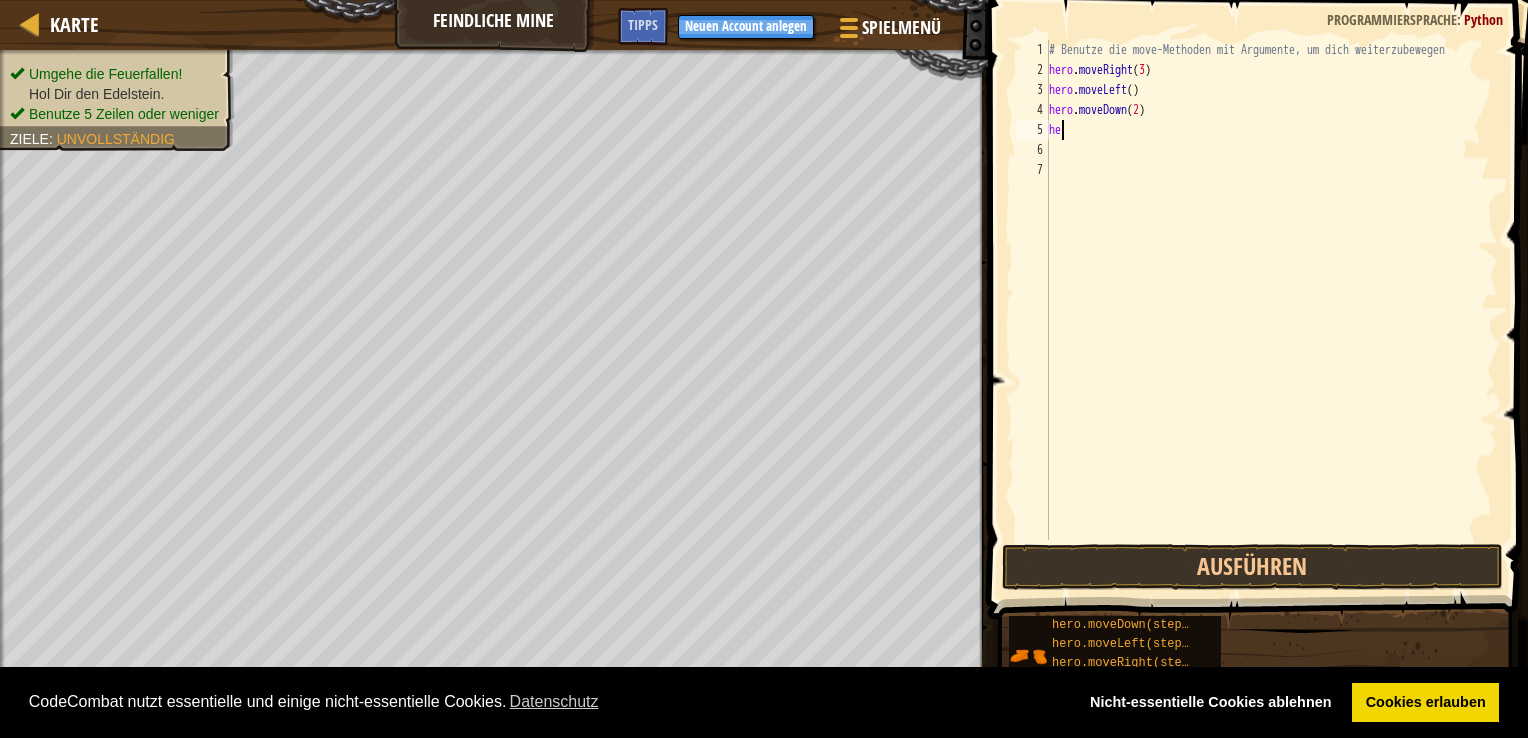type on "h" 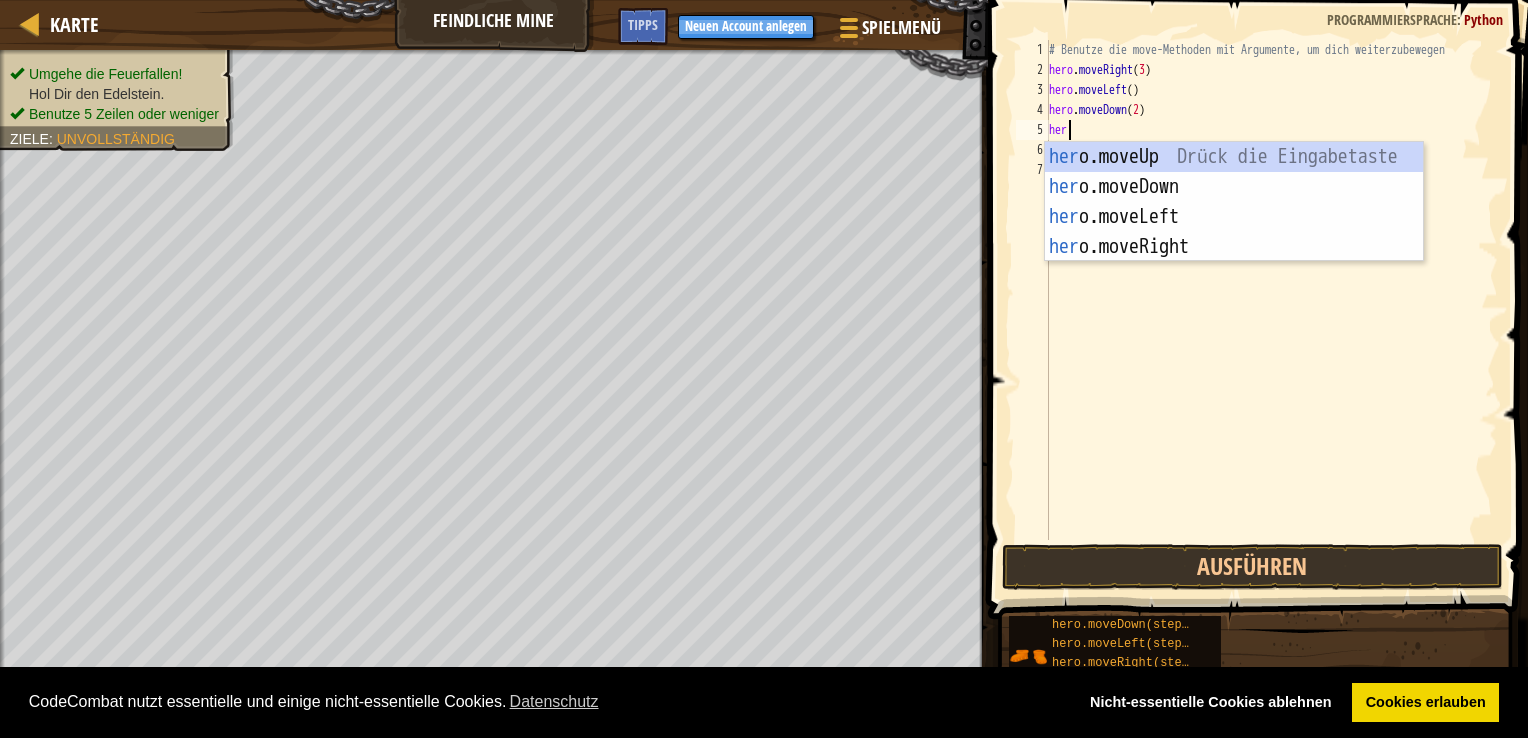 type on "heri" 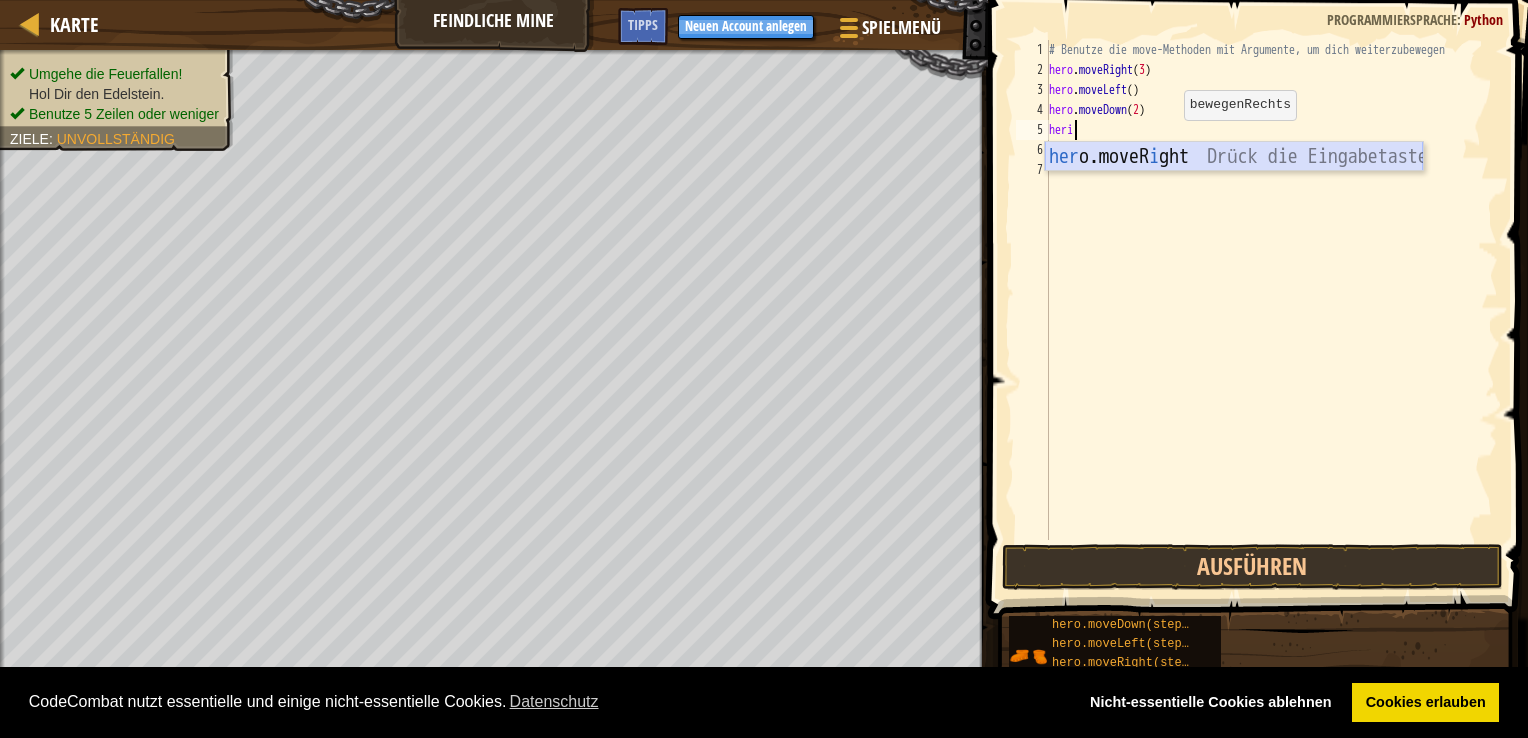 click on "her o.moveR i ght Drück die Eingabetaste" at bounding box center (1234, 187) 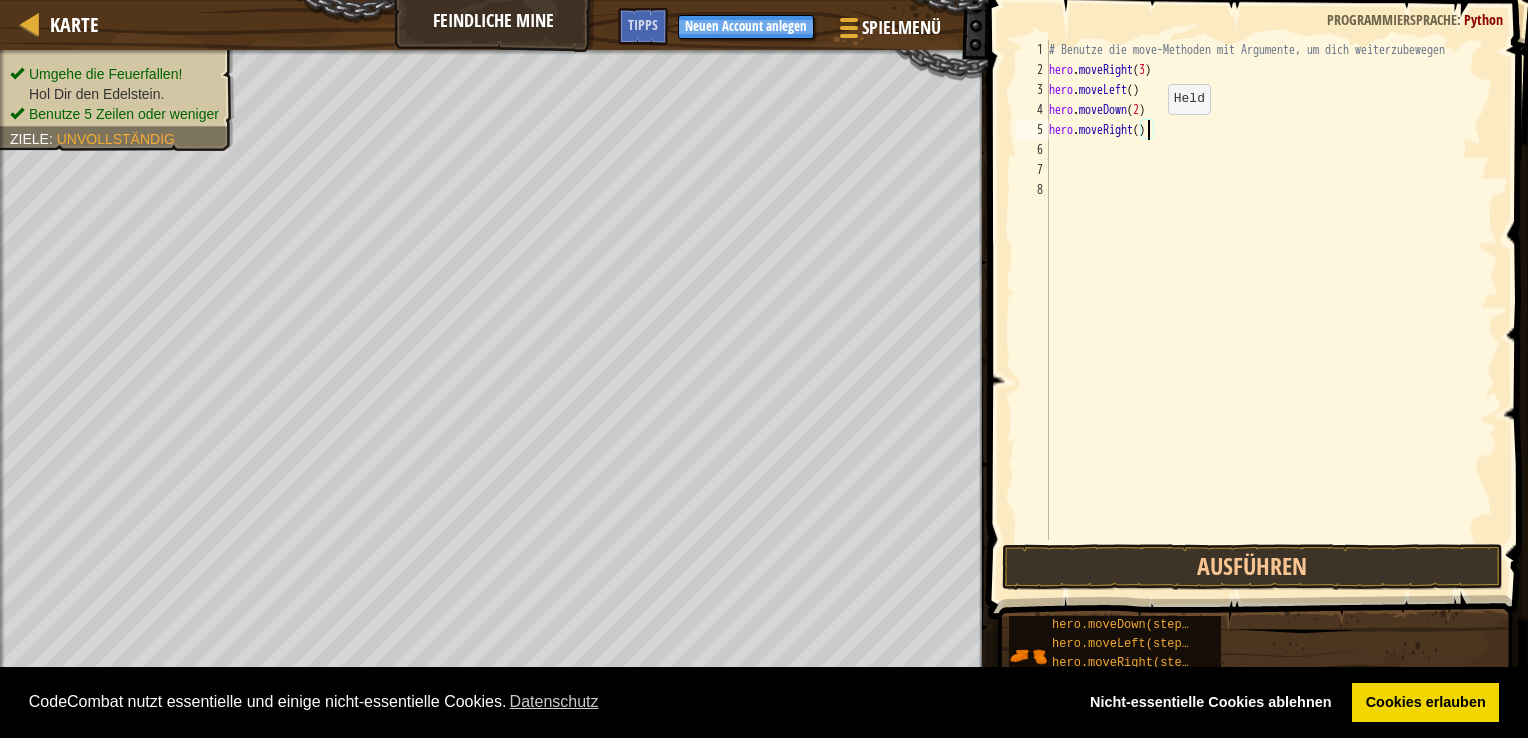click on "# Benutze die move-Methoden mit Argumente, um dich weiterzubewegen hero . moveRight ( 3 ) hero . moveLeft ( ) hero . moveDown ( 2 ) hero . moveRight ( )" at bounding box center (1271, 310) 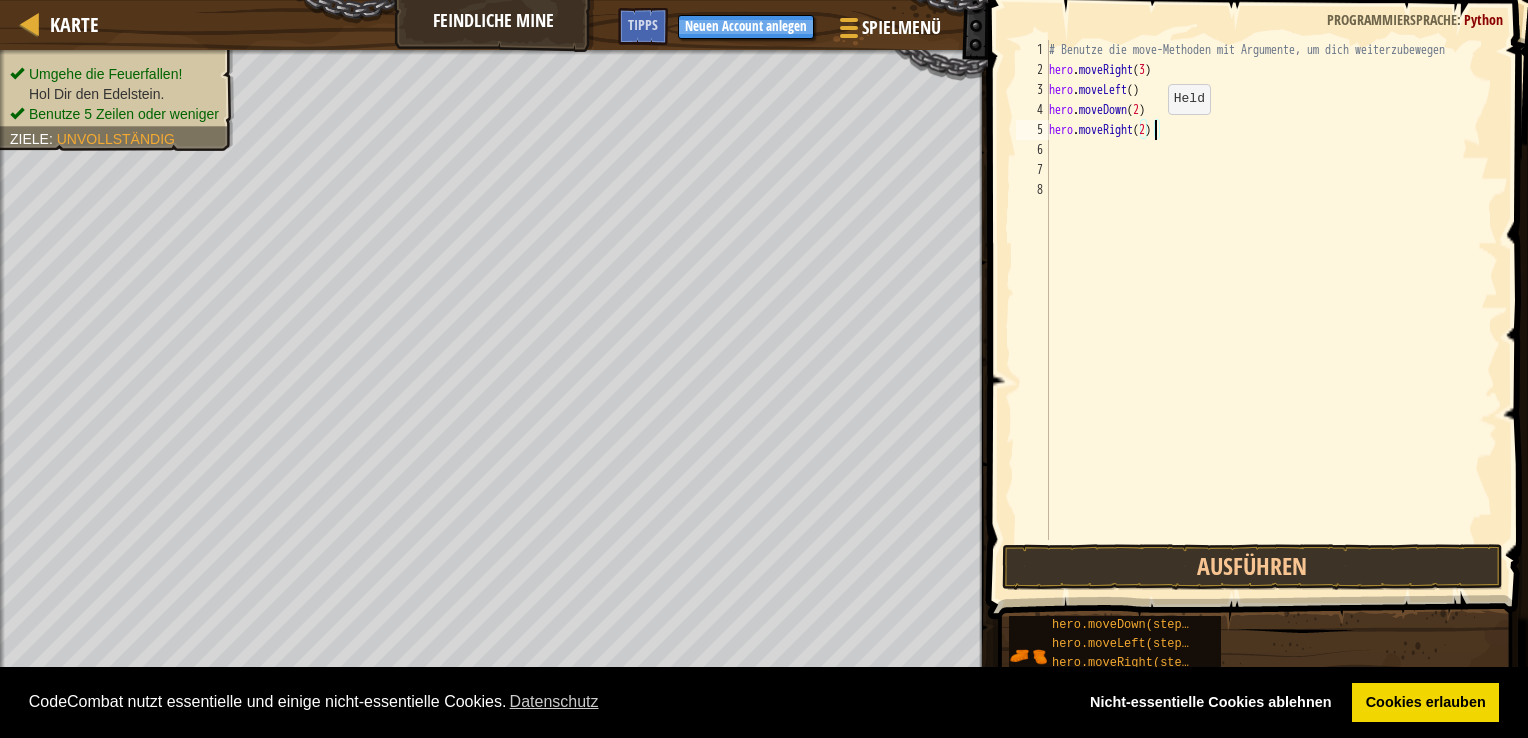 scroll, scrollTop: 9, scrollLeft: 8, axis: both 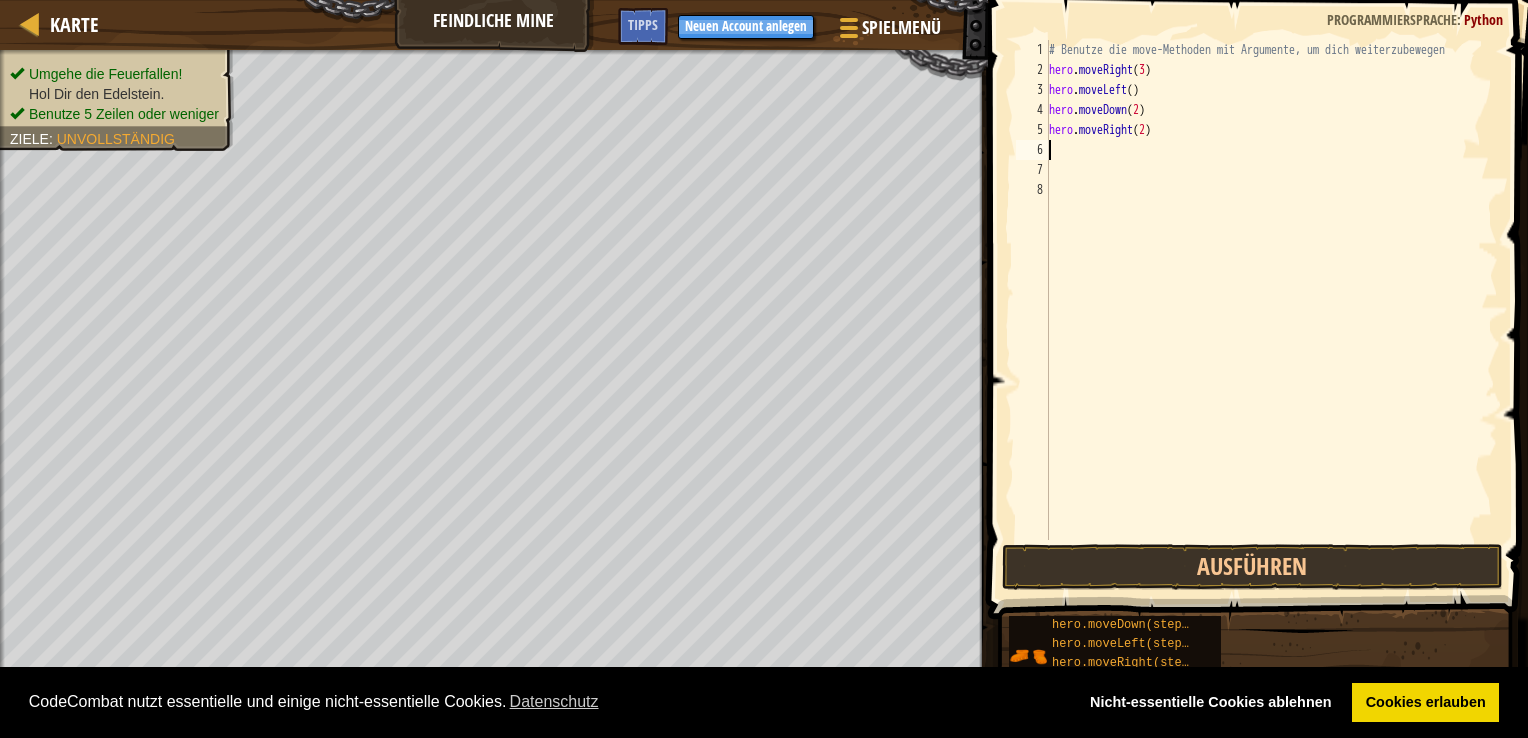 click on "# Benutze die move-Methoden mit Argumente, um dich weiterzubewegen hero . moveRight ( 3 ) hero . moveLeft ( ) hero . moveDown ( 2 ) hero . moveRight ( 2 )" at bounding box center [1271, 310] 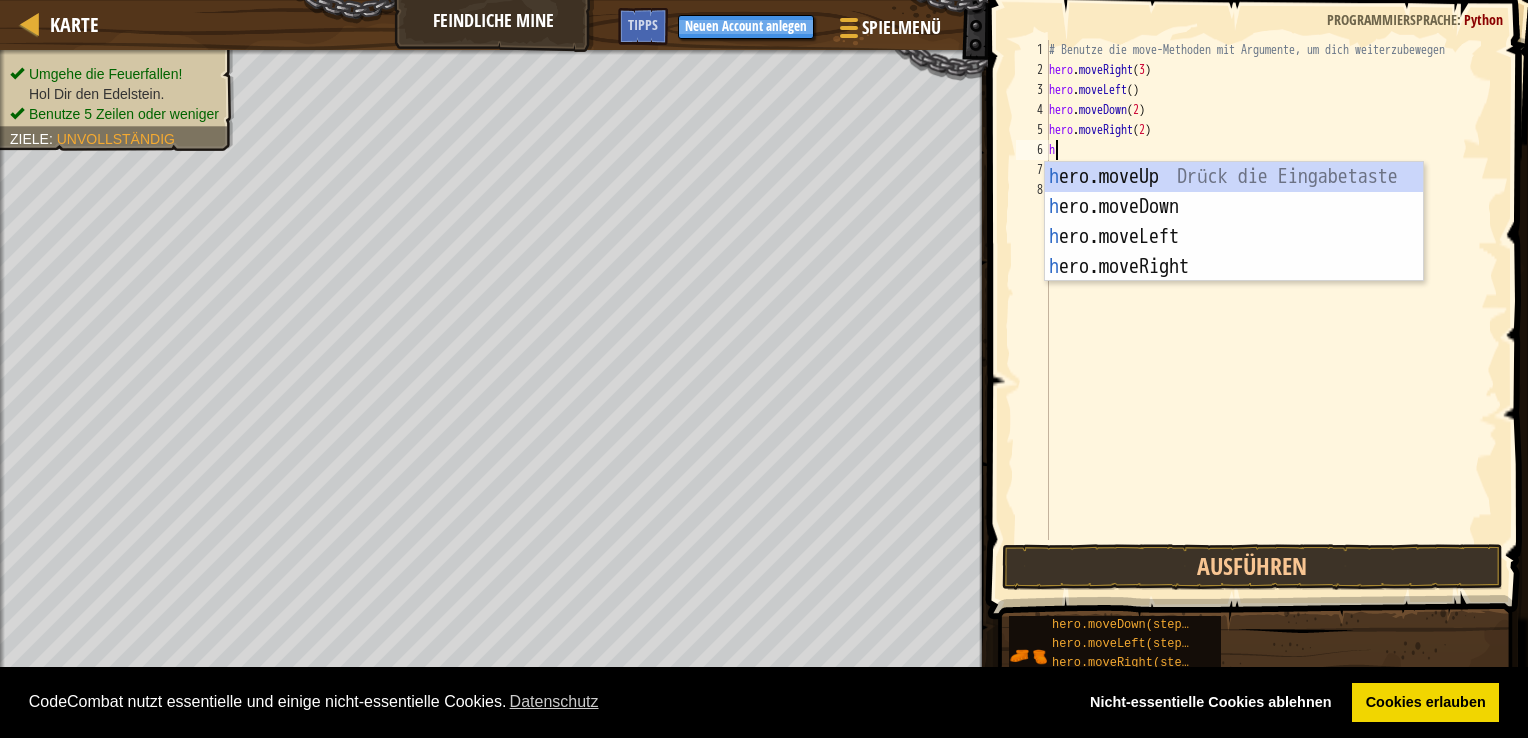 type on "he" 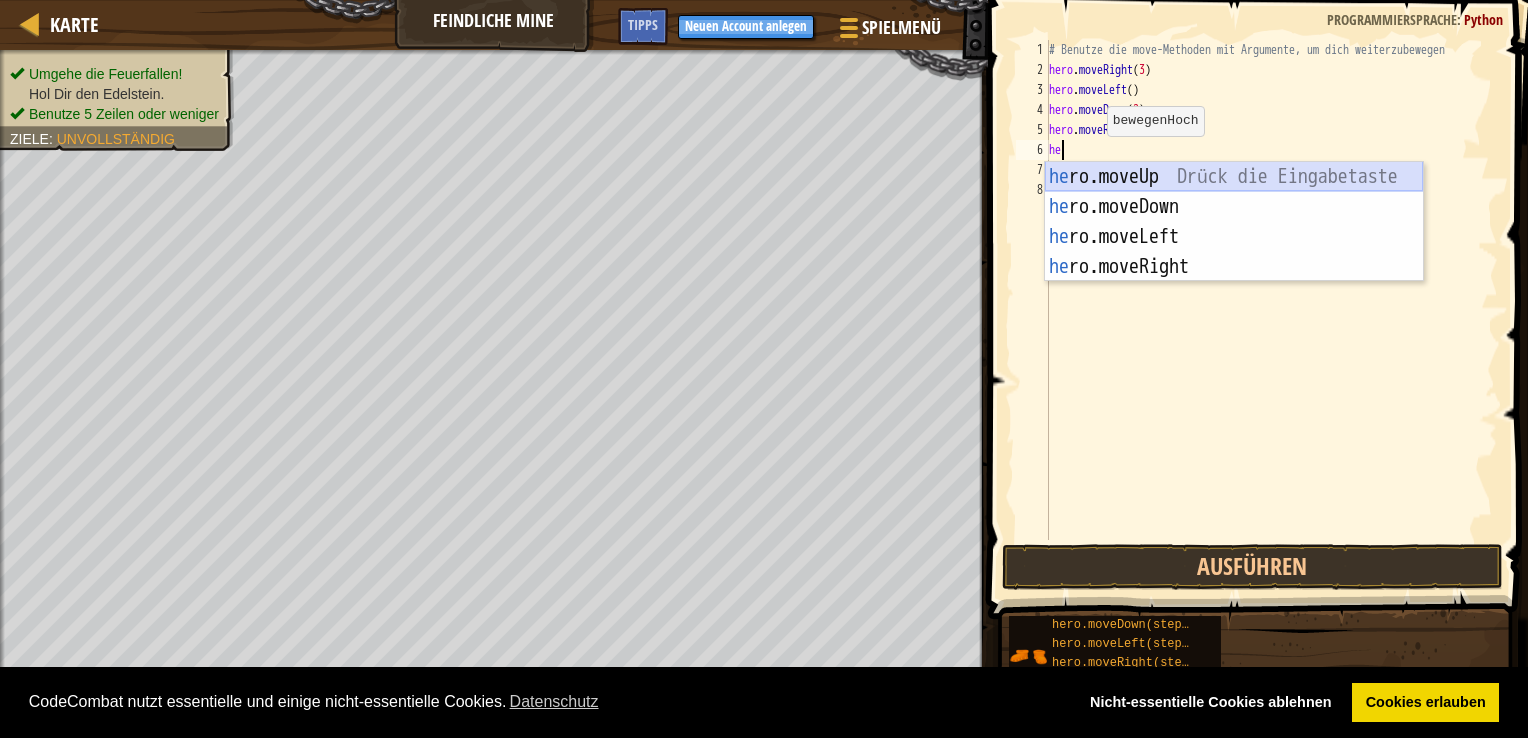 click on "he ro.moveUp Drück die Eingabetaste he ro.moveDown Drück die Eingabetaste he ro.moveLeft Drück die Eingabetaste he ro.moveRight Drück die Eingabetaste" at bounding box center [1234, 252] 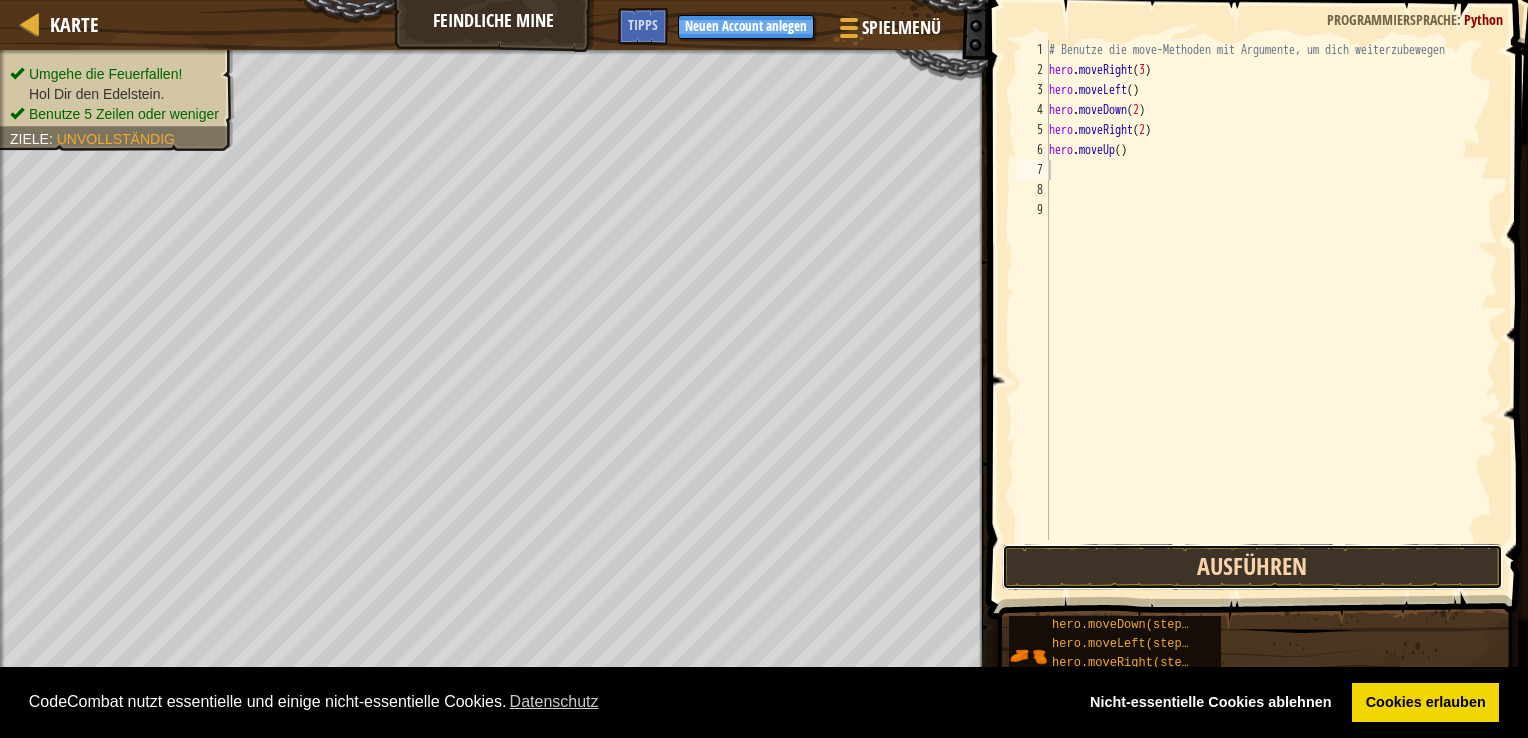 click on "Ausführen" at bounding box center [1252, 567] 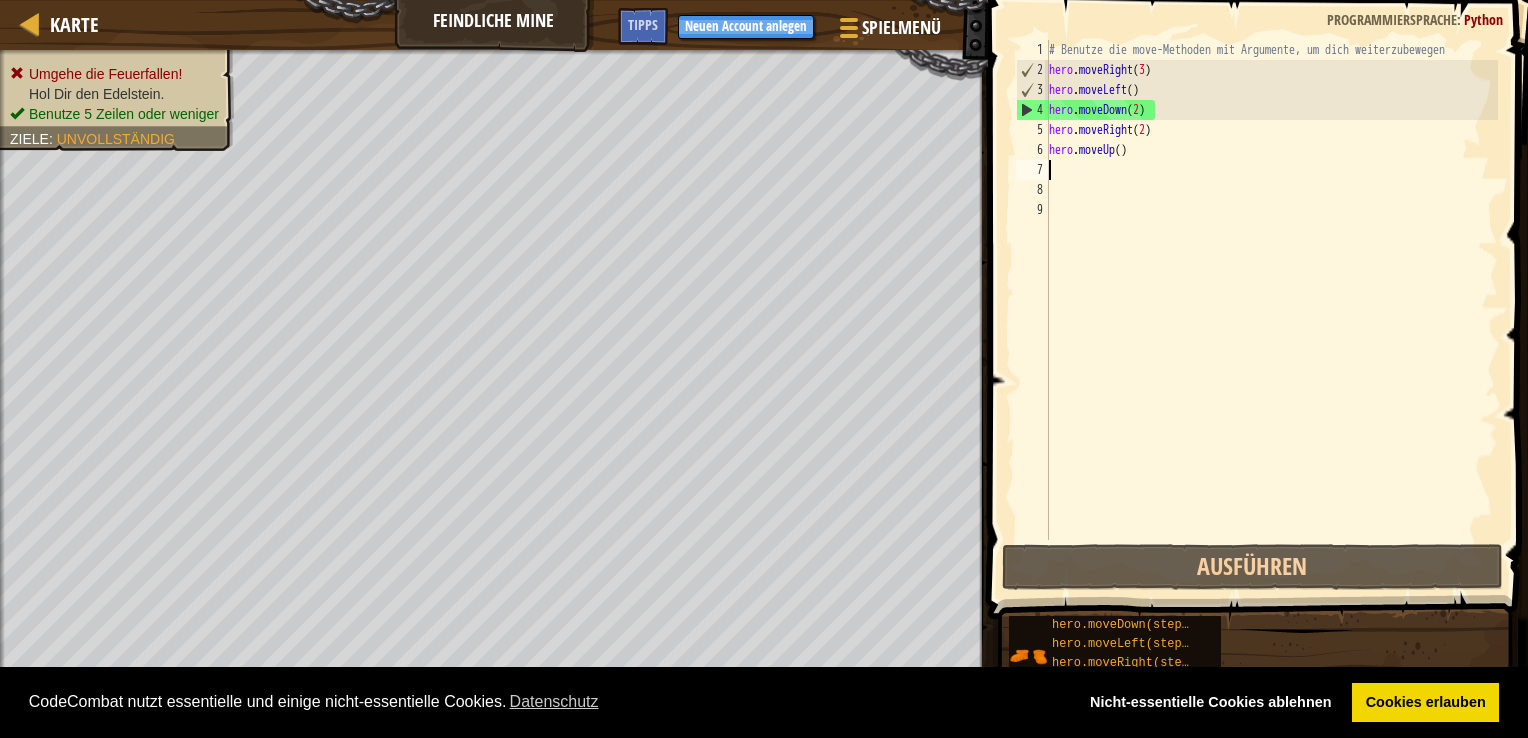 click on "# Benutze die move-Methoden mit Argumente, um dich weiterzubewegen hero . moveRight ( 3 ) hero . moveLeft ( ) hero . moveDown ( 2 ) hero . moveRight ( 2 ) hero . moveUp ( )" at bounding box center (1271, 310) 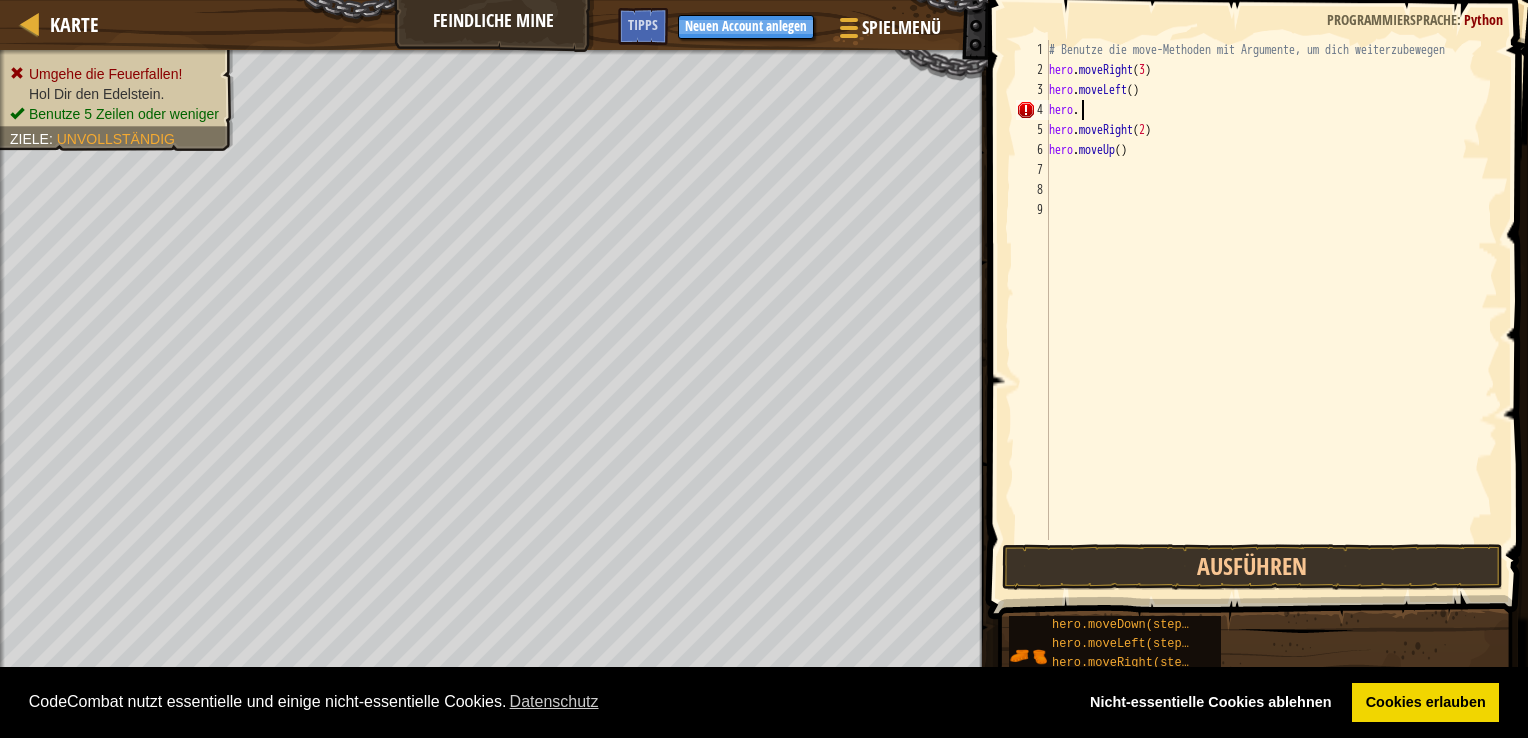 type on "h" 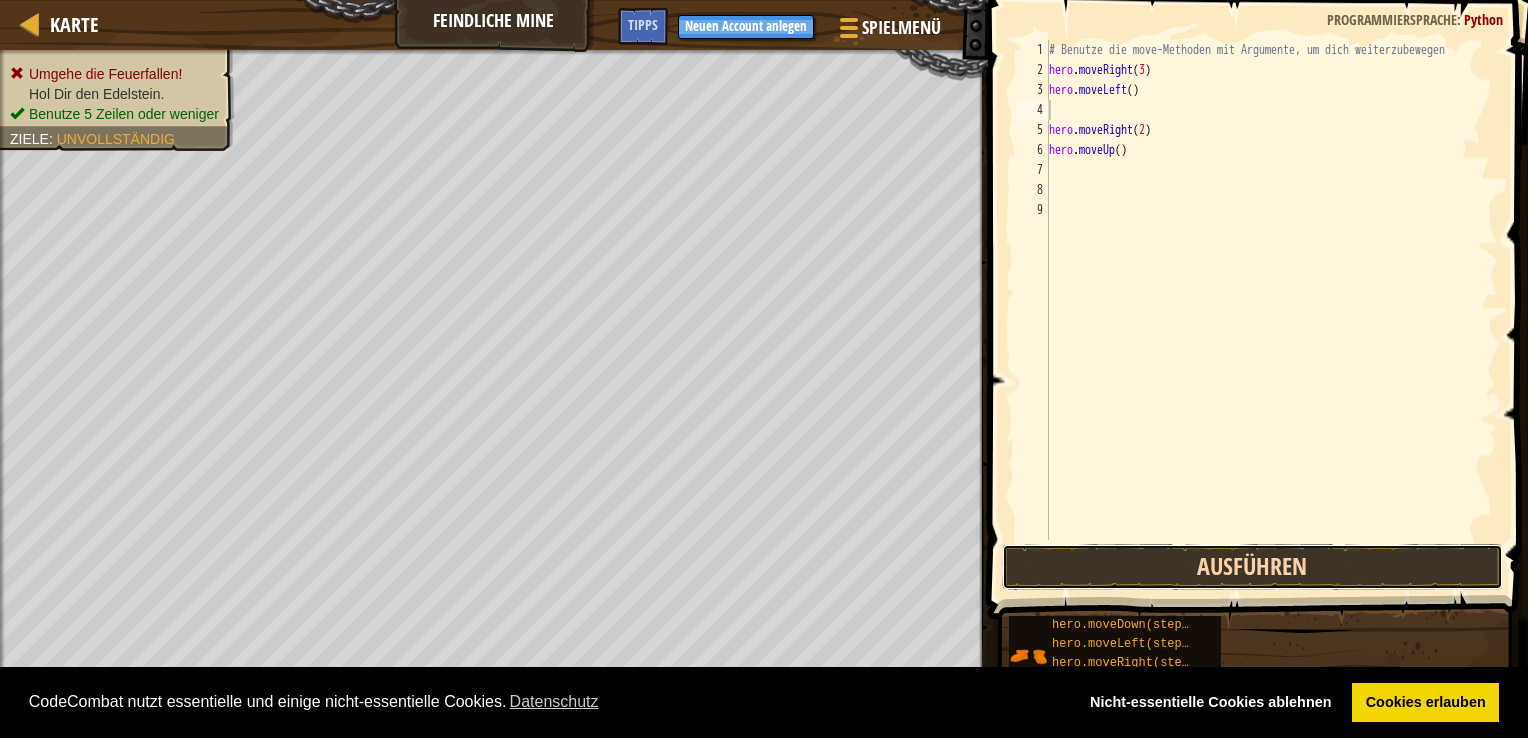 click on "Ausführen" at bounding box center [1252, 567] 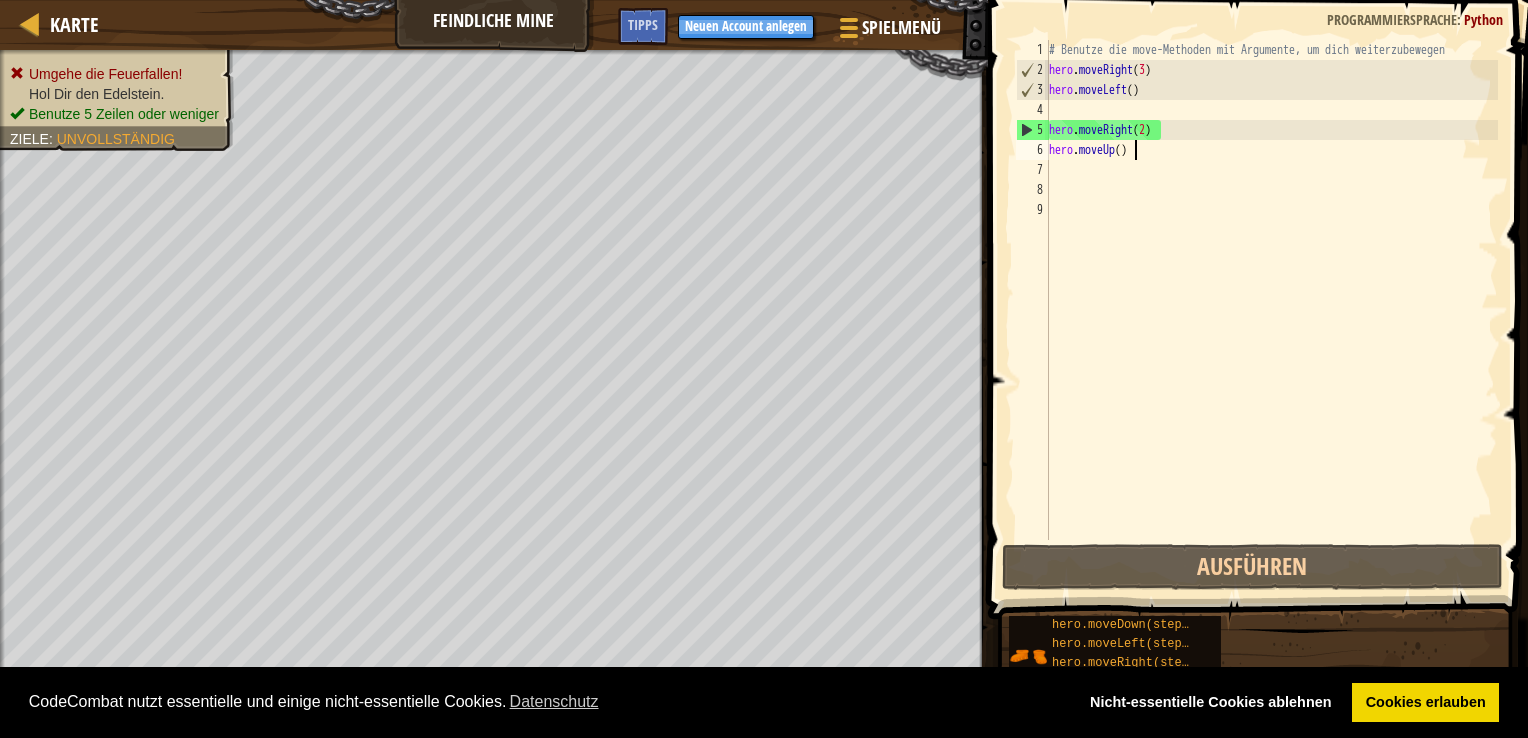 click on "# Benutze die move-Methoden mit Argumente, um dich weiterzubewegen hero . moveRight ( 3 ) hero . moveLeft ( ) hero . moveRight ( 2 ) hero . moveUp ( )" at bounding box center [1271, 310] 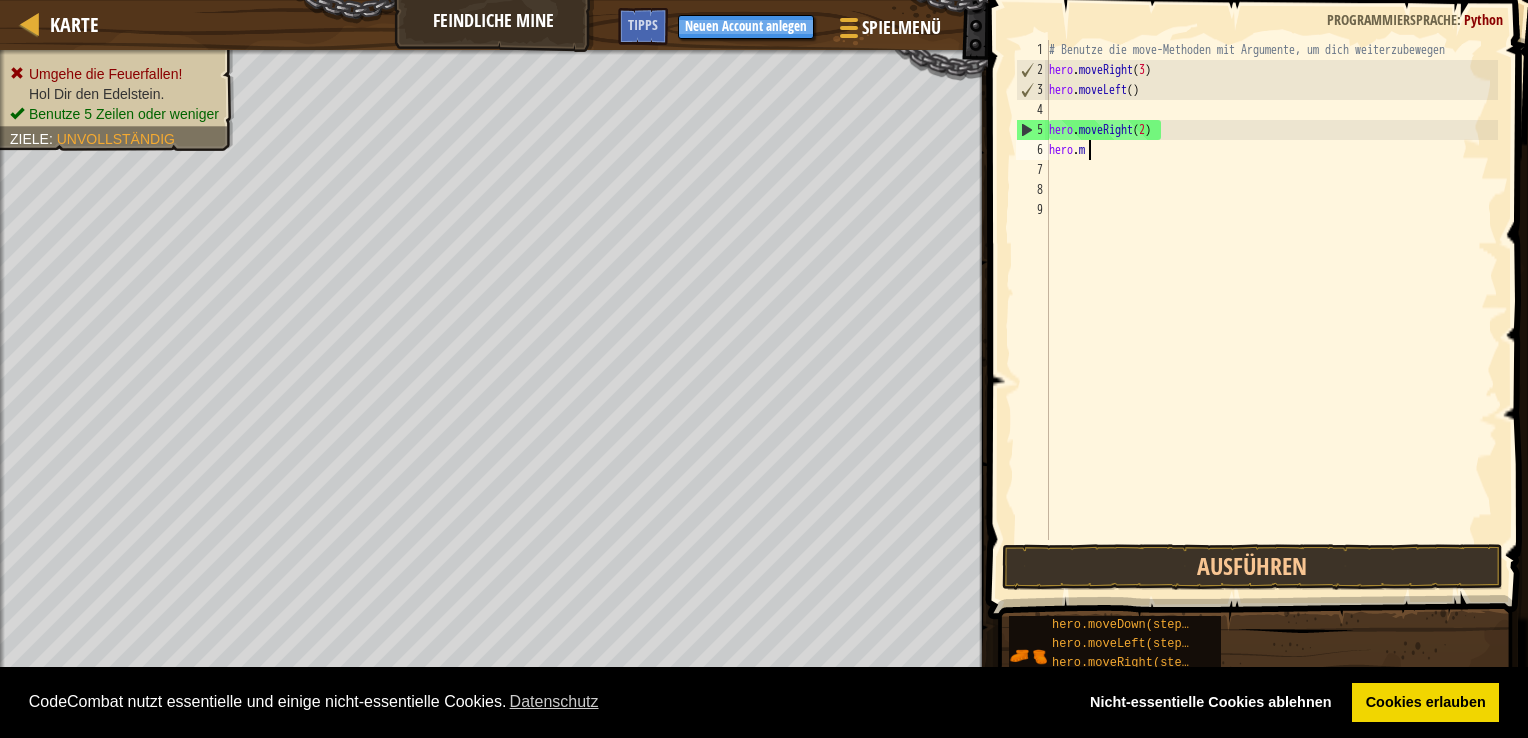 type on "h" 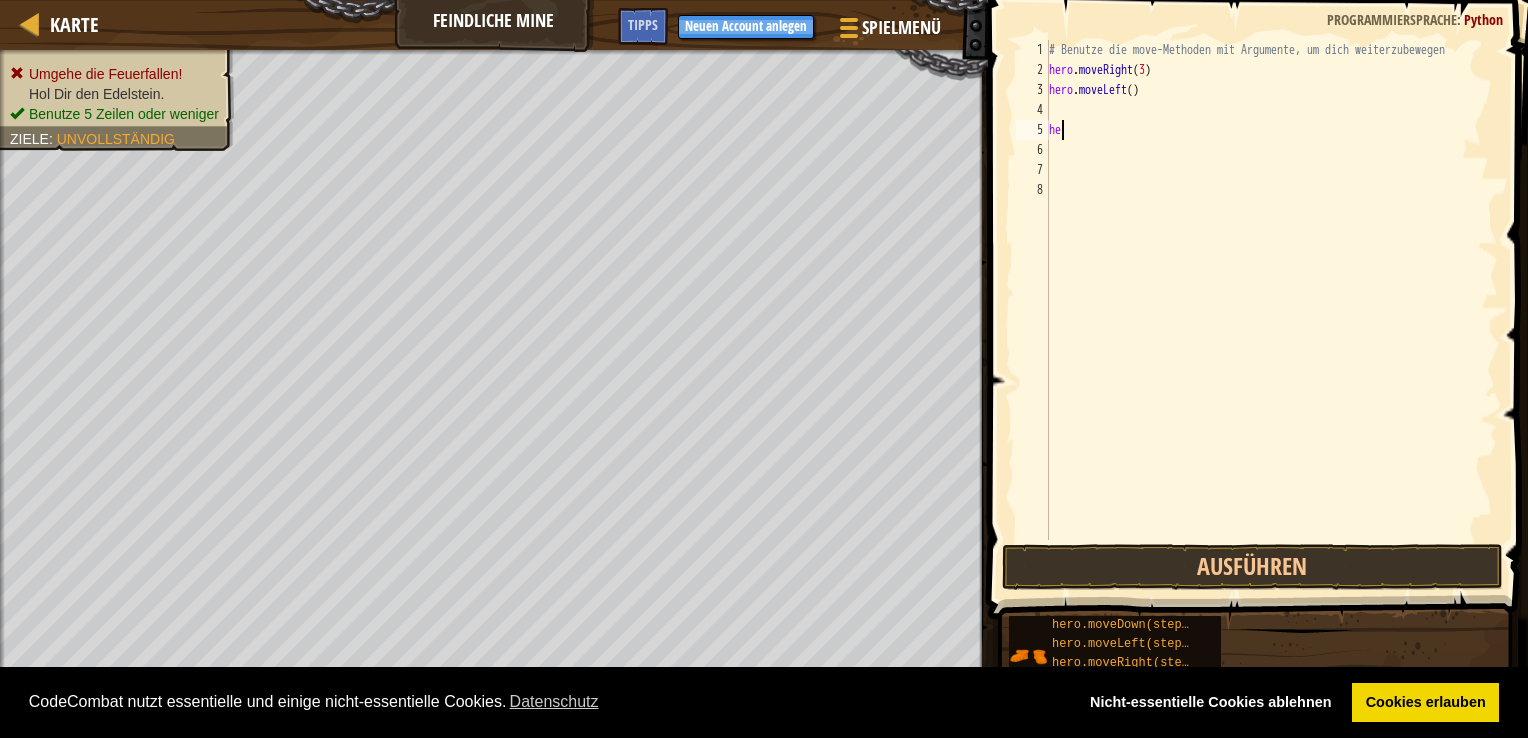 type on "h" 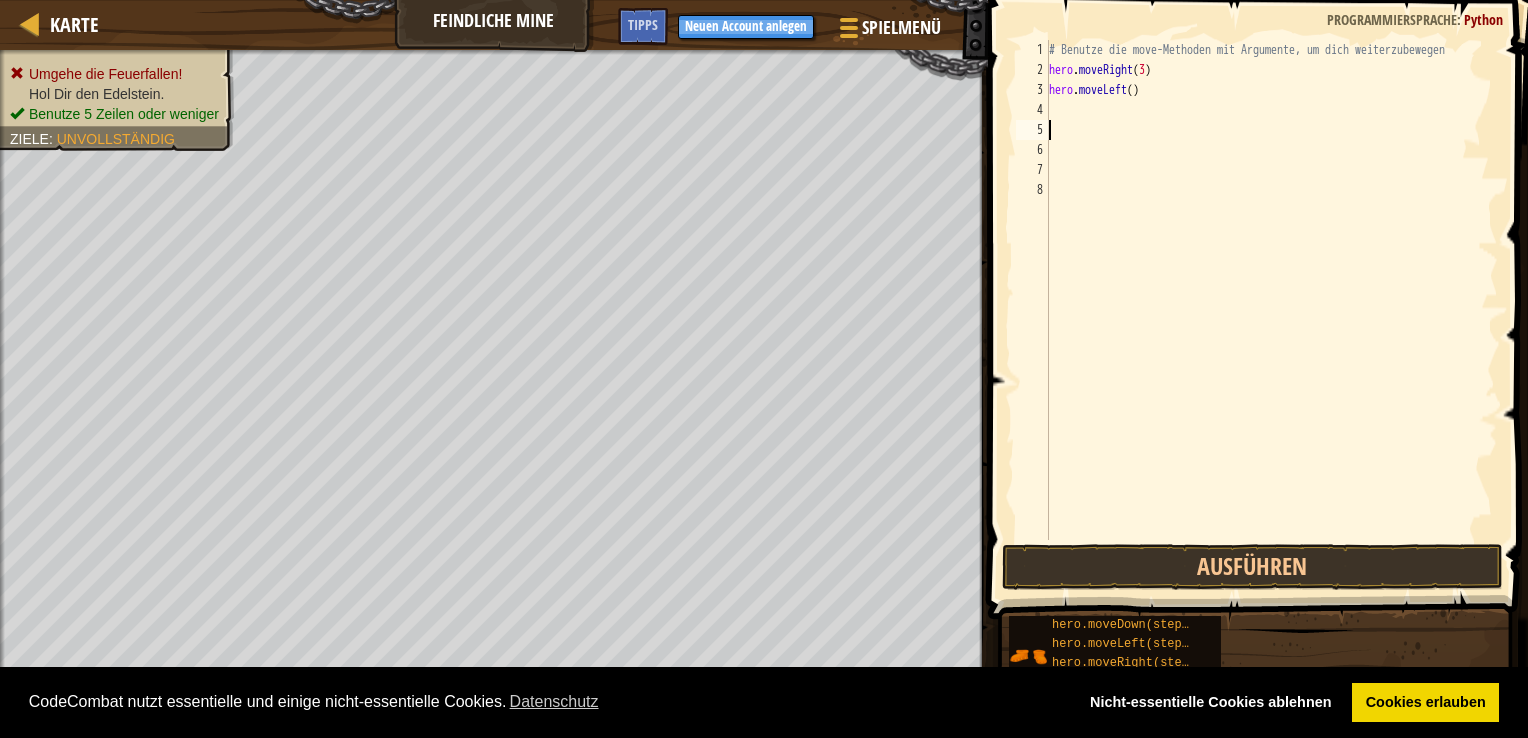 click on "# Benutze die move-Methoden mit Argumente, um dich weiterzubewegen hero . moveRight ( 3 ) hero . moveLeft ( )" at bounding box center [1271, 310] 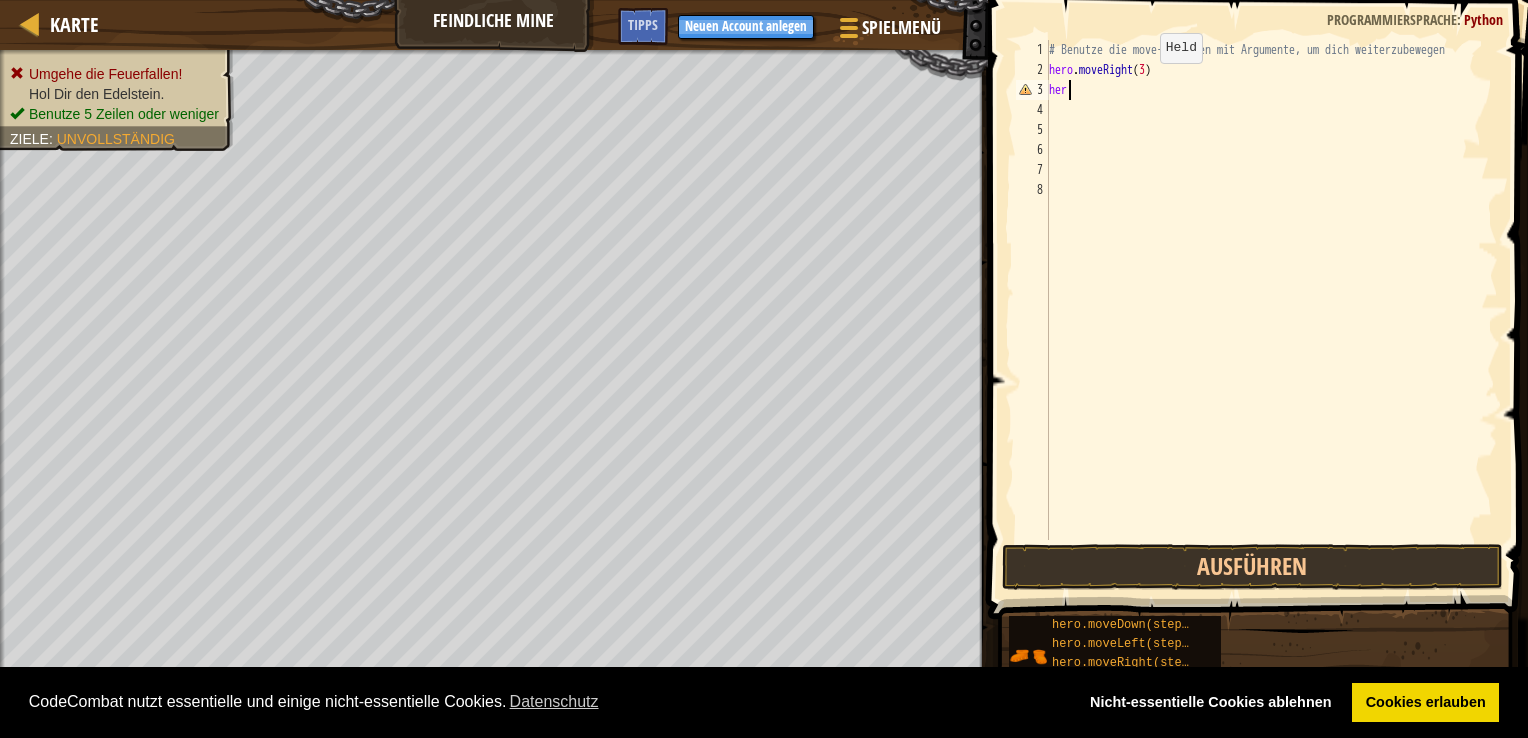 type on "h" 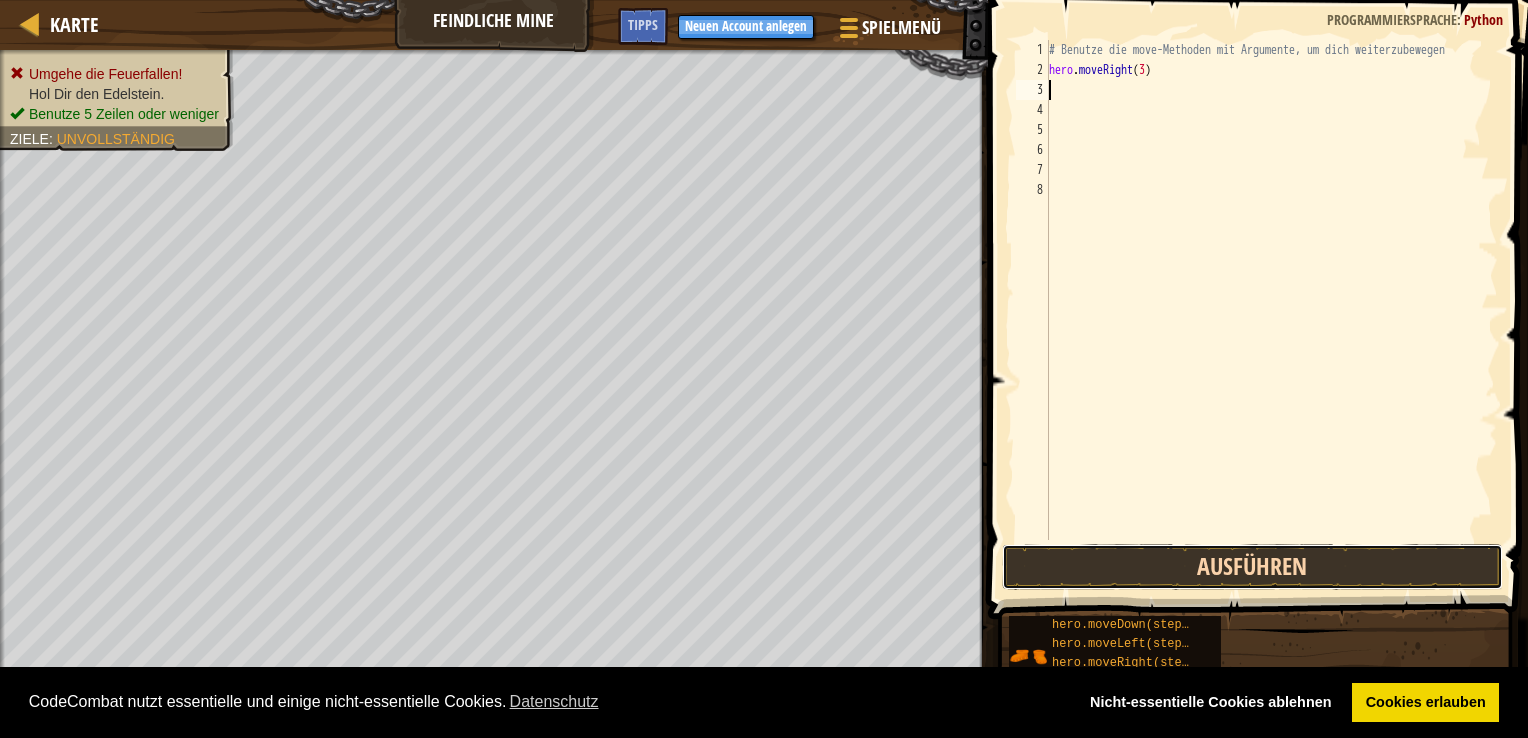 click on "Ausführen" at bounding box center (1252, 567) 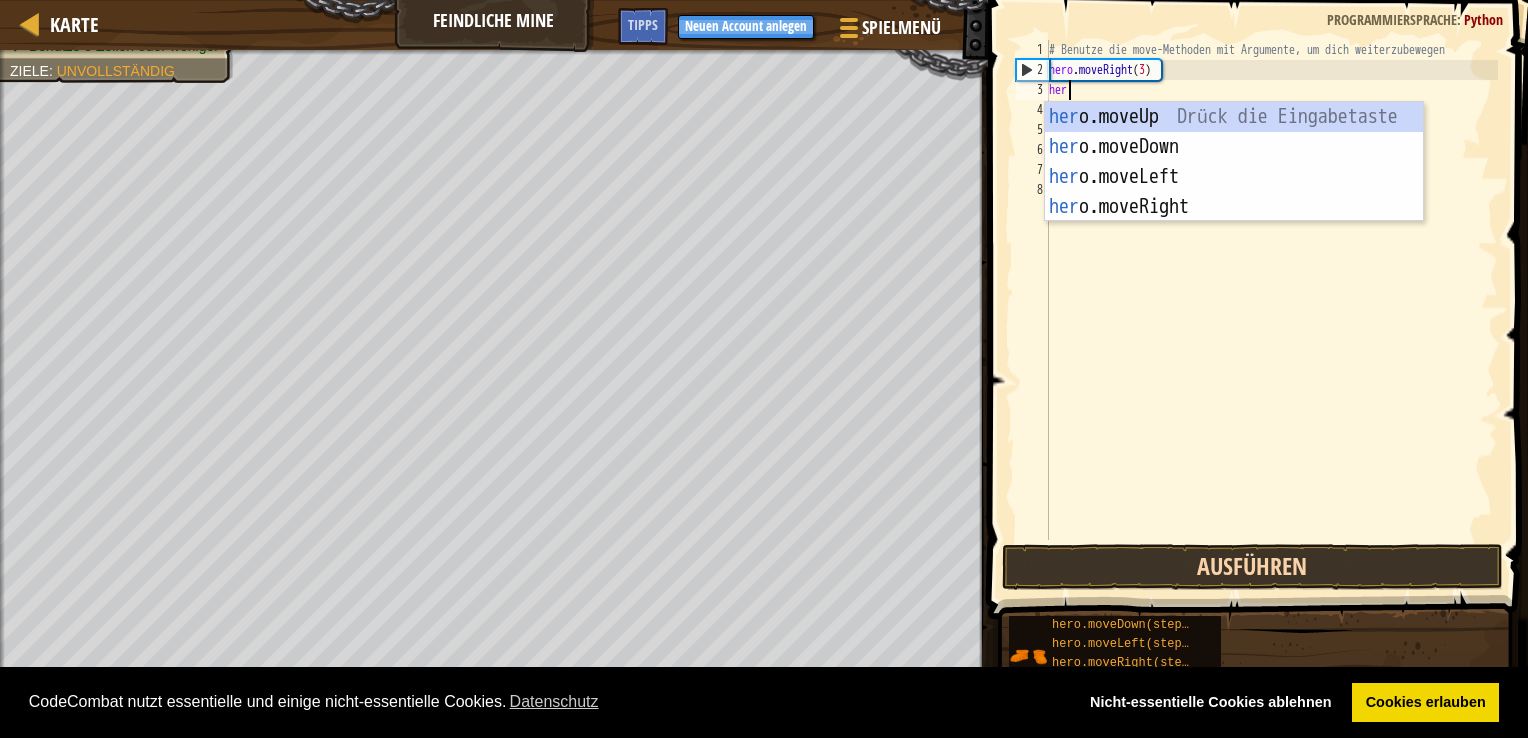 type on "hero" 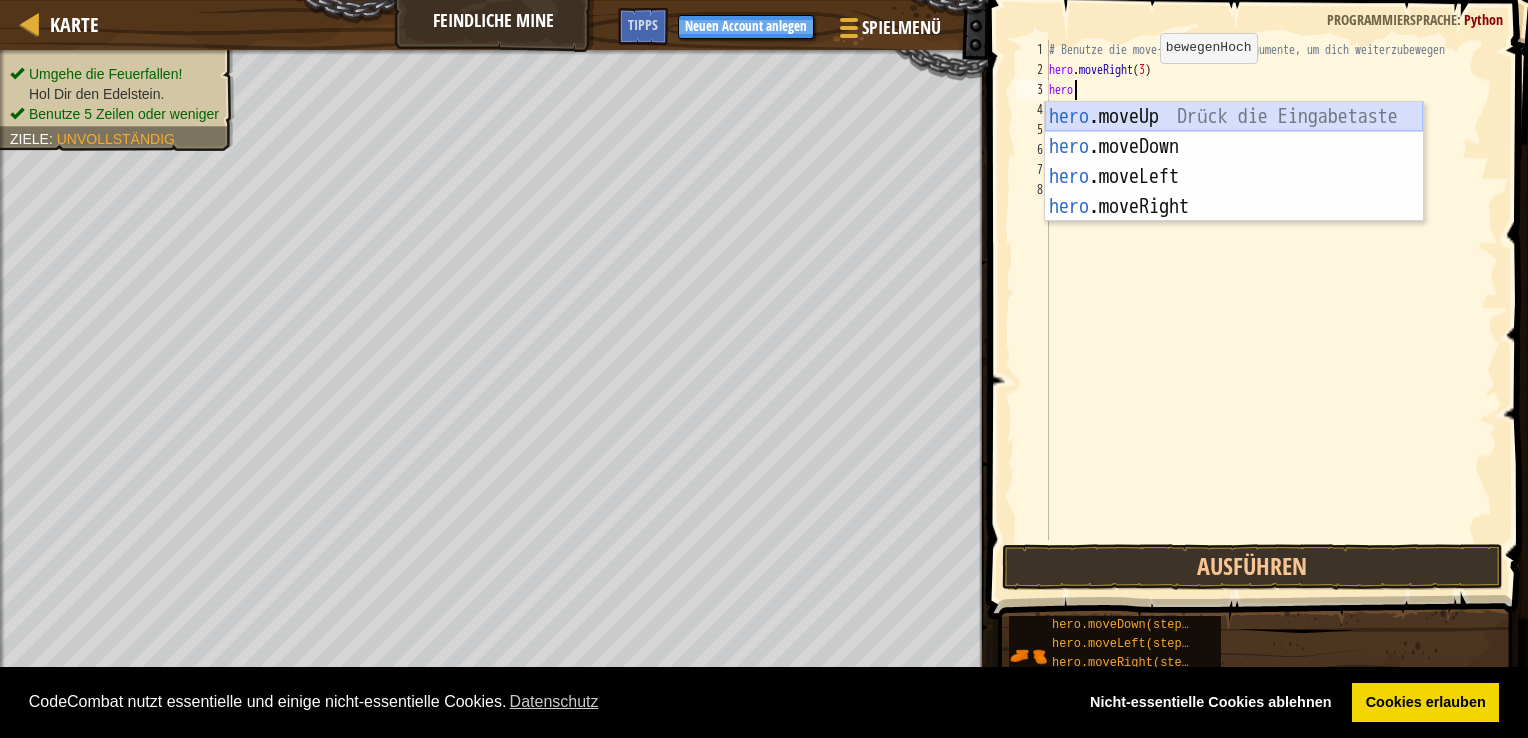 click on "hero.moveUp Drück die Eingabetaste hero.moveDown Drück die Eingabetaste hero.moveLeft Drück die Eingabetaste hero.moveRight Drück die Eingabetaste" at bounding box center [1234, 192] 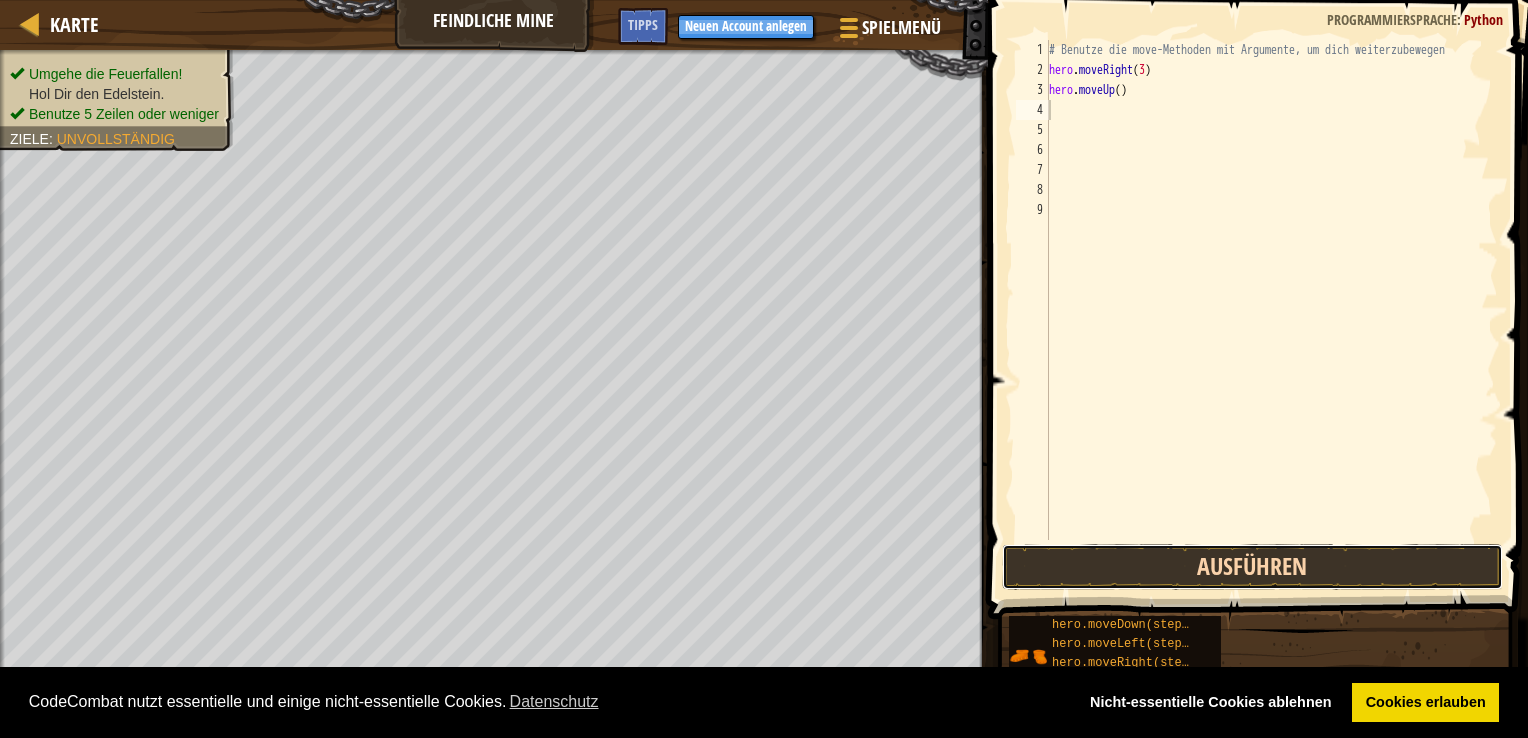 click on "Ausführen" at bounding box center (1252, 567) 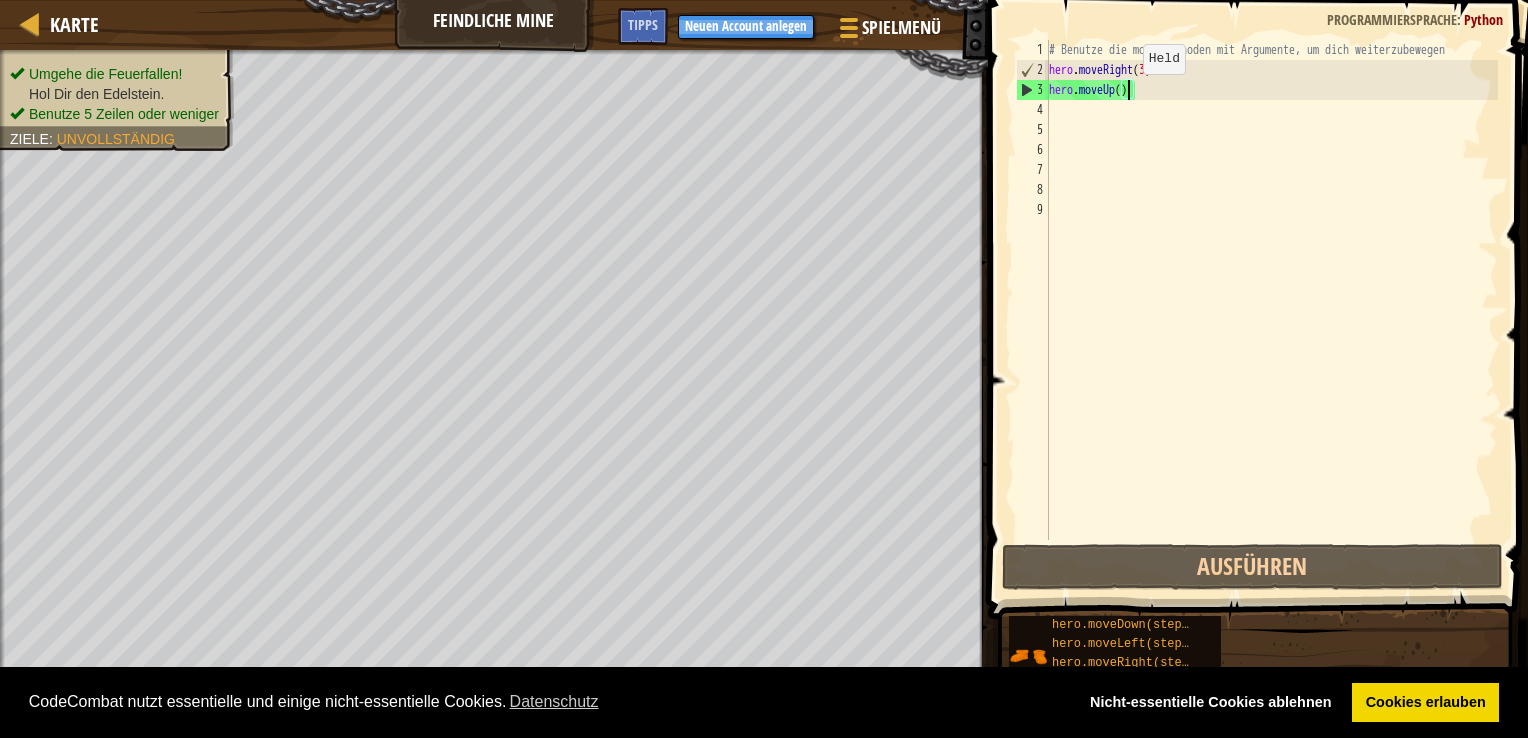 click on "# Benutze die move-Methoden mit Argumente, um dich weiterzubewegen hero . moveRight ( 3 ) hero . moveUp ( )" at bounding box center (1271, 310) 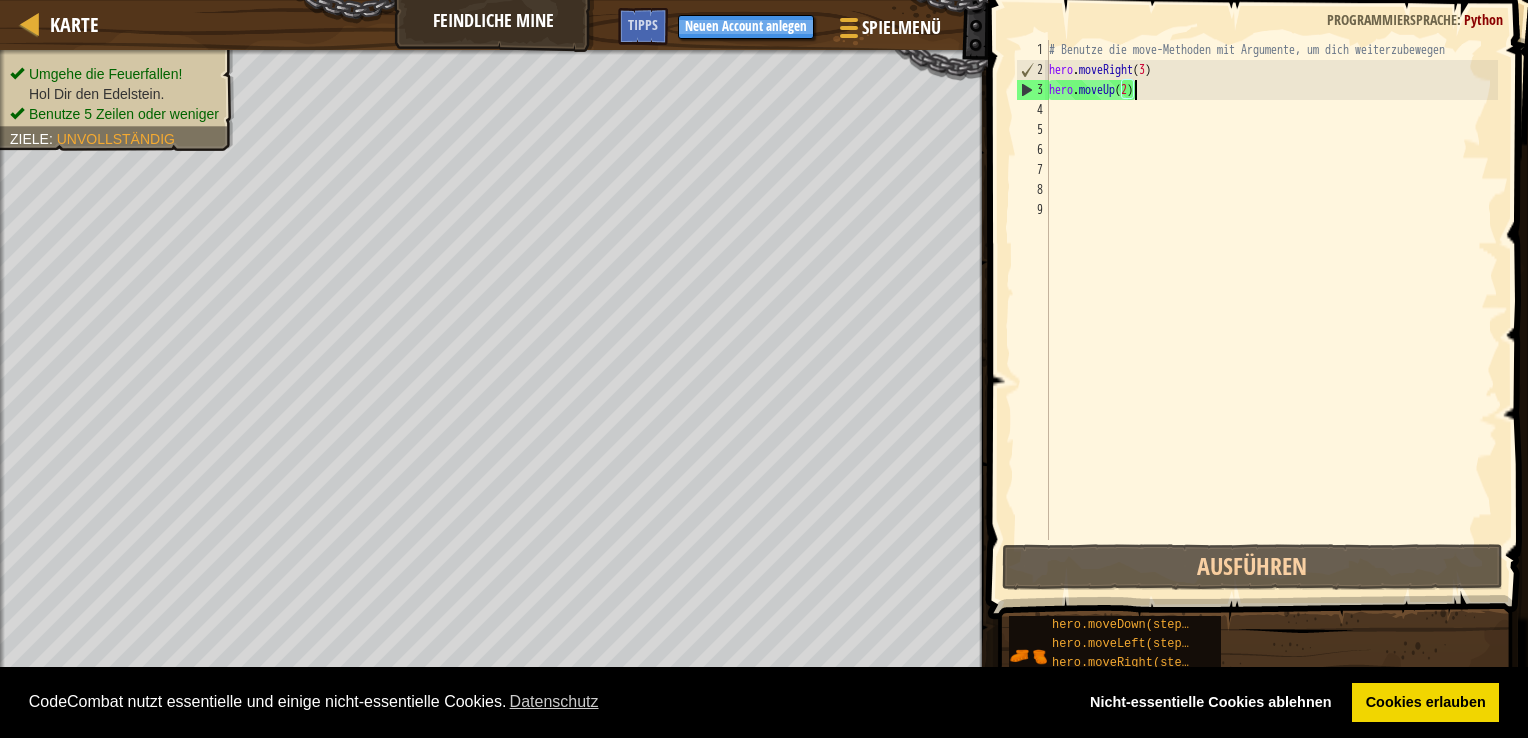 scroll, scrollTop: 9, scrollLeft: 6, axis: both 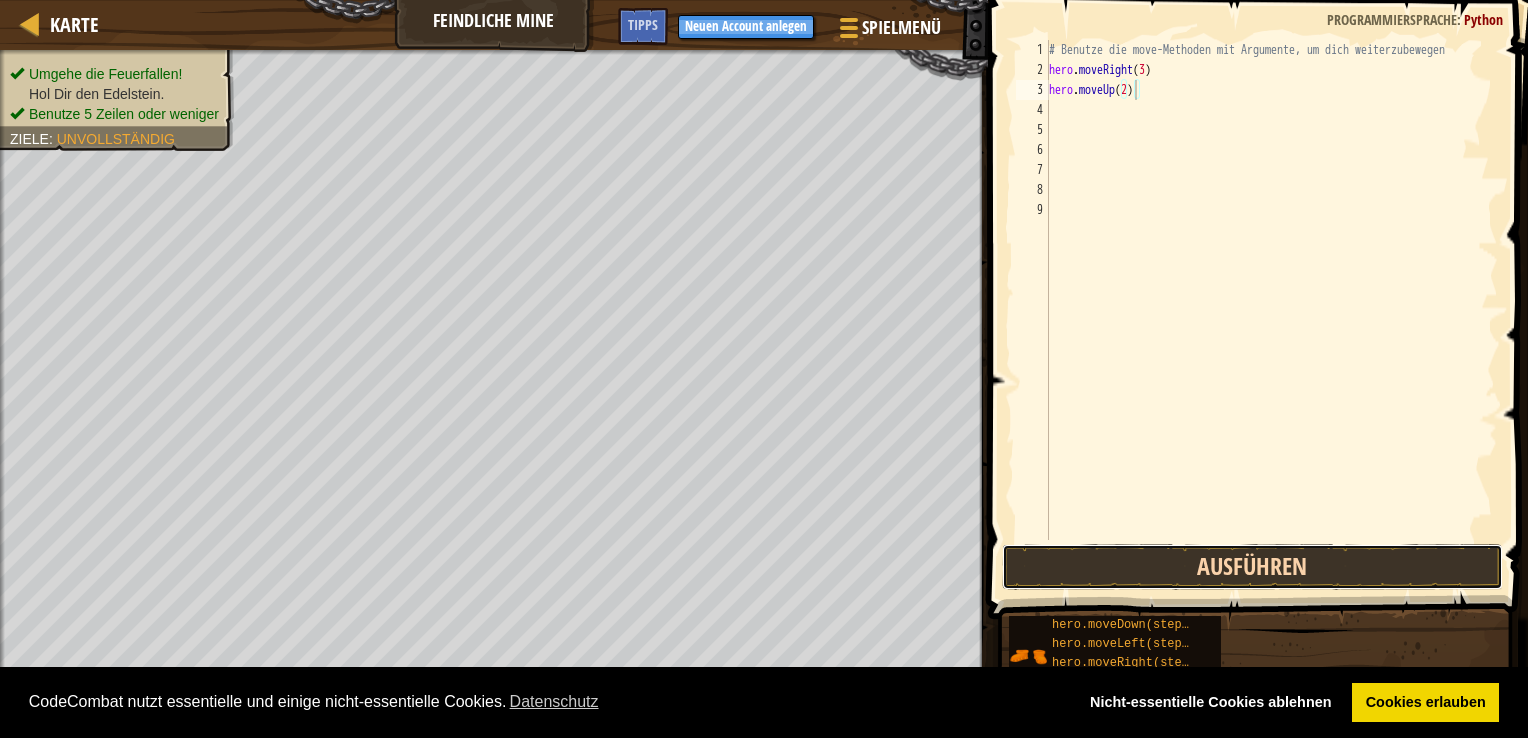 click on "Ausführen" at bounding box center (1252, 567) 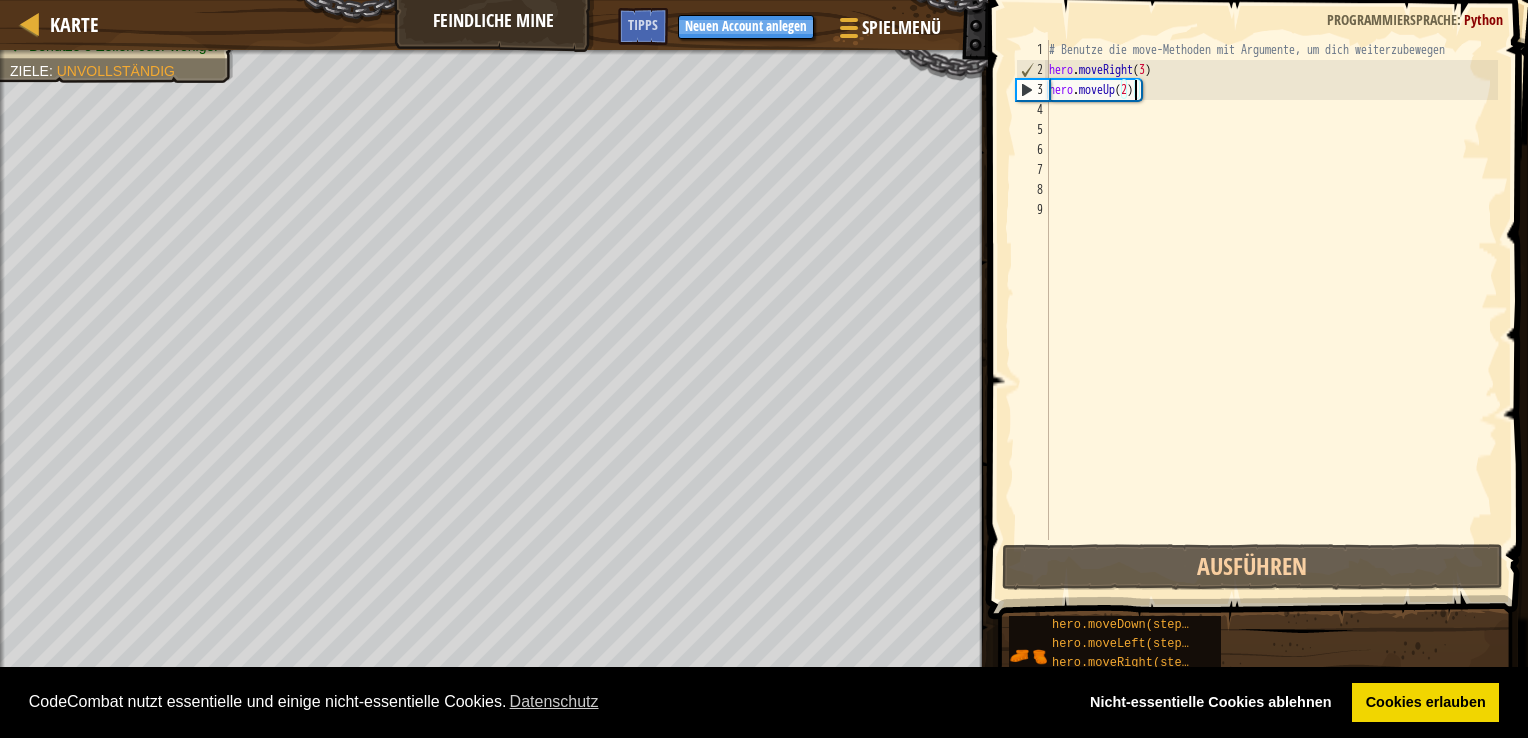 type on "hero.moveUp()" 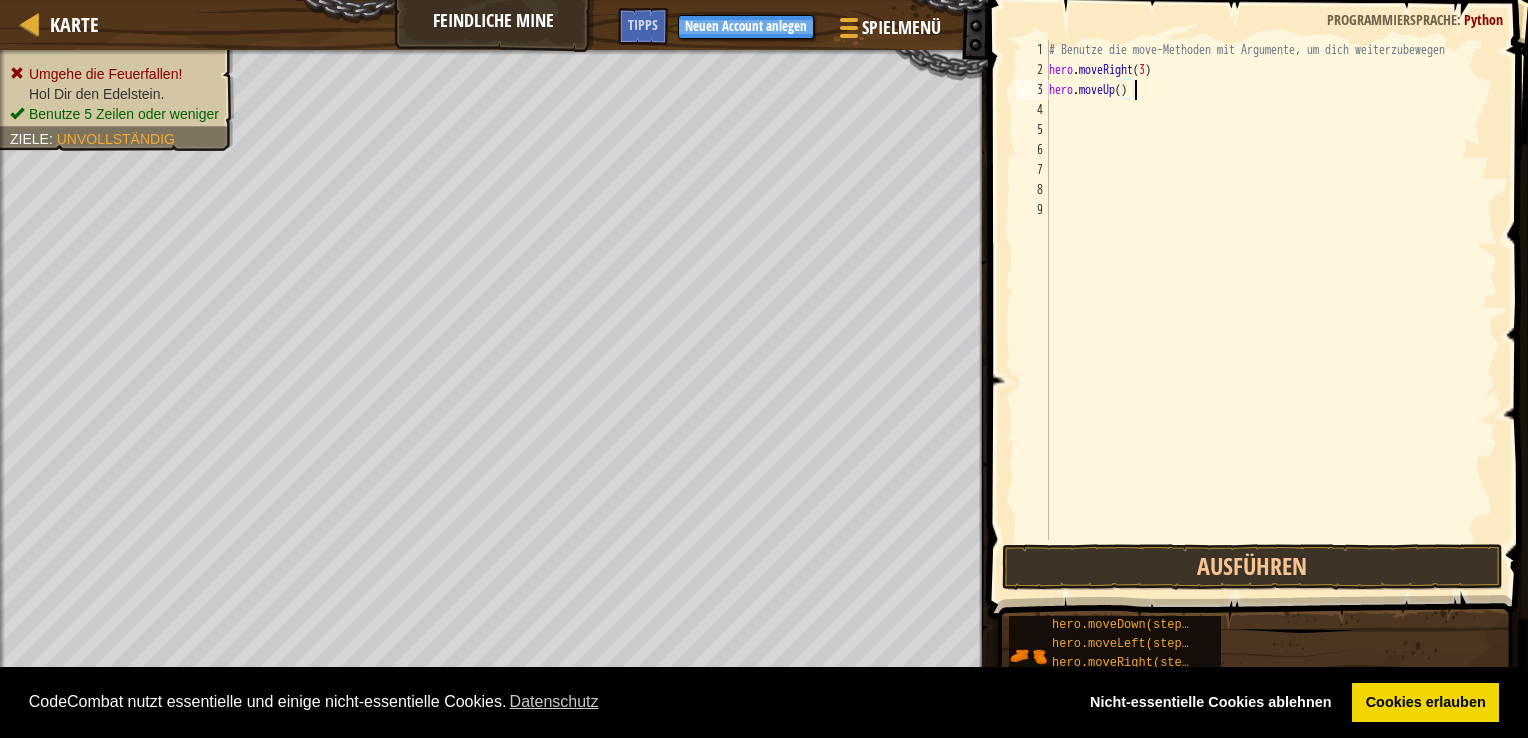 click on "# Benutze die move-Methoden mit Argumente, um dich weiterzubewegen hero . moveRight ( 3 ) hero . moveUp ( )" at bounding box center (1271, 310) 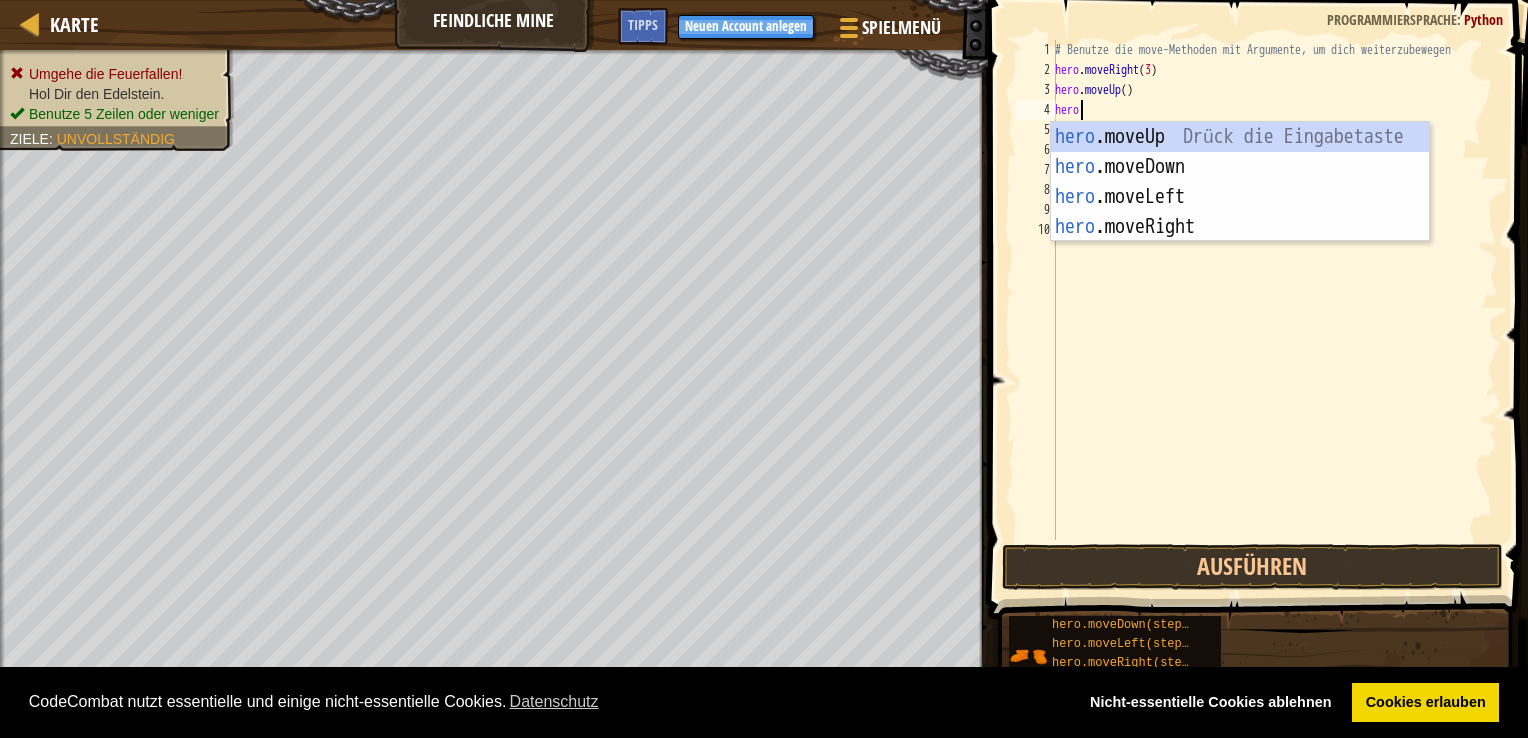 scroll, scrollTop: 9, scrollLeft: 0, axis: vertical 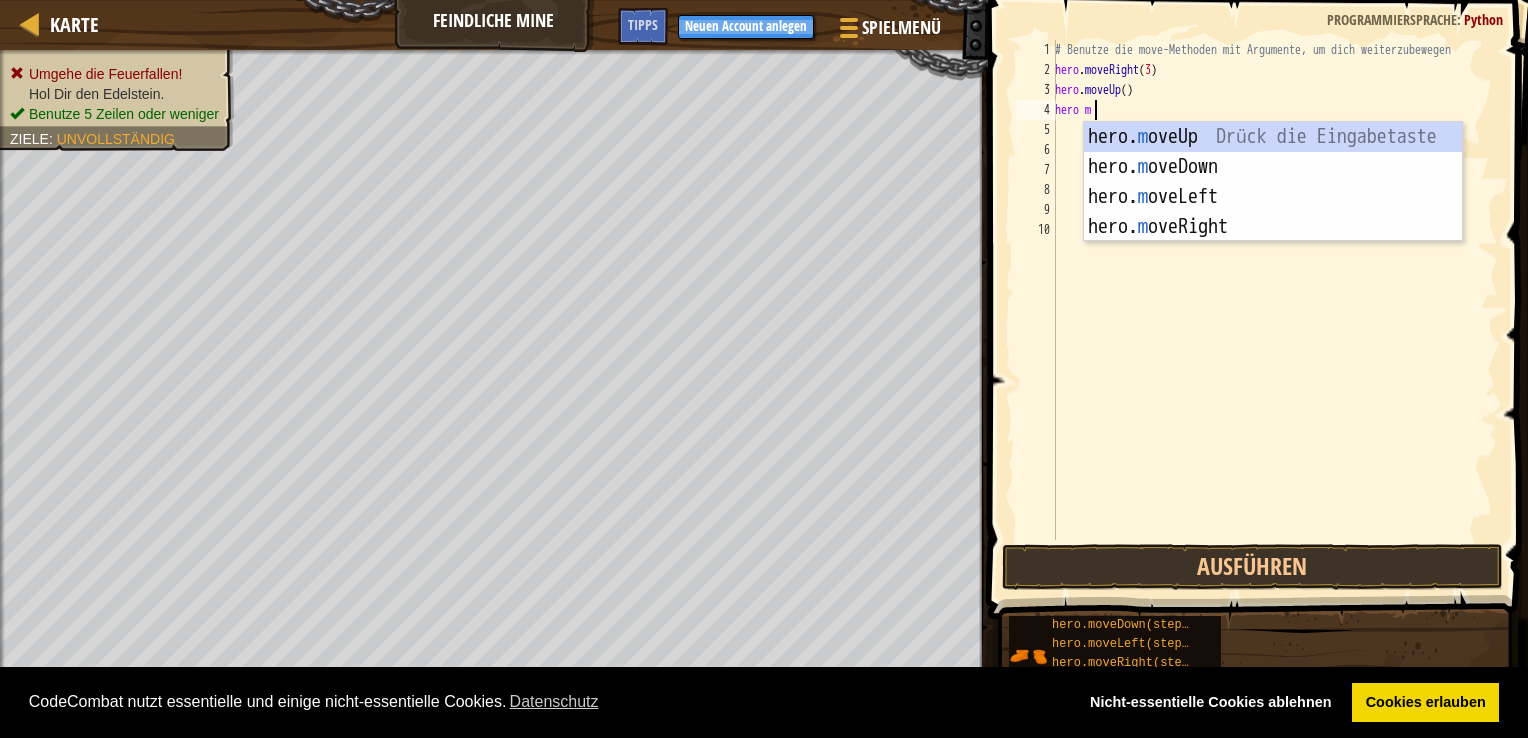type on "hero mo" 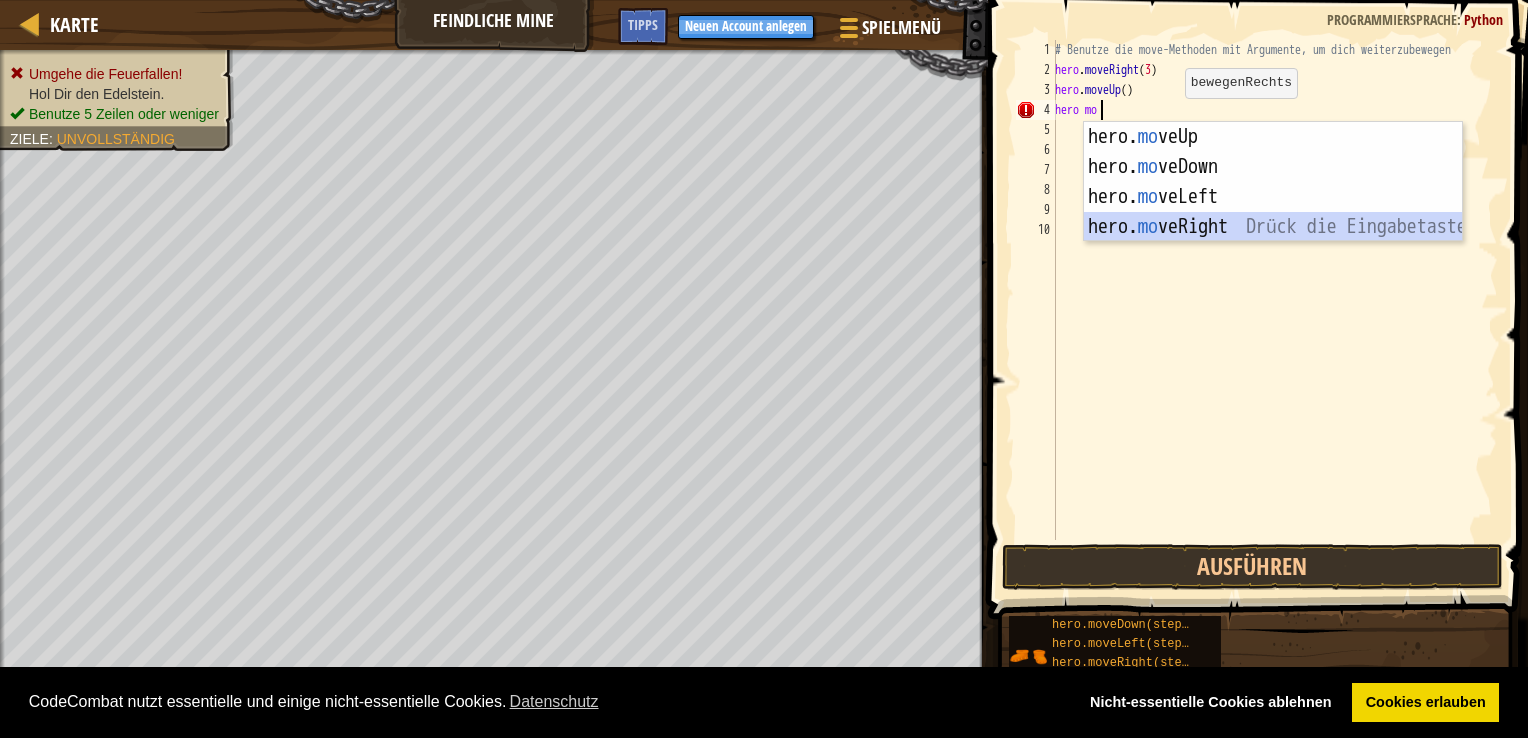 click on "hero. mo veUp Drück die Eingabetaste hero. mo veDown Drück die Eingabetaste hero. mo veLeft Drück die Eingabetaste hero. mo veRight Drück die Eingabetaste" at bounding box center (1273, 212) 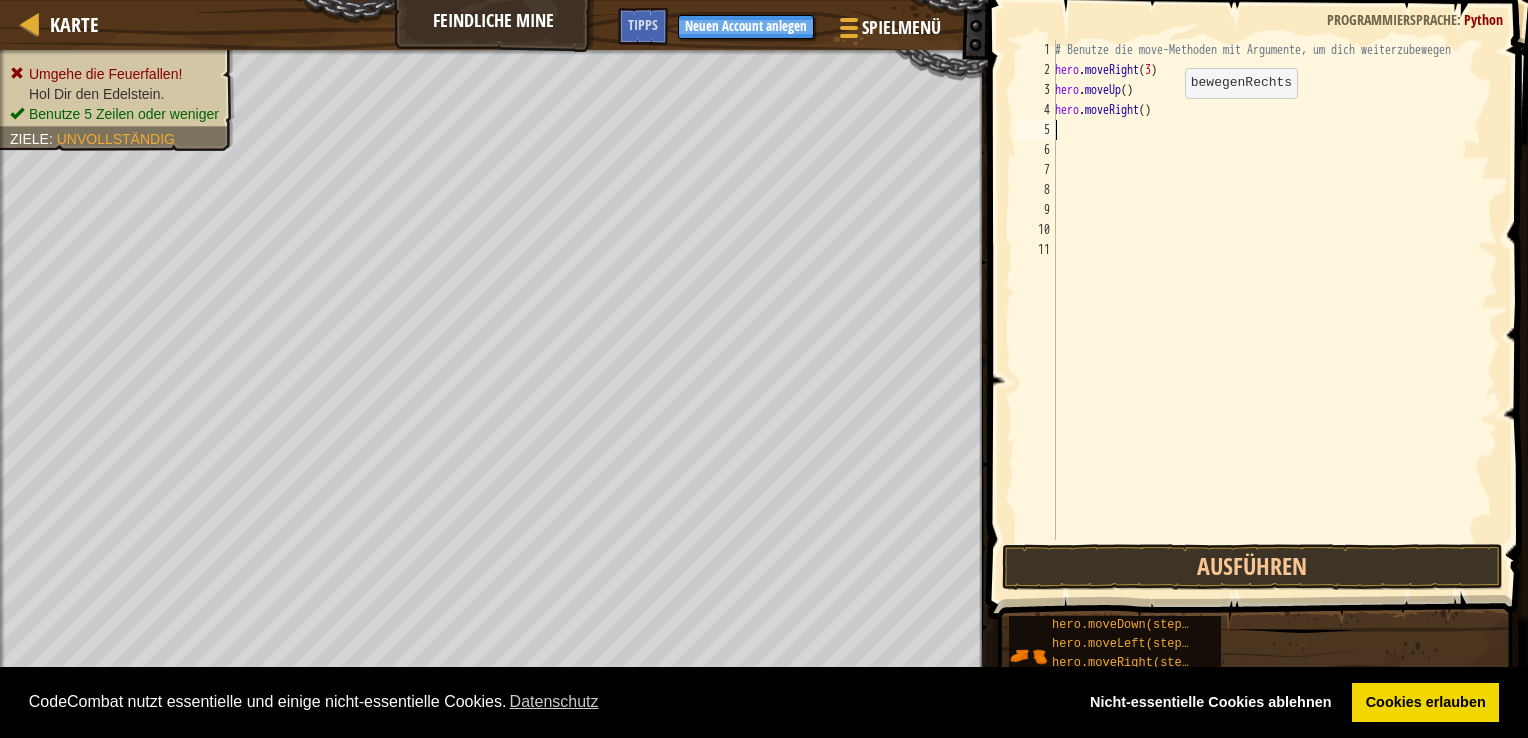 scroll, scrollTop: 9, scrollLeft: 0, axis: vertical 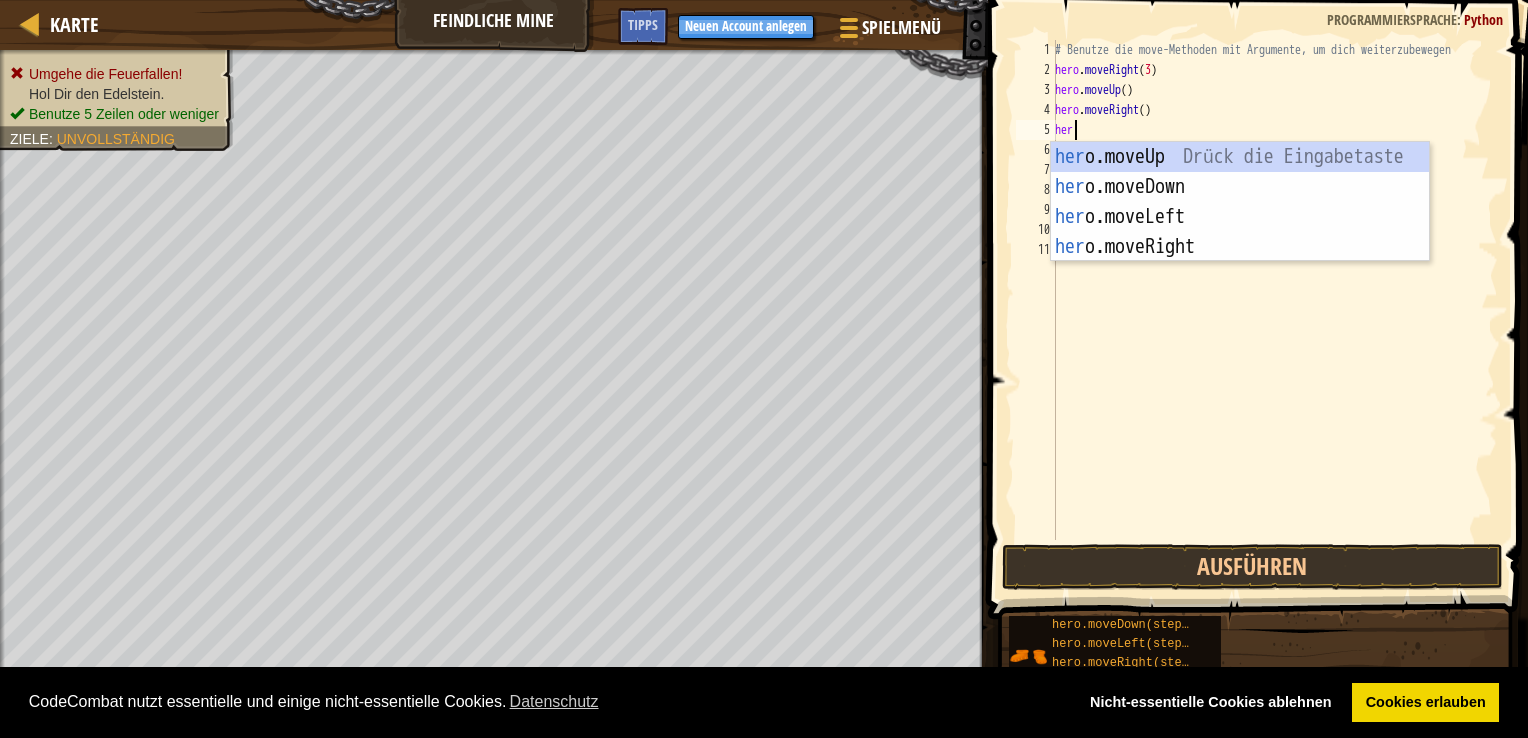 type on "hero" 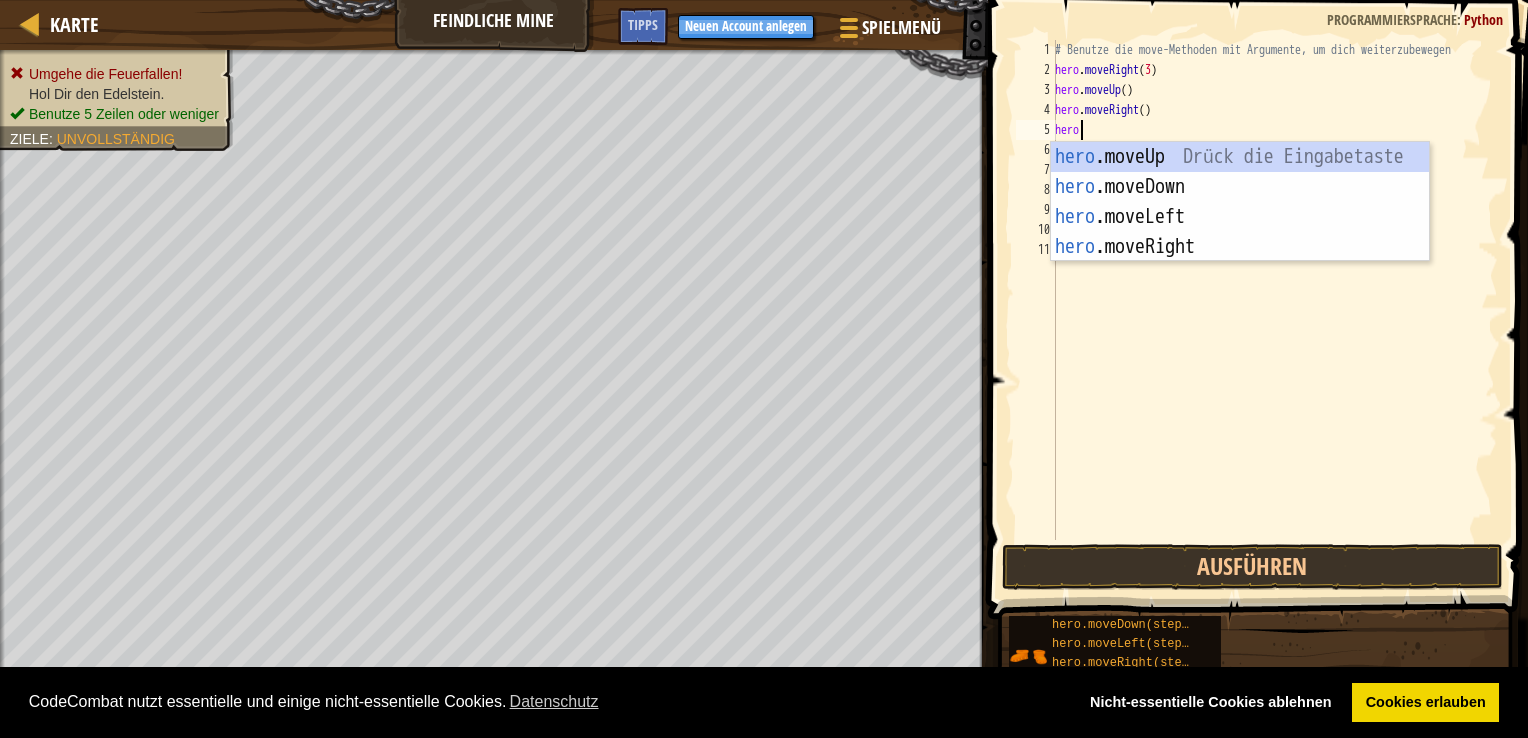 scroll, scrollTop: 9, scrollLeft: 0, axis: vertical 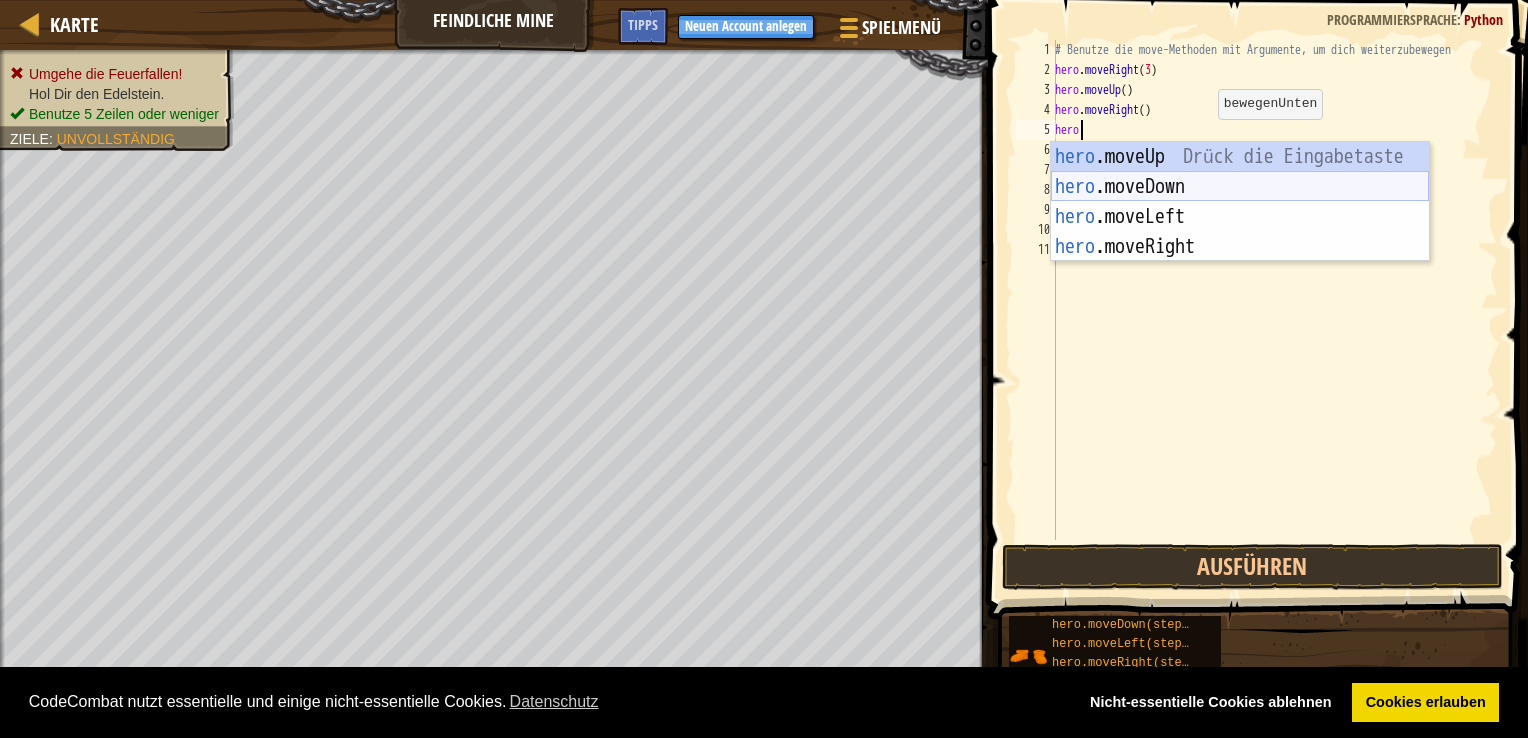 click on "hero.moveUp Drück die Eingabetaste hero.moveDown Drück die Eingabetaste hero.moveLeft Drück die Eingabetaste hero.moveRight Drück die Eingabetaste" at bounding box center [1240, 232] 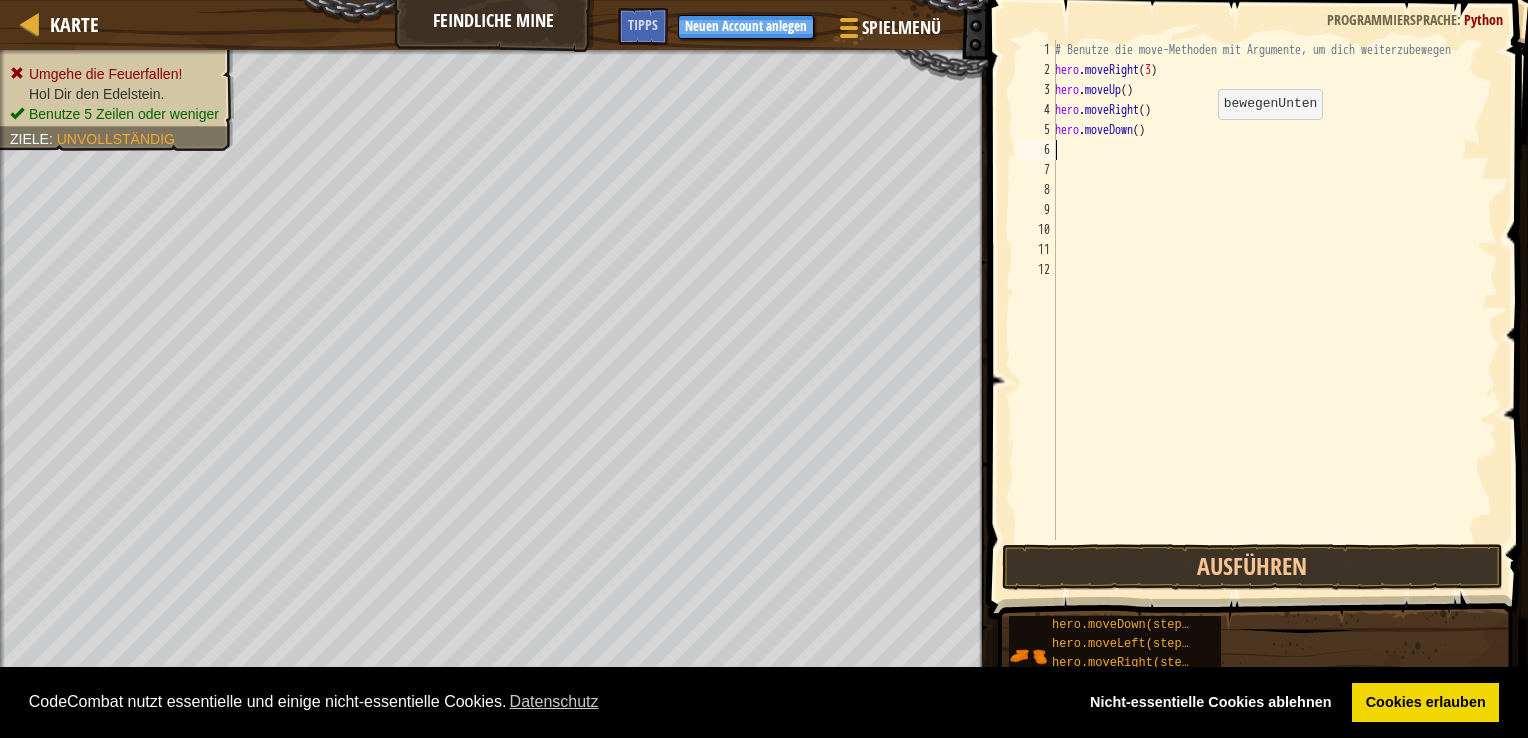 scroll, scrollTop: 9, scrollLeft: 0, axis: vertical 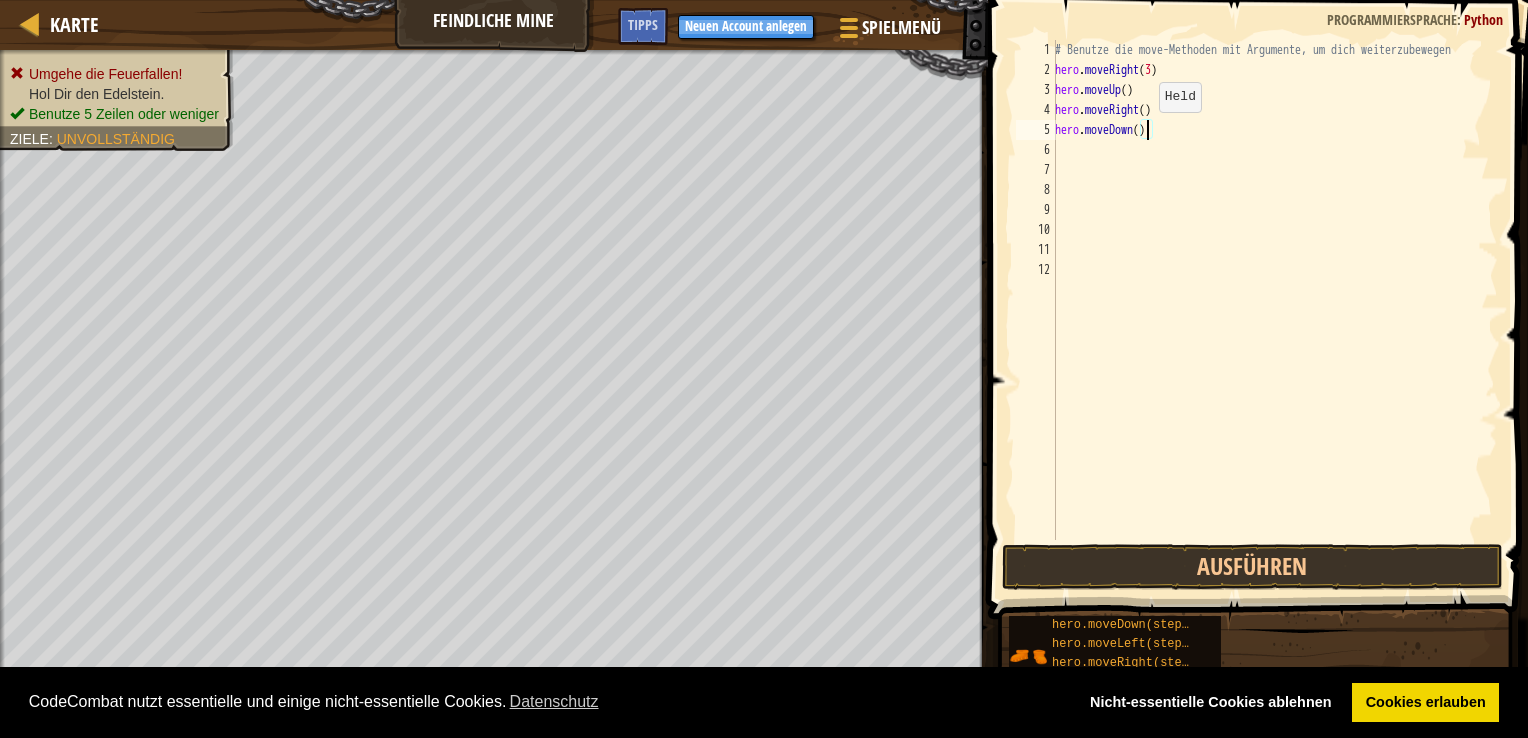click on "# Benutze die move-Methoden mit Argumente, um dich weiterzubewegen hero . moveRight ( 3 ) hero . moveUp ( ) hero . moveRight ( ) hero . moveDown ( )" at bounding box center [1274, 310] 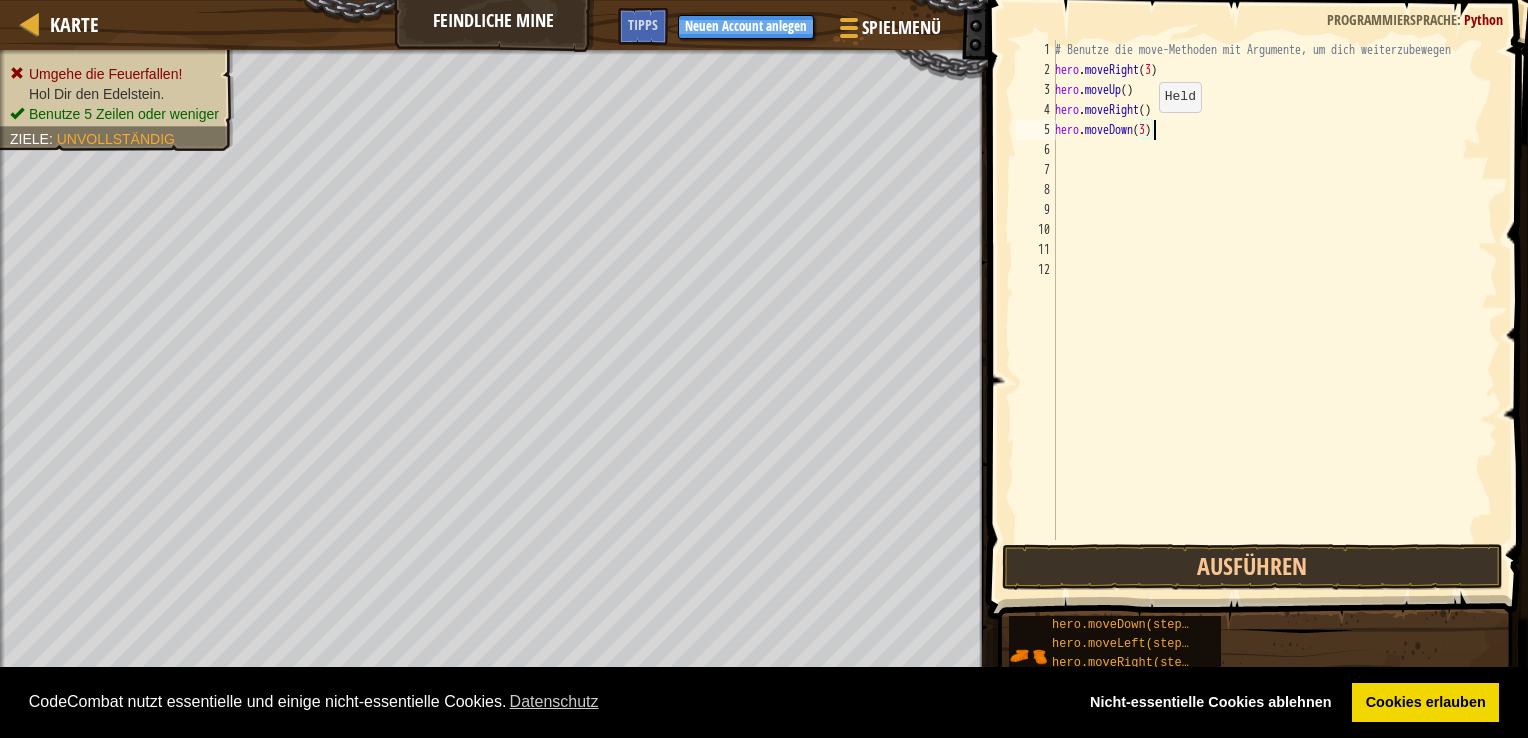 scroll, scrollTop: 9, scrollLeft: 7, axis: both 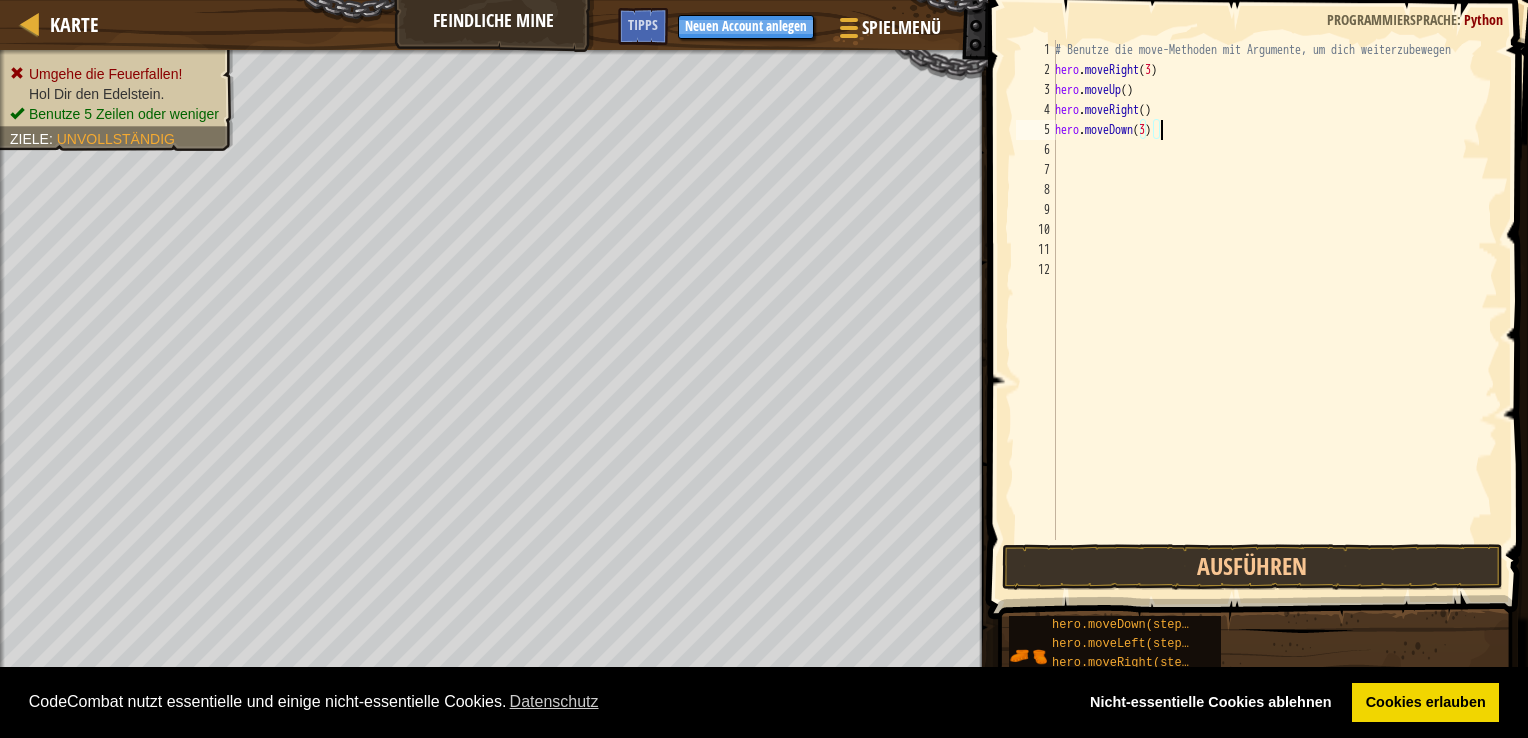 click on "# Benutze die move-Methoden mit Argumente, um dich weiterzubewegen hero . moveRight ( 3 ) hero . moveUp ( ) hero . moveRight ( ) hero . moveDown ( 3 )" at bounding box center [1274, 310] 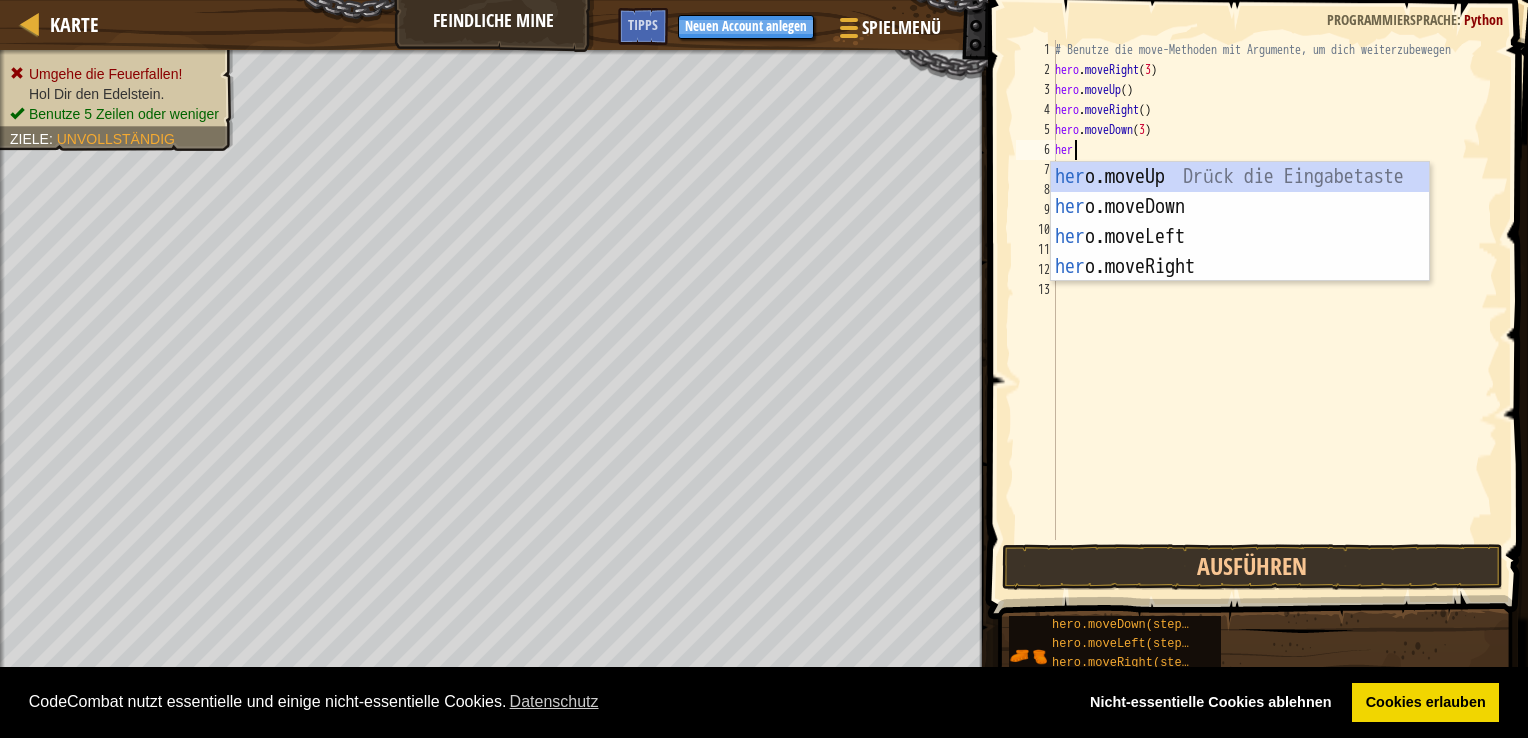 type on "hero" 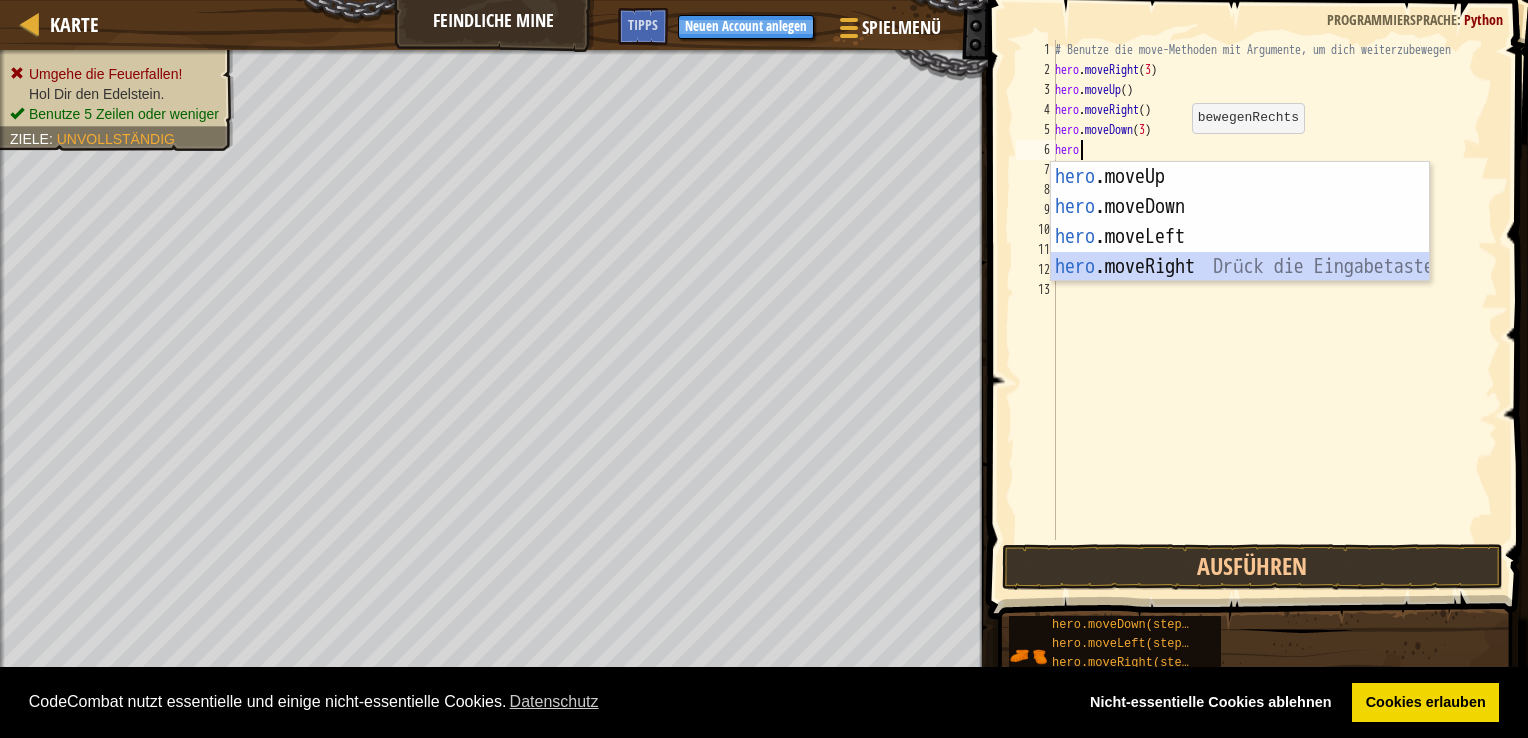 click on "hero.moveUp Drück die Eingabetaste hero.moveDown Drück die Eingabetaste hero.moveLeft Drück die Eingabetaste hero.moveRight Drück die Eingabetaste" at bounding box center [1240, 252] 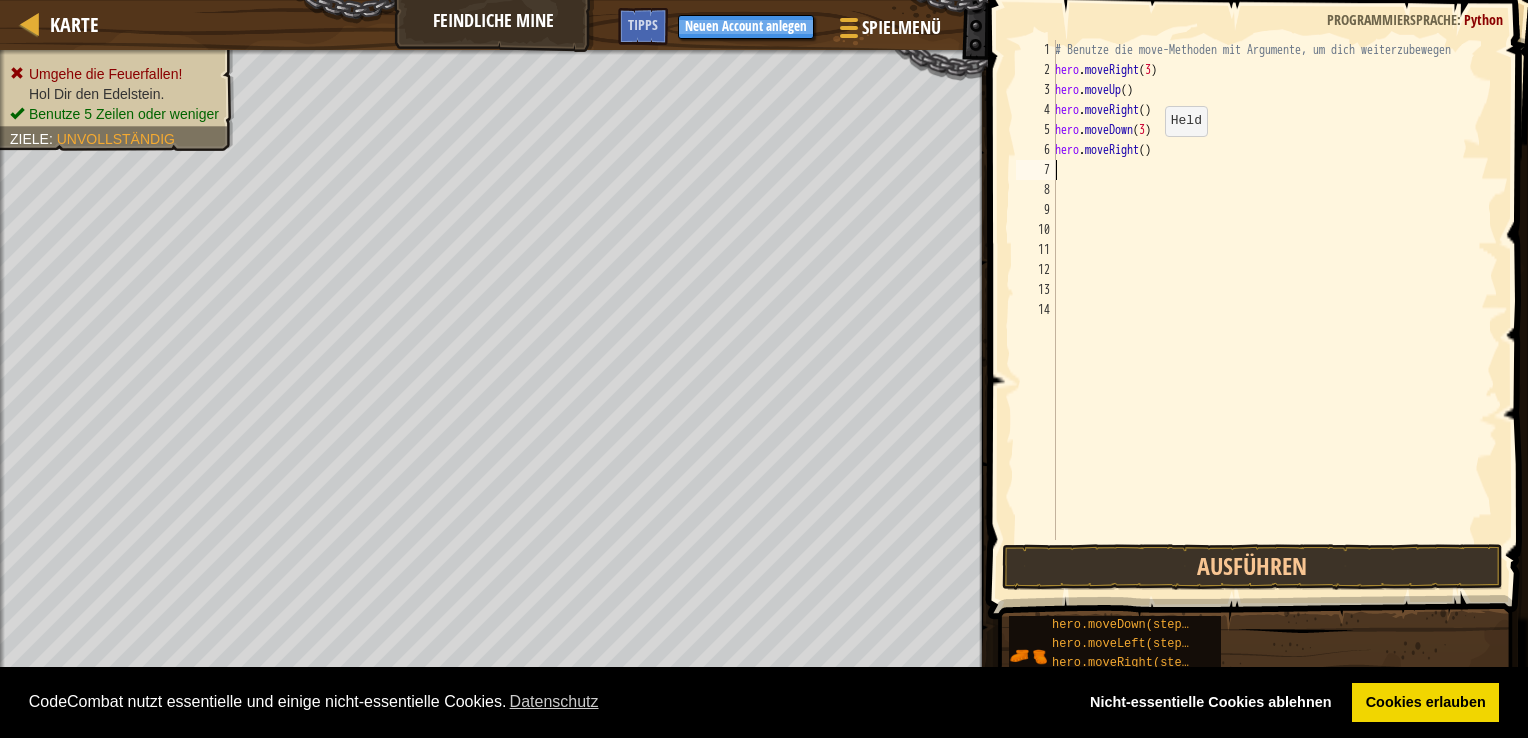 click on "# Benutze die move-Methoden mit Argumente, um dich weiterzubewegen hero . moveRight ( 3 ) hero . moveUp ( ) hero . moveRight ( ) hero . moveDown ( 3 ) hero . moveRight ( )" at bounding box center (1274, 310) 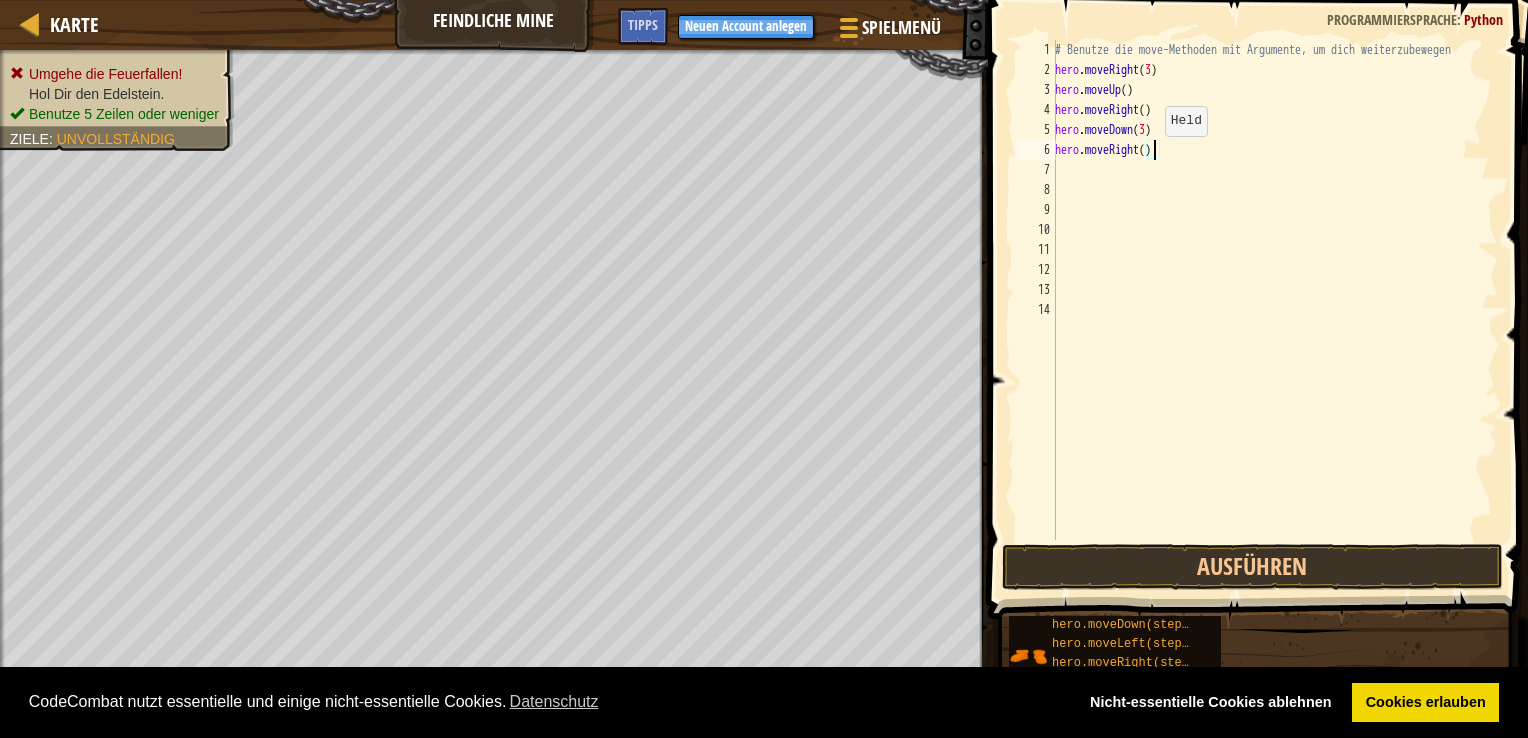 scroll, scrollTop: 9, scrollLeft: 8, axis: both 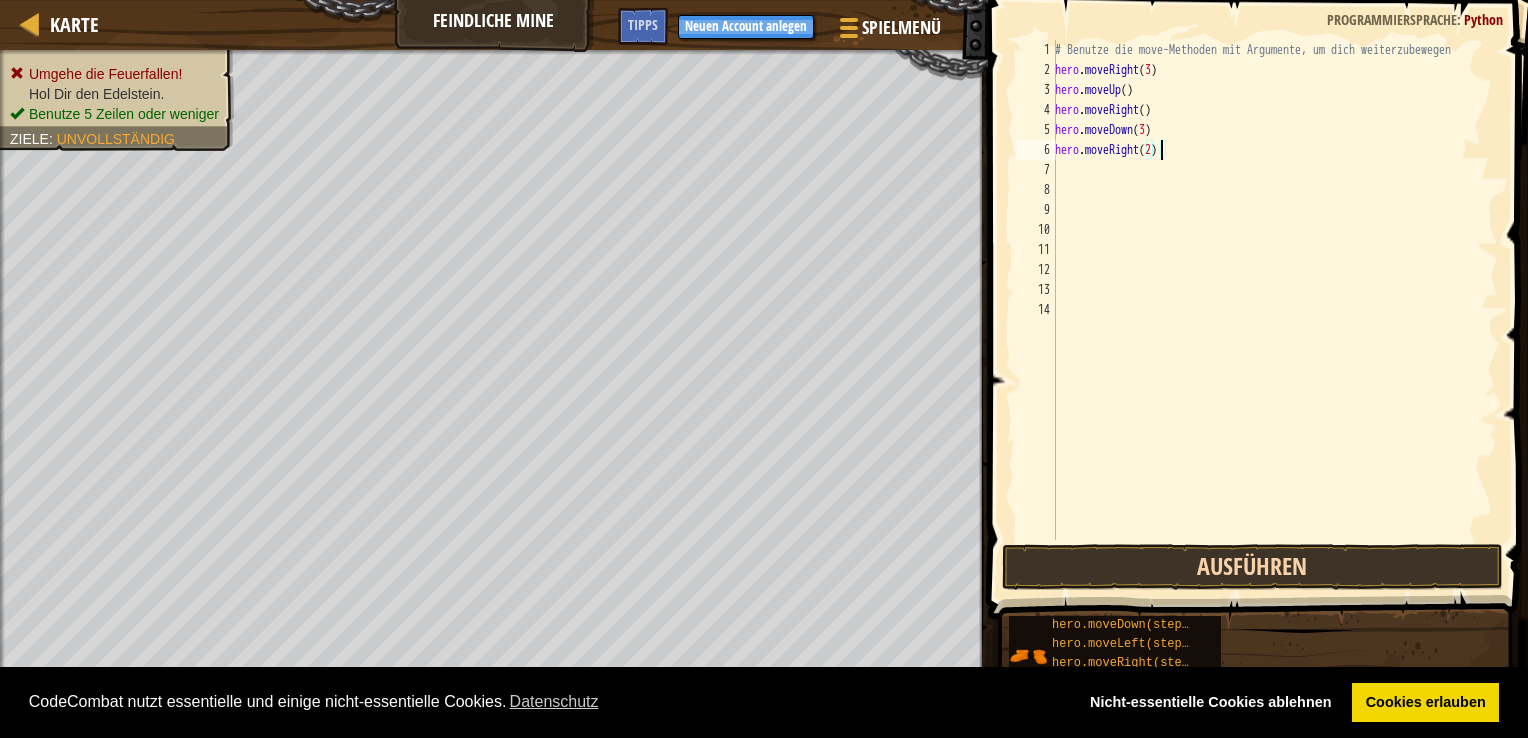 type on "hero.moveRight(2)" 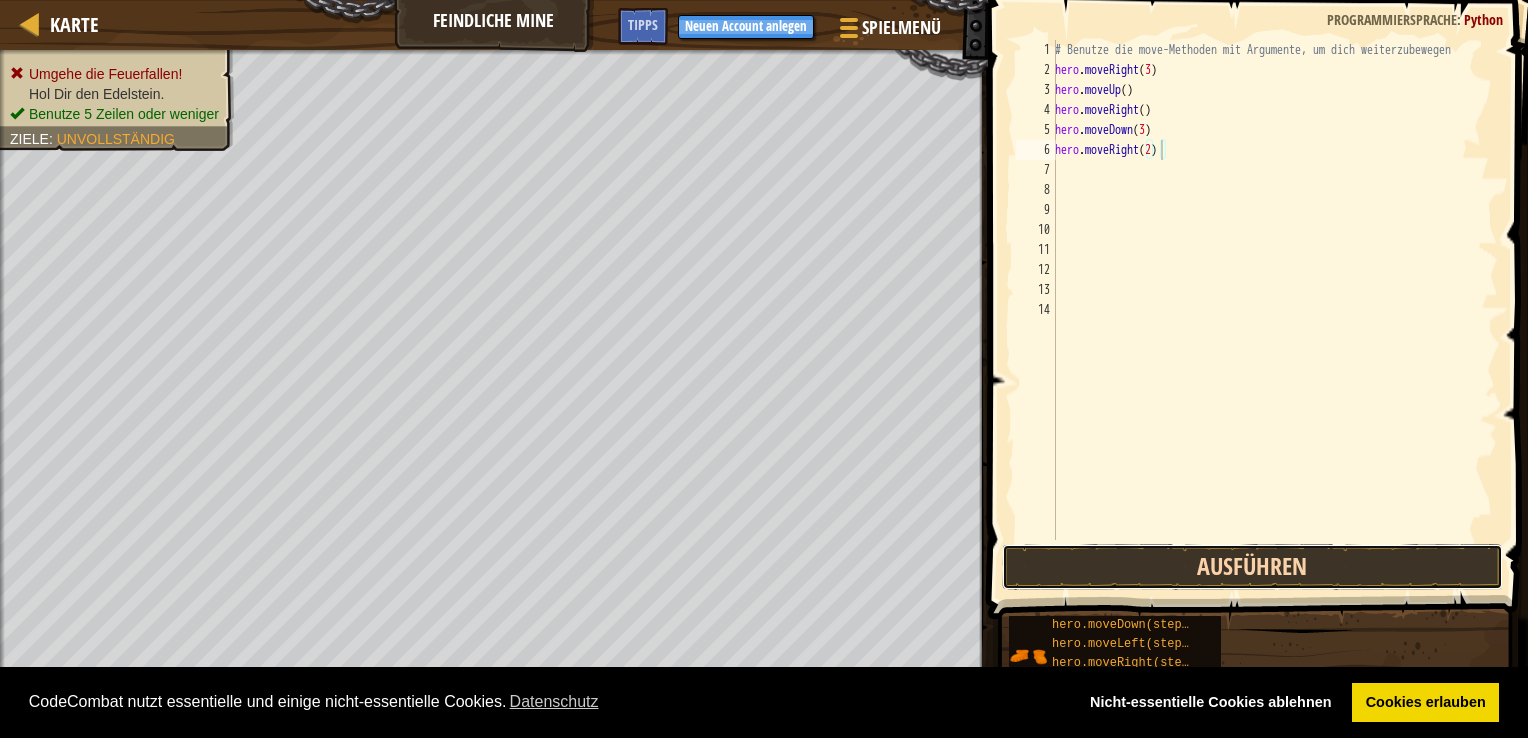 click on "Ausführen" at bounding box center (1252, 567) 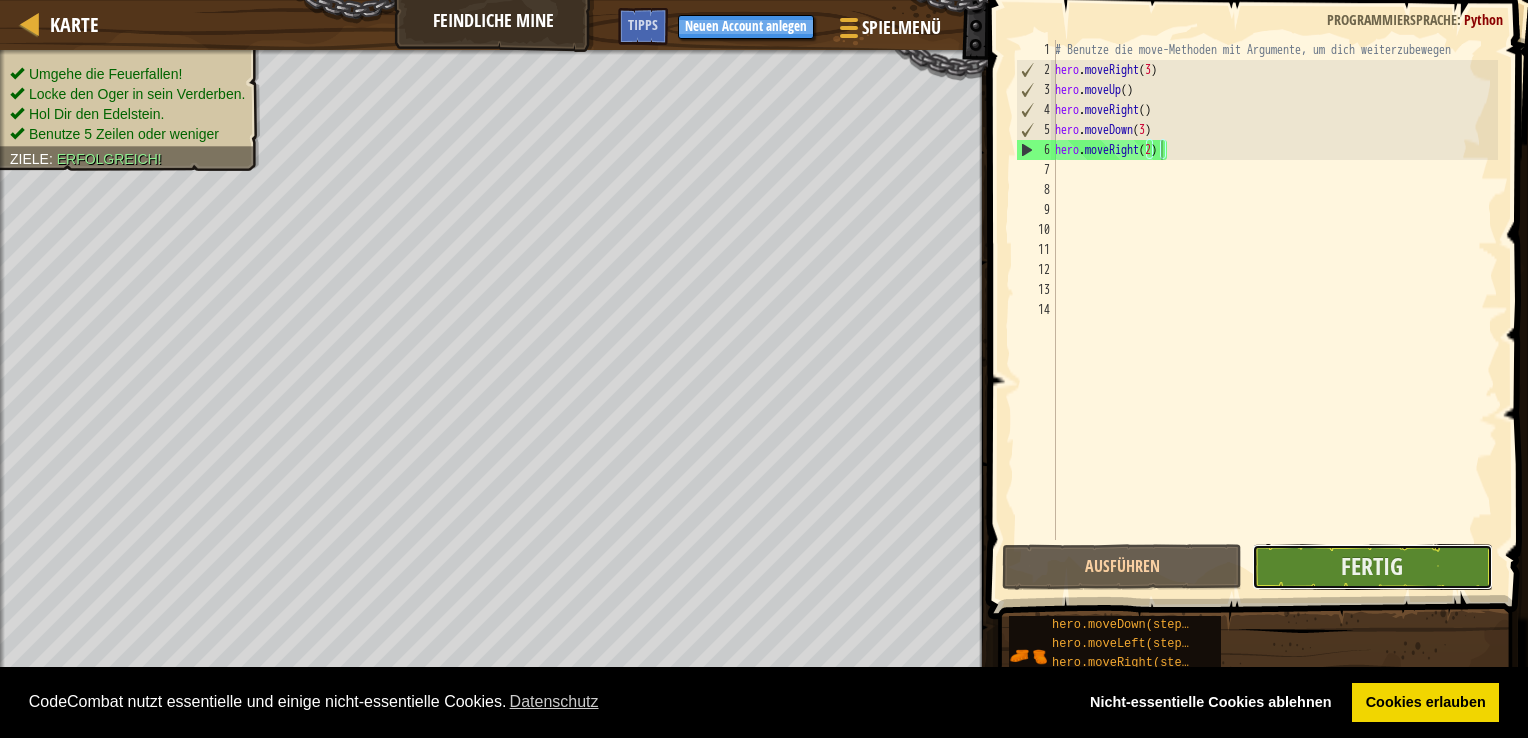 click on "Fertig" at bounding box center [1372, 567] 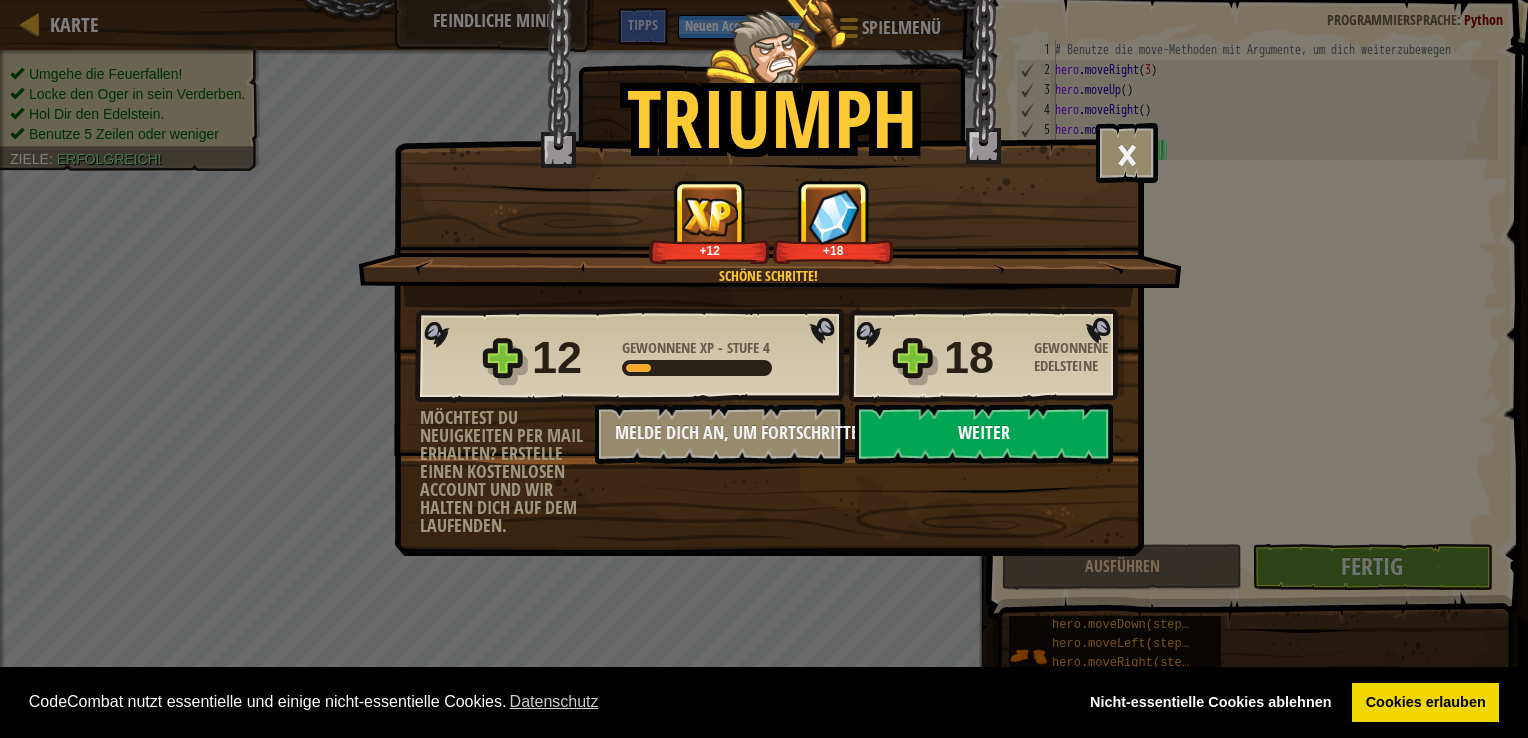 click on "Weiter" at bounding box center [984, 434] 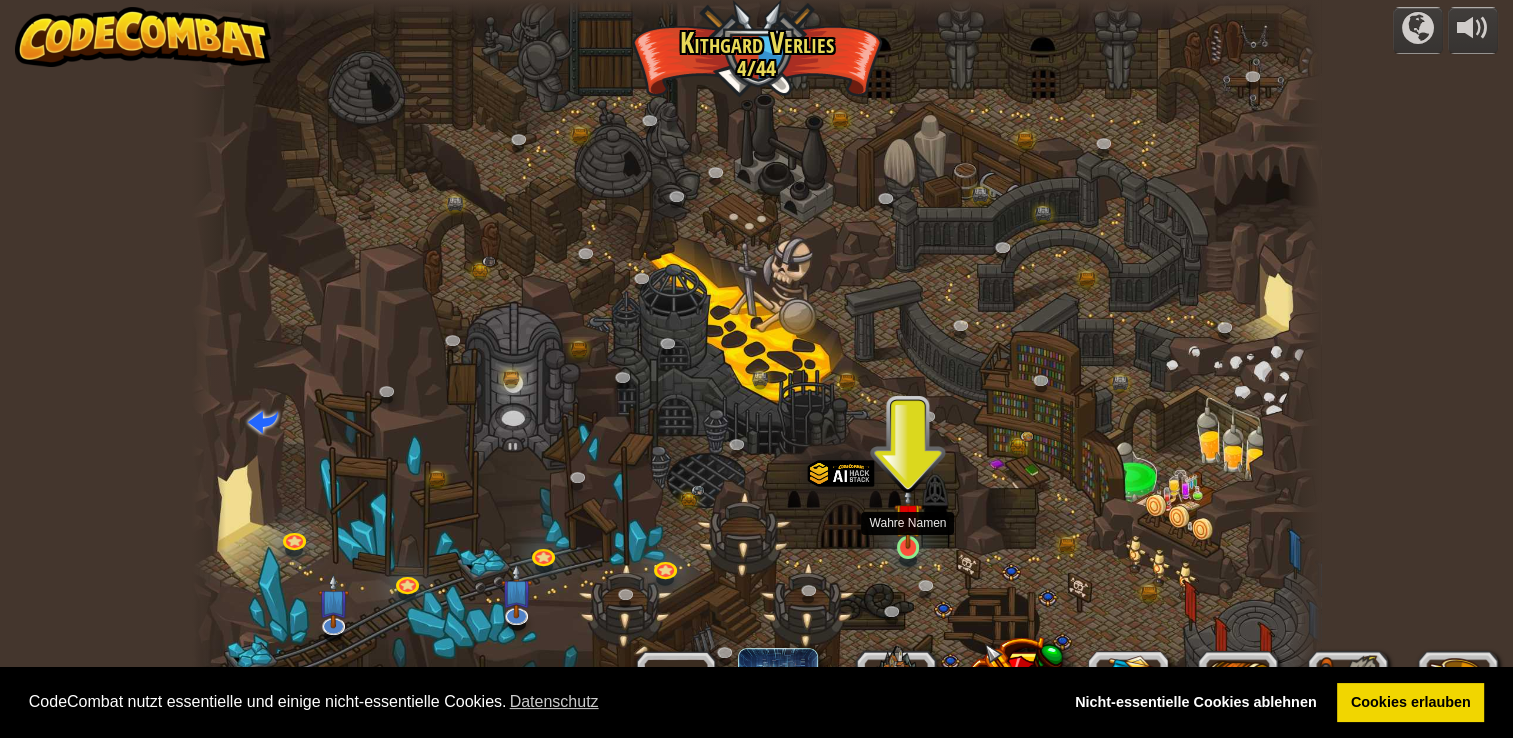 click at bounding box center [908, 517] 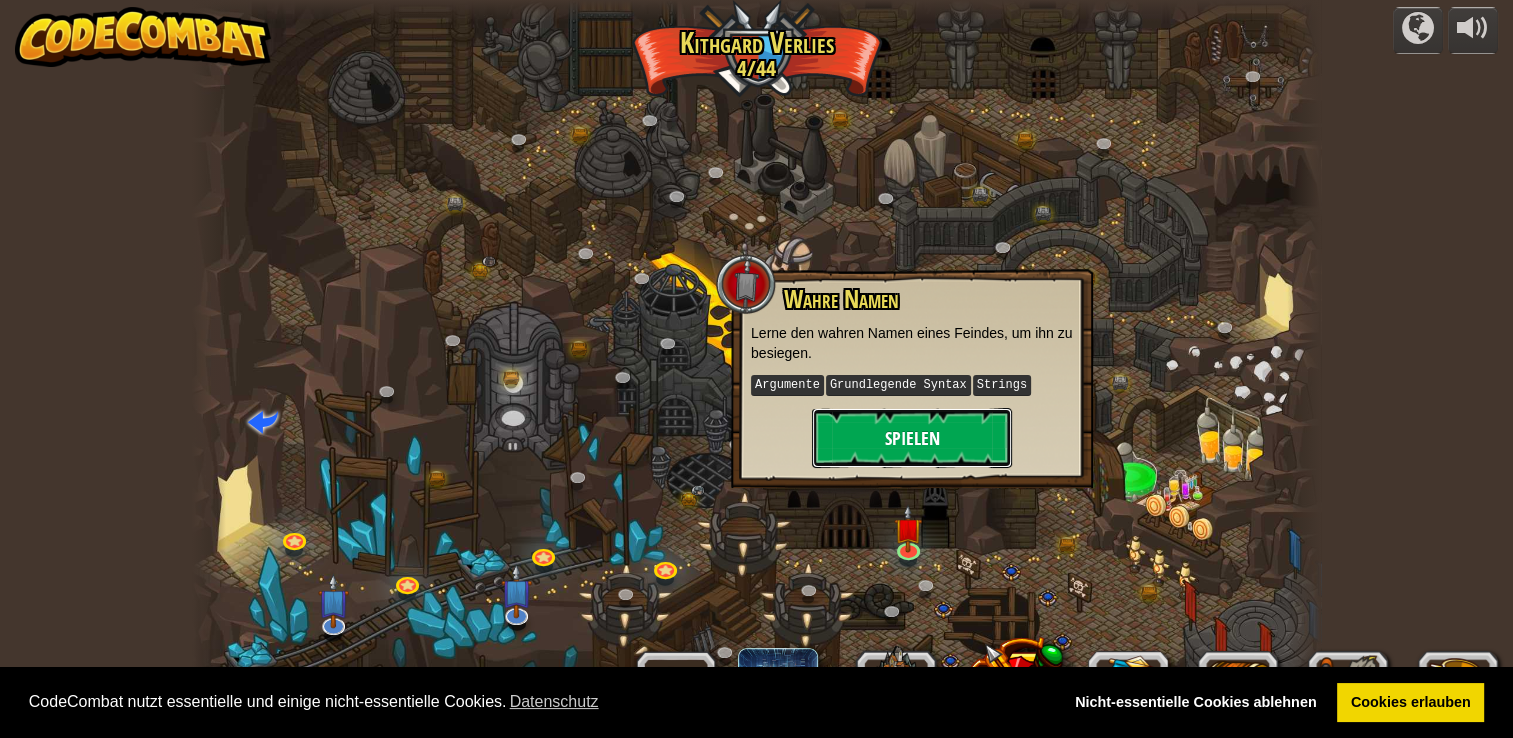 click on "Spielen" at bounding box center [912, 438] 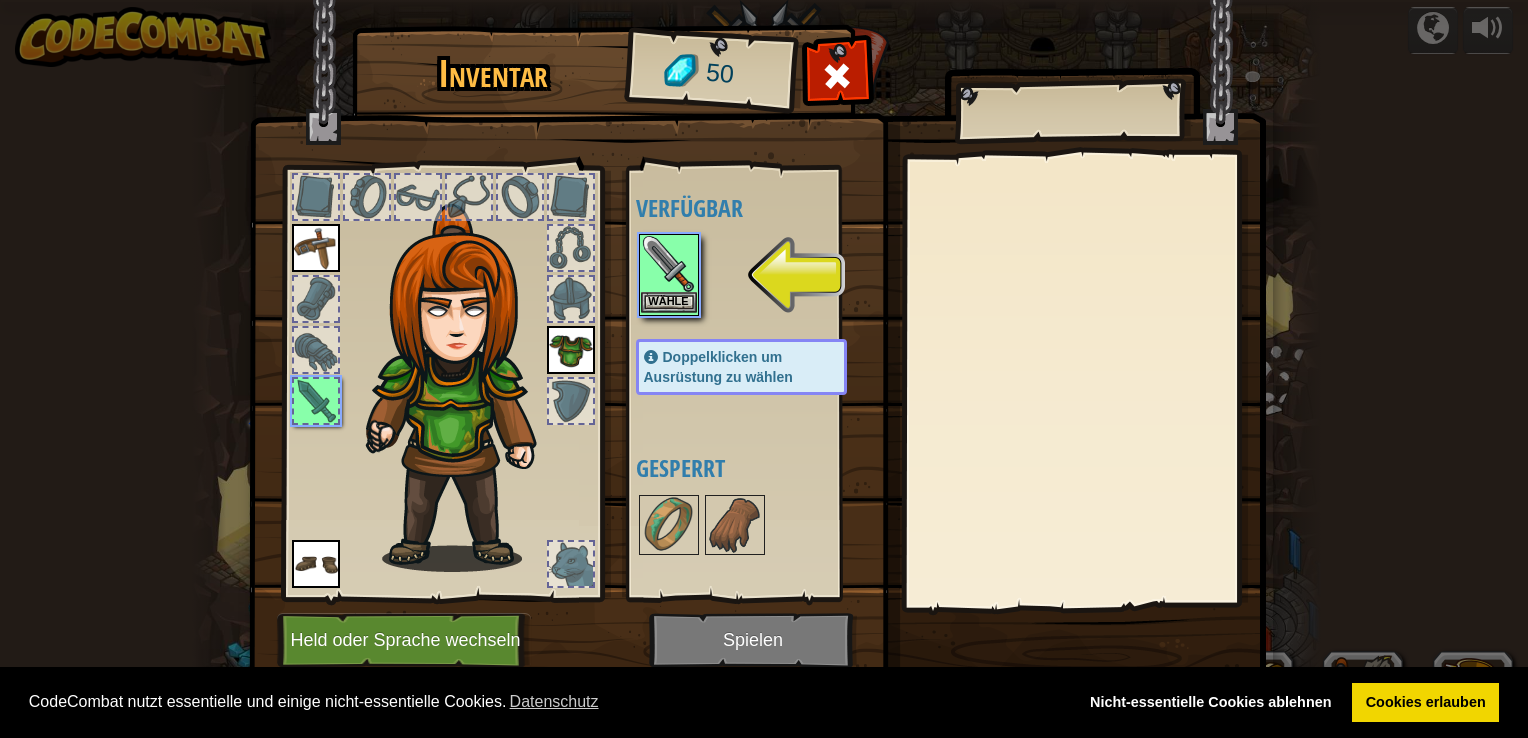 click on "Wähle" at bounding box center (669, 275) 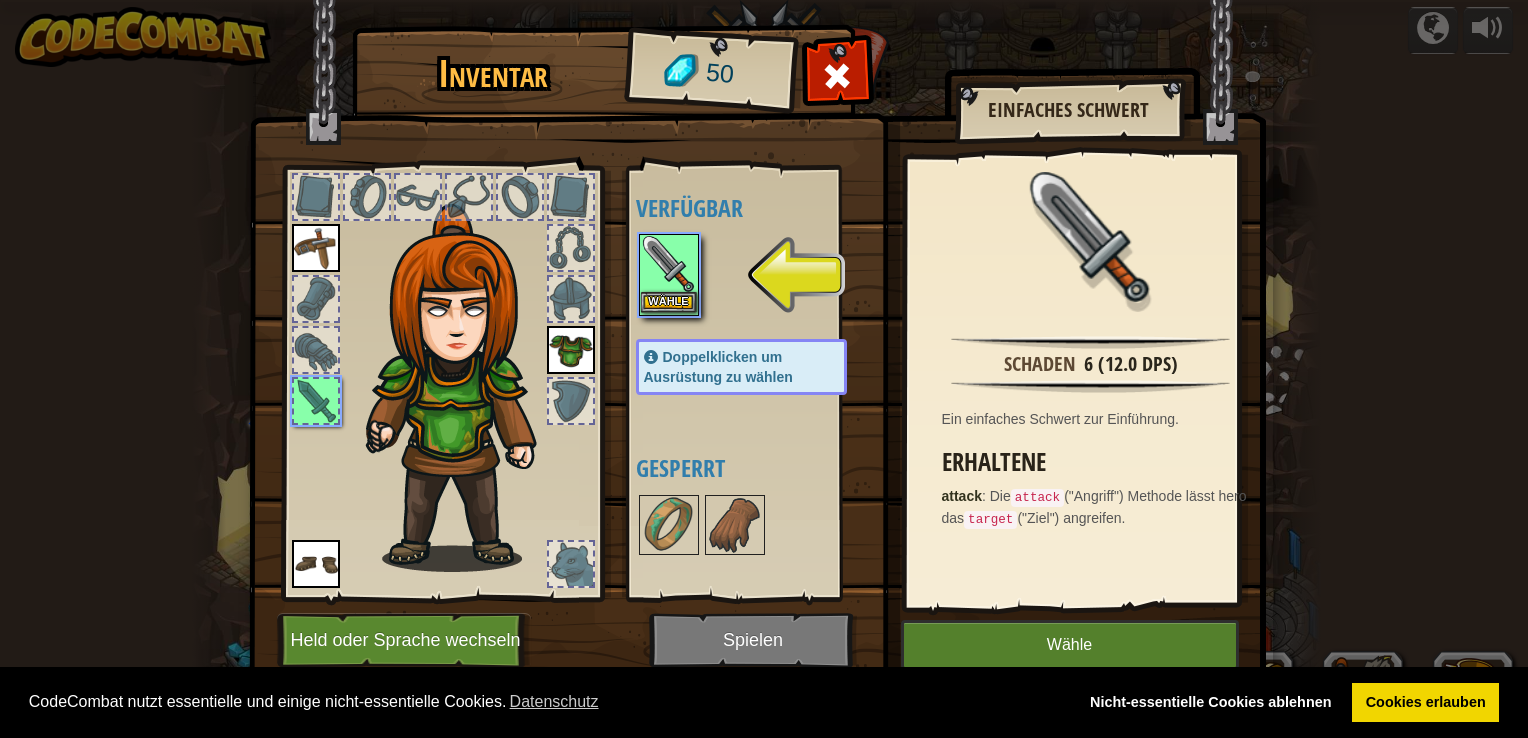 click at bounding box center (669, 264) 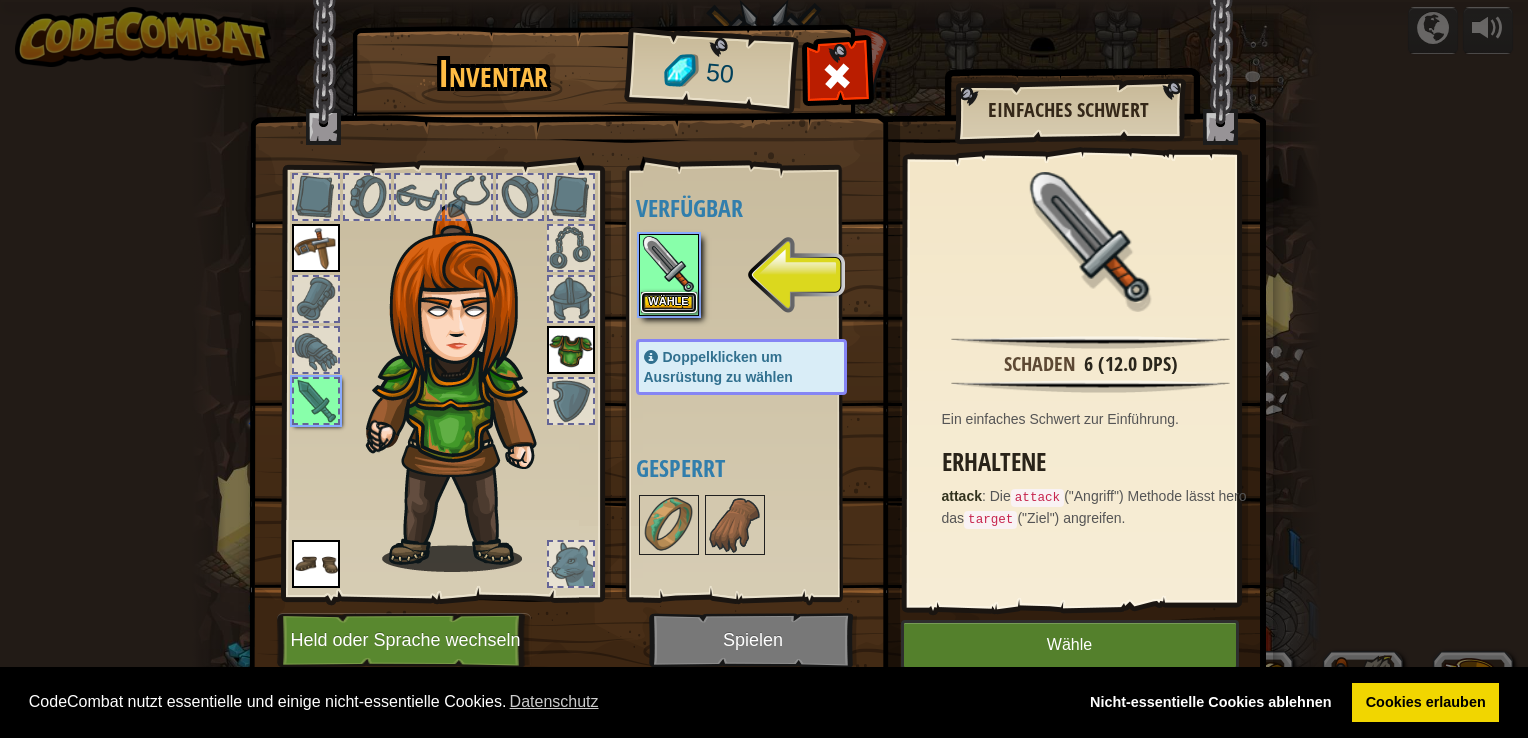 click on "Wähle" at bounding box center (669, 302) 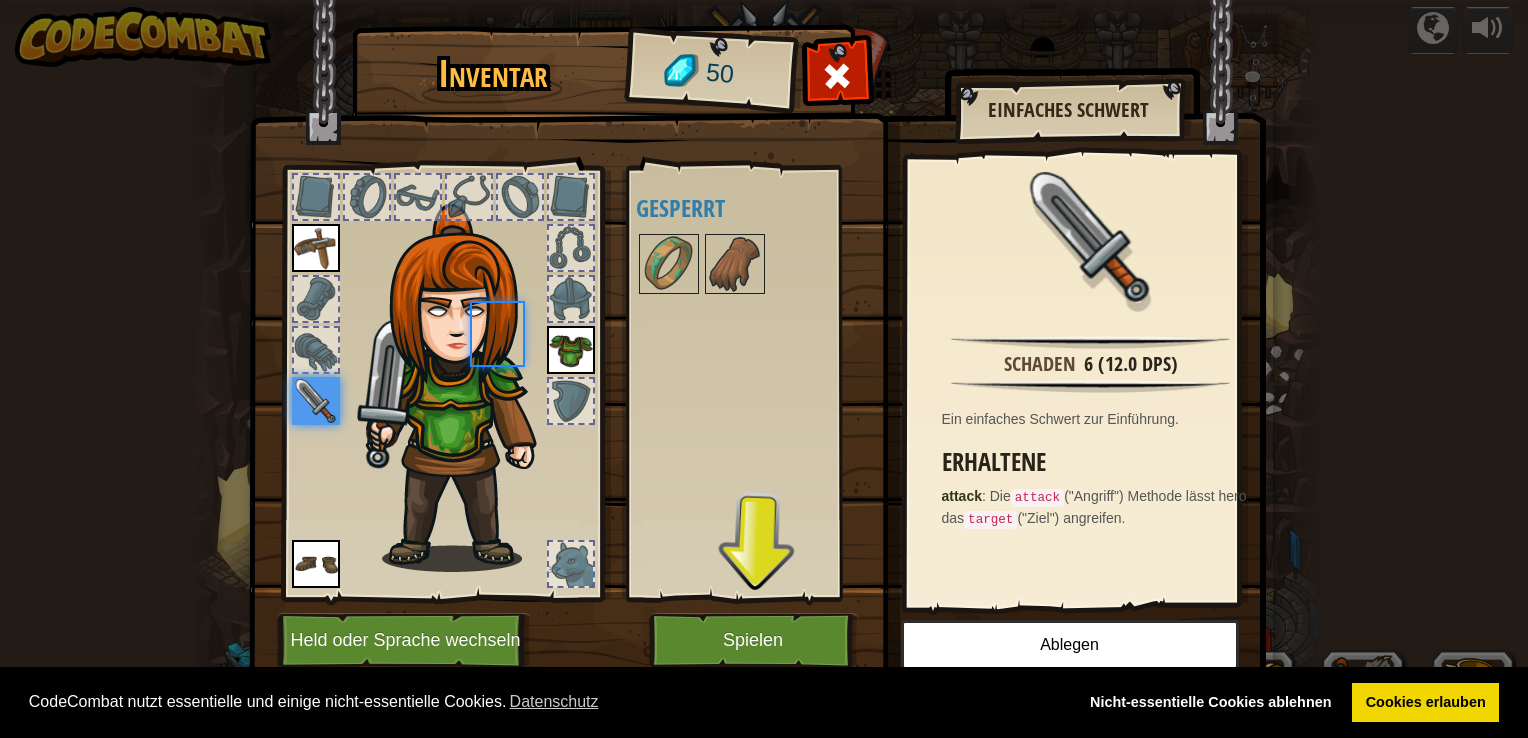 click at bounding box center (761, 264) 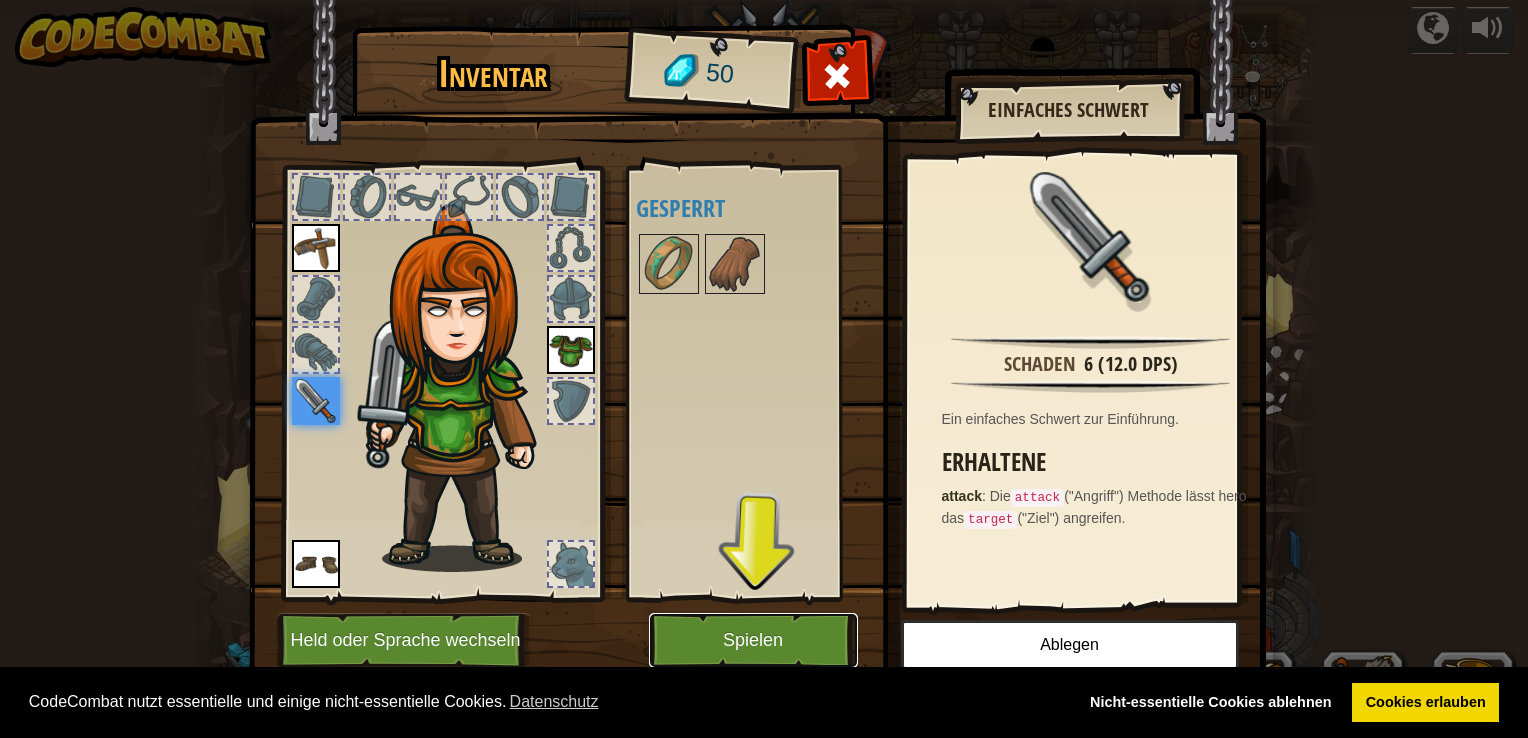 click on "Spielen" at bounding box center [753, 640] 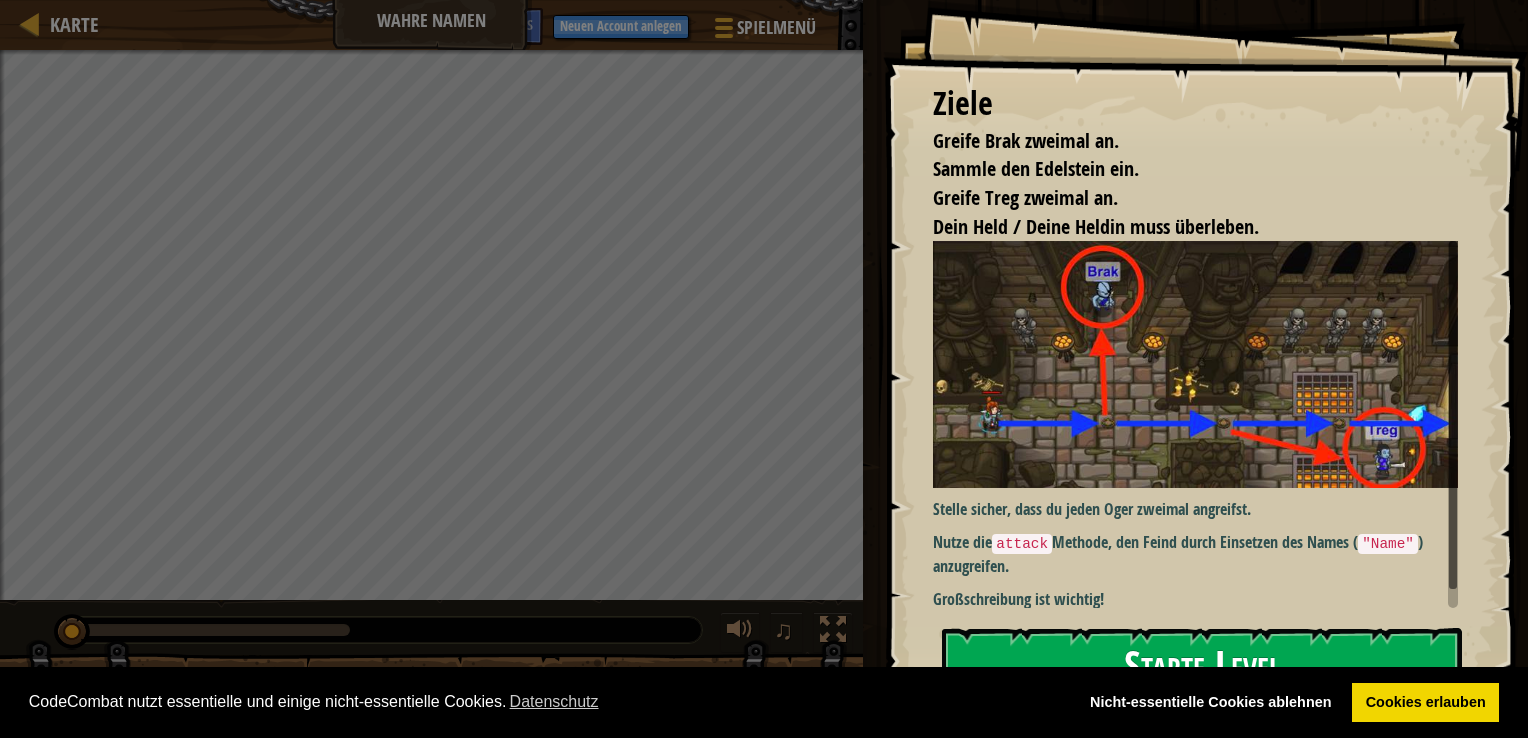 click on "Starte Level" at bounding box center (1202, 667) 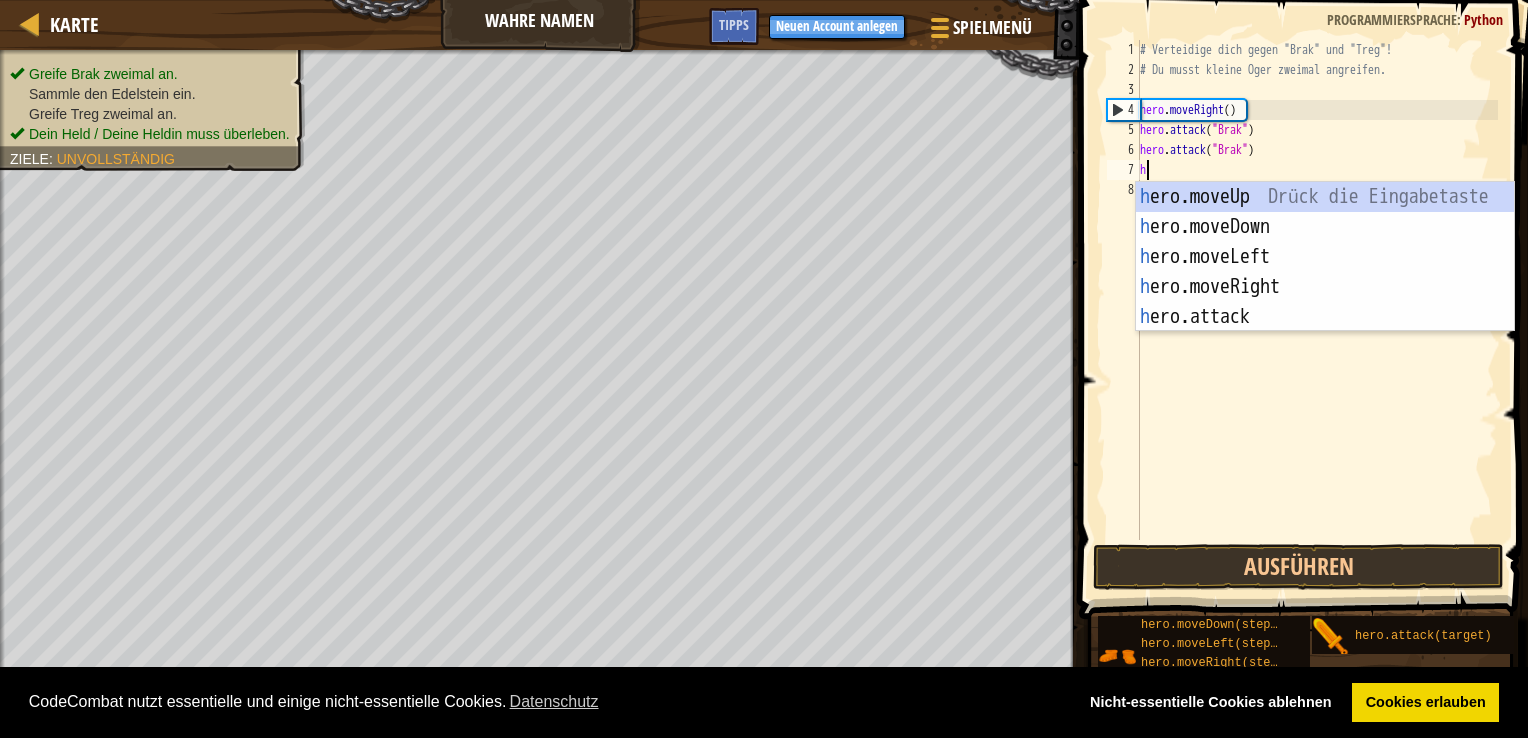 scroll, scrollTop: 9, scrollLeft: 0, axis: vertical 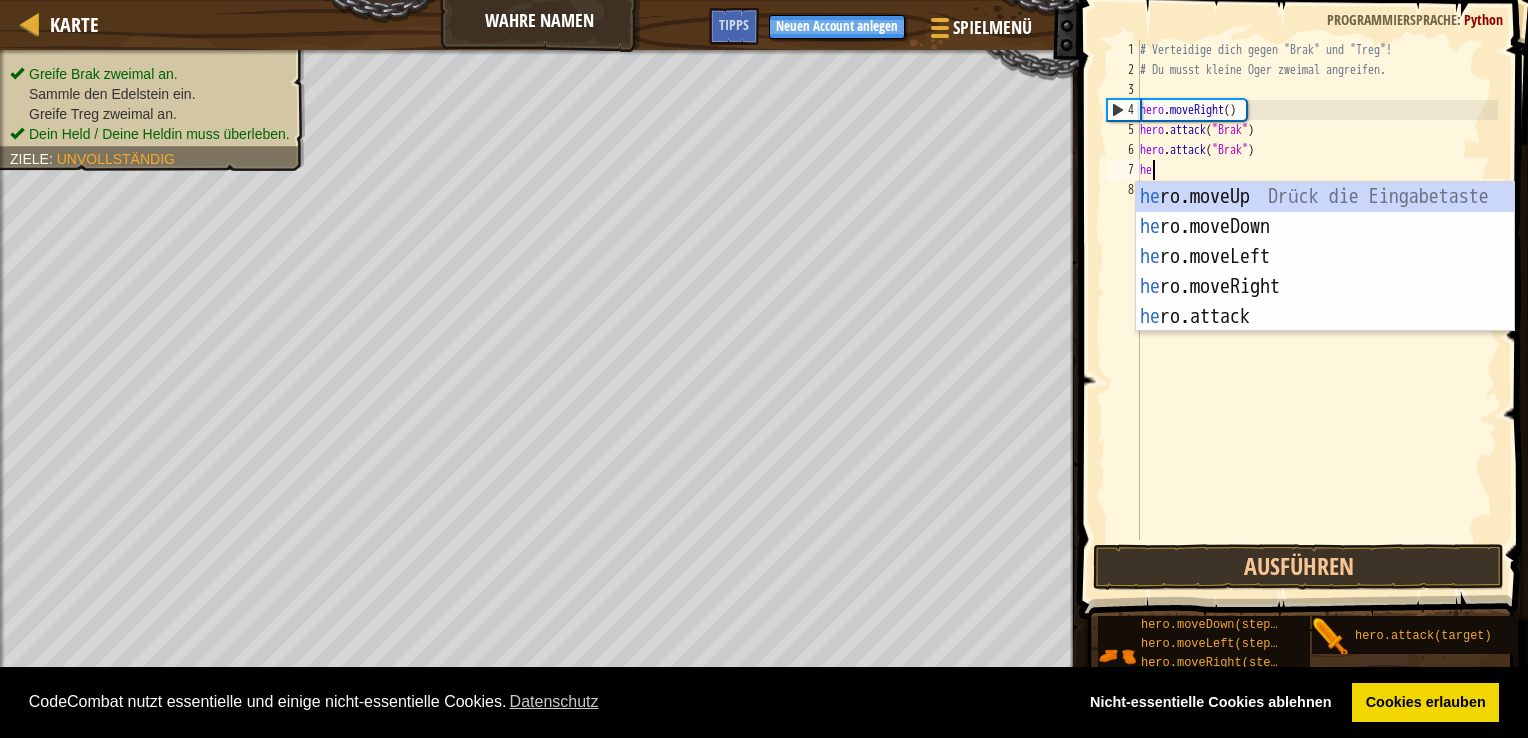 type on "her" 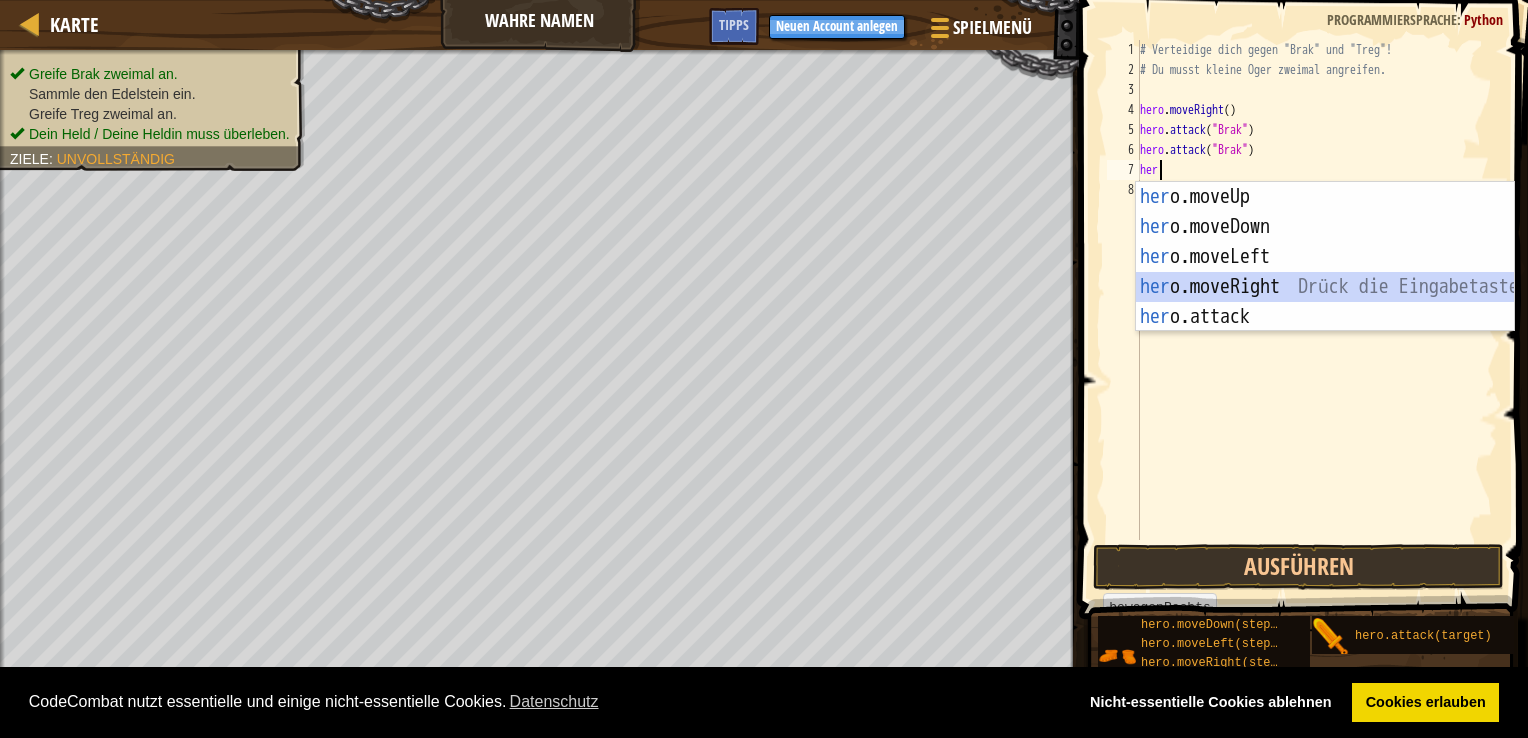 click on "her o.moveUp Drück die Eingabetaste her o.moveDown Drück die Eingabetaste her o.moveLeft Drück die Eingabetaste her o.moveRight Drück die Eingabetaste her o.attack Drück die Eingabetaste" at bounding box center [1325, 287] 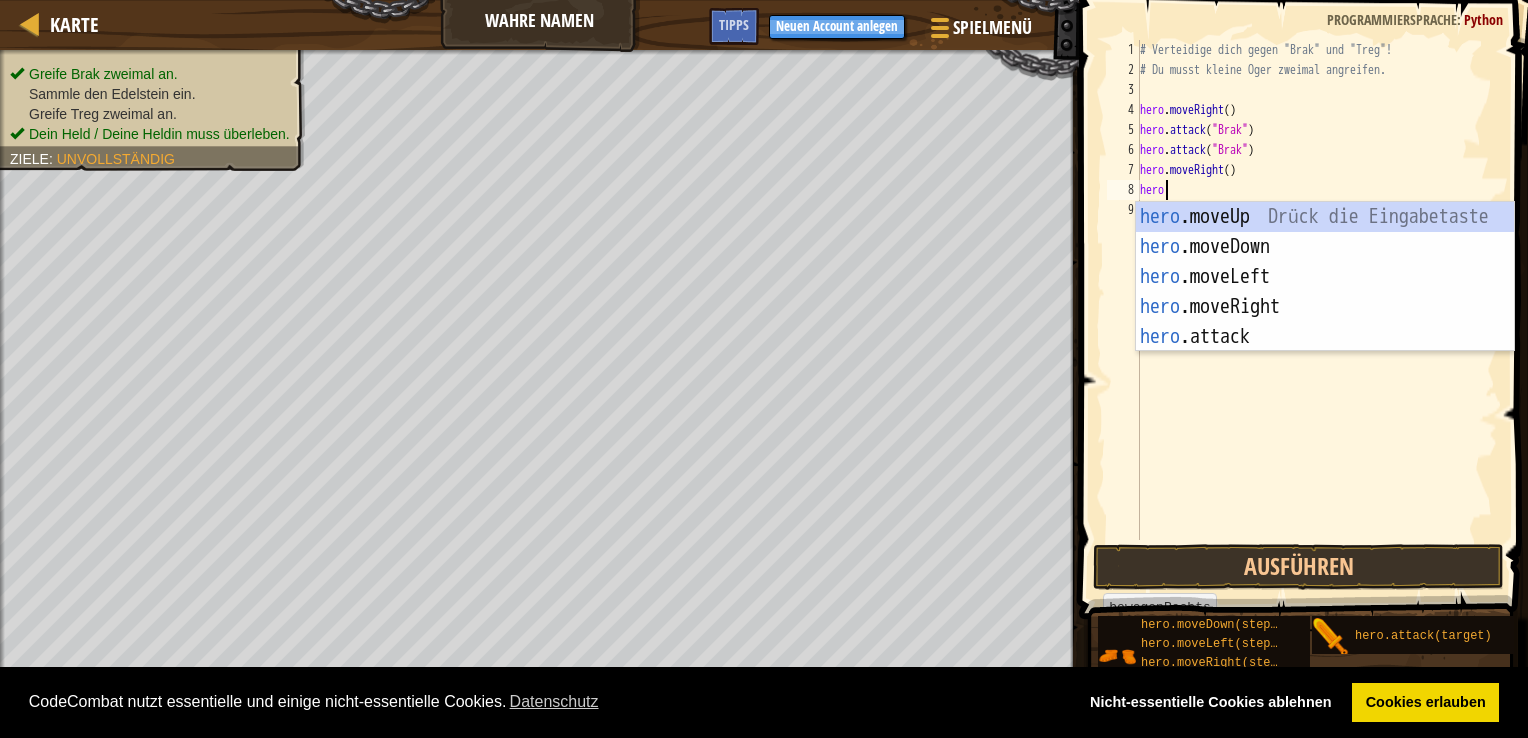 type on "hero" 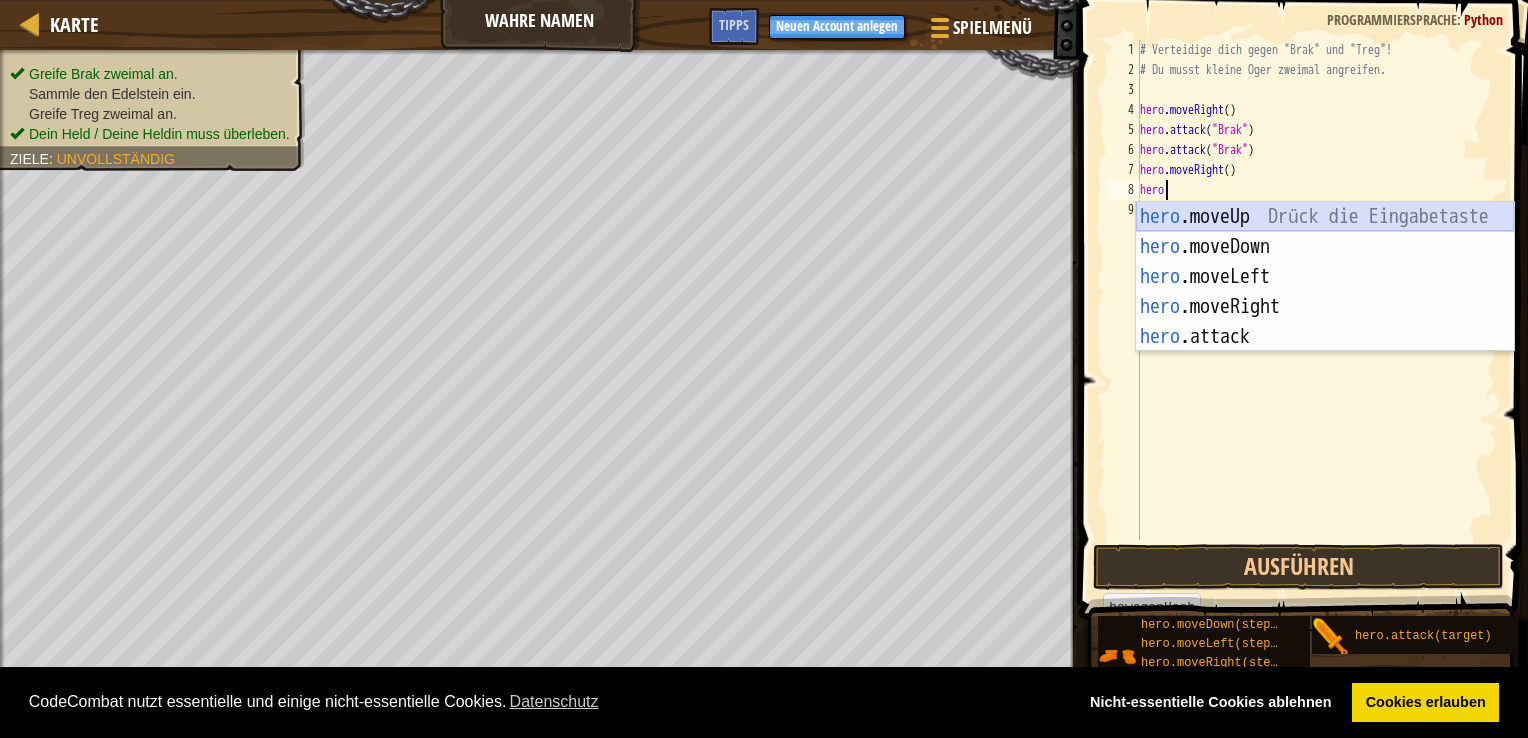 click on "hero .moveUp Drück die Eingabetaste hero .moveDown Drück die Eingabetaste hero .moveLeft Drück die Eingabetaste hero .moveRight Drück die Eingabetaste hero .attack Drück die Eingabetaste" at bounding box center (1325, 307) 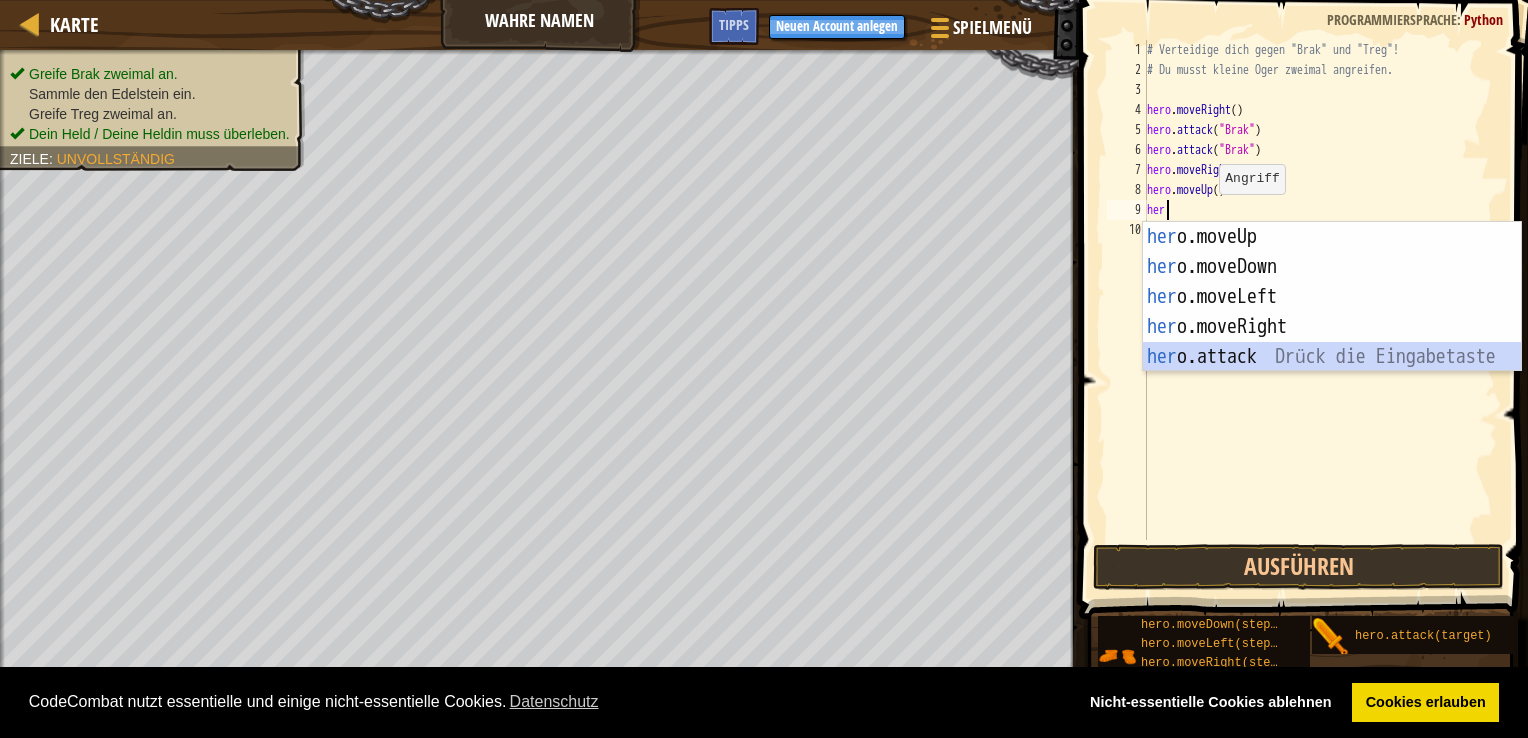 click on "her o.moveUp Drück die Eingabetaste her o.moveDown Drück die Eingabetaste her o.moveLeft Drück die Eingabetaste her o.moveRight Drück die Eingabetaste her o.attack Drück die Eingabetaste" at bounding box center (1332, 327) 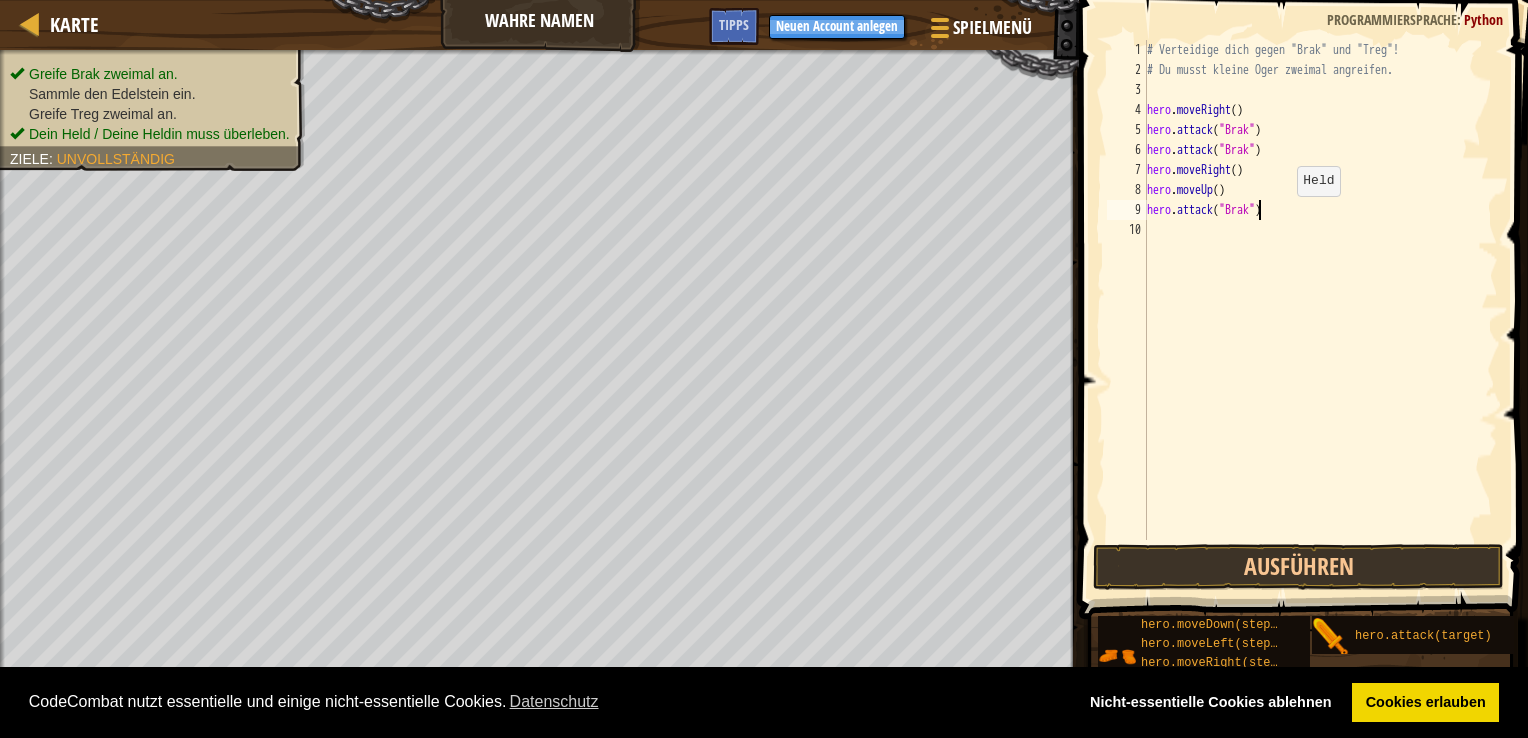 scroll, scrollTop: 9, scrollLeft: 8, axis: both 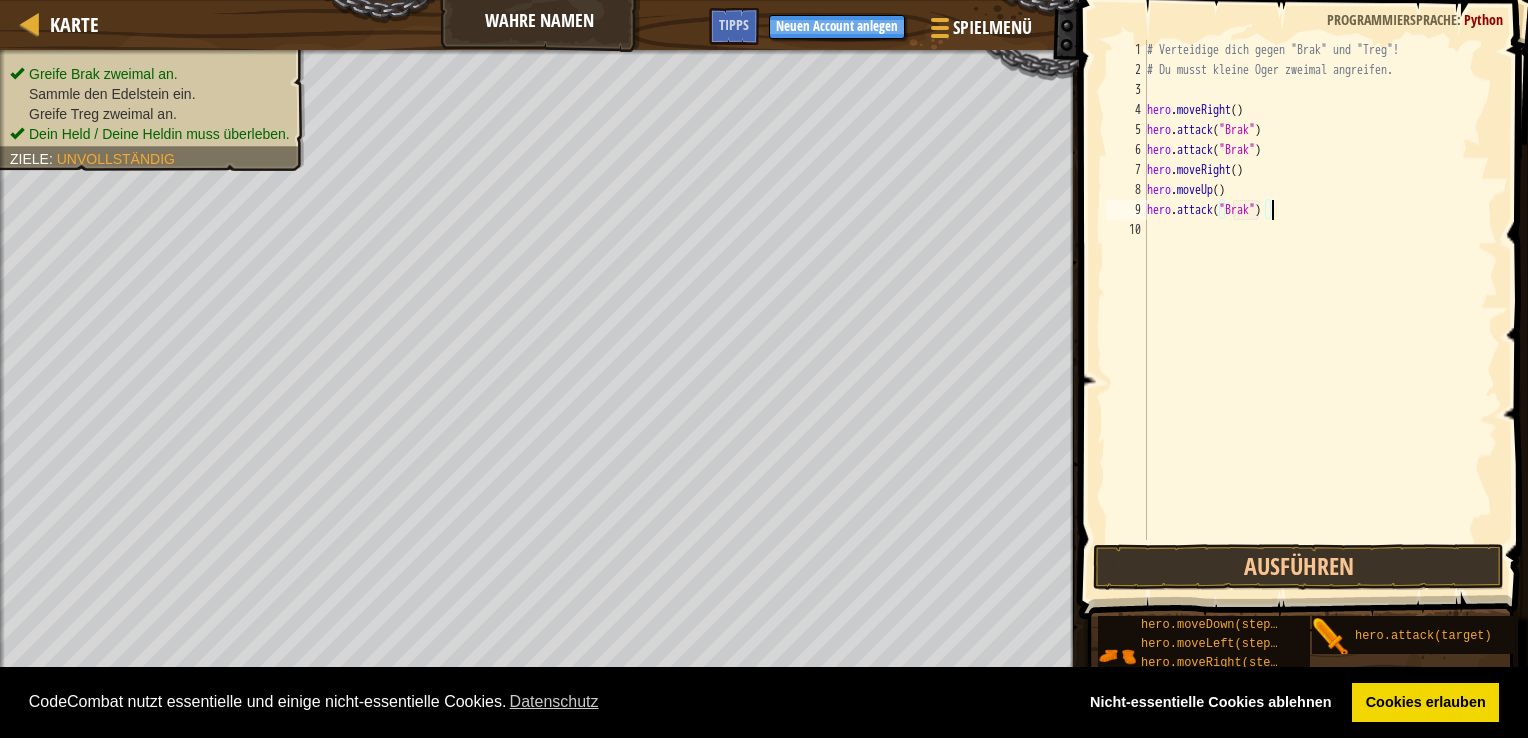 click on "# Verteidige dich gegen "Brak" und "Treg"! # Du musst kleine Oger zweimal angreifen. hero . moveRight ( ) hero . attack ( "Brak" ) hero . attack ( "Brak" ) hero . moveRight ( ) hero . moveUp ( ) hero . attack ( "Brak" )" at bounding box center [1321, 310] 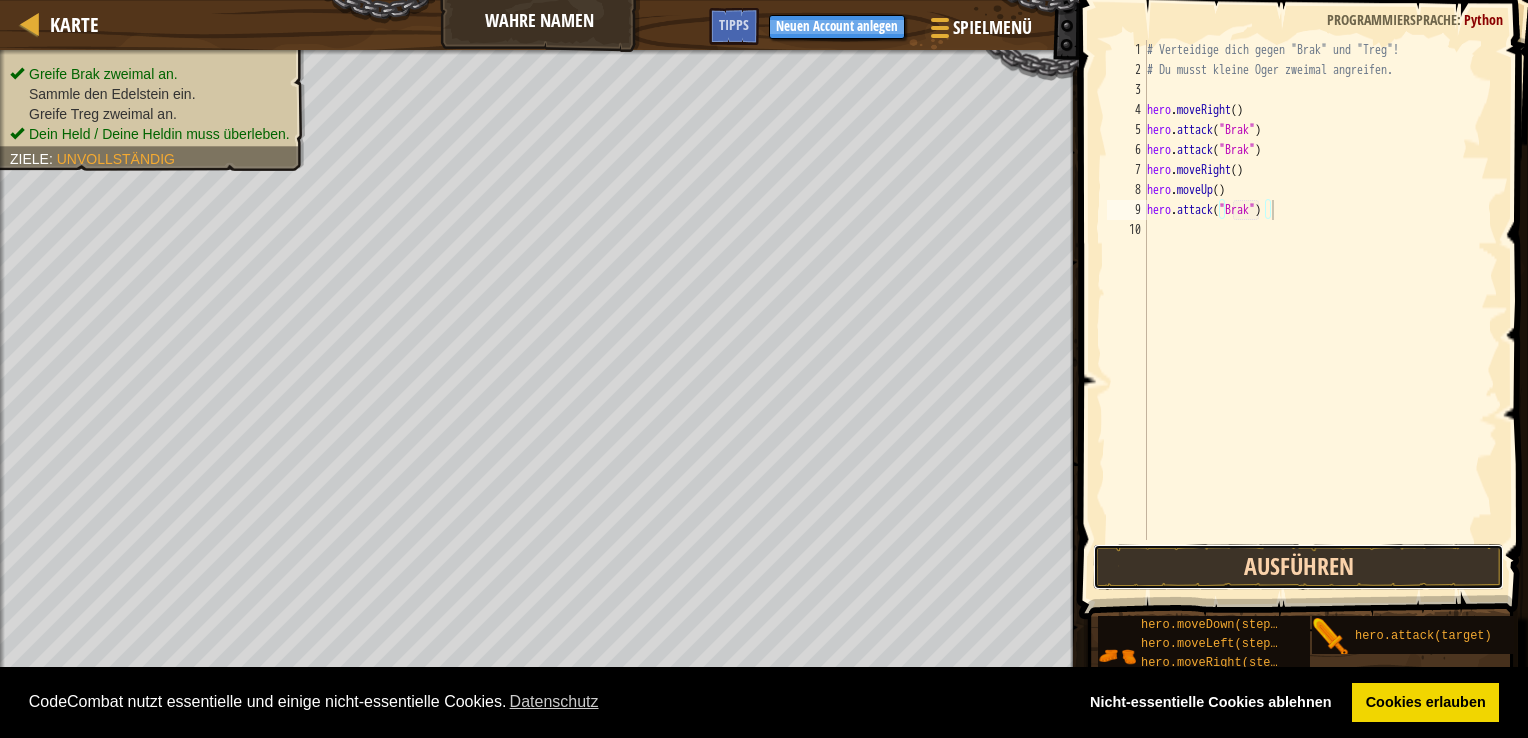 click on "Ausführen" at bounding box center [1299, 567] 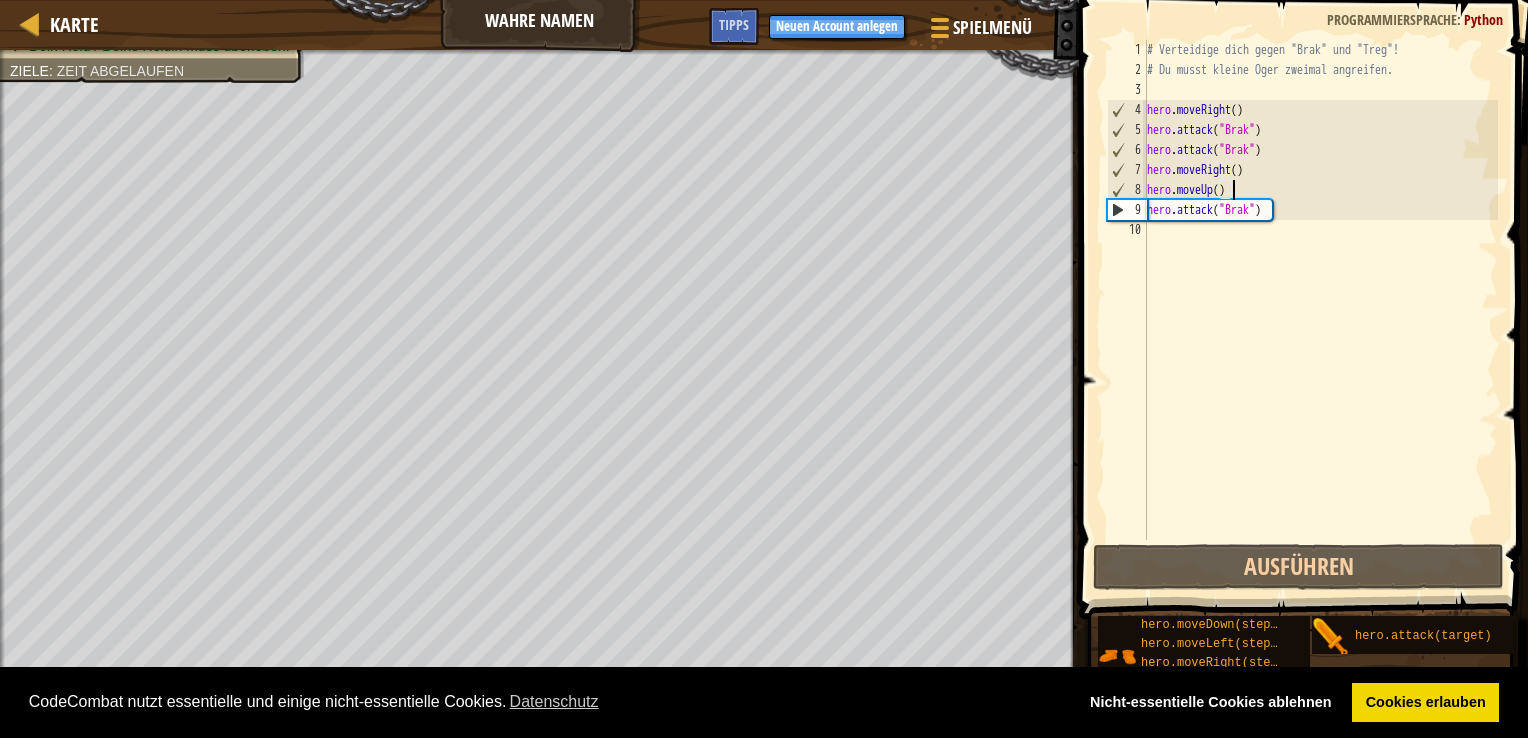 click on "# Verteidige dich gegen "Brak" und "Treg"! # Du musst kleine Oger zweimal angreifen. hero . moveRight ( ) hero . attack ( "Brak" ) hero . attack ( "Brak" ) hero . moveRight ( ) hero . moveUp ( ) hero . attack ( "Brak" )" at bounding box center [1321, 310] 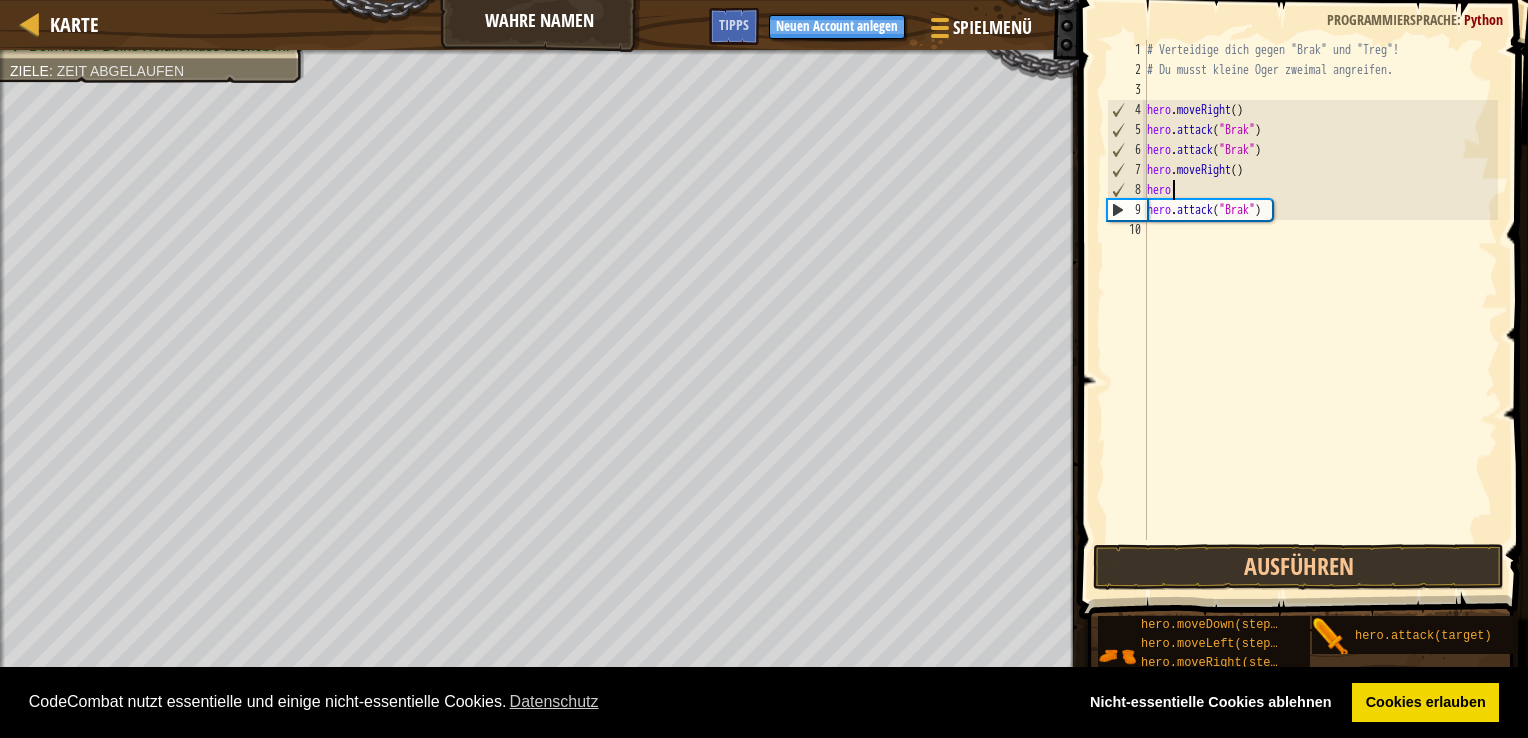 scroll, scrollTop: 9, scrollLeft: 0, axis: vertical 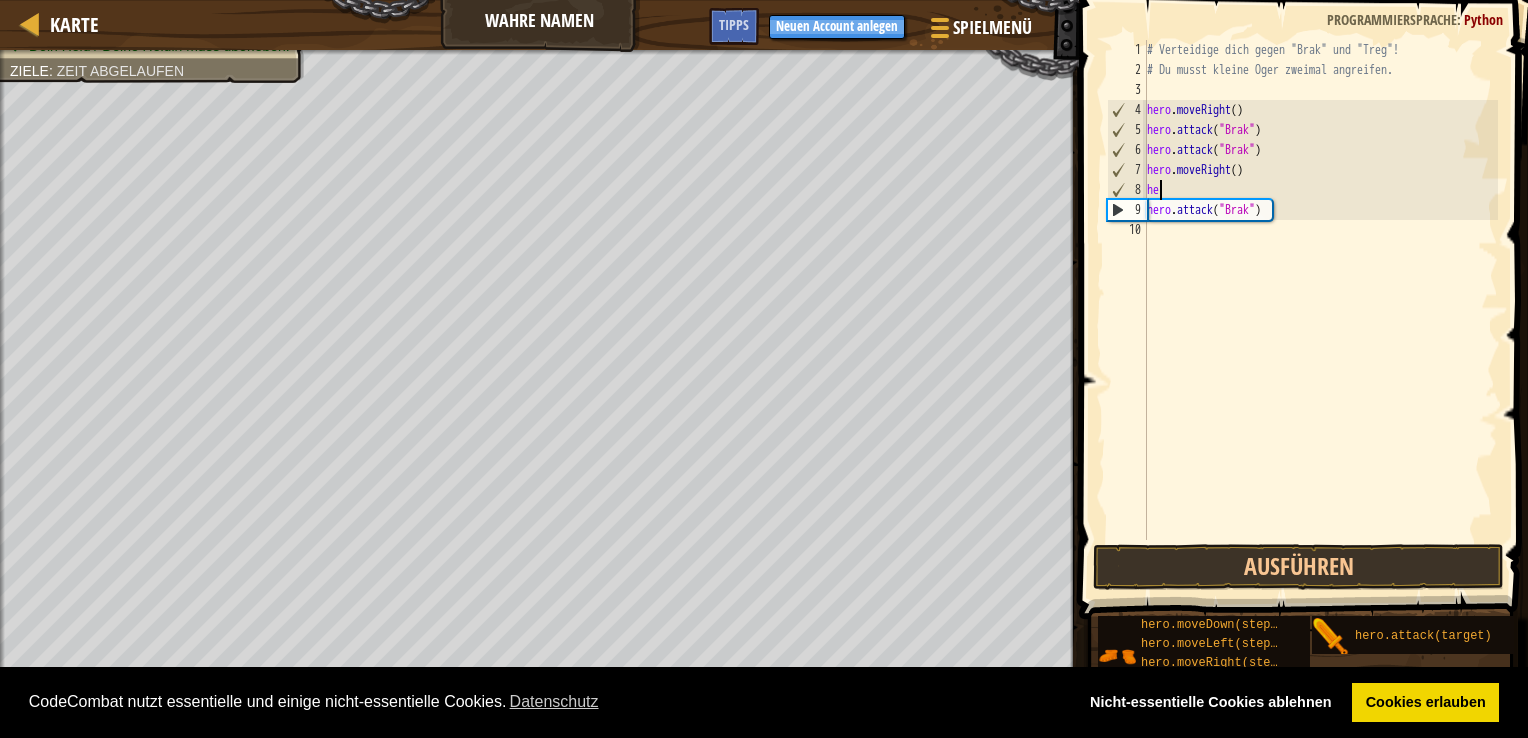 type on "h" 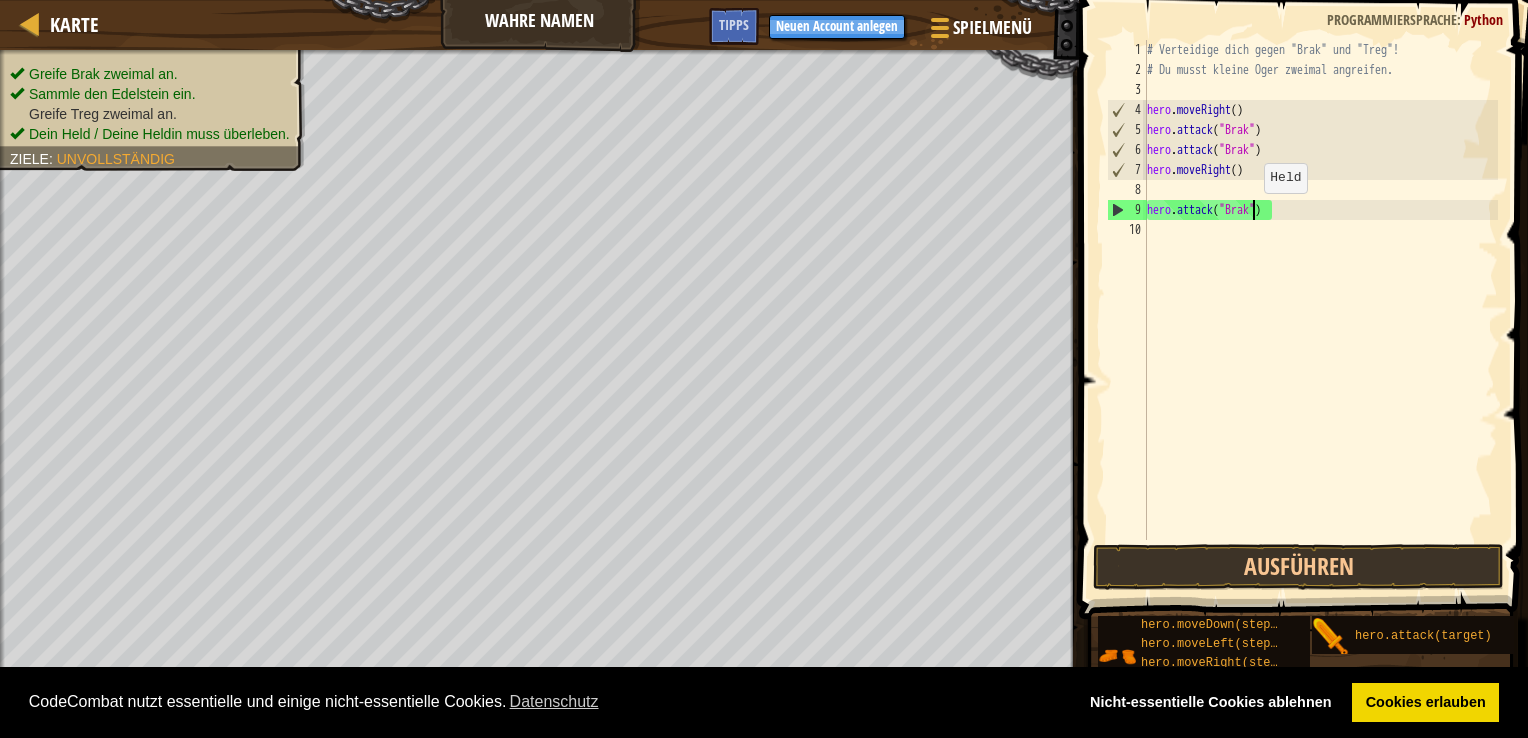 click on "# Verteidige dich gegen "Brak" und "Treg"! # Du musst kleine Oger zweimal angreifen. hero . moveRight ( ) hero . attack ( "Brak" ) hero . attack ( "Brak" ) hero . moveRight ( ) hero . attack ( "Brak" )" at bounding box center [1321, 310] 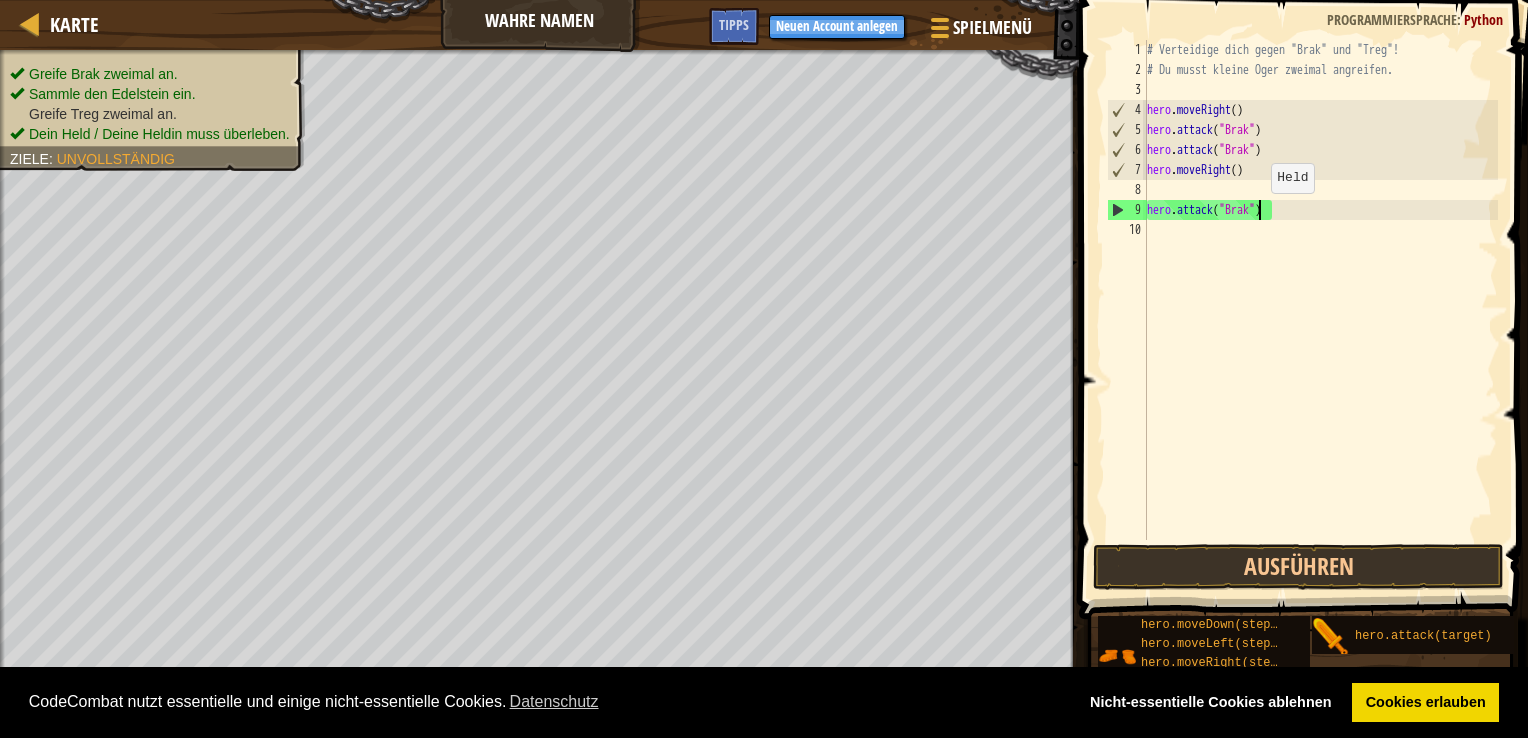 click on "# Verteidige dich gegen "Brak" und "Treg"! # Du musst kleine Oger zweimal angreifen. hero . moveRight ( ) hero . attack ( "Brak" ) hero . attack ( "Brak" ) hero . moveRight ( ) hero . attack ( "Brak" )" at bounding box center [1321, 310] 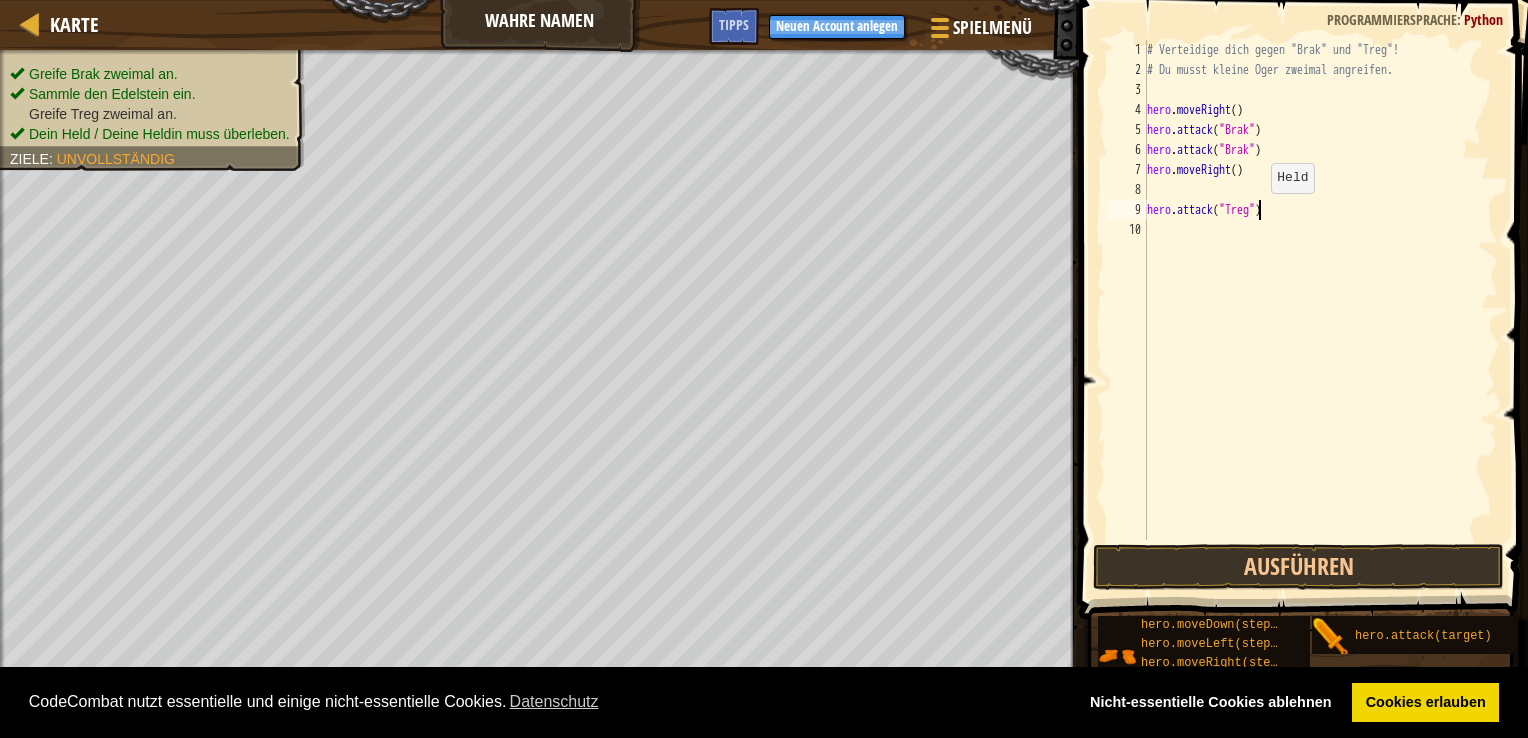 scroll, scrollTop: 9, scrollLeft: 8, axis: both 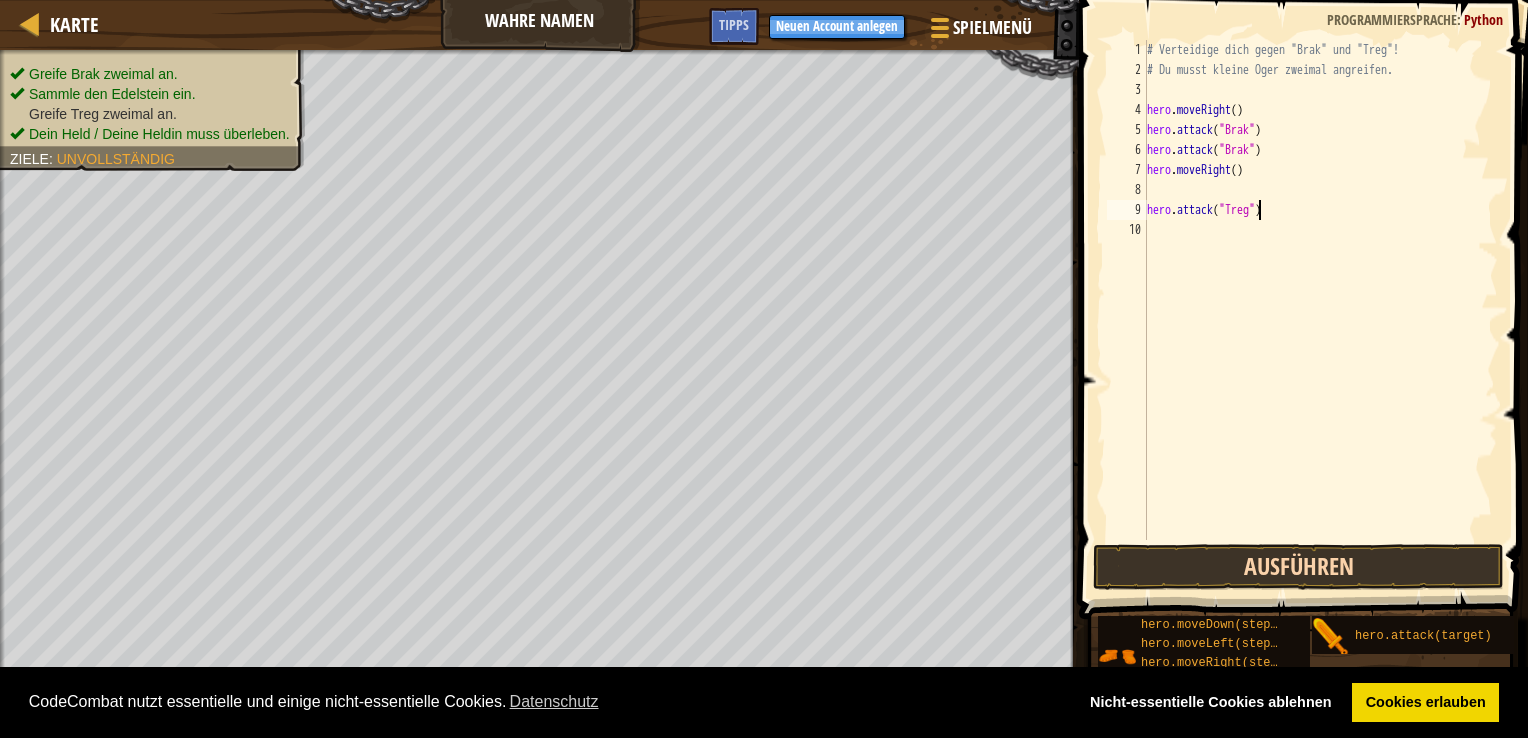 type on "hero.attack("Treg")" 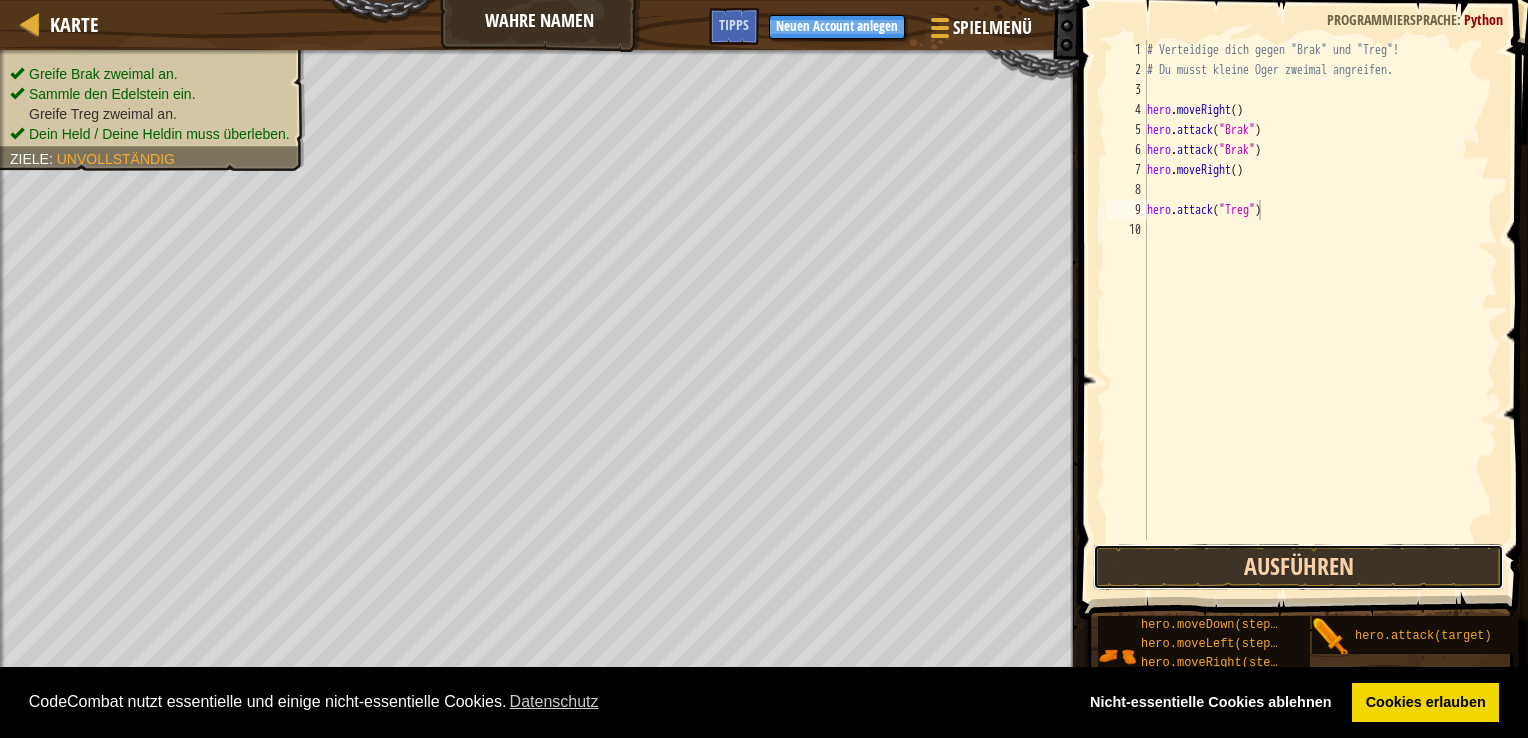click on "Ausführen" at bounding box center [1299, 567] 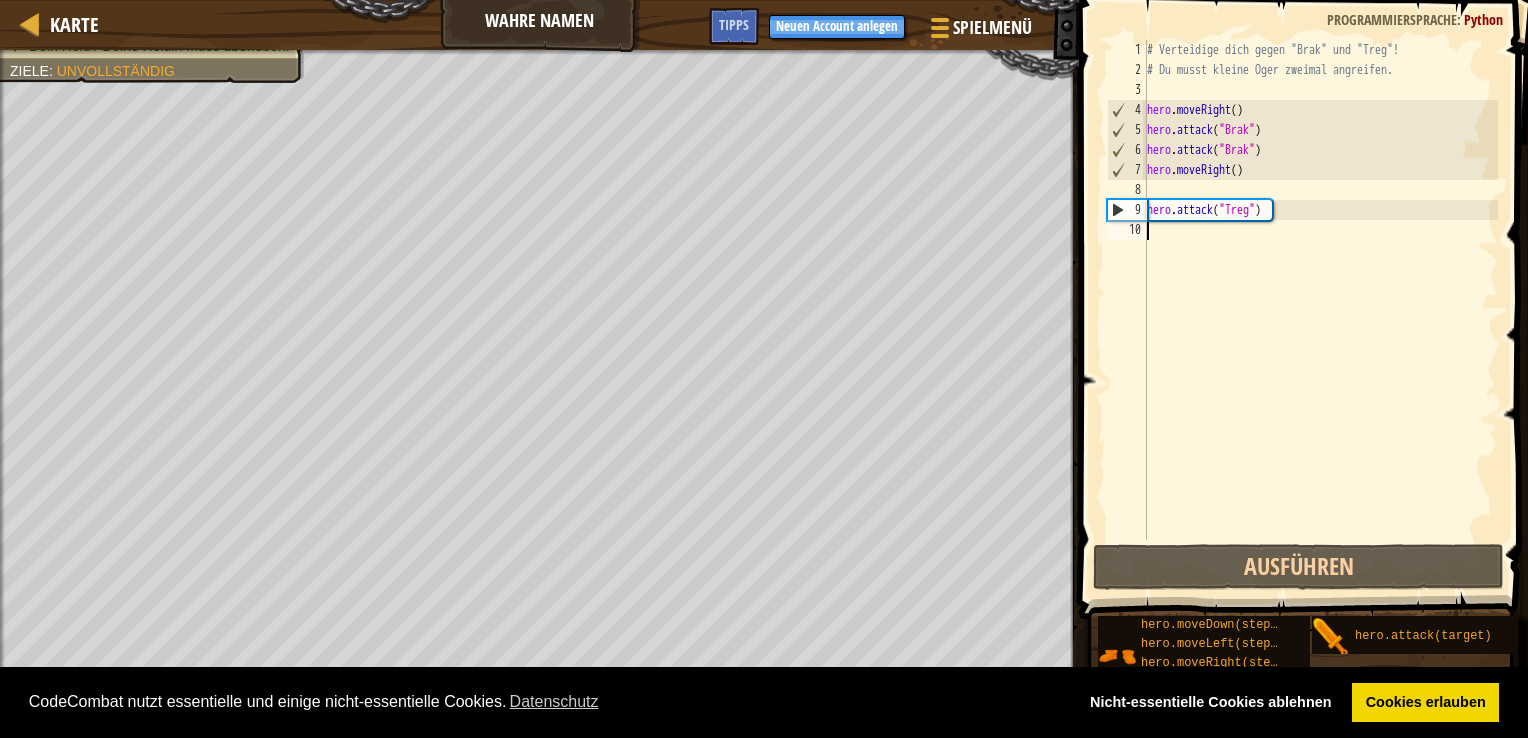 click on "# Verteidige dich gegen "Brak" und "Treg"! # Du musst kleine Oger zweimal angreifen. hero . moveRight ( ) hero . attack ( "Brak" ) hero . attack ( "Brak" ) hero . moveRight ( ) hero . attack ( "Treg" )" at bounding box center [1321, 310] 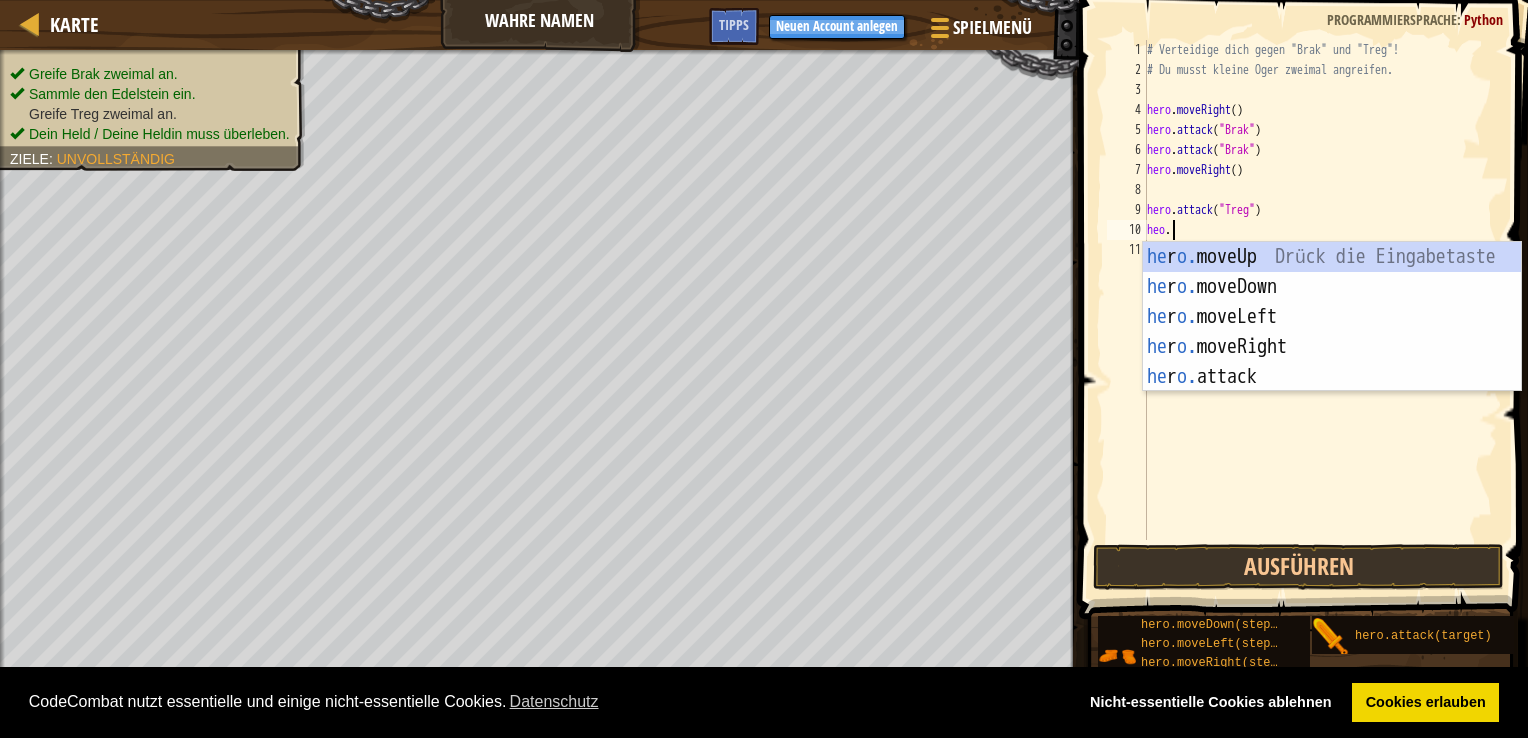 scroll, scrollTop: 9, scrollLeft: 1, axis: both 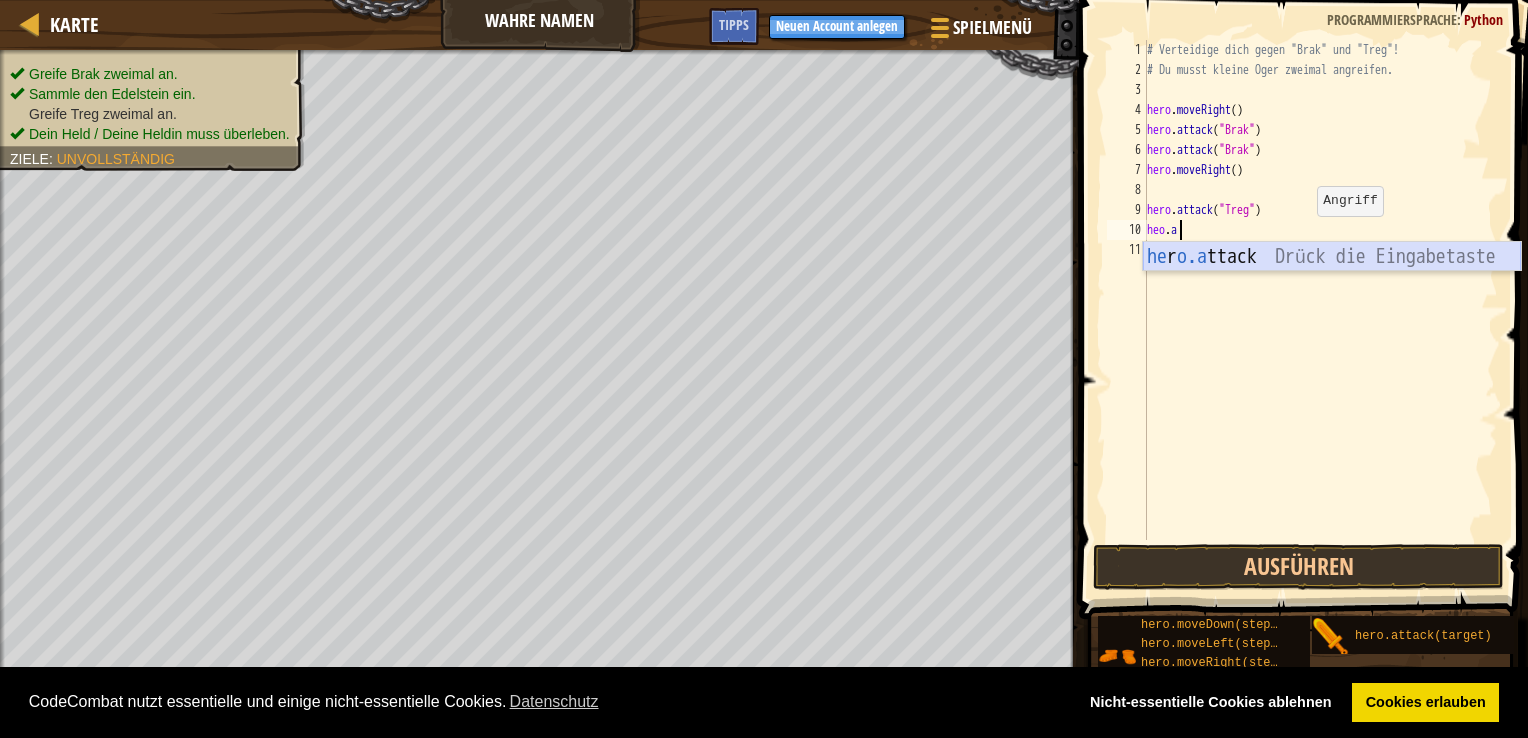 click on "he r o.a ttack Drück die Eingabetaste" at bounding box center (1332, 287) 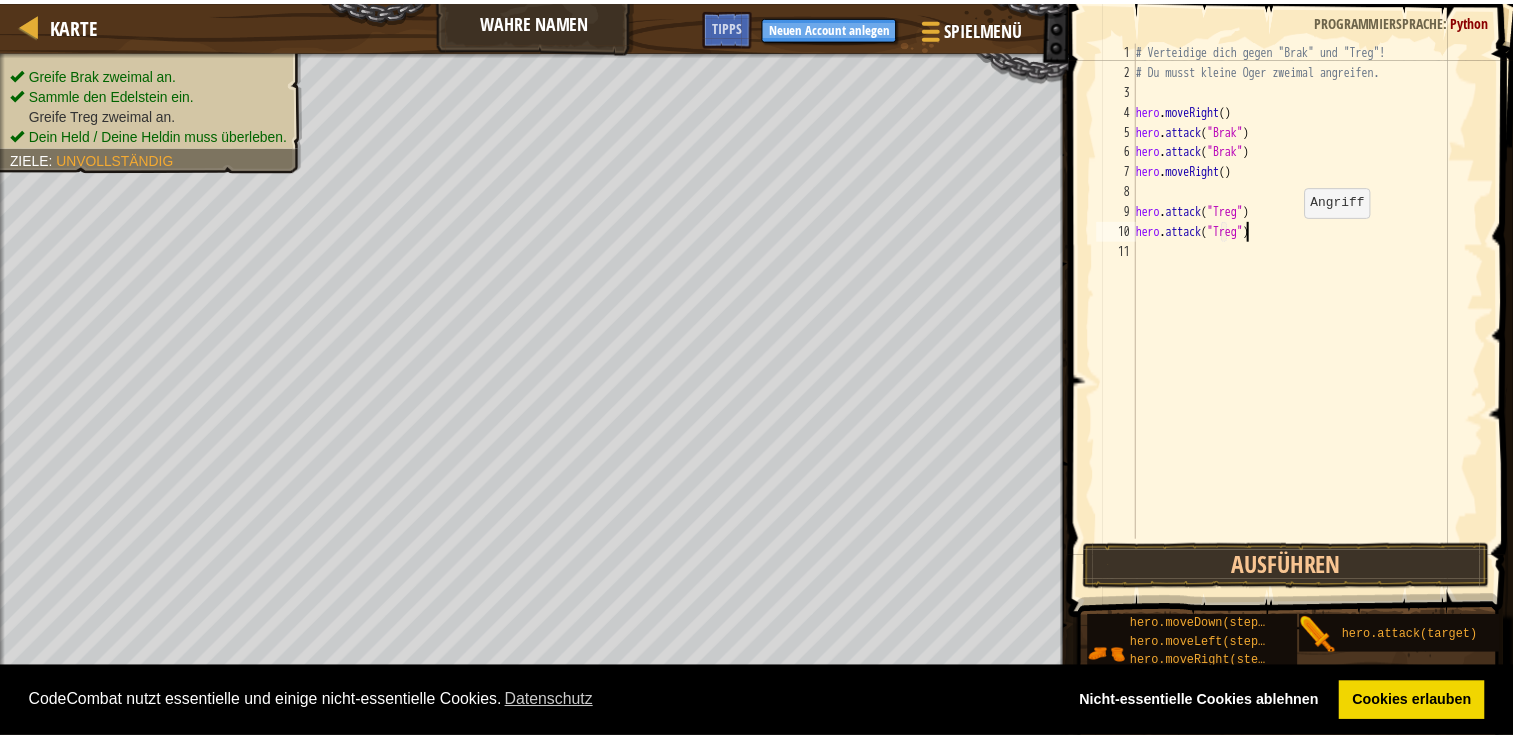 scroll, scrollTop: 9, scrollLeft: 8, axis: both 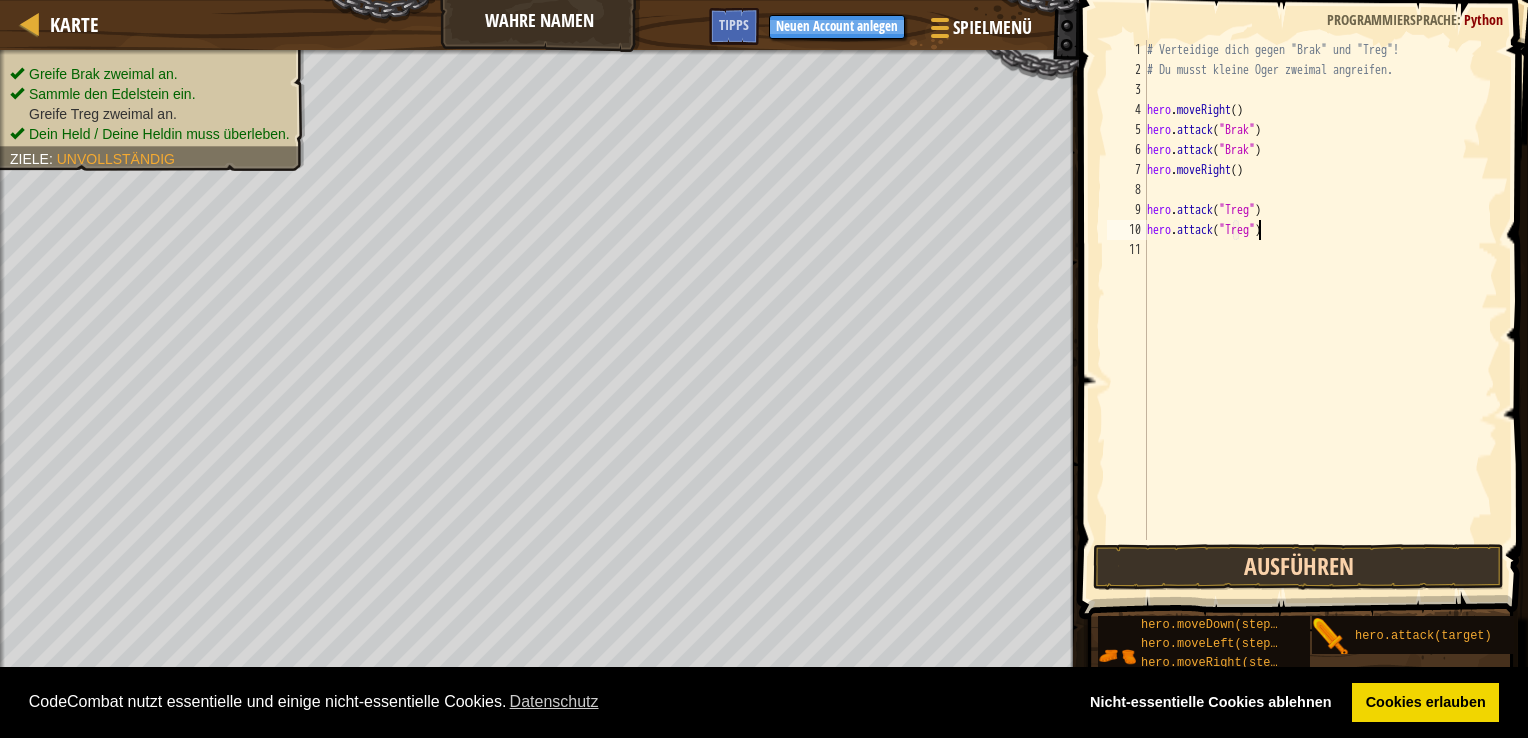 type on "hero.attack("Treg")" 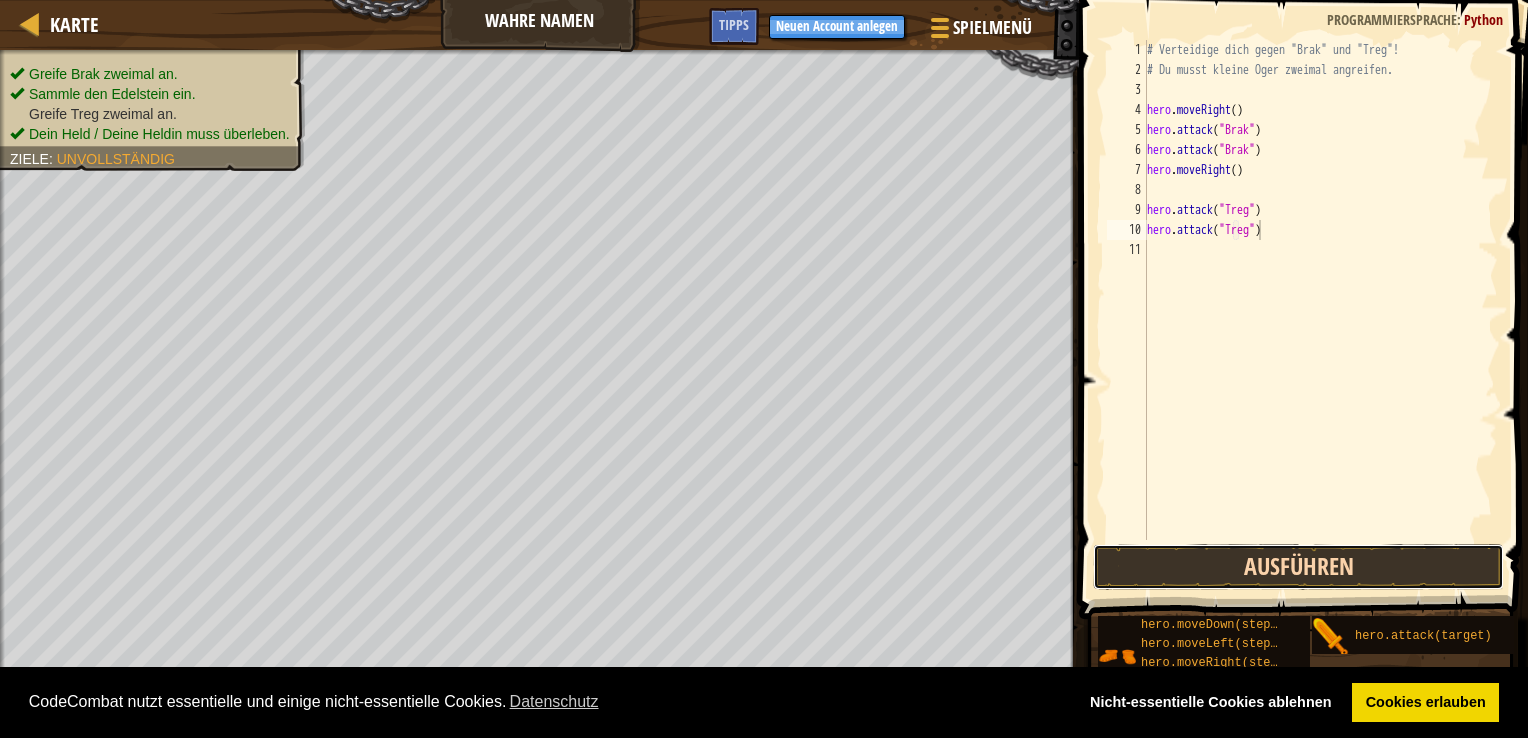 click on "Ausführen" at bounding box center (1299, 567) 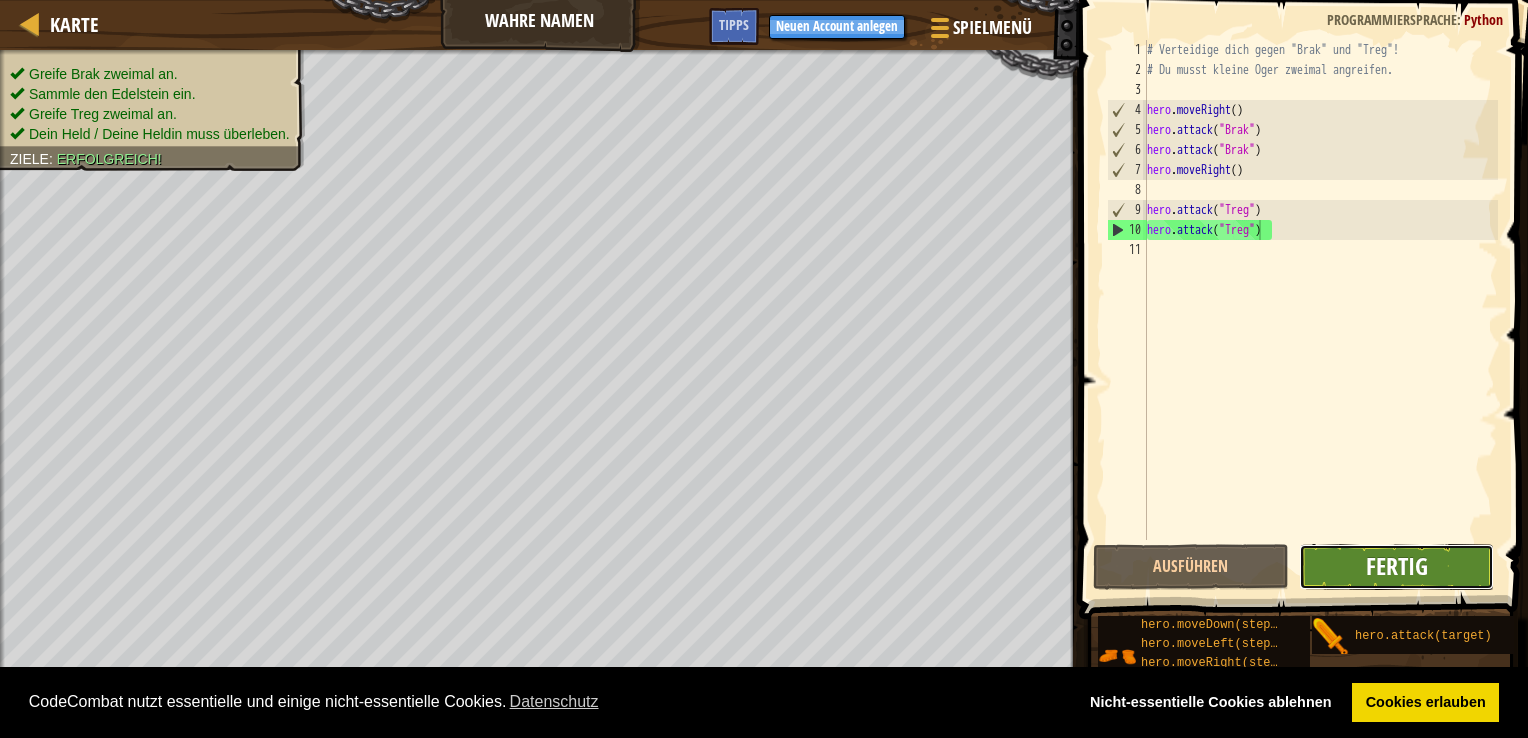 click on "Fertig" at bounding box center (1397, 566) 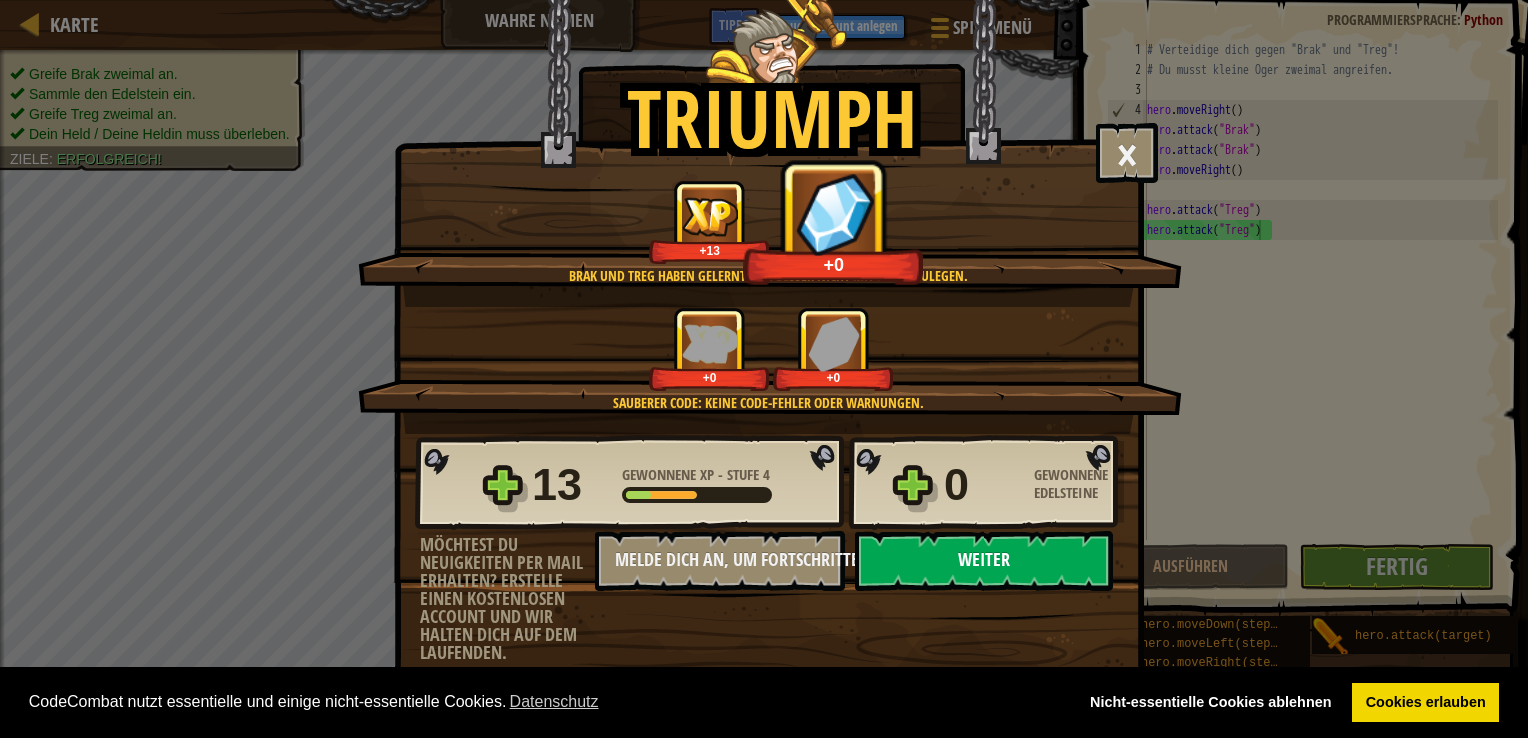 click on "Weiter" at bounding box center (984, 561) 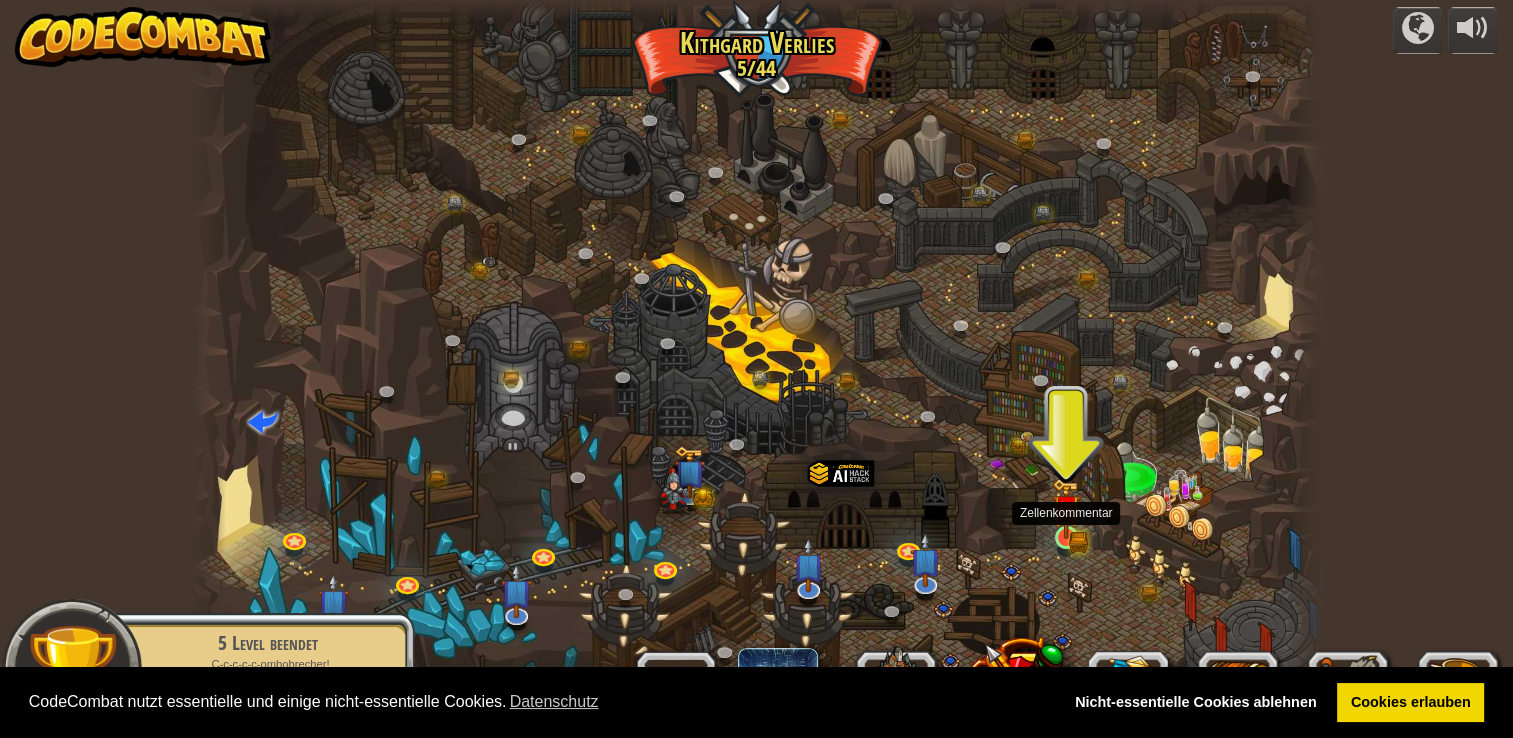 click at bounding box center (1066, 509) 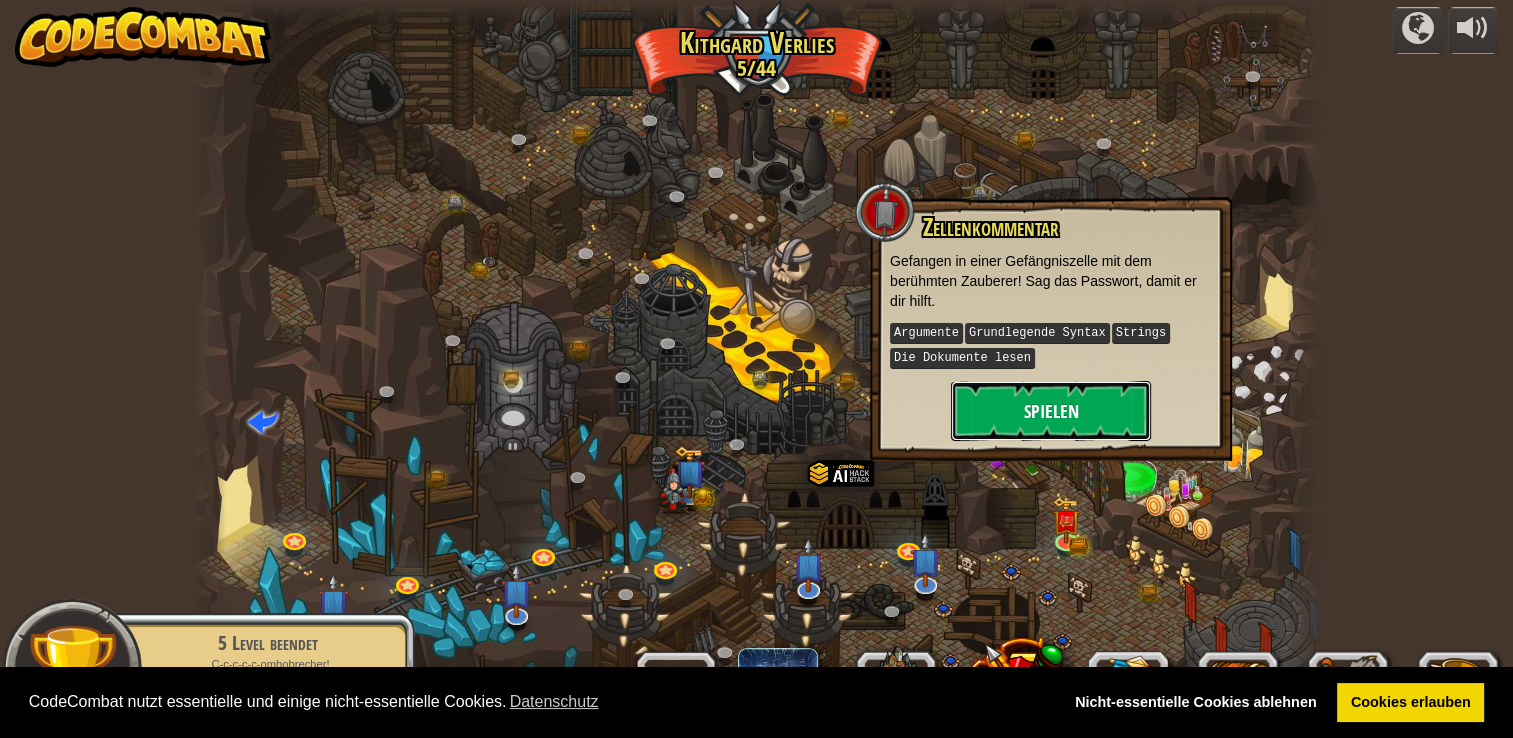 click on "Spielen" at bounding box center [1051, 411] 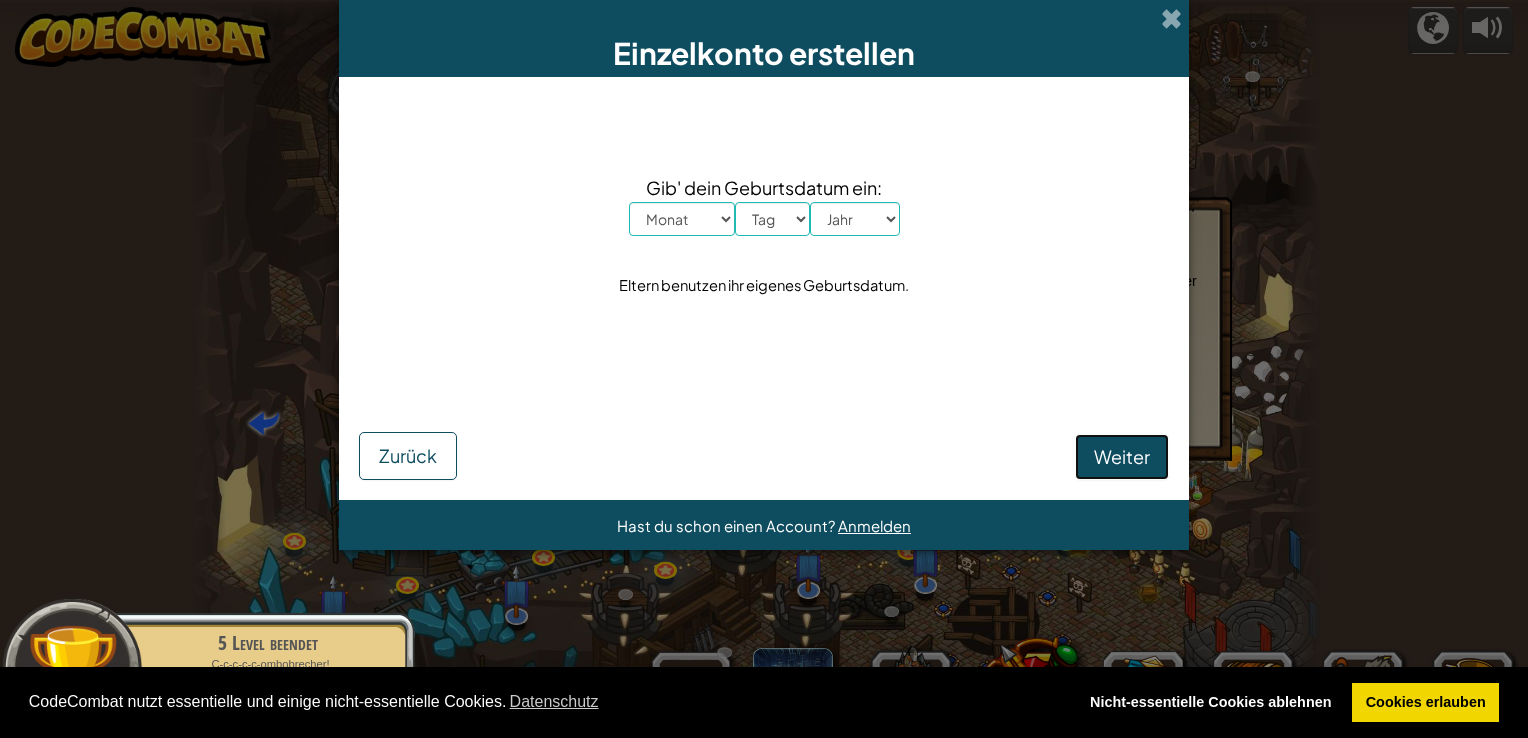 click on "Weiter" at bounding box center [1122, 456] 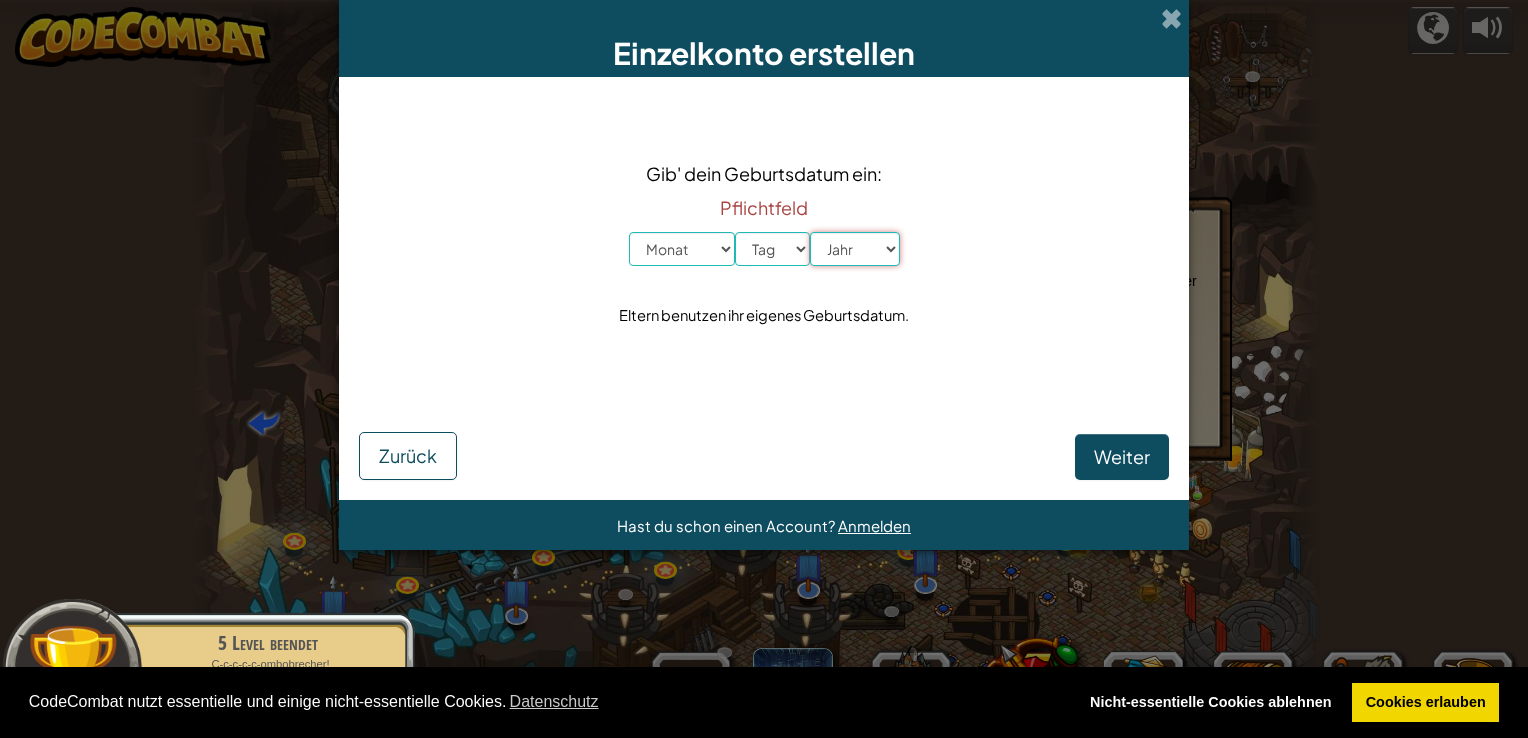 click on "Jahr 2025 2024 2023 2022 2021 2020 2019 2018 2017 2016 2015 2014 2013 2012 2011 2010 2009 2008 2007 2006 2005 2004 2003 2002 2001 2000 1999 1998 1997 1996 1995 1994 1993 1992 1991 1990 1989 1988 1987 1986 1985 1984 1983 1982 1981 1980 1979 1978 1977 1976 1975 1974 1973 1972 1971 1970 1969 1968 1967 1966 1965 1964 1963 1962 1961 1960 1959 1958 1957 1956 1955 1954 1953 1952 1951 1950 1949 1948 1947 1946 1945 1944 1943 1942 1941 1940 1939 1938 1937 1936 1935 1934 1933 1932 1931 1930 1929 1928 1927 1926" at bounding box center [855, 249] 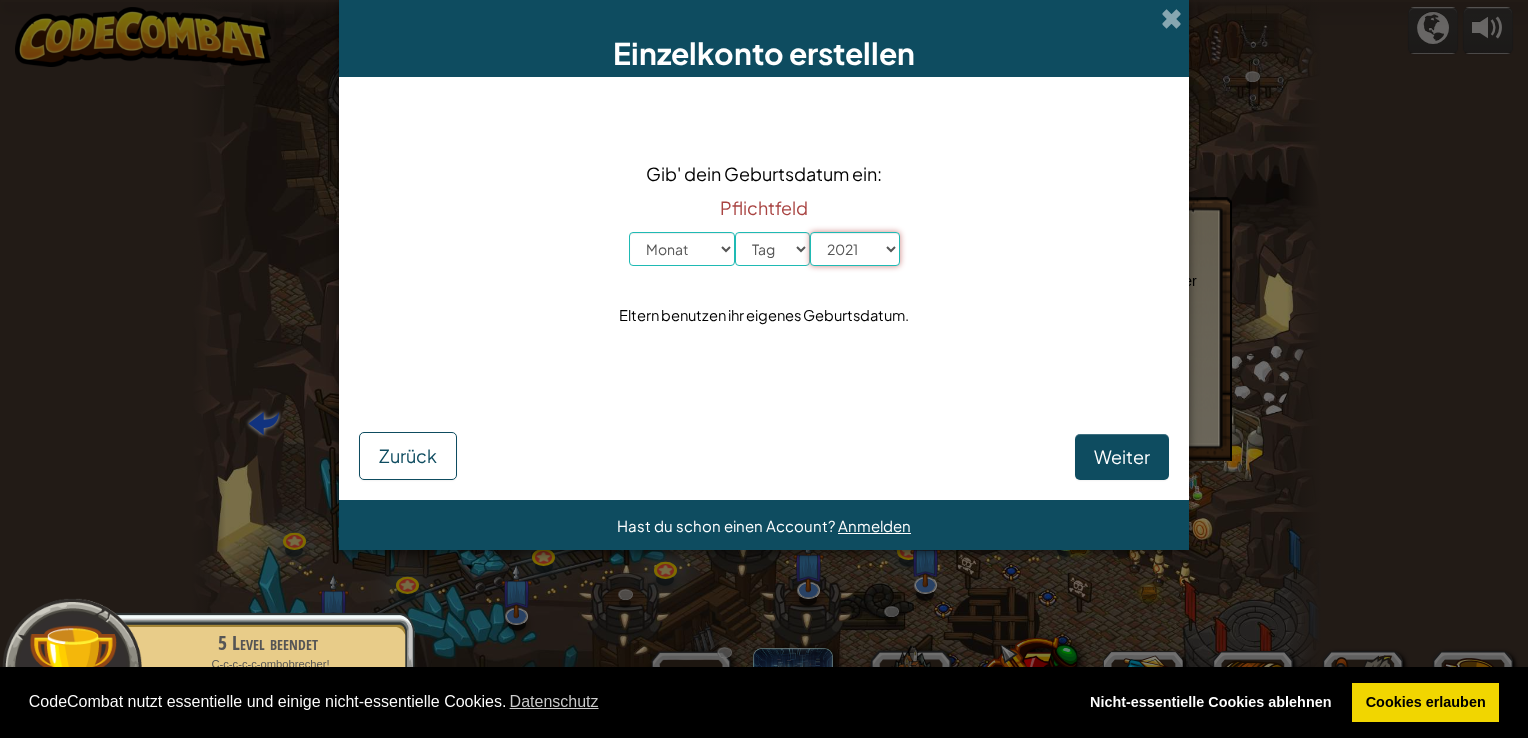 click on "Jahr 2025 2024 2023 2022 2021 2020 2019 2018 2017 2016 2015 2014 2013 2012 2011 2010 2009 2008 2007 2006 2005 2004 2003 2002 2001 2000 1999 1998 1997 1996 1995 1994 1993 1992 1991 1990 1989 1988 1987 1986 1985 1984 1983 1982 1981 1980 1979 1978 1977 1976 1975 1974 1973 1972 1971 1970 1969 1968 1967 1966 1965 1964 1963 1962 1961 1960 1959 1958 1957 1956 1955 1954 1953 1952 1951 1950 1949 1948 1947 1946 1945 1944 1943 1942 1941 1940 1939 1938 1937 1936 1935 1934 1933 1932 1931 1930 1929 1928 1927 1926" at bounding box center [855, 249] 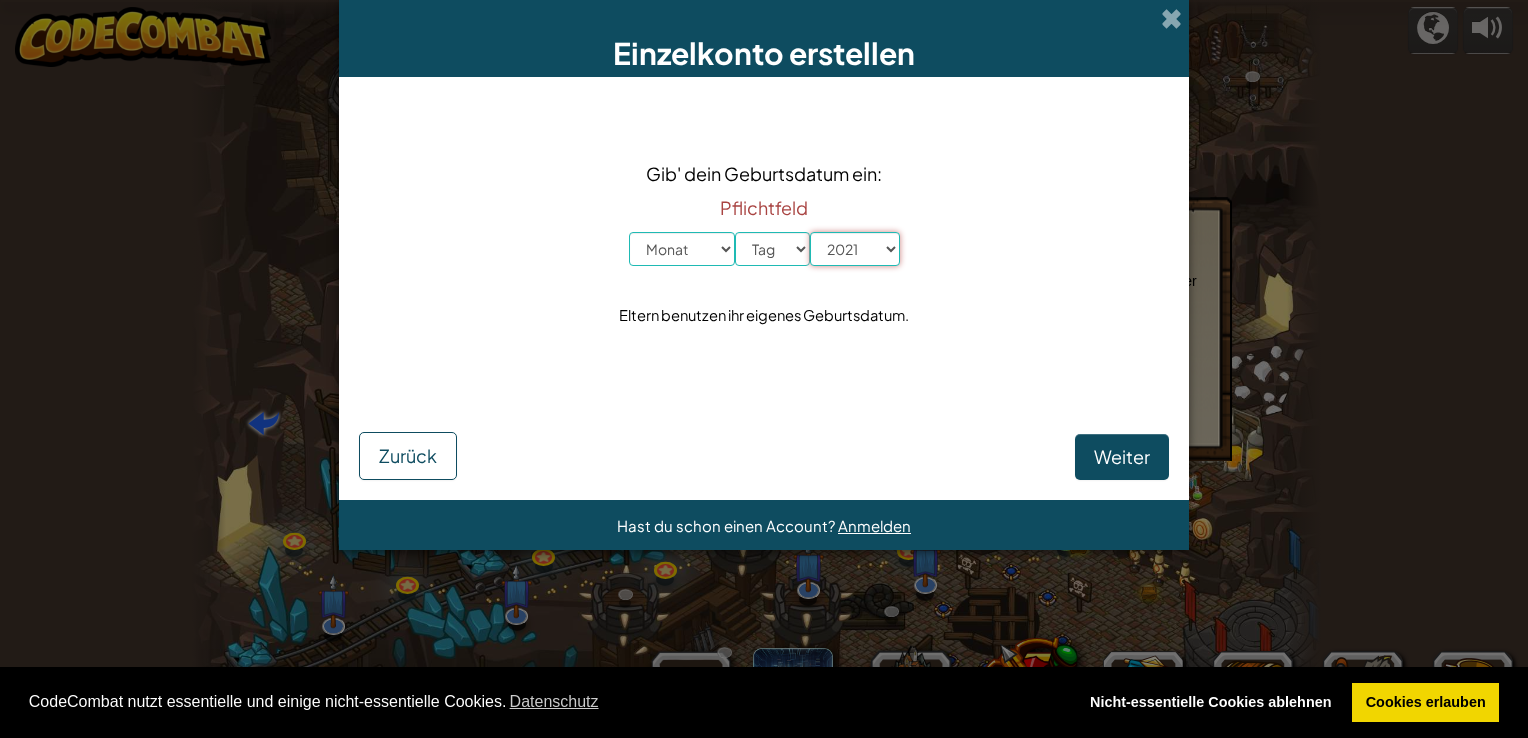 click on "Jahr 2025 2024 2023 2022 2021 2020 2019 2018 2017 2016 2015 2014 2013 2012 2011 2010 2009 2008 2007 2006 2005 2004 2003 2002 2001 2000 1999 1998 1997 1996 1995 1994 1993 1992 1991 1990 1989 1988 1987 1986 1985 1984 1983 1982 1981 1980 1979 1978 1977 1976 1975 1974 1973 1972 1971 1970 1969 1968 1967 1966 1965 1964 1963 1962 1961 1960 1959 1958 1957 1956 1955 1954 1953 1952 1951 1950 1949 1948 1947 1946 1945 1944 1943 1942 1941 1940 1939 1938 1937 1936 1935 1934 1933 1932 1931 1930 1929 1928 1927 1926" at bounding box center (855, 249) 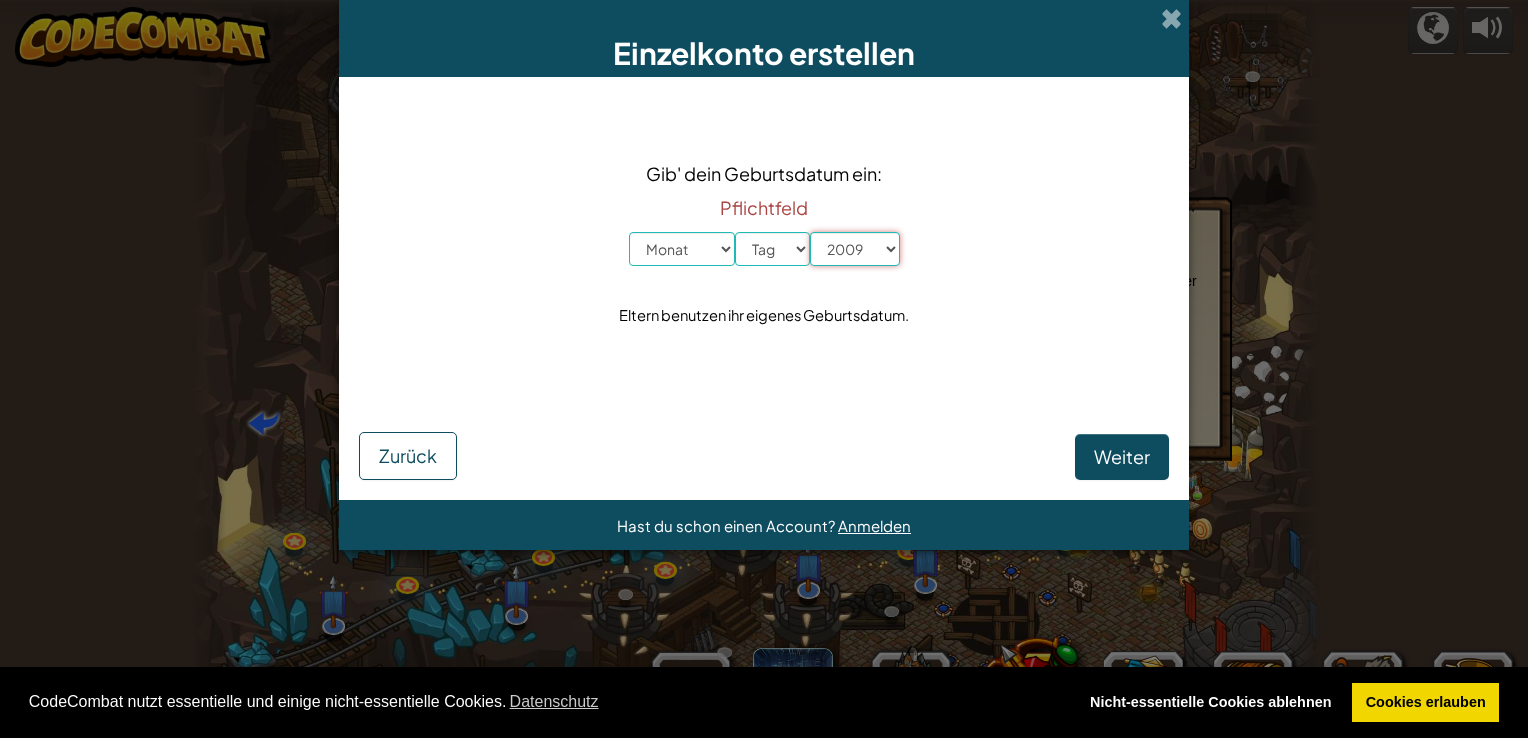 click on "Jahr 2025 2024 2023 2022 2021 2020 2019 2018 2017 2016 2015 2014 2013 2012 2011 2010 2009 2008 2007 2006 2005 2004 2003 2002 2001 2000 1999 1998 1997 1996 1995 1994 1993 1992 1991 1990 1989 1988 1987 1986 1985 1984 1983 1982 1981 1980 1979 1978 1977 1976 1975 1974 1973 1972 1971 1970 1969 1968 1967 1966 1965 1964 1963 1962 1961 1960 1959 1958 1957 1956 1955 1954 1953 1952 1951 1950 1949 1948 1947 1946 1945 1944 1943 1942 1941 1940 1939 1938 1937 1936 1935 1934 1933 1932 1931 1930 1929 1928 1927 1926" at bounding box center (855, 249) 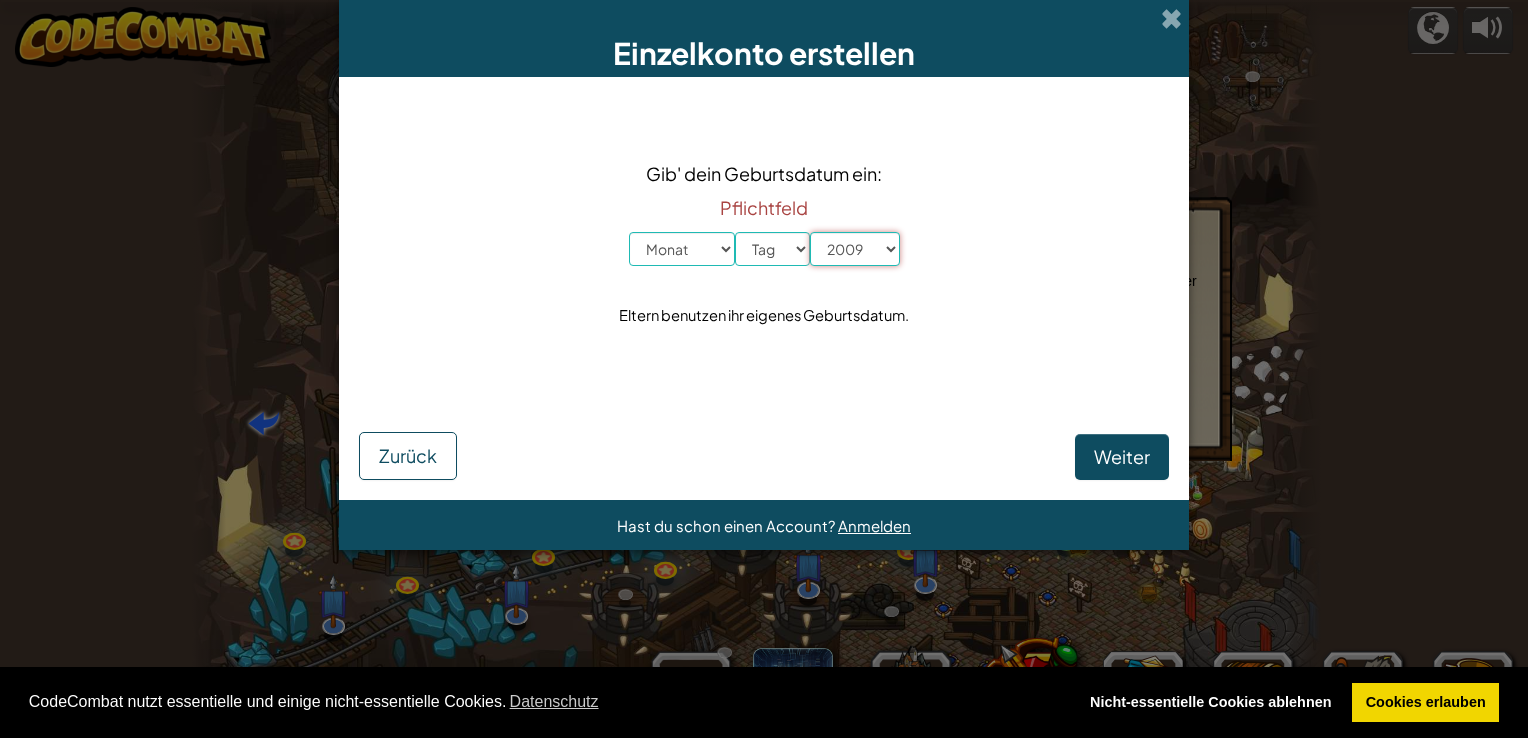 select on "2000" 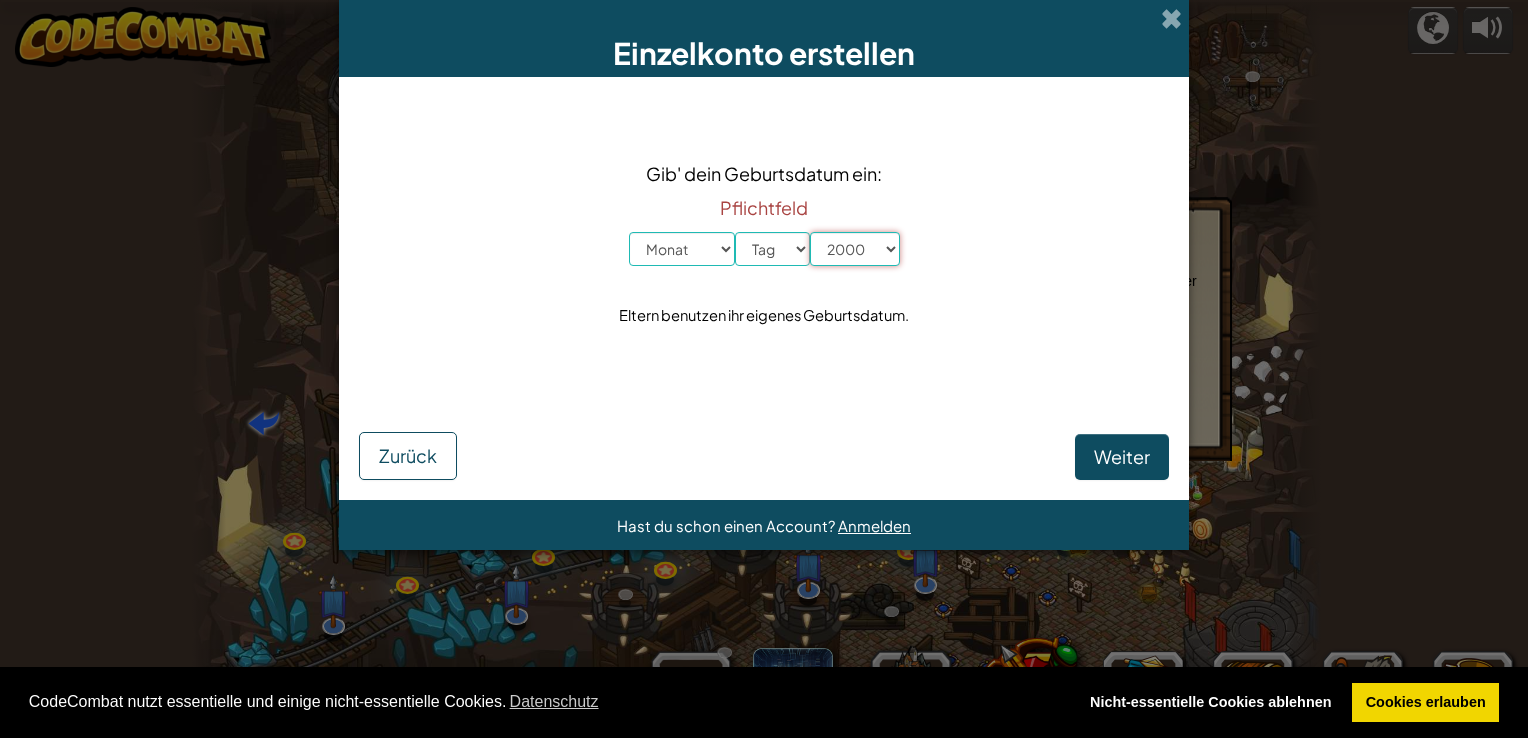 click on "Jahr 2025 2024 2023 2022 2021 2020 2019 2018 2017 2016 2015 2014 2013 2012 2011 2010 2009 2008 2007 2006 2005 2004 2003 2002 2001 2000 1999 1998 1997 1996 1995 1994 1993 1992 1991 1990 1989 1988 1987 1986 1985 1984 1983 1982 1981 1980 1979 1978 1977 1976 1975 1974 1973 1972 1971 1970 1969 1968 1967 1966 1965 1964 1963 1962 1961 1960 1959 1958 1957 1956 1955 1954 1953 1952 1951 1950 1949 1948 1947 1946 1945 1944 1943 1942 1941 1940 1939 1938 1937 1936 1935 1934 1933 1932 1931 1930 1929 1928 1927 1926" at bounding box center (855, 249) 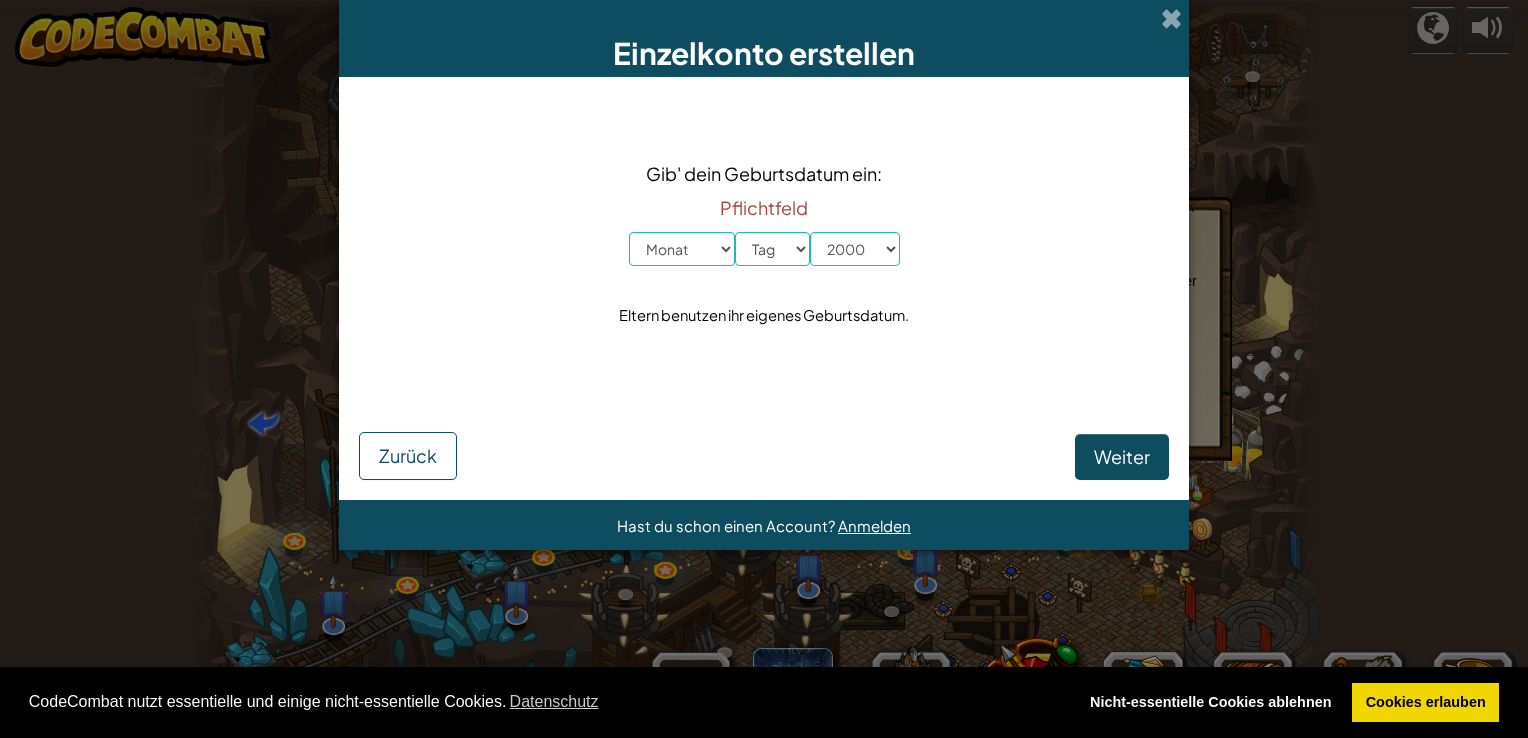 click on "Pflichtfeld Monat Januar Februar März April Mai Juni July August September Oktober November Dezember Tag 1 2 3 4 5 6 7 8 9 10 11 12 13 14 15 16 17 18 19 20 21 22 23 24 25 26 27 28 29 30 31 Jahr 2025 2024 2023 2022 2021 2020 2019 2018 2017 2016 2015 2014 2013 2012 2011 2010 2009 2008 2007 2006 2005 2004 2003 2002 2001 2000 1999 1998 1997 1996 1995 1994 1993 1992 1991 1990 1989 1988 1987 1986 1985 1984 1983 1982 1981 1980 1979 1978 1977 1976 1975 1974 1973 1972 1971 1970 1969 1968 1967 1966 1965 1964 1963 1962 1961 1960 1959 1958 1957 1956 1955 1954 1953 1952 1951 1950 1949 1948 1947 1946 1945 1944 1943 1942 1941 1940 1939 1938 1937 1936 1935 1934 1933 1932 1931 1930 1929 1928 1927 1926" at bounding box center [764, 227] 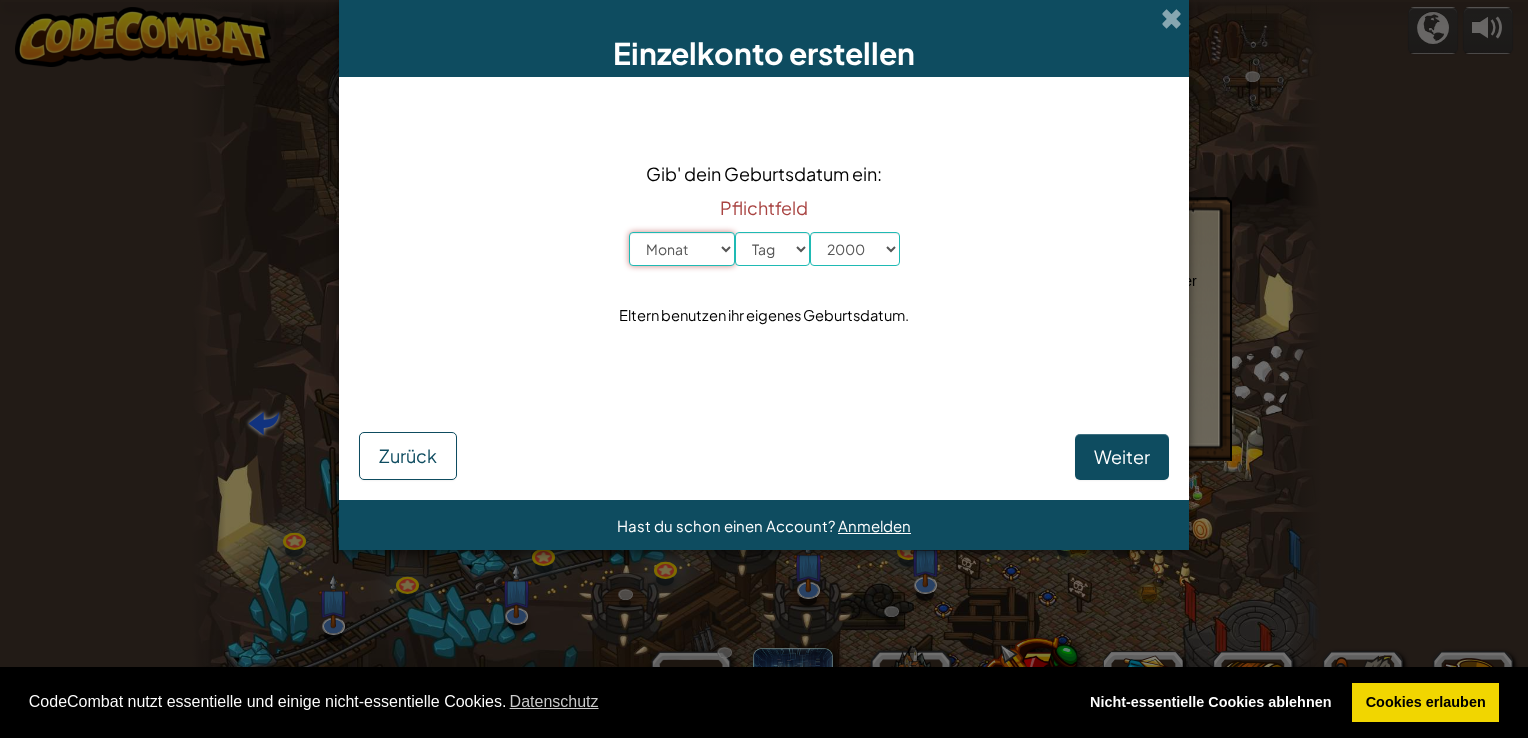 click on "Monat Januar Februar März April Mai Juni July August September Oktober November Dezember" at bounding box center [682, 249] 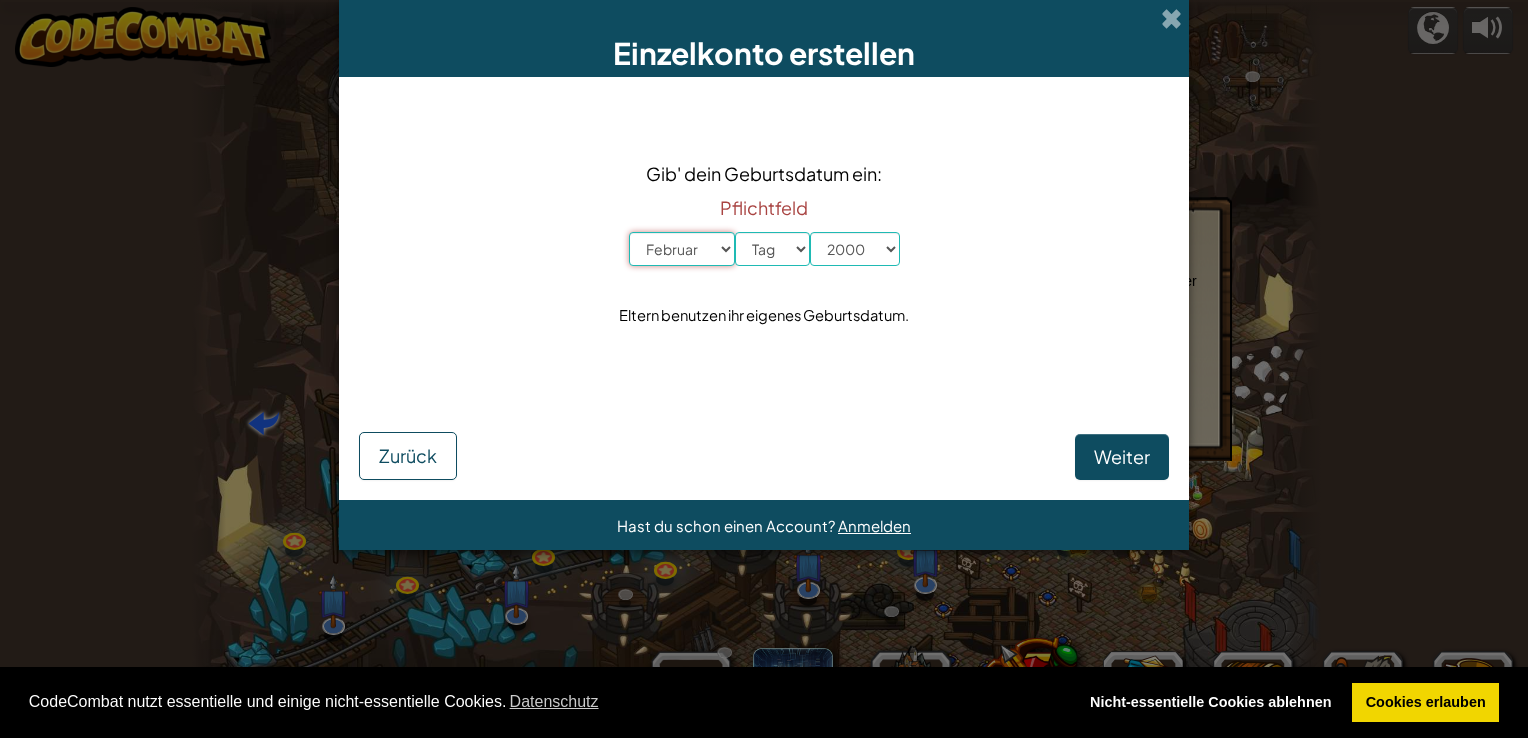 click on "Monat Januar Februar März April Mai Juni July August September Oktober November Dezember" at bounding box center (682, 249) 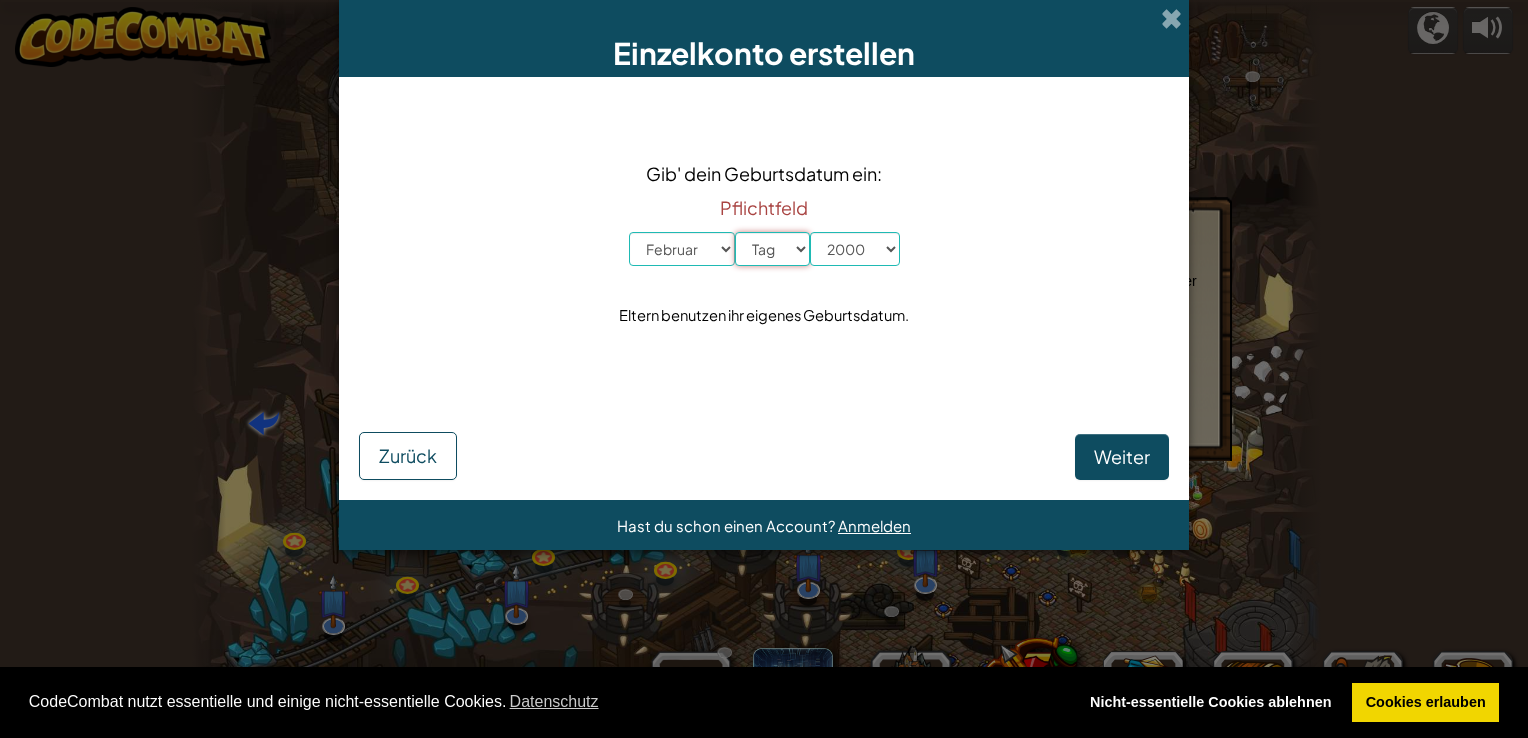 click on "Tag 1 2 3 4 5 6 7 8 9 10 11 12 13 14 15 16 17 18 19 20 21 22 23 24 25 26 27 28 29 30 31" at bounding box center [772, 249] 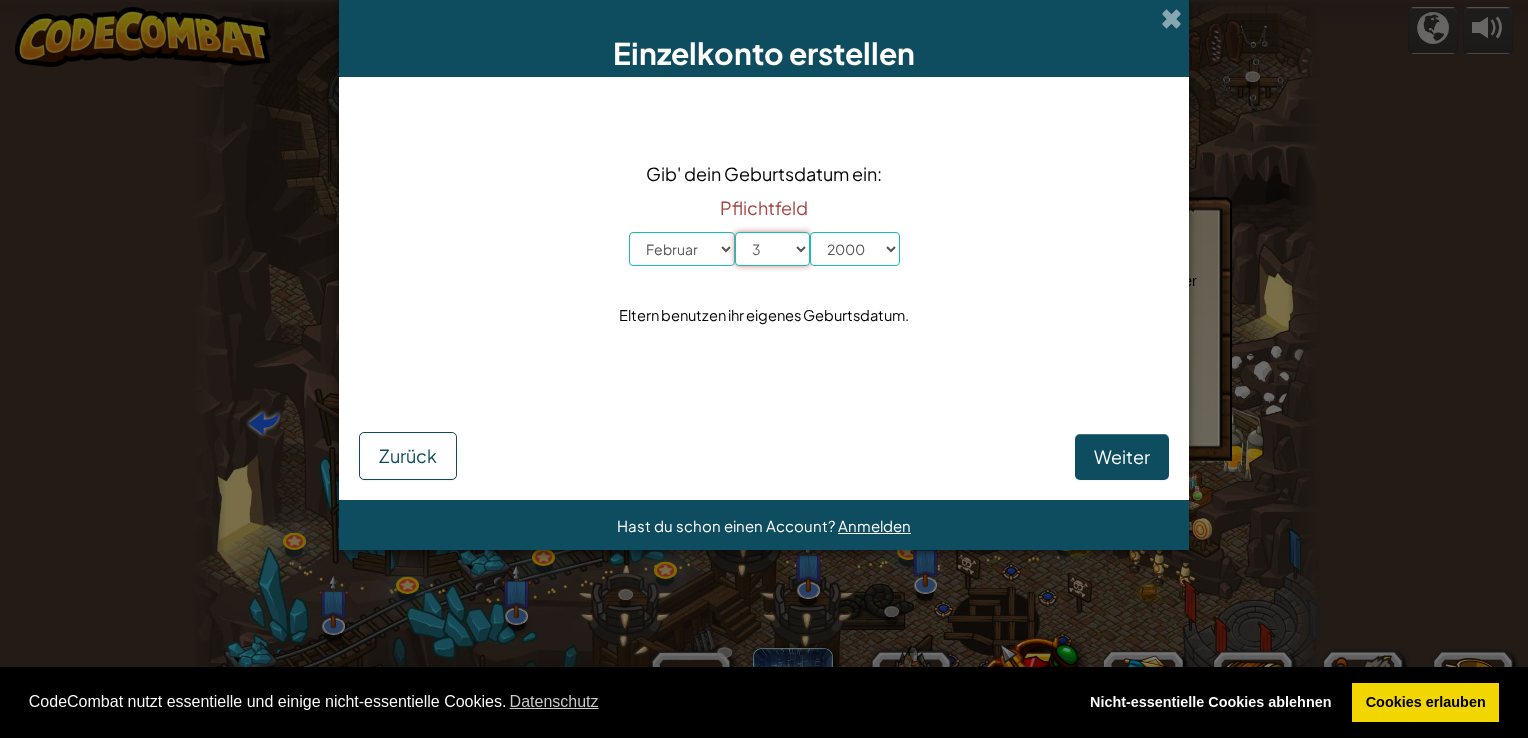 click on "Tag 1 2 3 4 5 6 7 8 9 10 11 12 13 14 15 16 17 18 19 20 21 22 23 24 25 26 27 28 29 30 31" at bounding box center (772, 249) 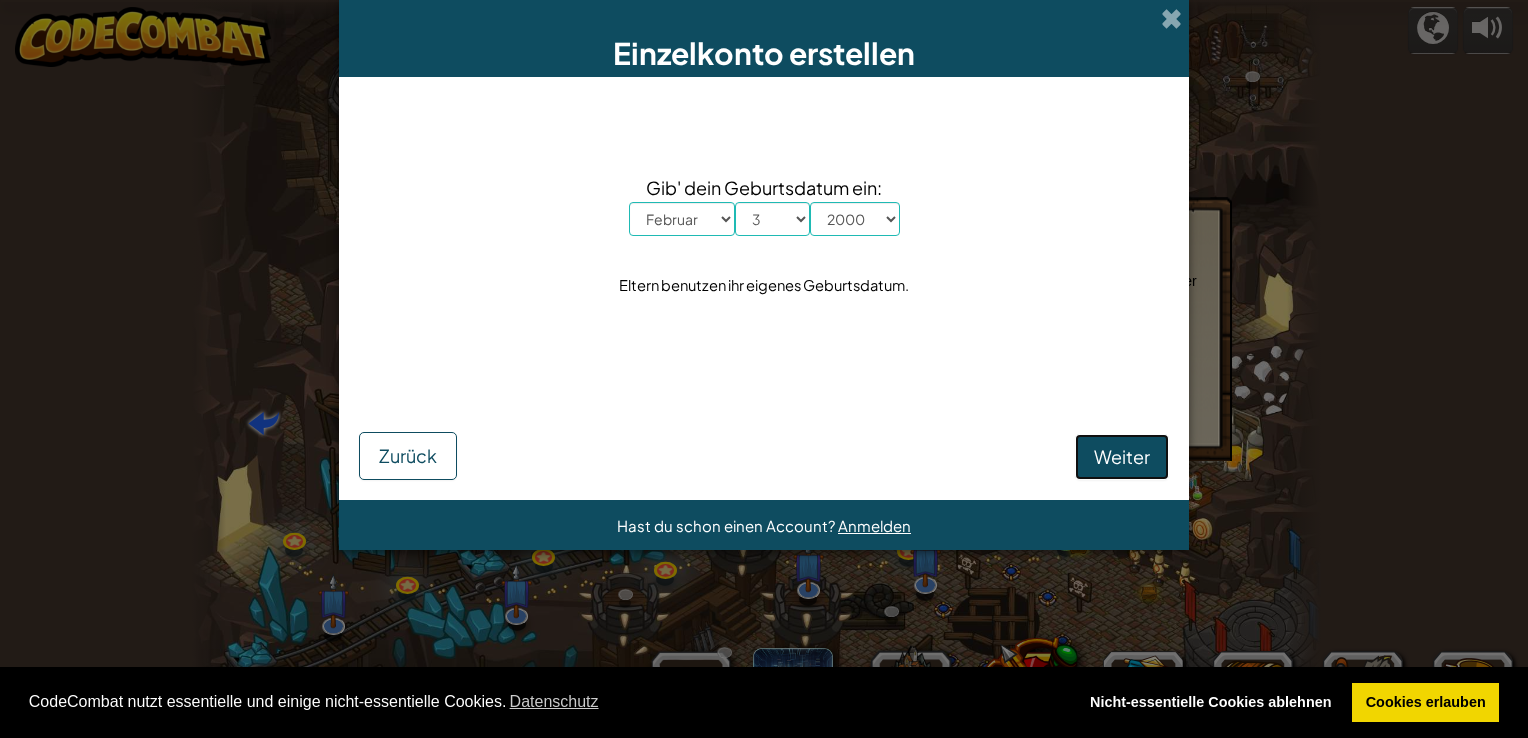 click on "Weiter" at bounding box center (1122, 457) 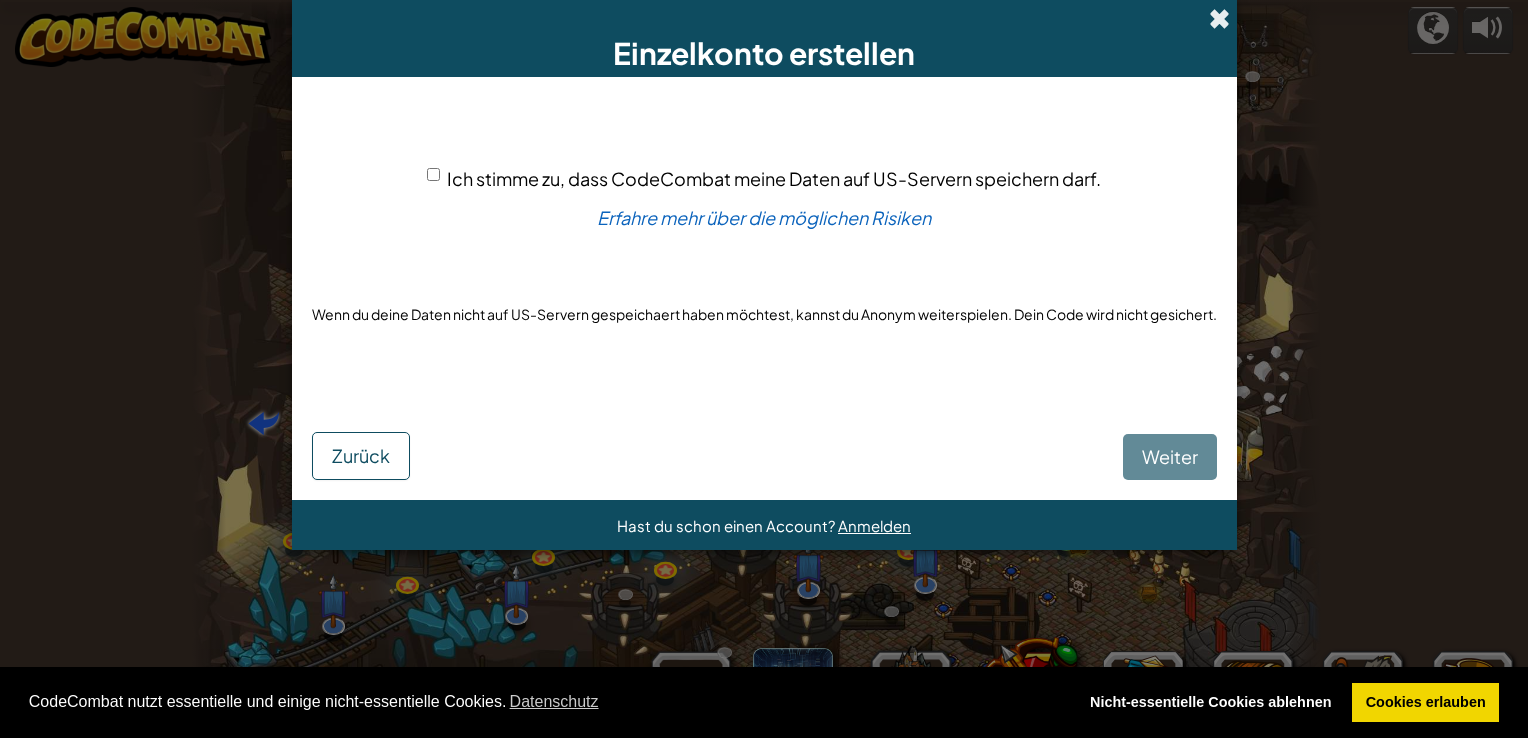click at bounding box center [1219, 18] 